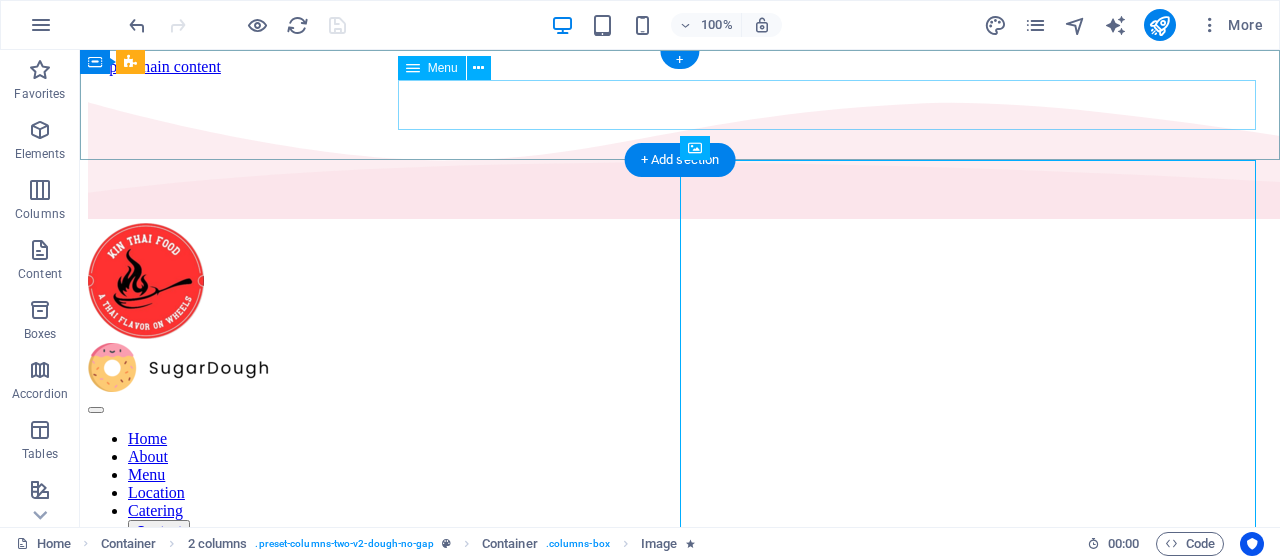 scroll, scrollTop: 0, scrollLeft: 0, axis: both 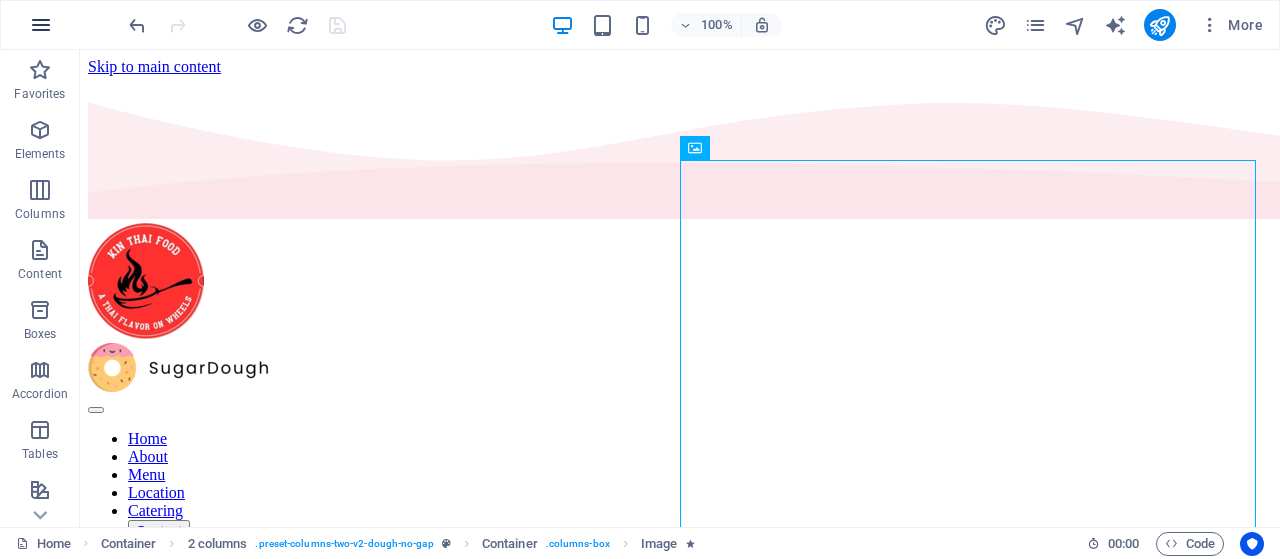 click at bounding box center [41, 25] 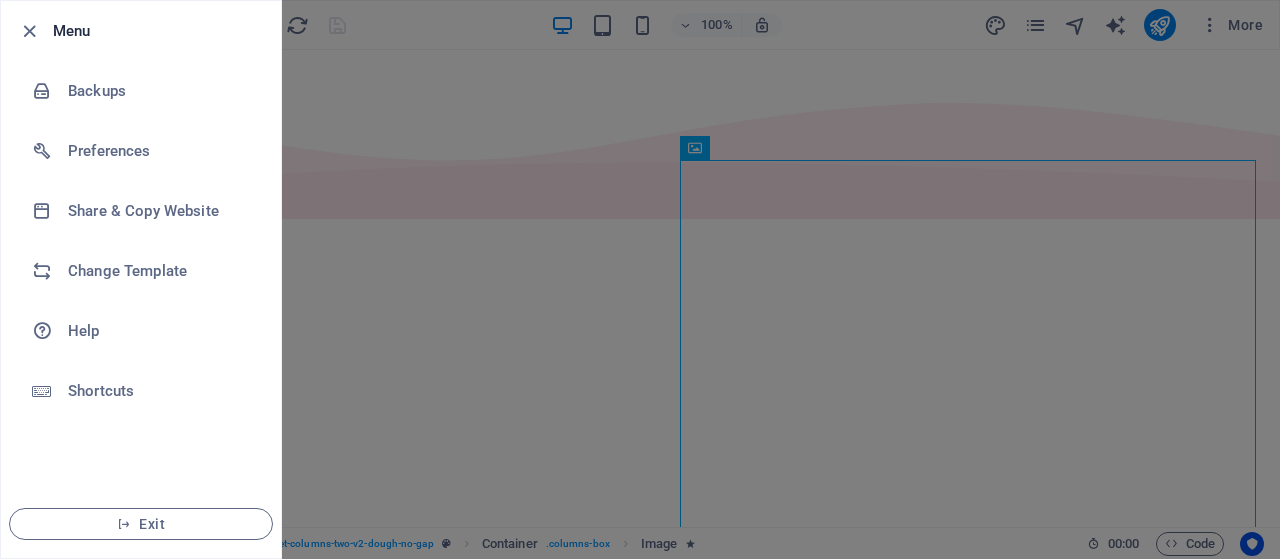 click at bounding box center [640, 279] 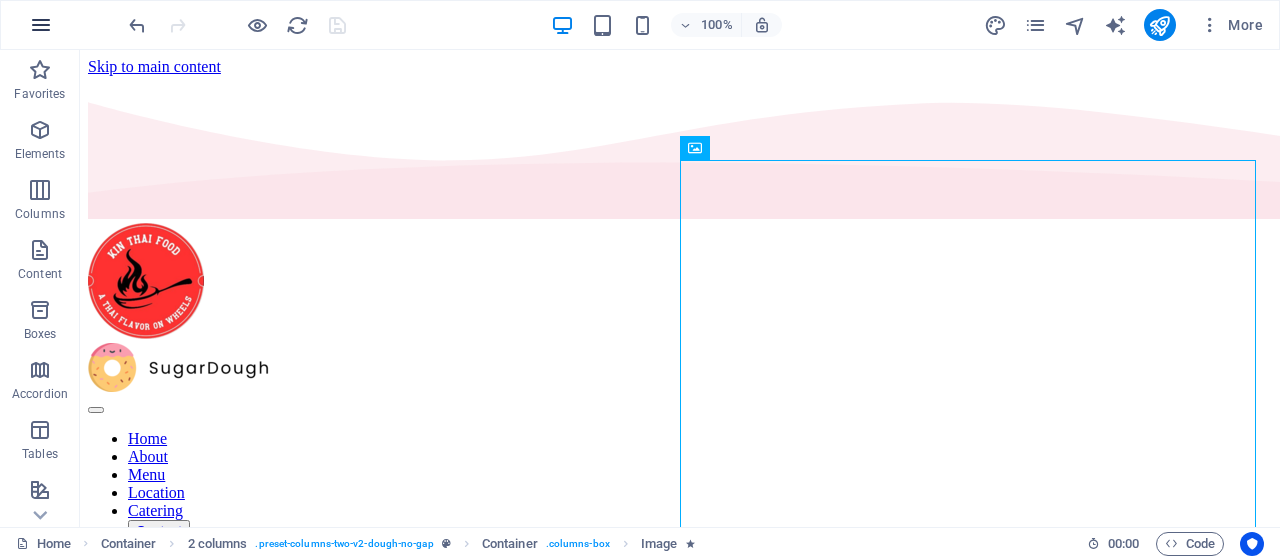 click at bounding box center (41, 25) 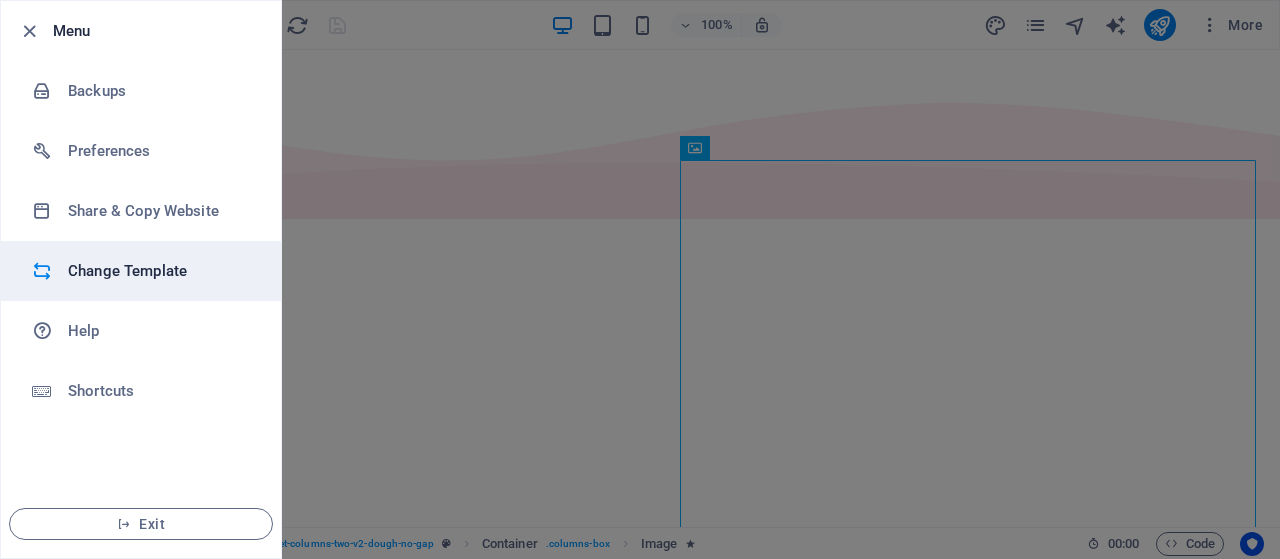 click on "Change Template" at bounding box center (160, 271) 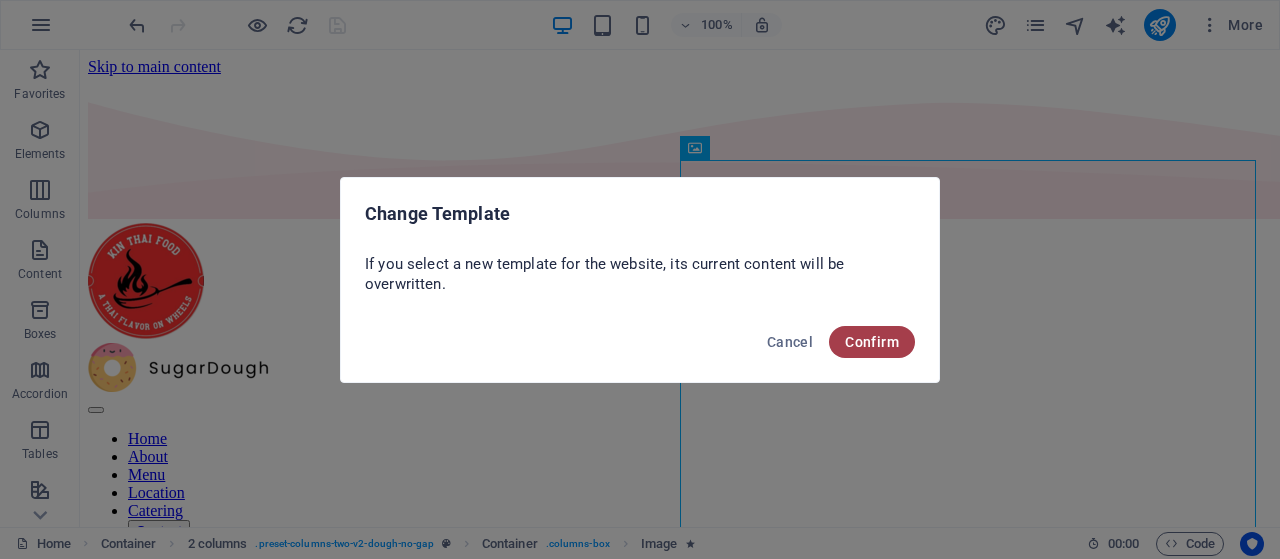 click on "Confirm" at bounding box center (872, 342) 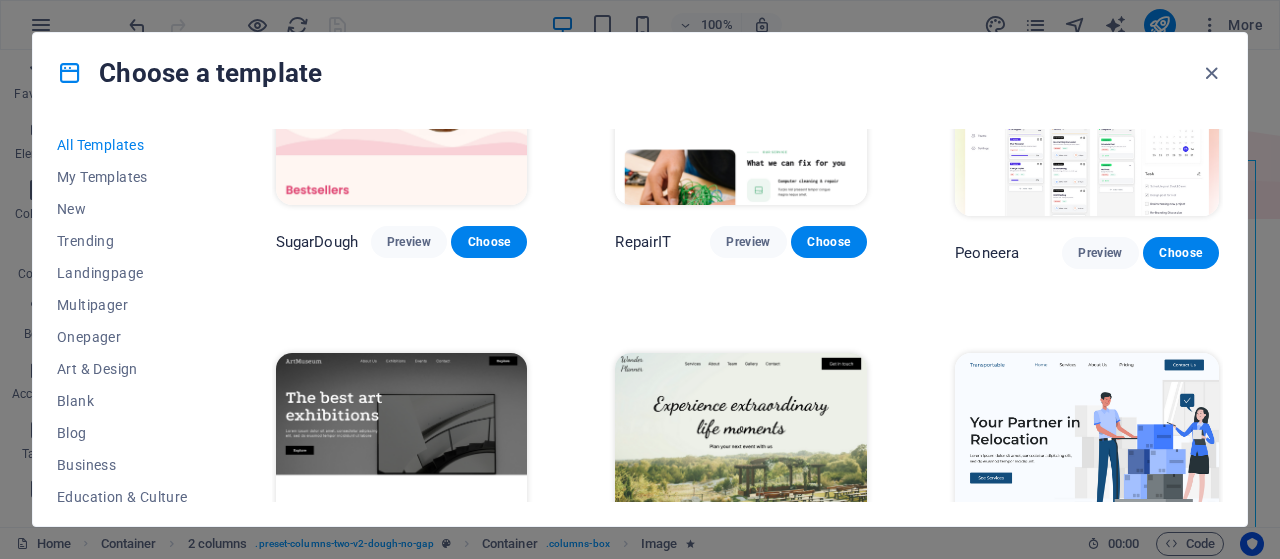 scroll, scrollTop: 192, scrollLeft: 0, axis: vertical 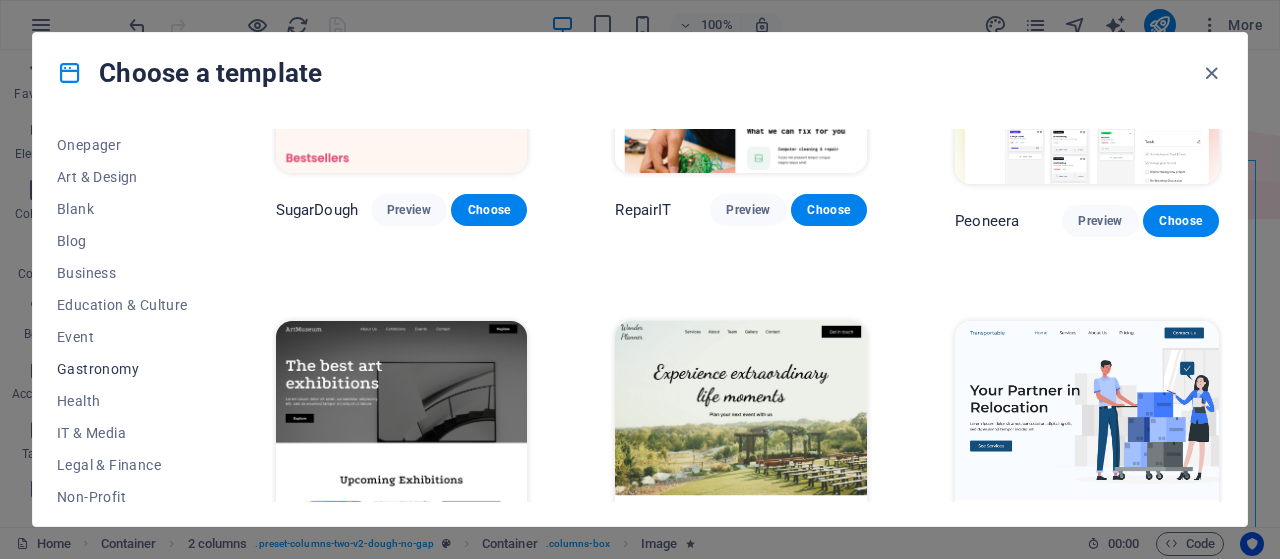 click on "Gastronomy" at bounding box center (122, 369) 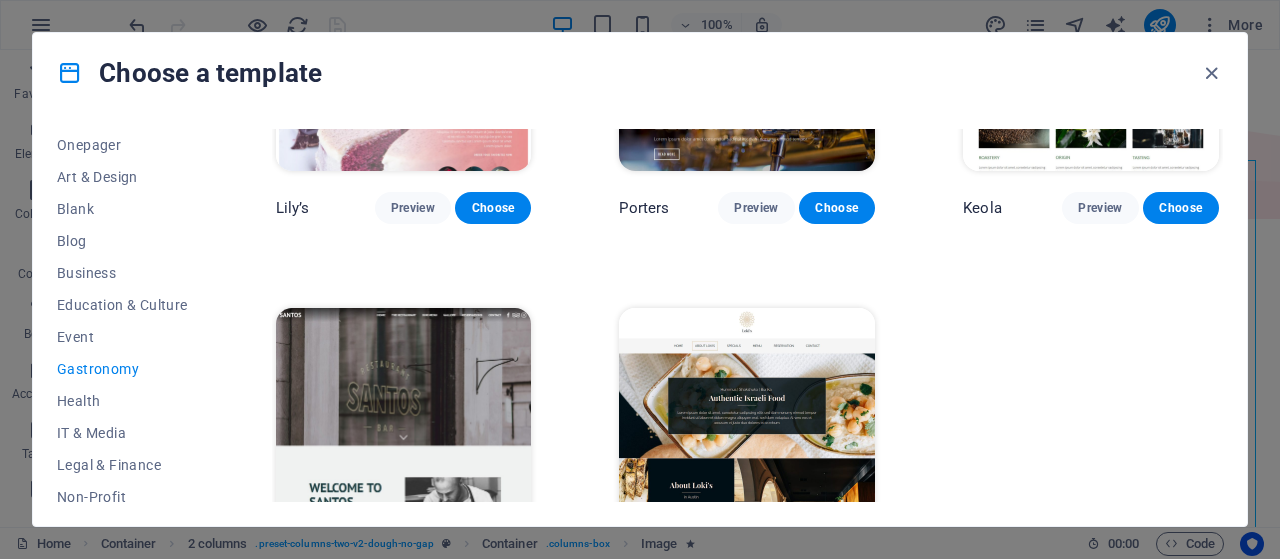 scroll, scrollTop: 1806, scrollLeft: 0, axis: vertical 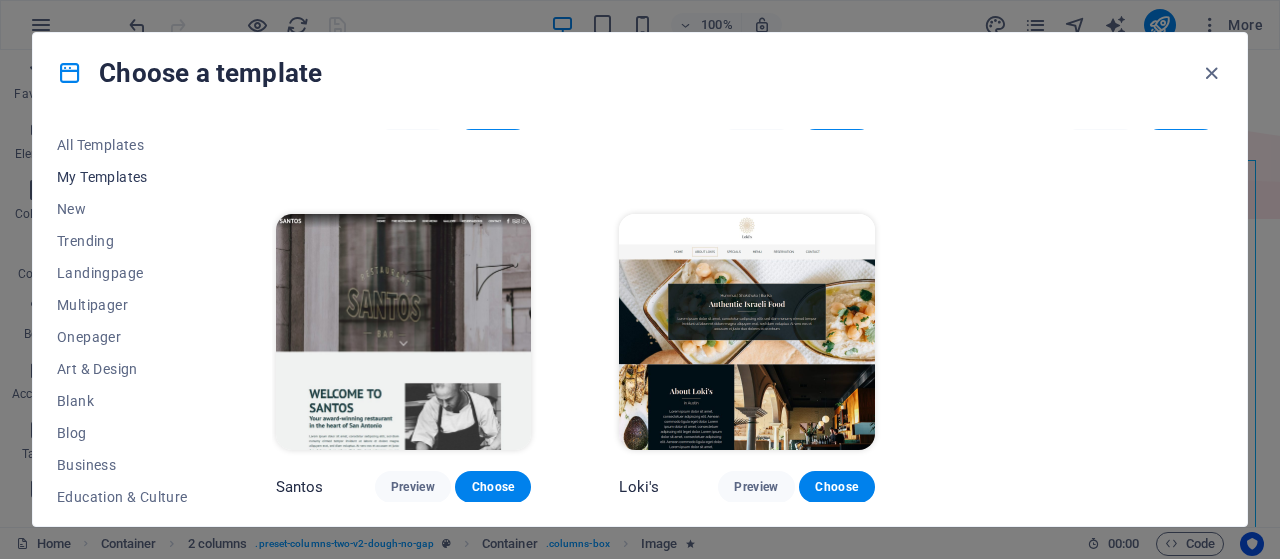 click on "My Templates" at bounding box center (122, 177) 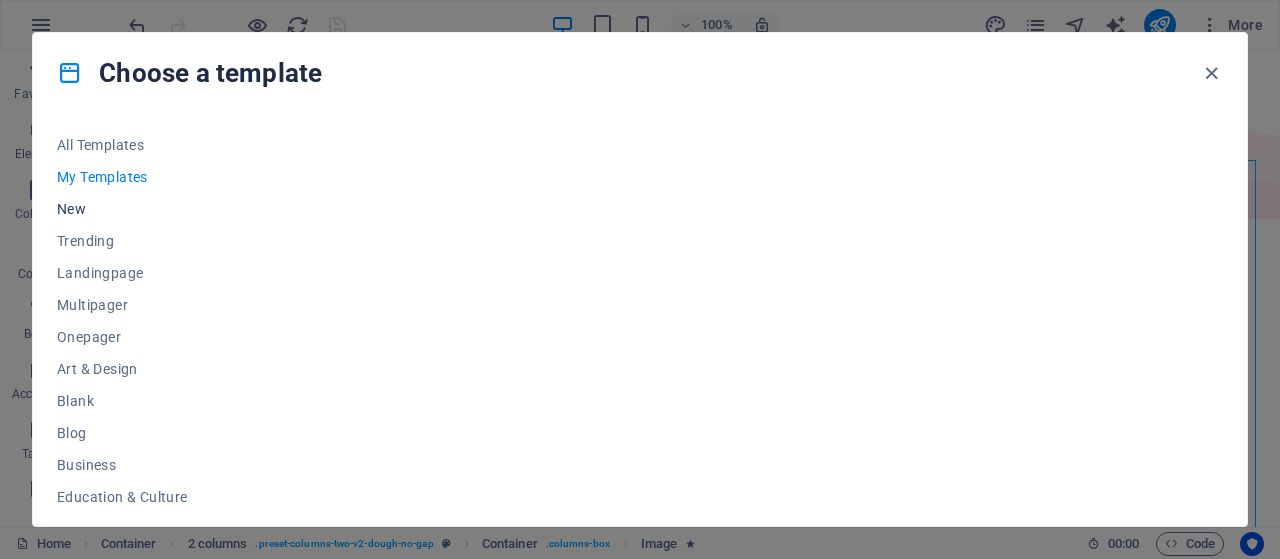 click on "New" at bounding box center (122, 209) 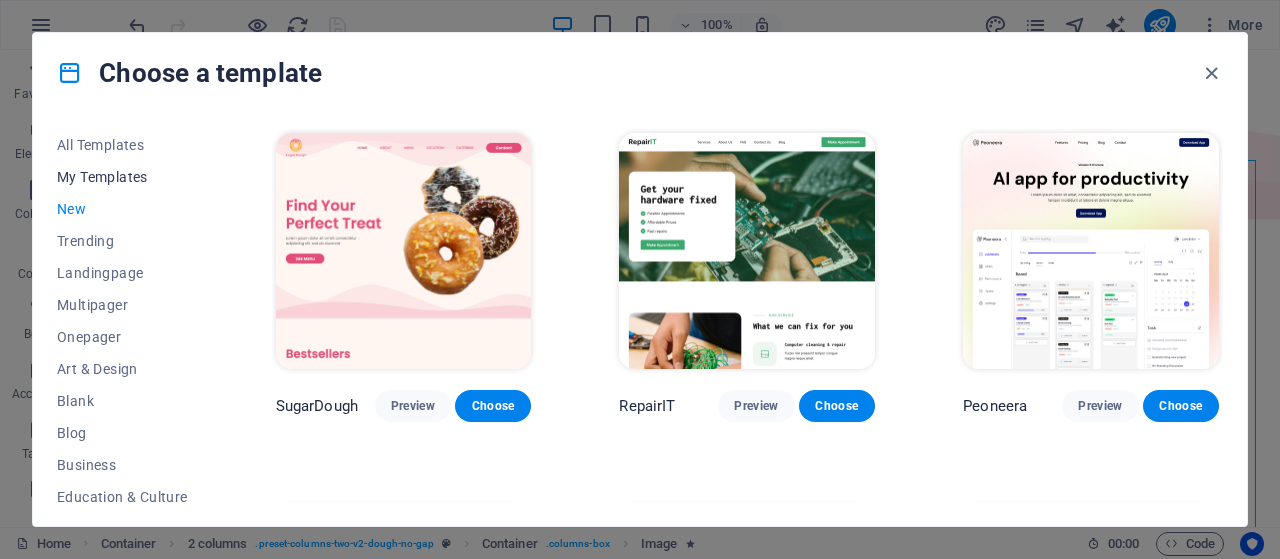 click on "My Templates" at bounding box center (122, 177) 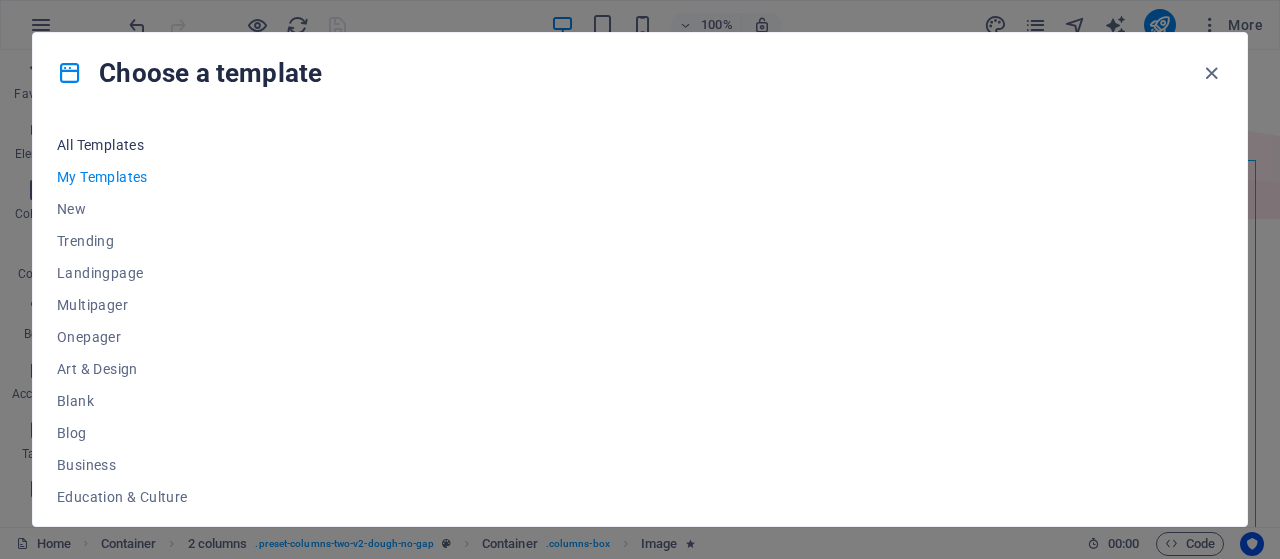 click on "All Templates" at bounding box center [122, 145] 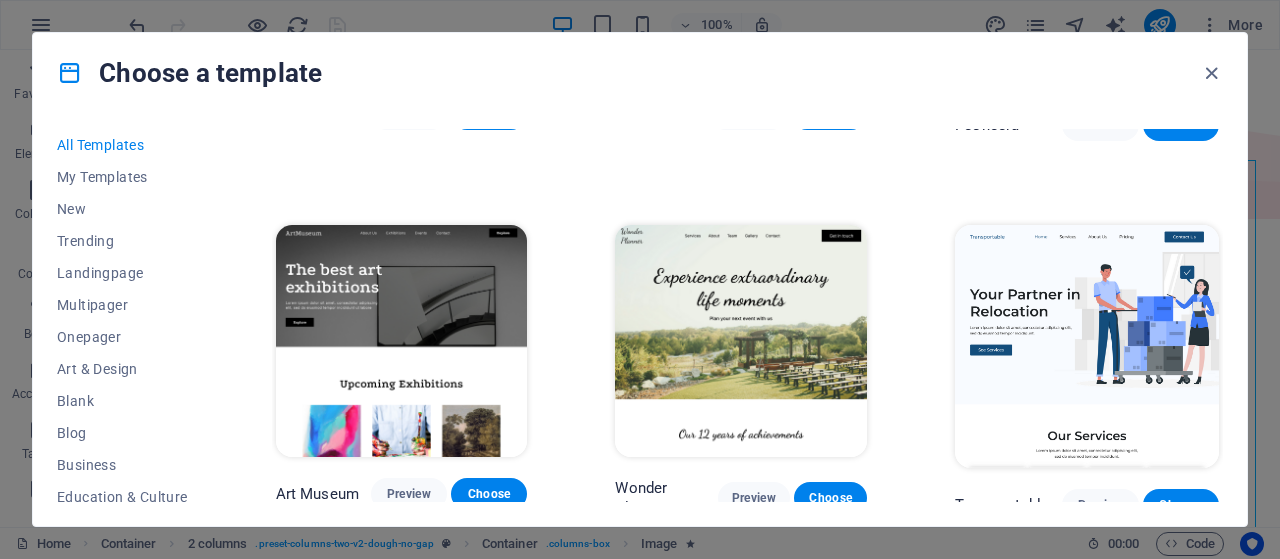 scroll, scrollTop: 384, scrollLeft: 0, axis: vertical 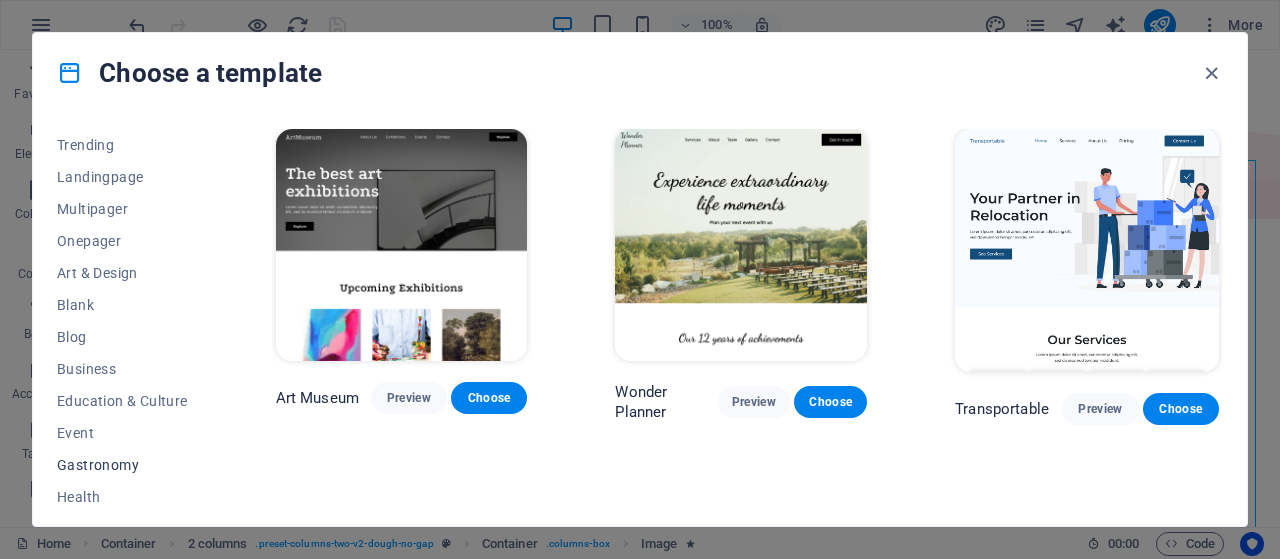 click on "Gastronomy" at bounding box center (122, 465) 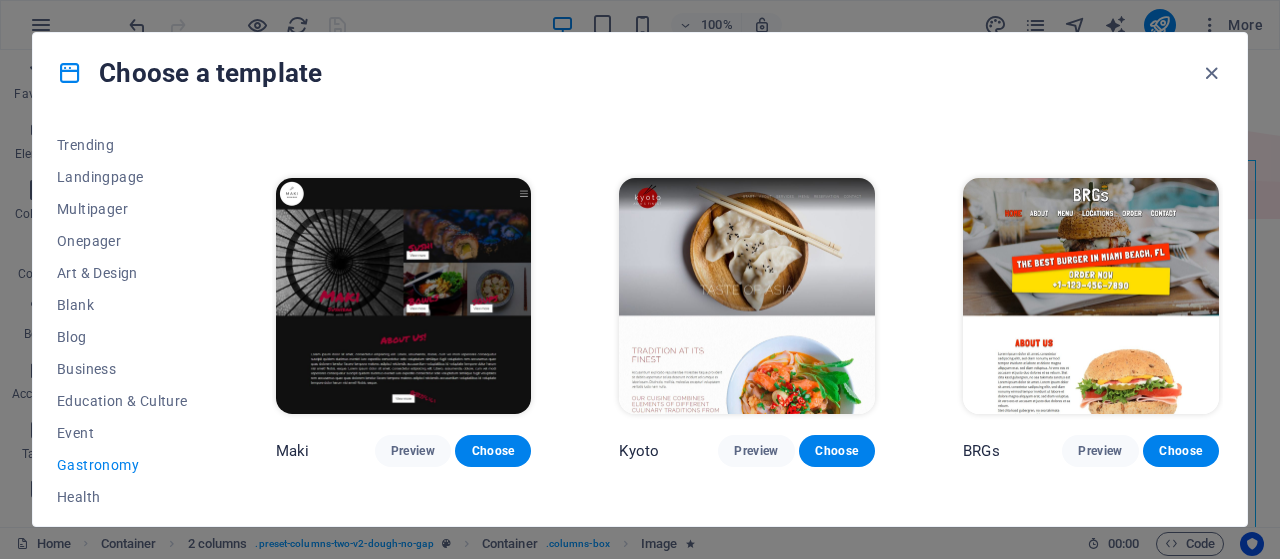 scroll, scrollTop: 750, scrollLeft: 0, axis: vertical 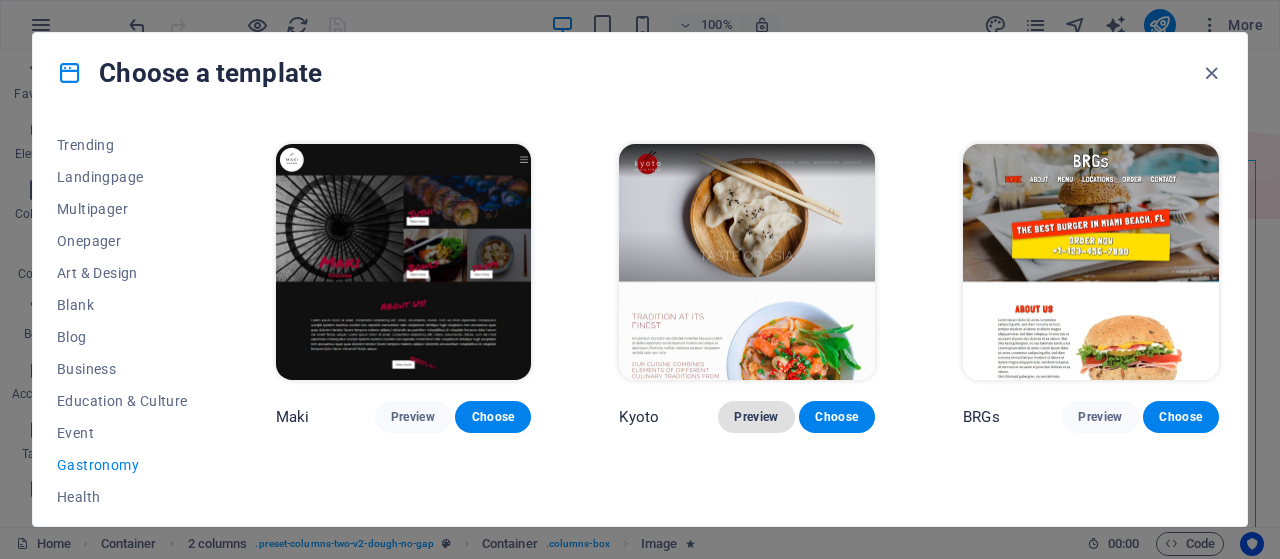 click on "Preview" at bounding box center [756, 417] 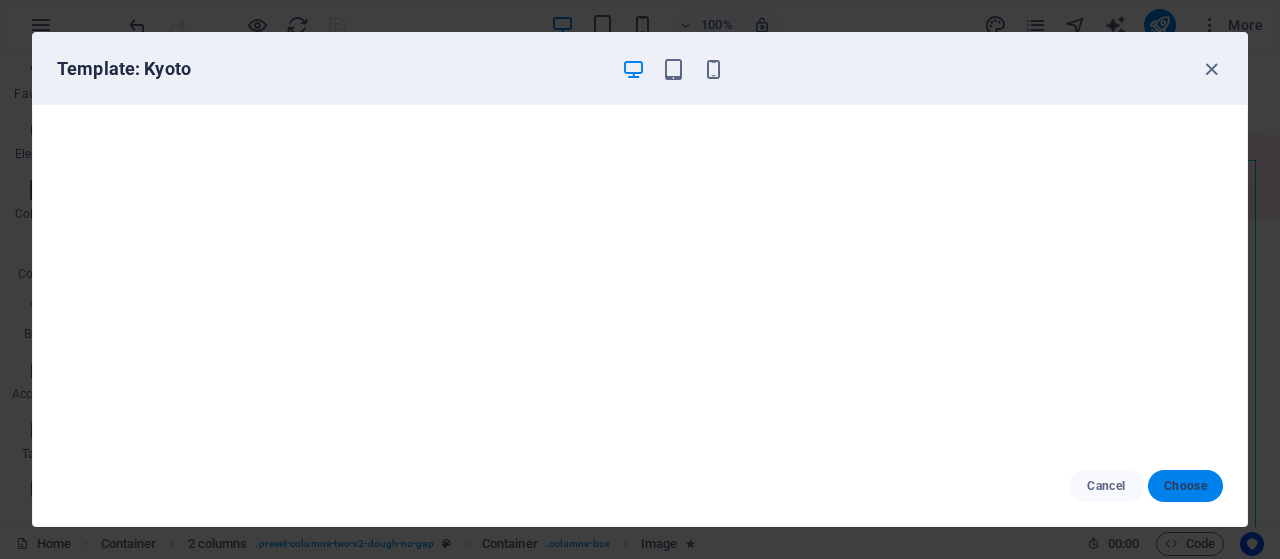 click on "Choose" at bounding box center [1185, 486] 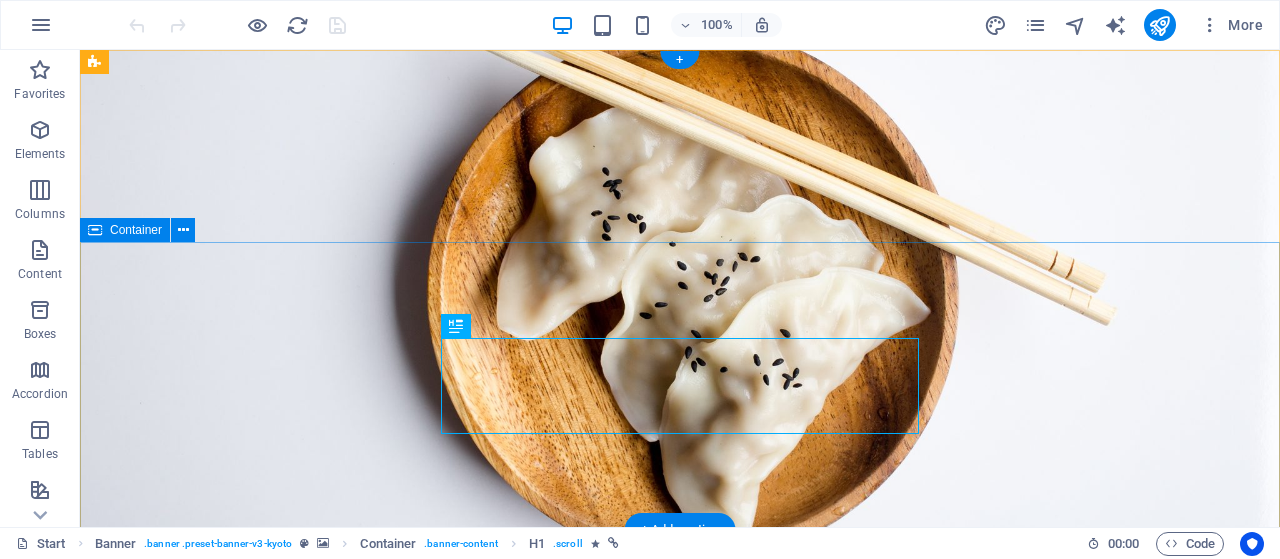 scroll, scrollTop: 0, scrollLeft: 0, axis: both 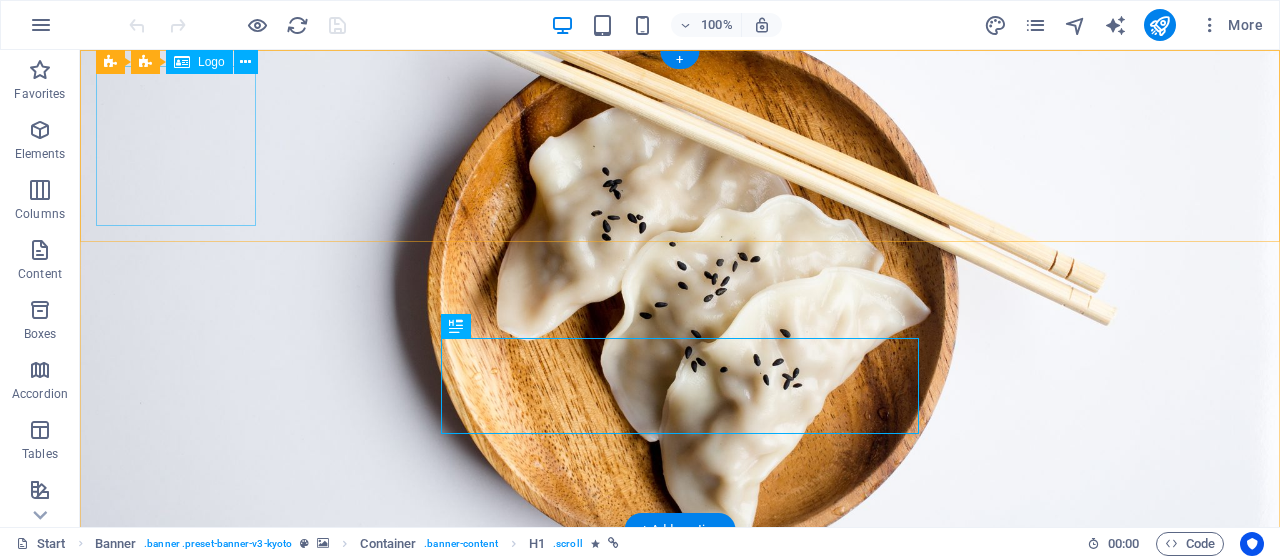 click at bounding box center (680, 626) 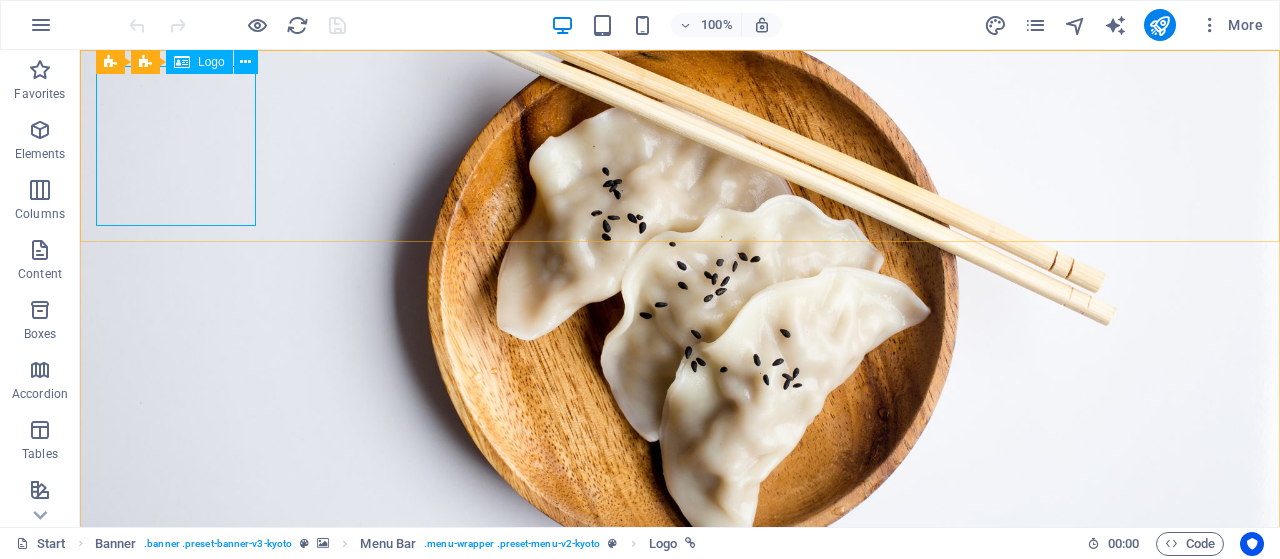 click on "Logo" at bounding box center (211, 62) 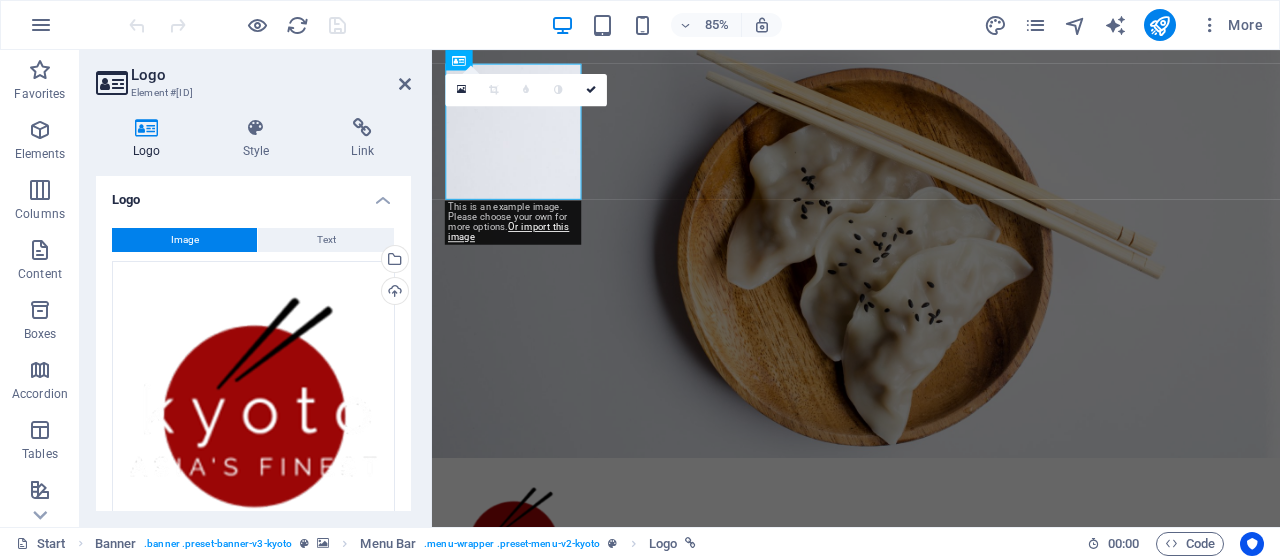 click on "Image" at bounding box center [184, 240] 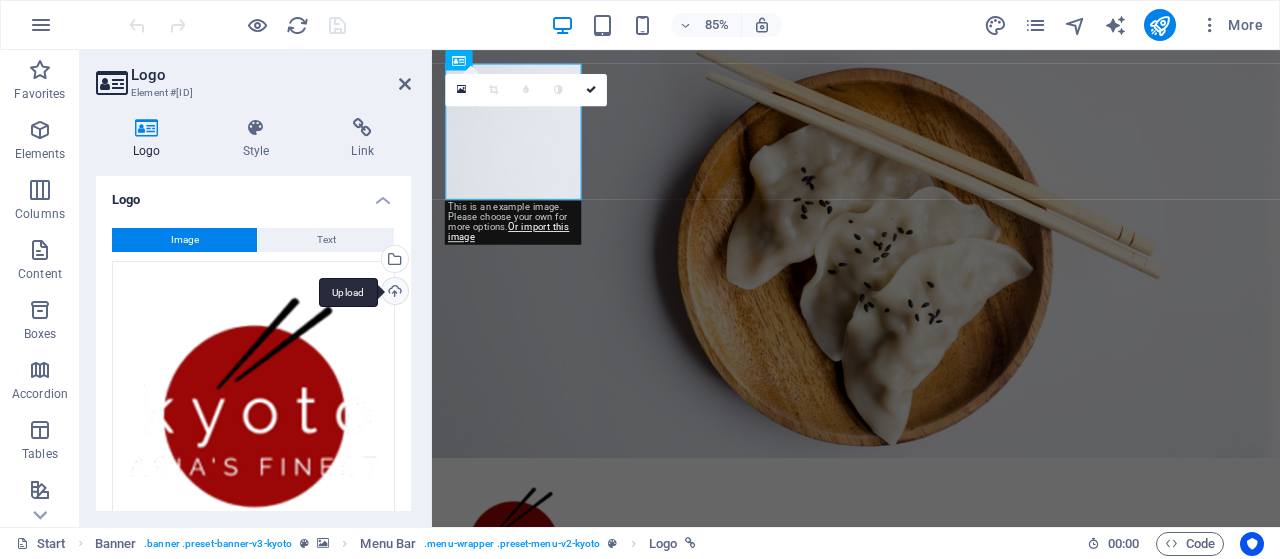 click on "Upload" at bounding box center (393, 293) 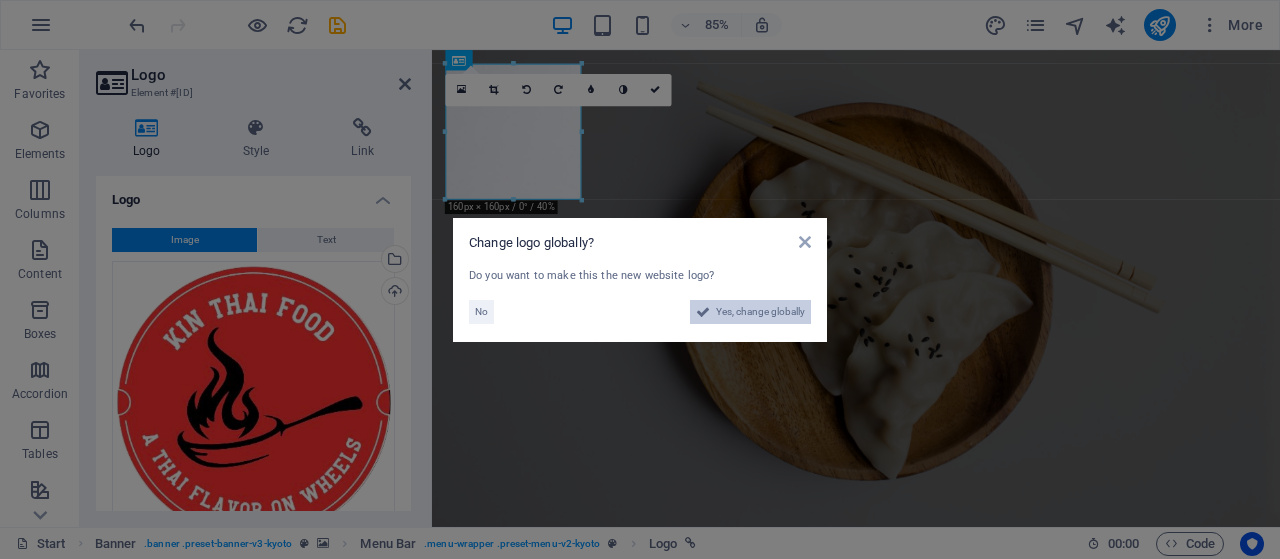 click on "Yes, change globally" at bounding box center [760, 312] 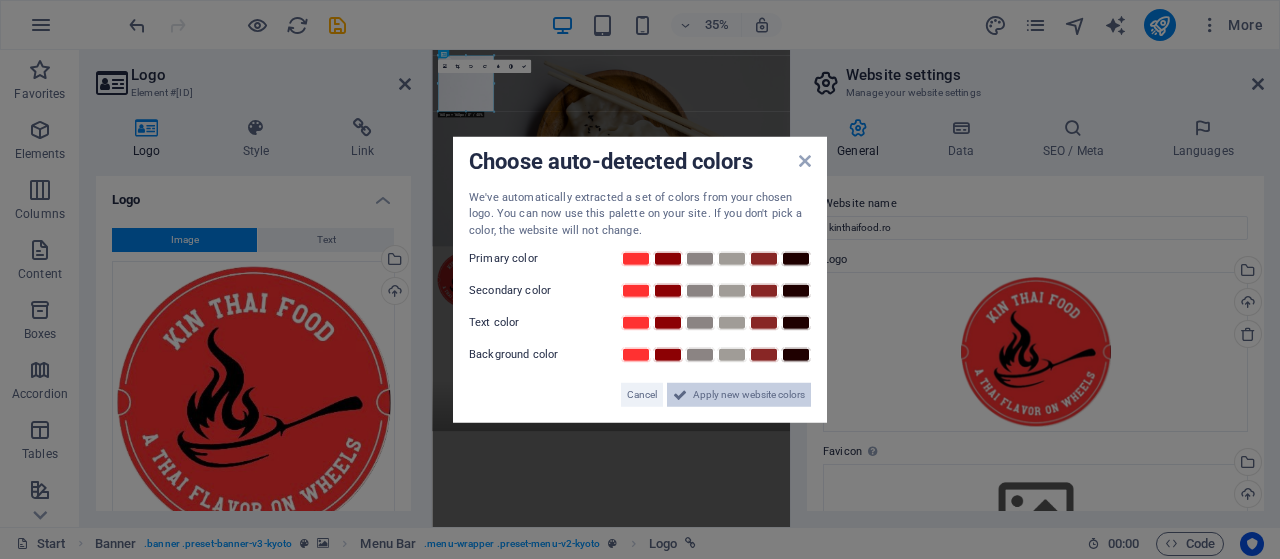 click on "Apply new website colors" at bounding box center [749, 395] 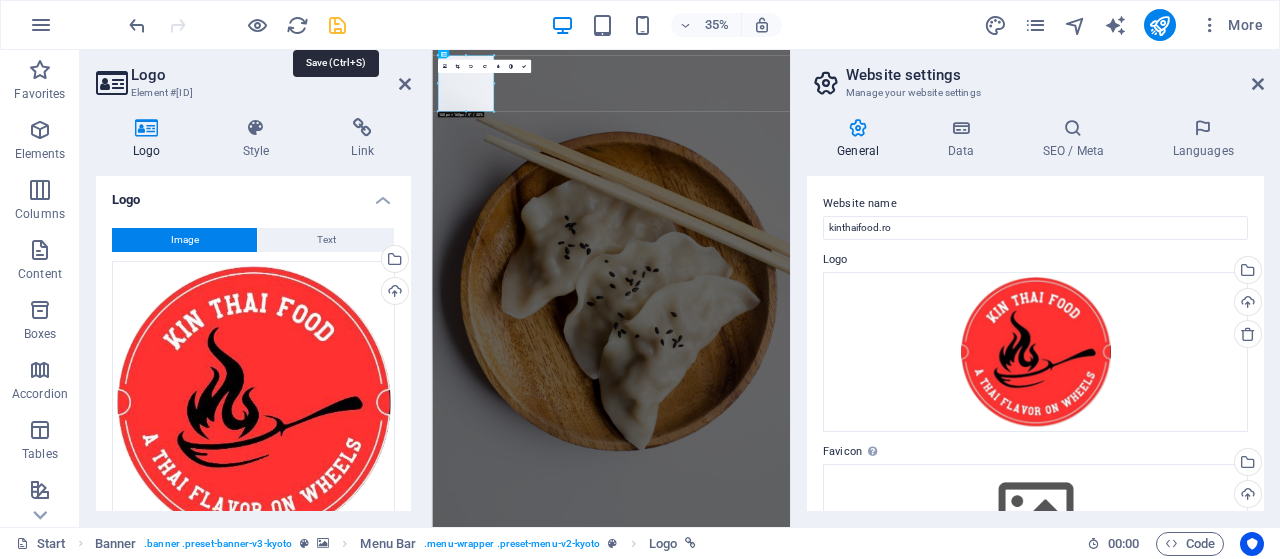 click at bounding box center (337, 25) 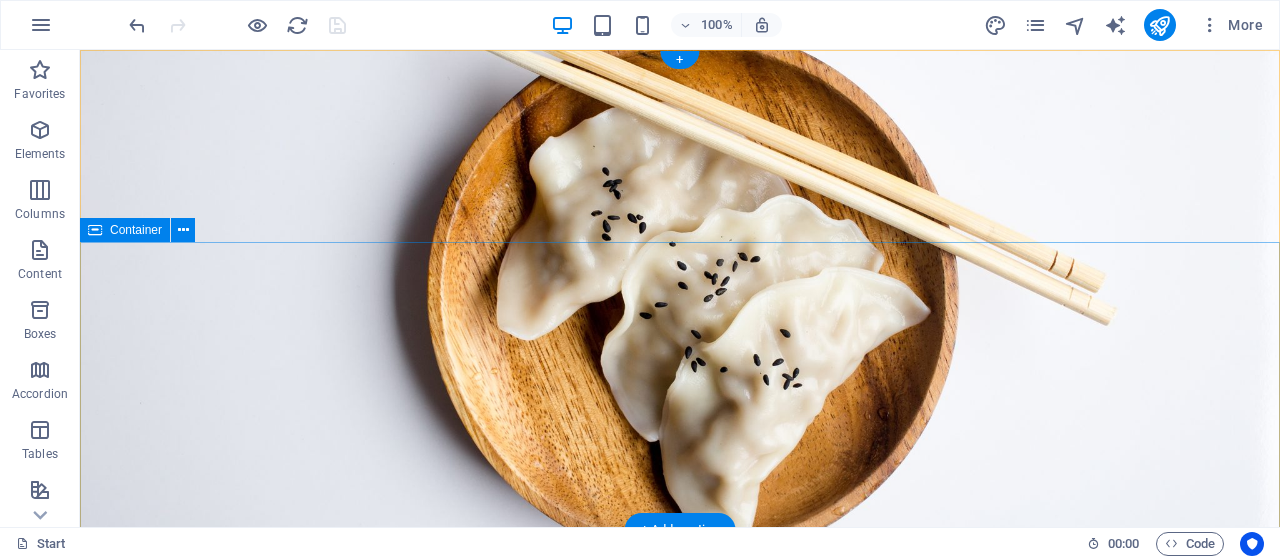click on "taste of Asia" at bounding box center (680, 914) 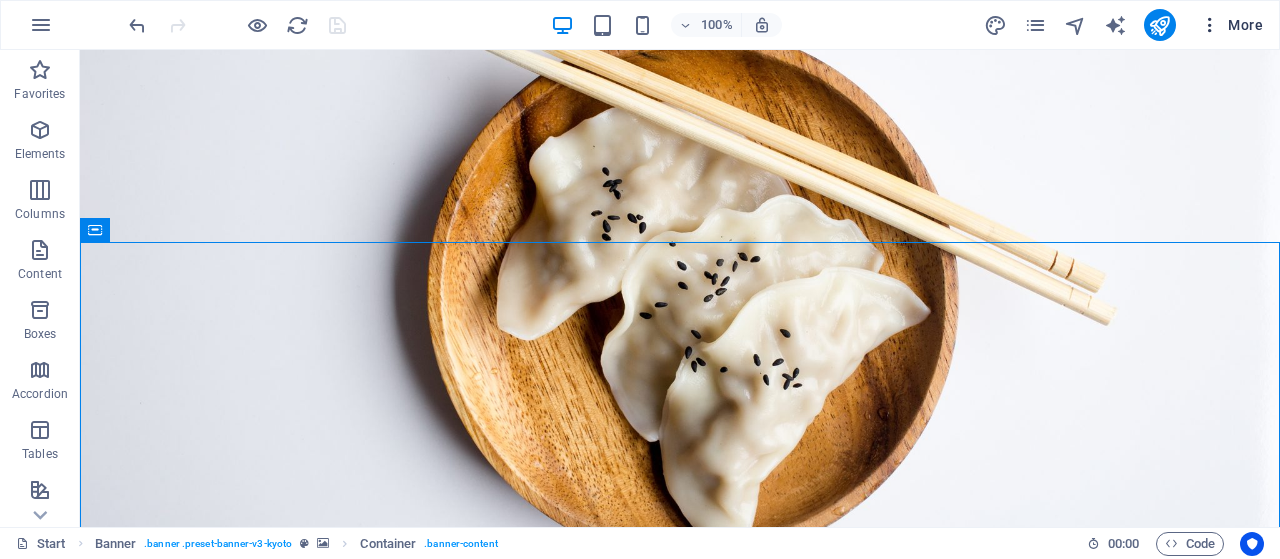 click on "More" at bounding box center (1231, 25) 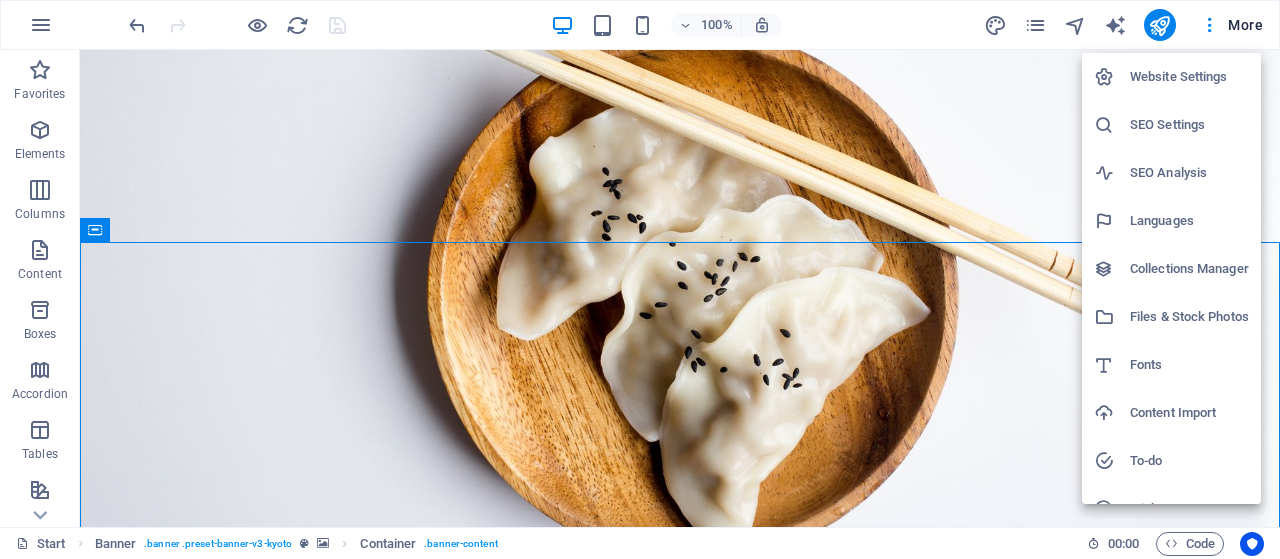 click on "Website Settings" at bounding box center [1189, 77] 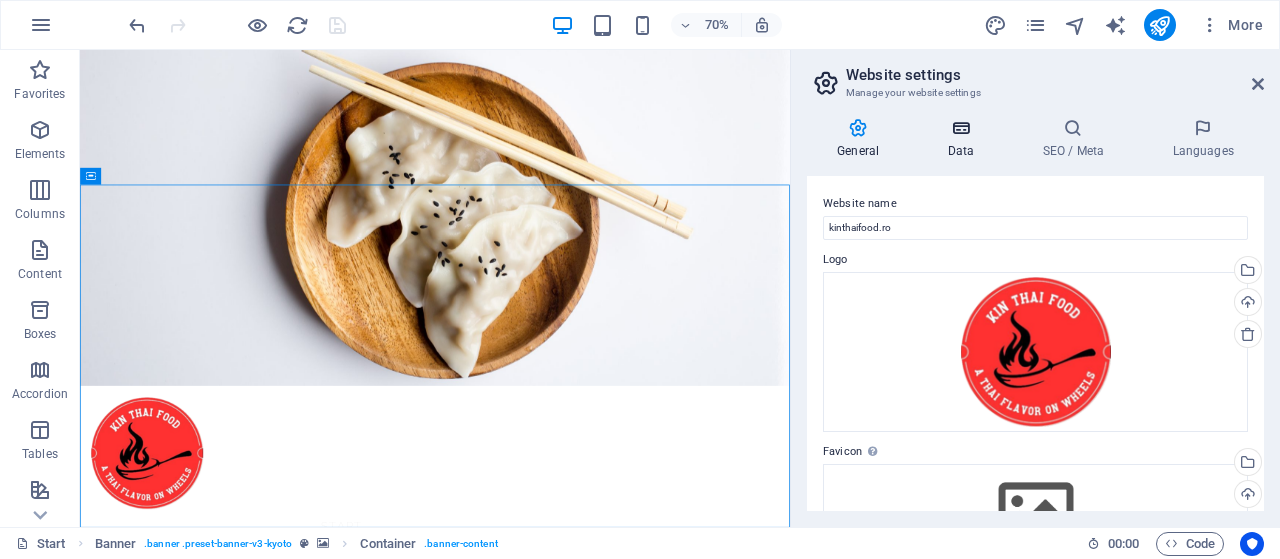 click on "Data" at bounding box center (964, 139) 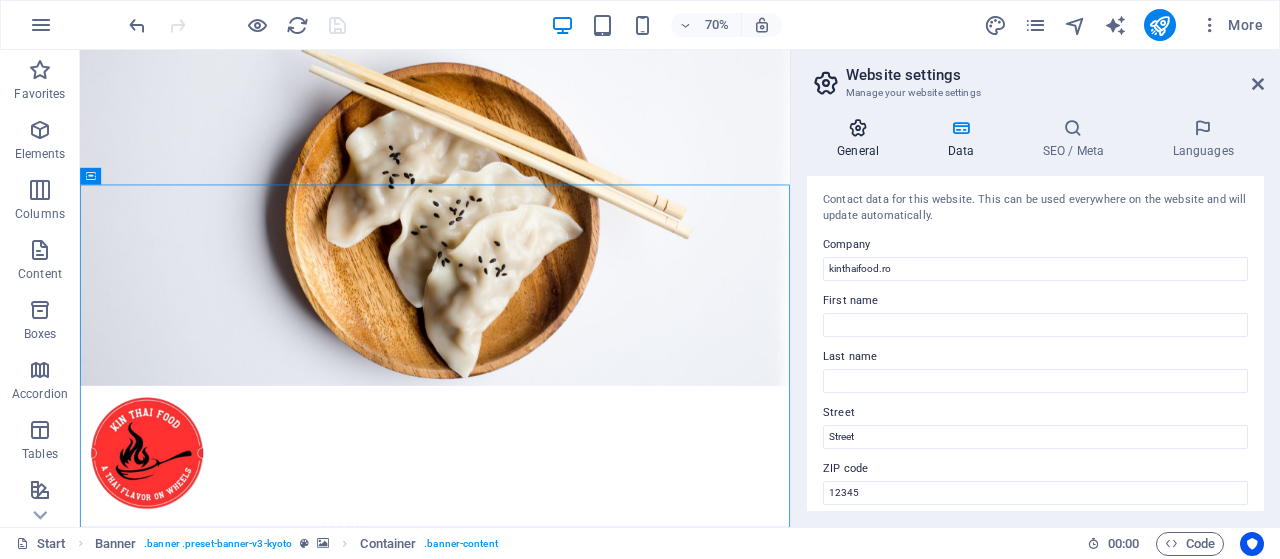 click on "General" at bounding box center (862, 139) 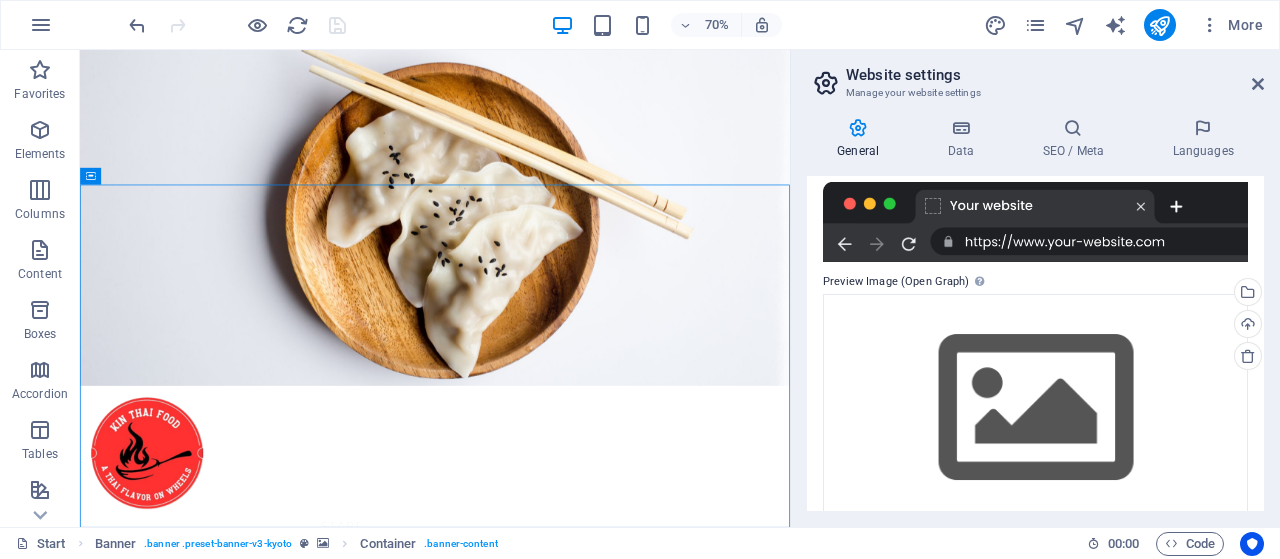 scroll, scrollTop: 412, scrollLeft: 0, axis: vertical 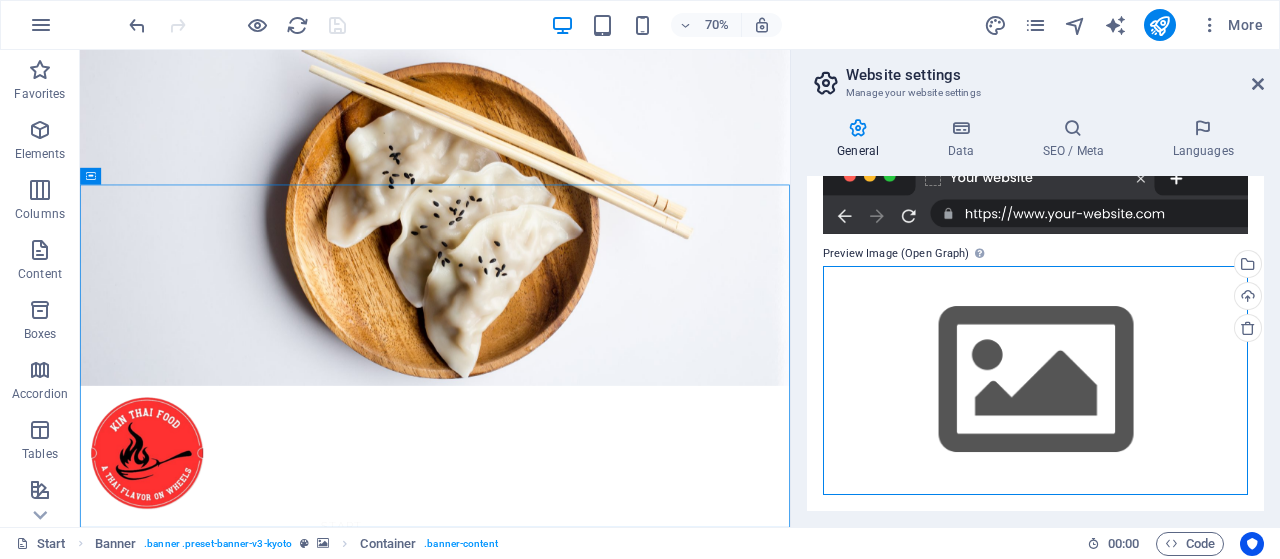 click on "Drag files here, click to choose files or select files from Files or our free stock photos & videos" at bounding box center (1035, 380) 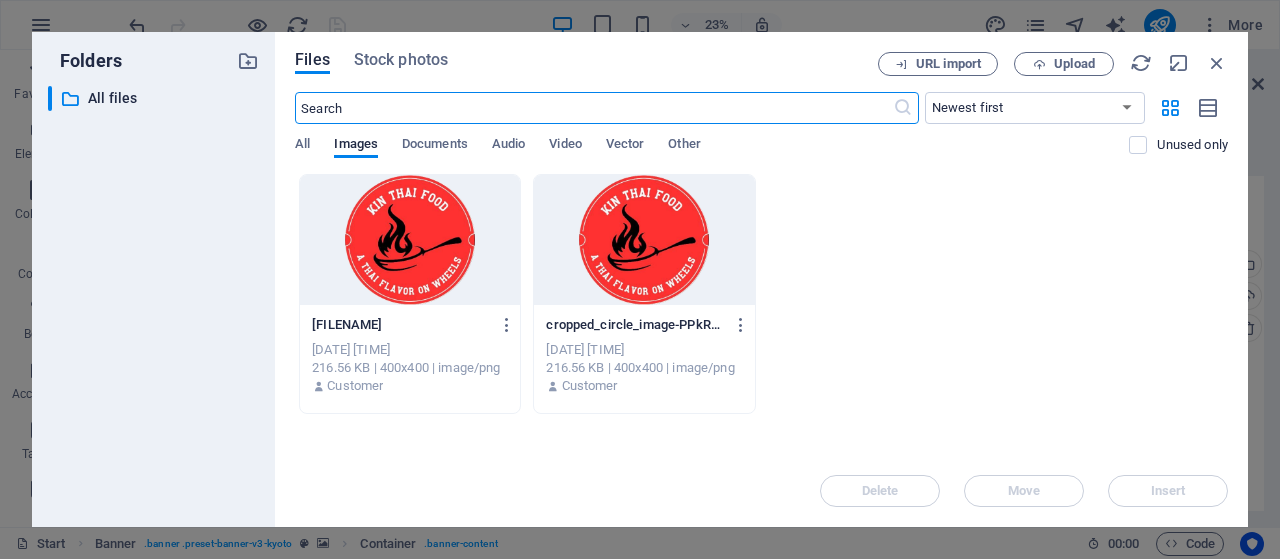 click at bounding box center (644, 240) 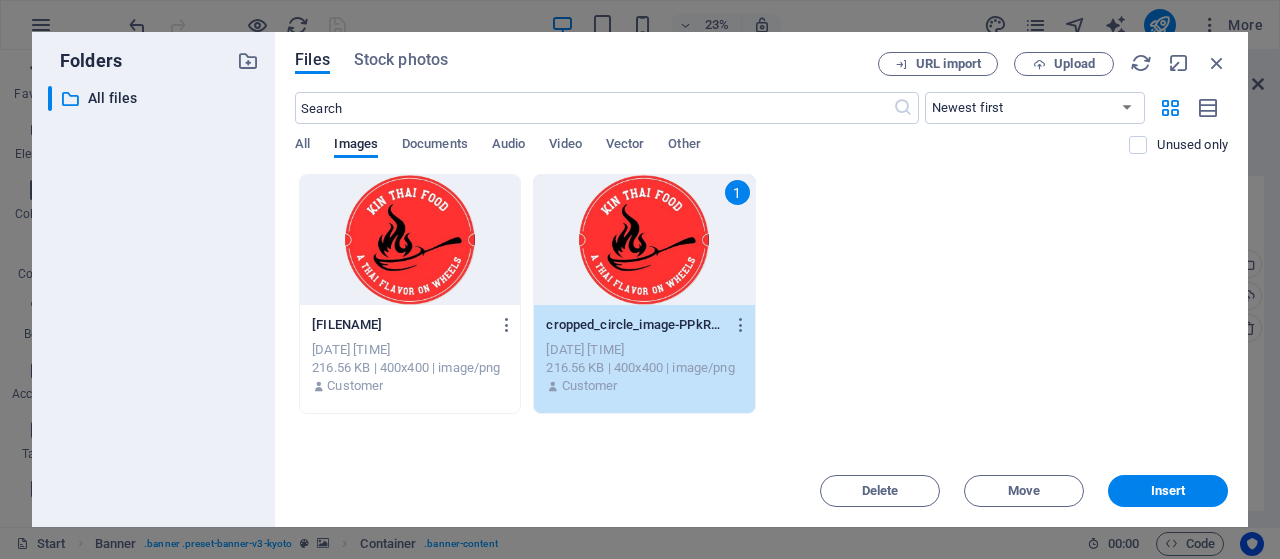 click on "1" at bounding box center [644, 240] 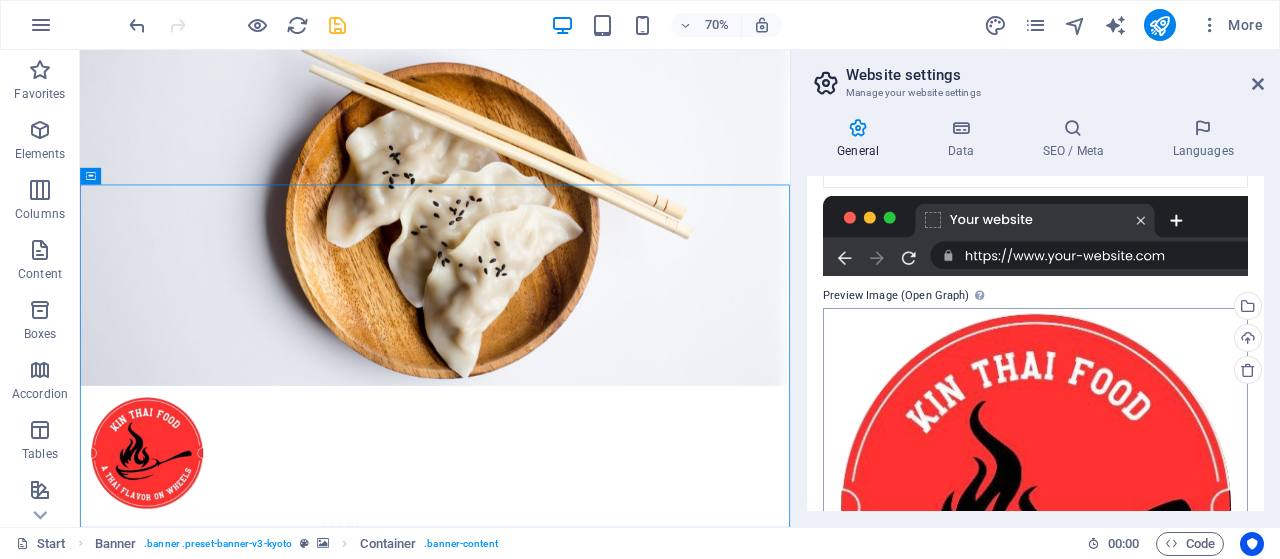 scroll, scrollTop: 294, scrollLeft: 0, axis: vertical 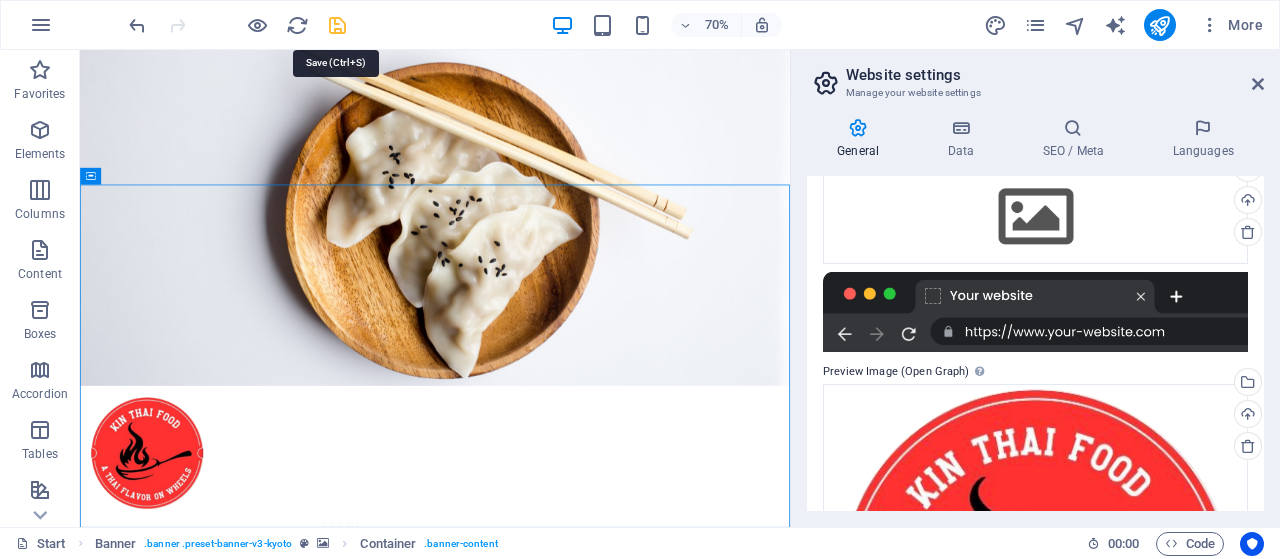 click at bounding box center [337, 25] 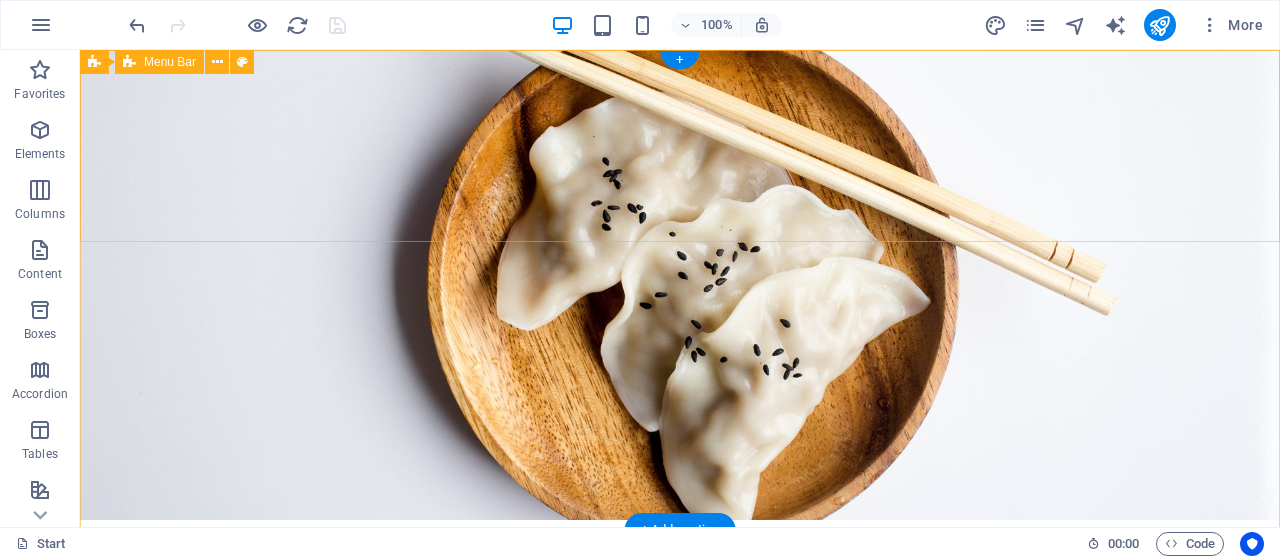 scroll, scrollTop: 0, scrollLeft: 0, axis: both 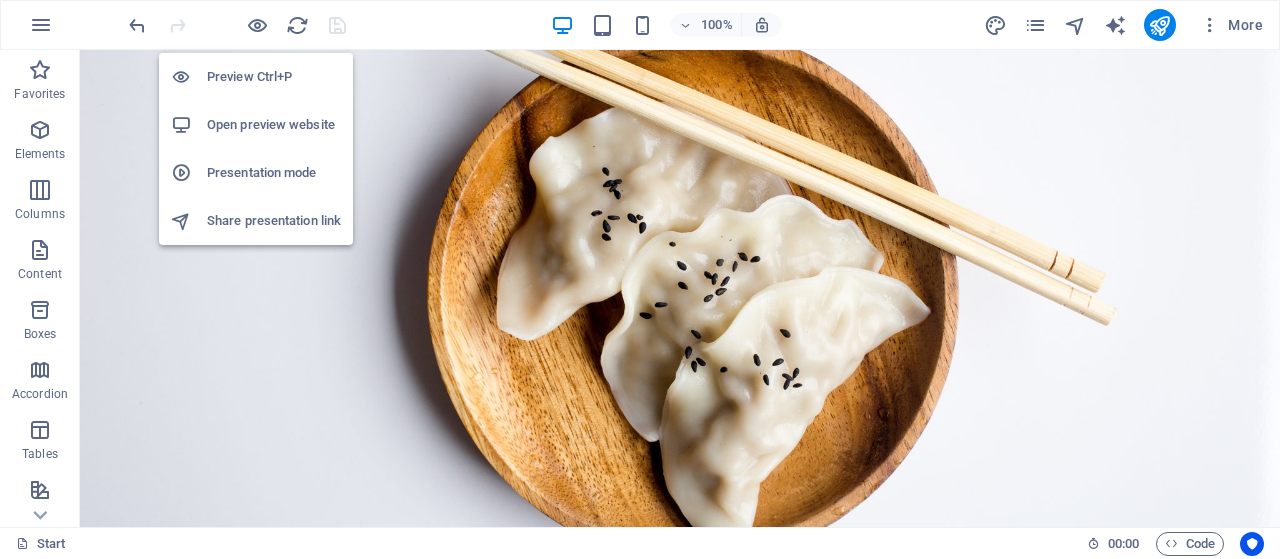 click on "Open preview website" at bounding box center (274, 125) 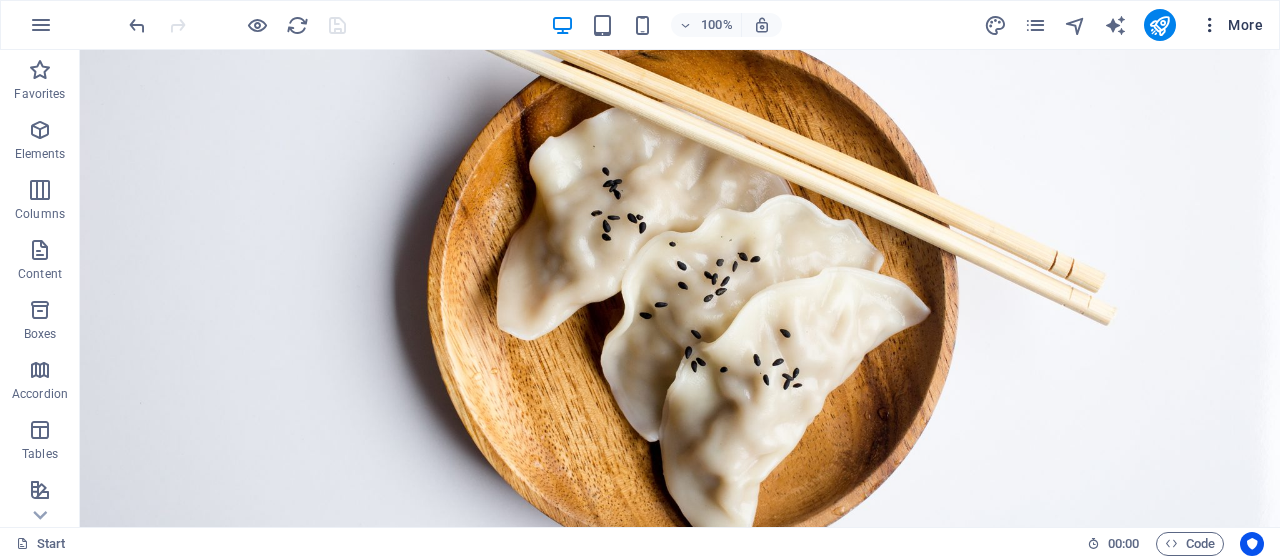 click on "More" at bounding box center [1231, 25] 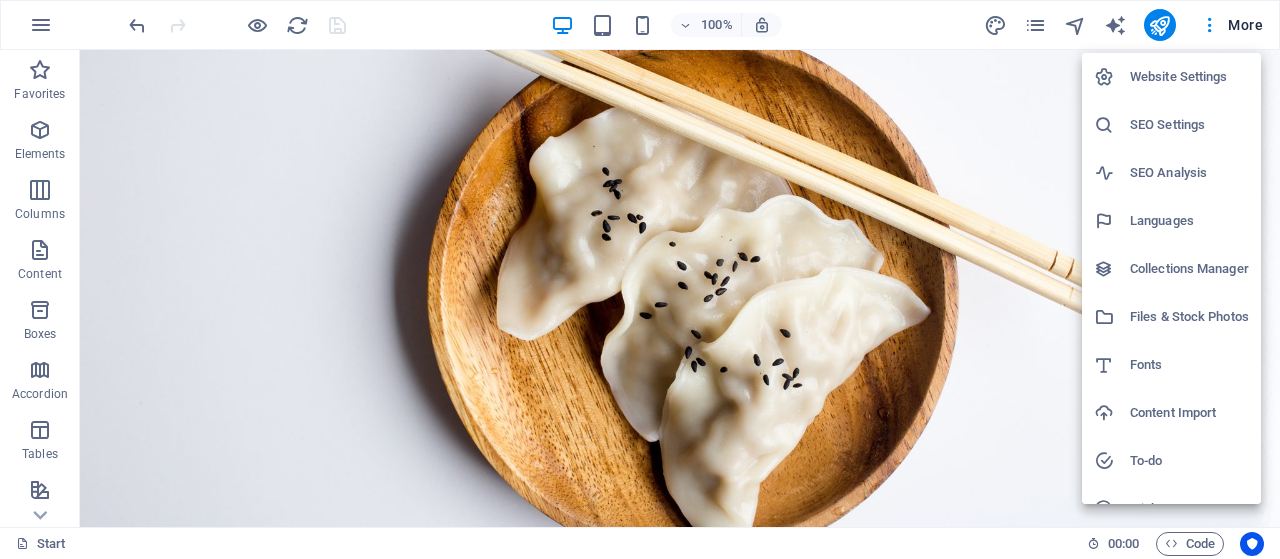 click at bounding box center (640, 279) 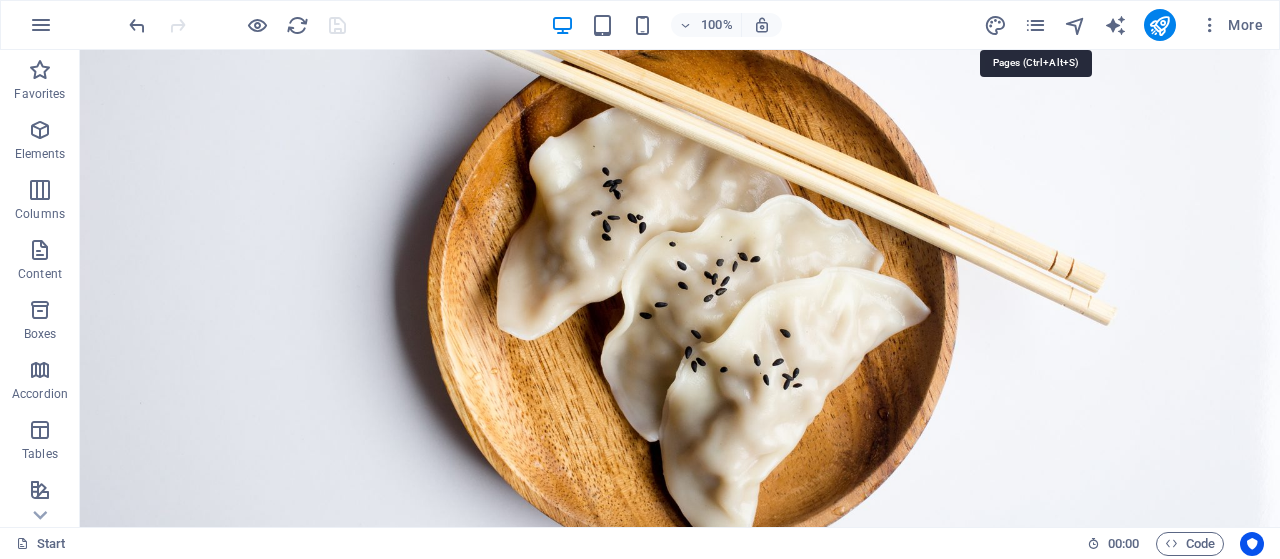 click at bounding box center [1035, 25] 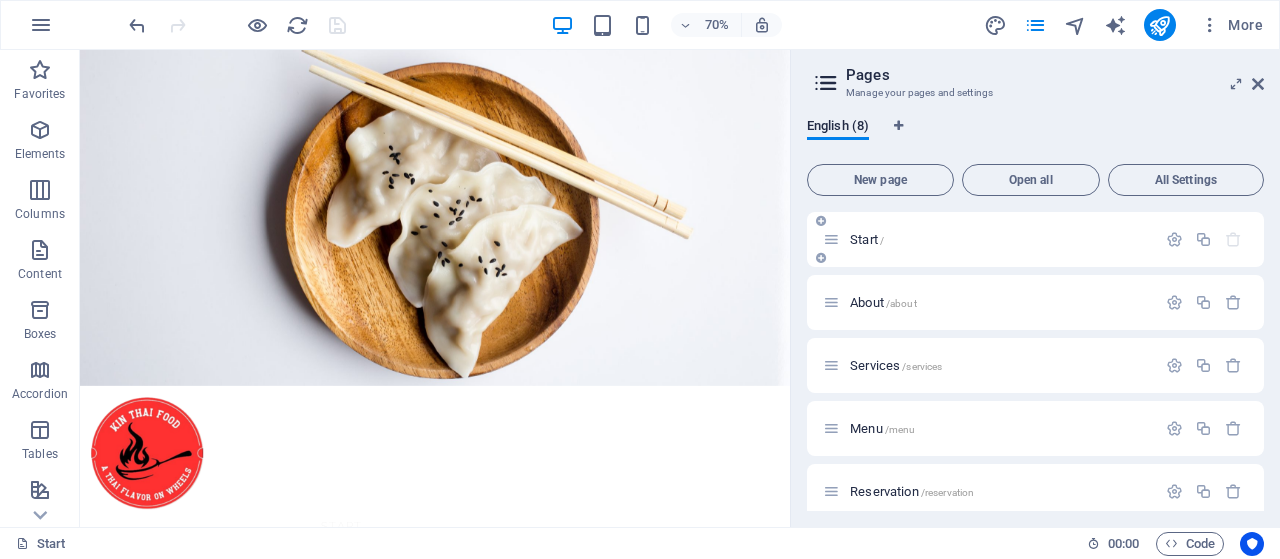 click on "Start /" at bounding box center [989, 239] 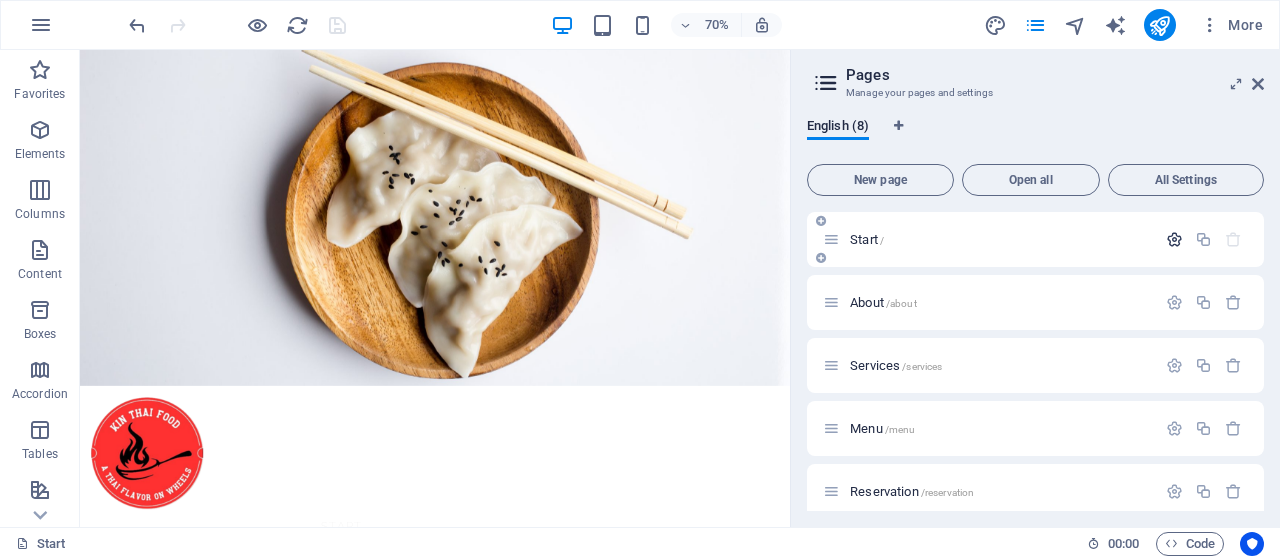 click at bounding box center [1174, 239] 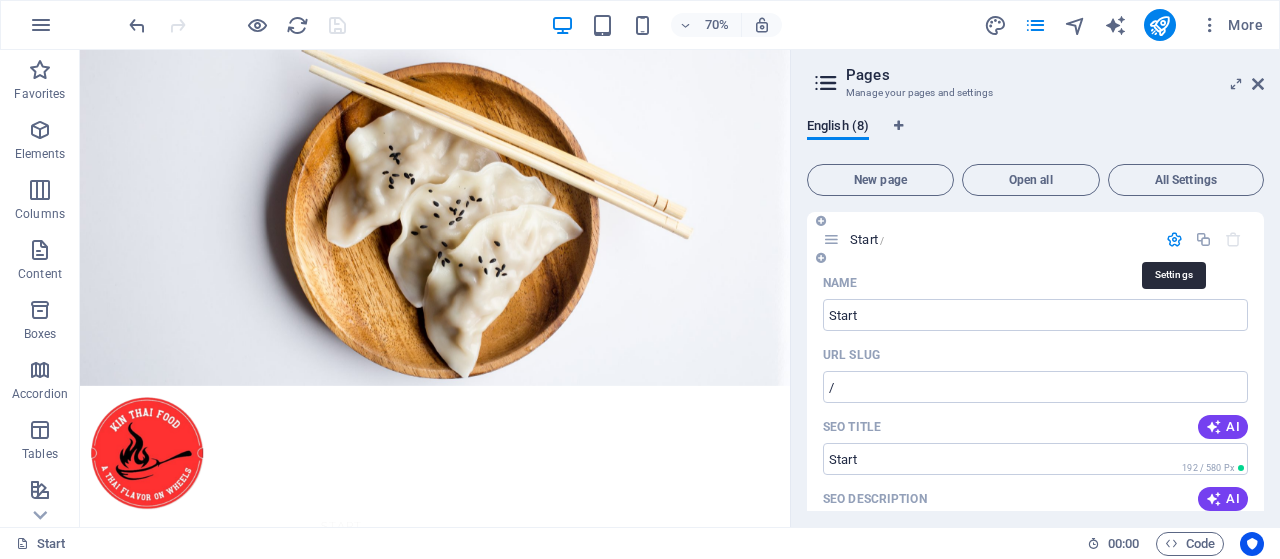 click at bounding box center [1174, 239] 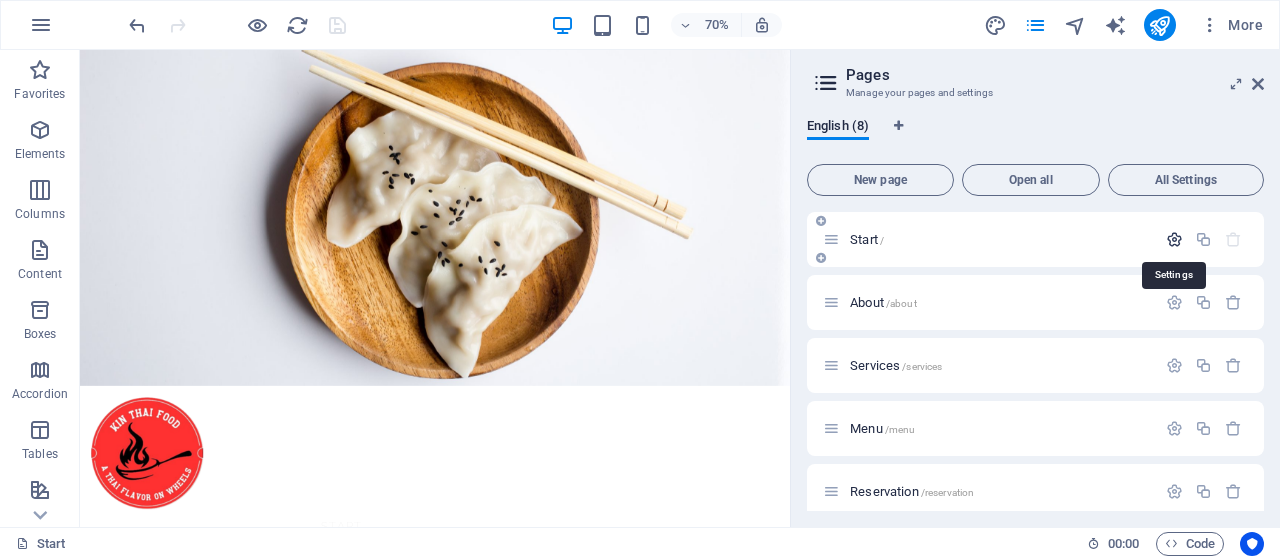 click at bounding box center (1174, 239) 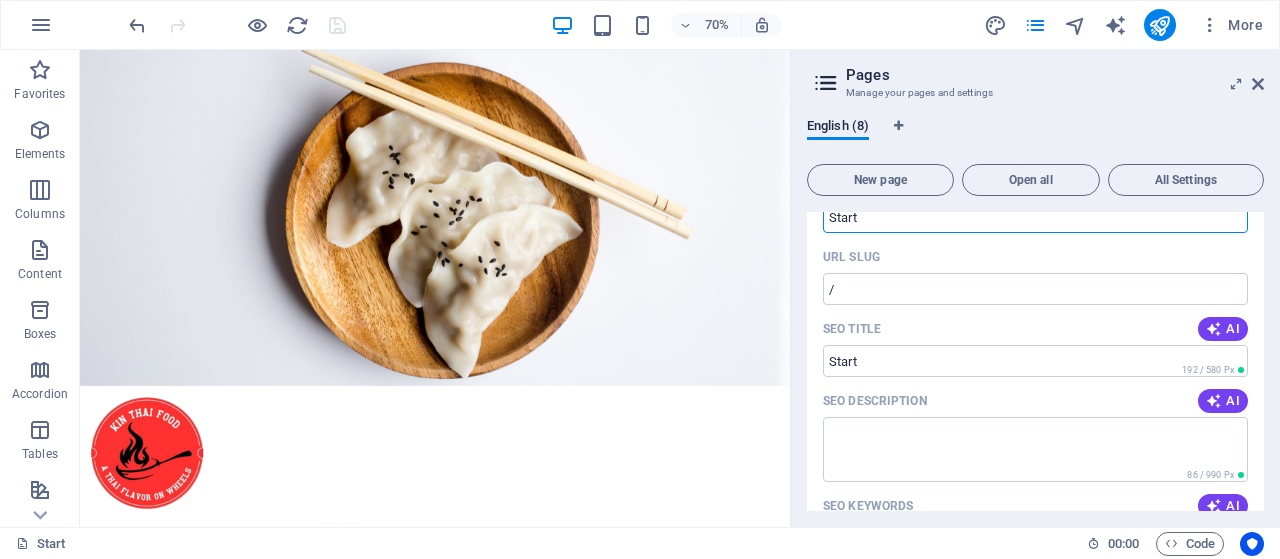 scroll, scrollTop: 0, scrollLeft: 0, axis: both 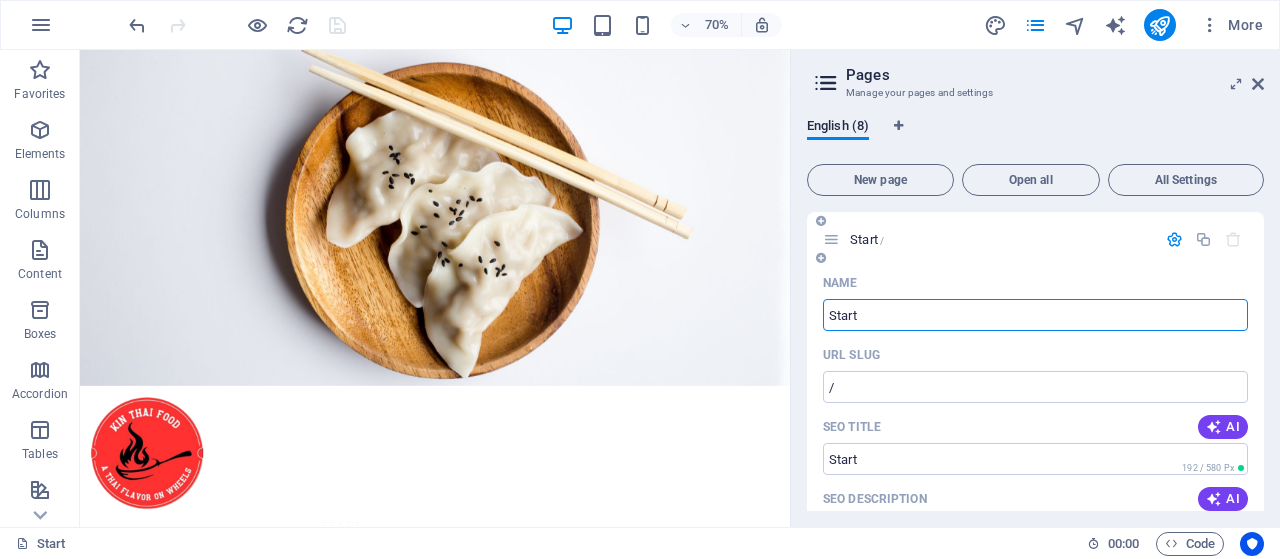 click at bounding box center [1174, 239] 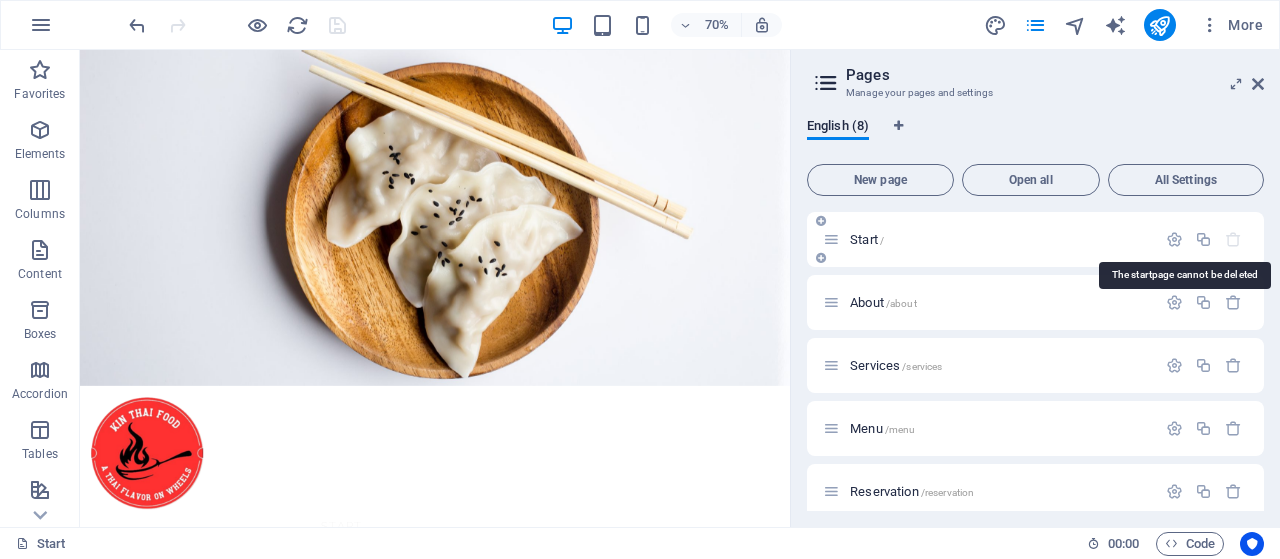 click at bounding box center [1233, 239] 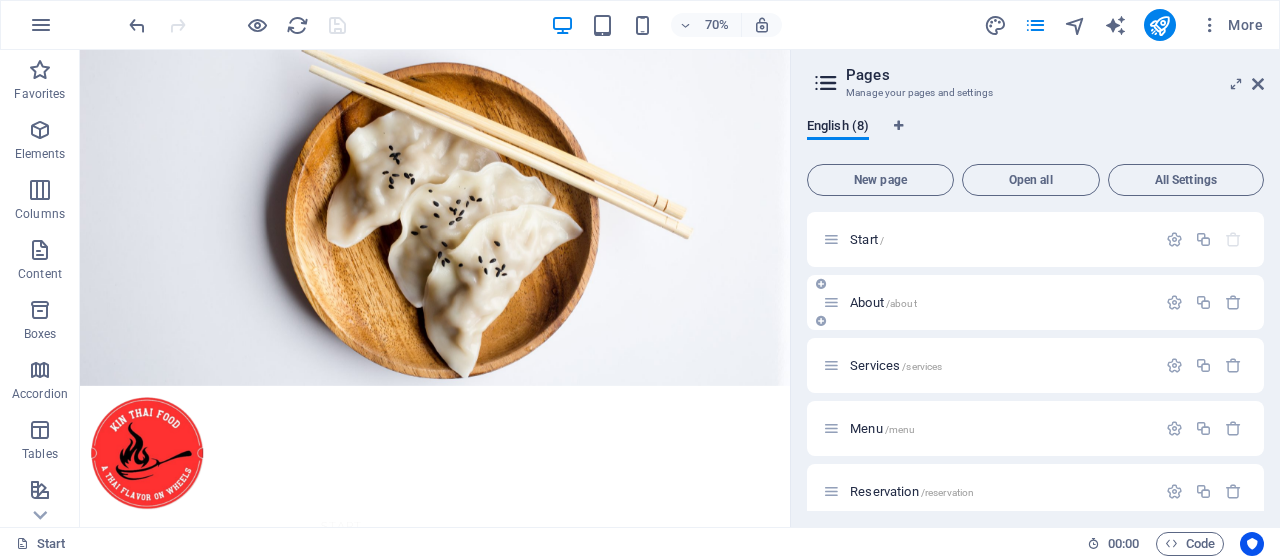 click on "About /about" at bounding box center (989, 302) 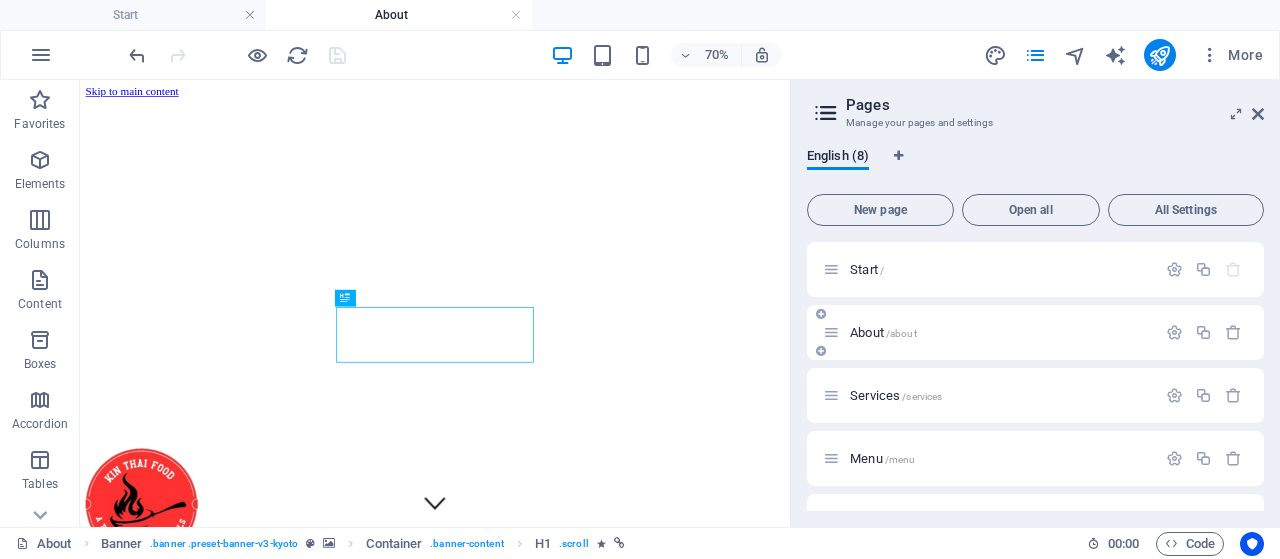 scroll, scrollTop: 0, scrollLeft: 0, axis: both 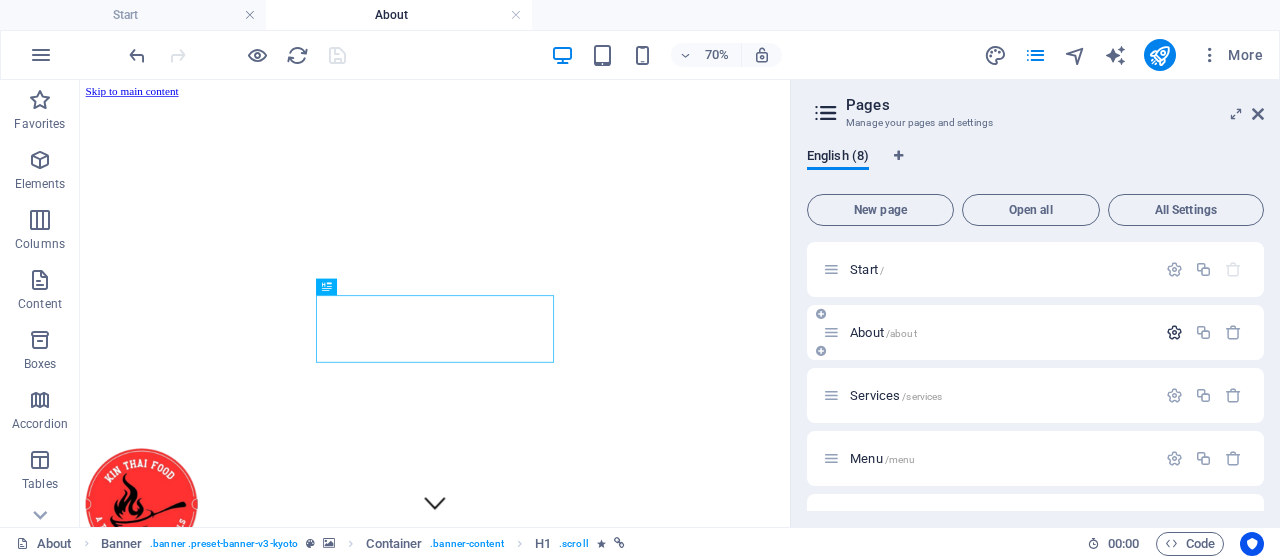 click at bounding box center [1174, 332] 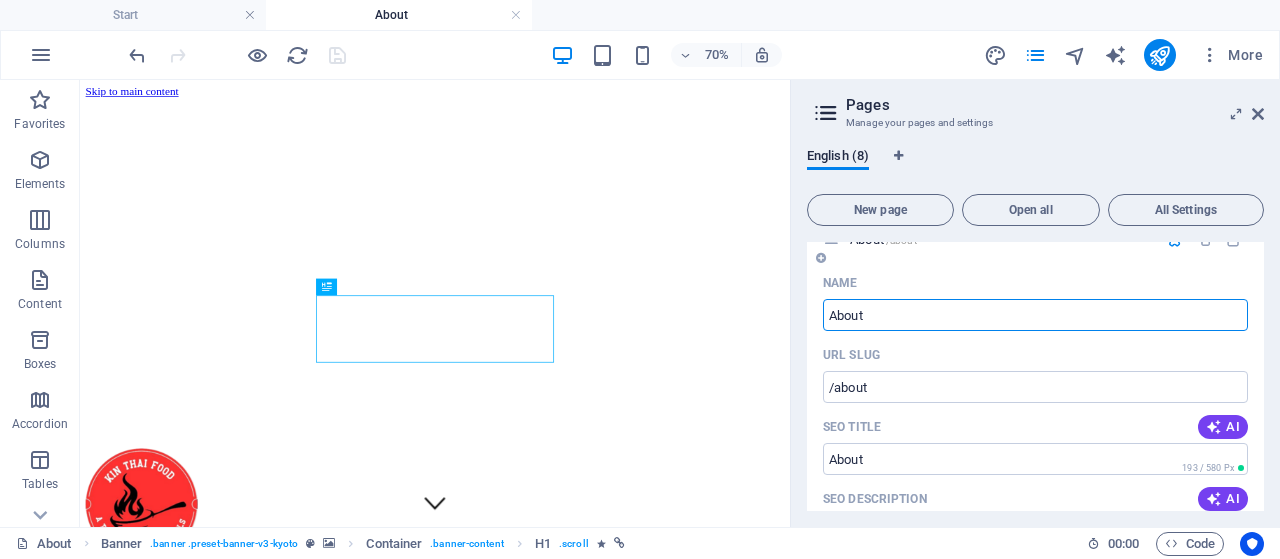 scroll, scrollTop: 0, scrollLeft: 0, axis: both 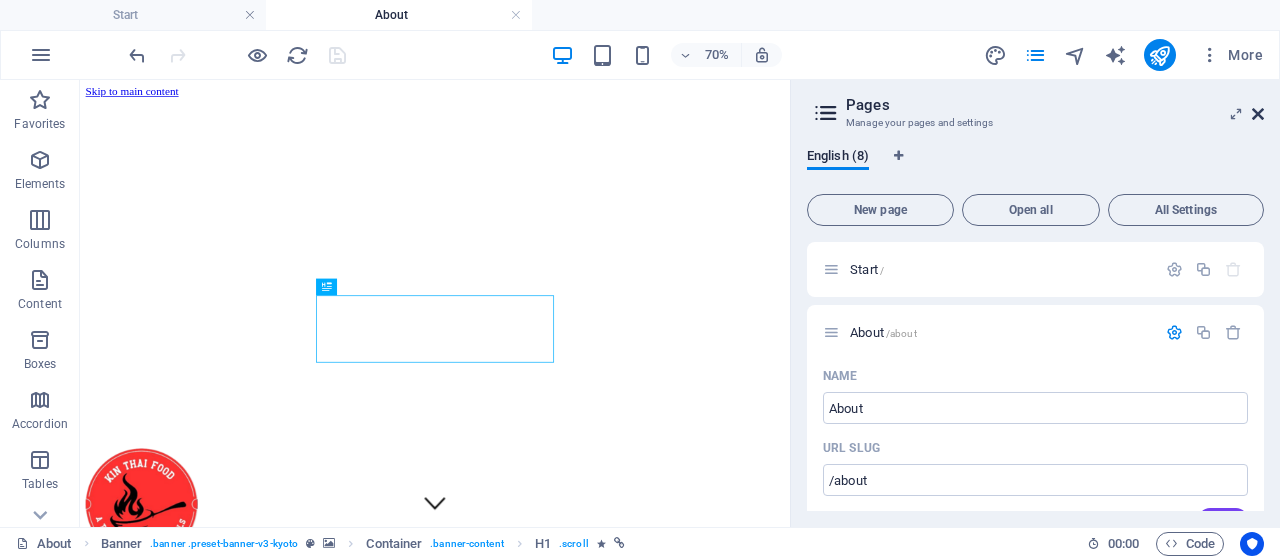 click at bounding box center (1258, 114) 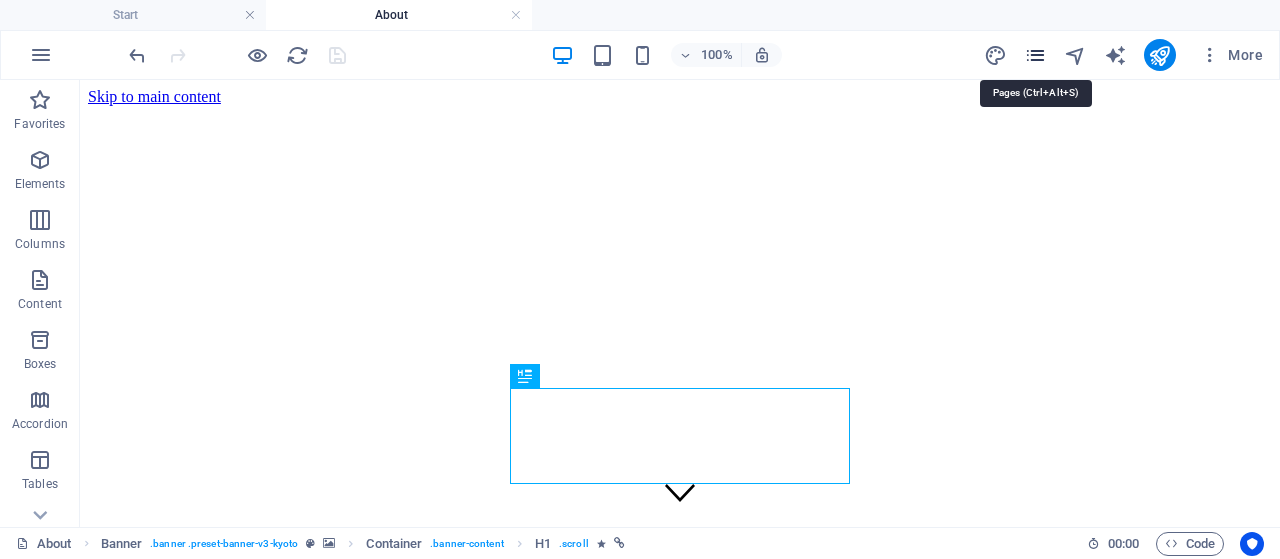 click at bounding box center (1035, 55) 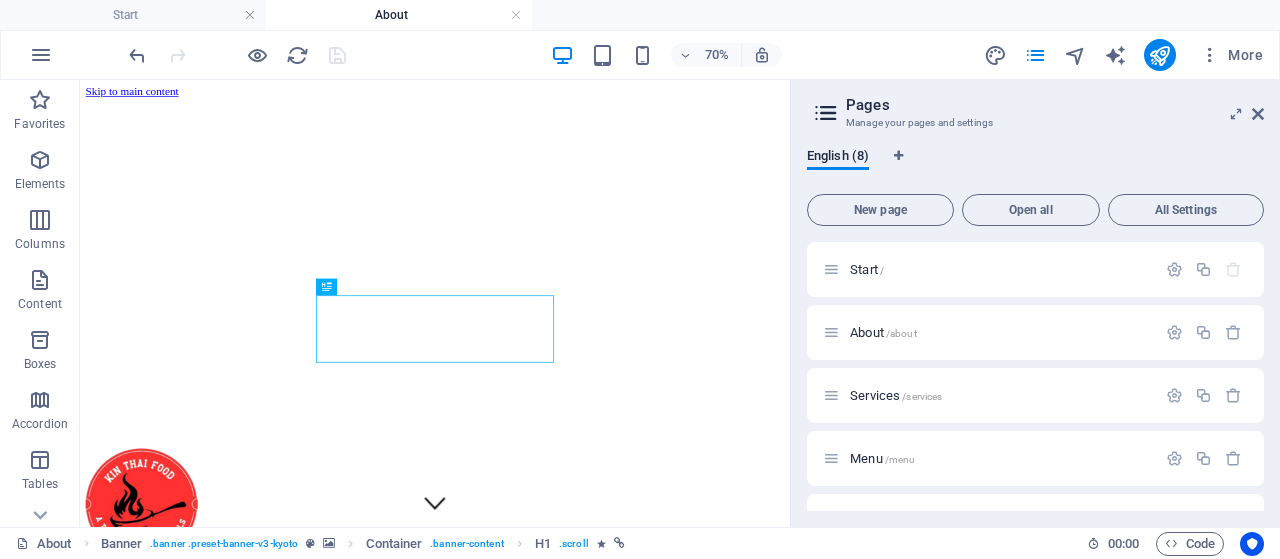 scroll, scrollTop: 96, scrollLeft: 0, axis: vertical 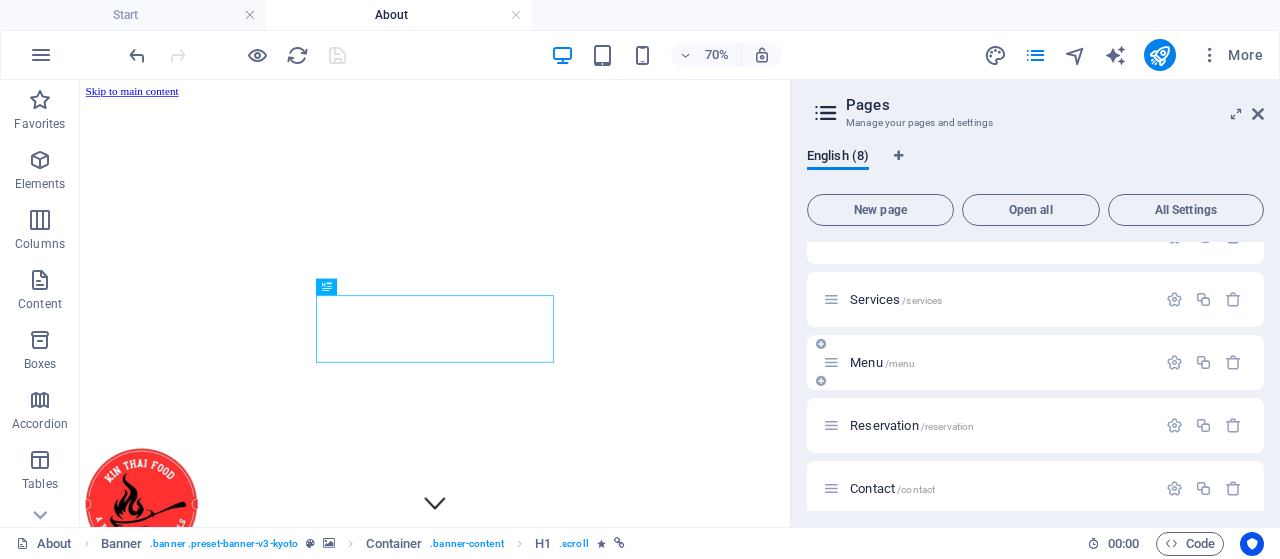 click on "Menu /menu" at bounding box center [882, 362] 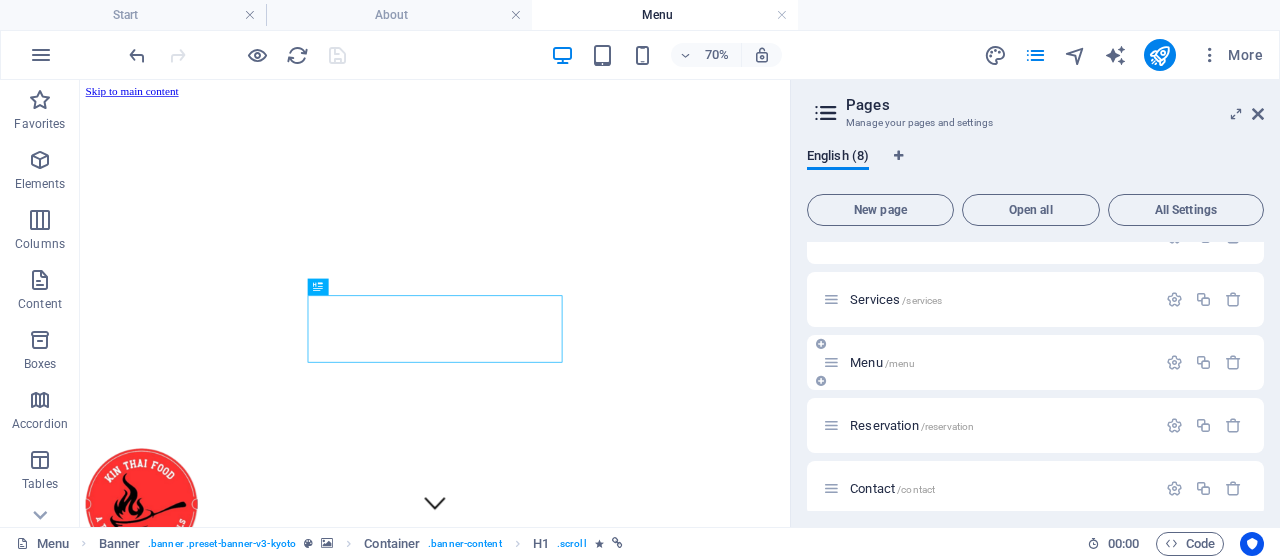 scroll, scrollTop: 0, scrollLeft: 0, axis: both 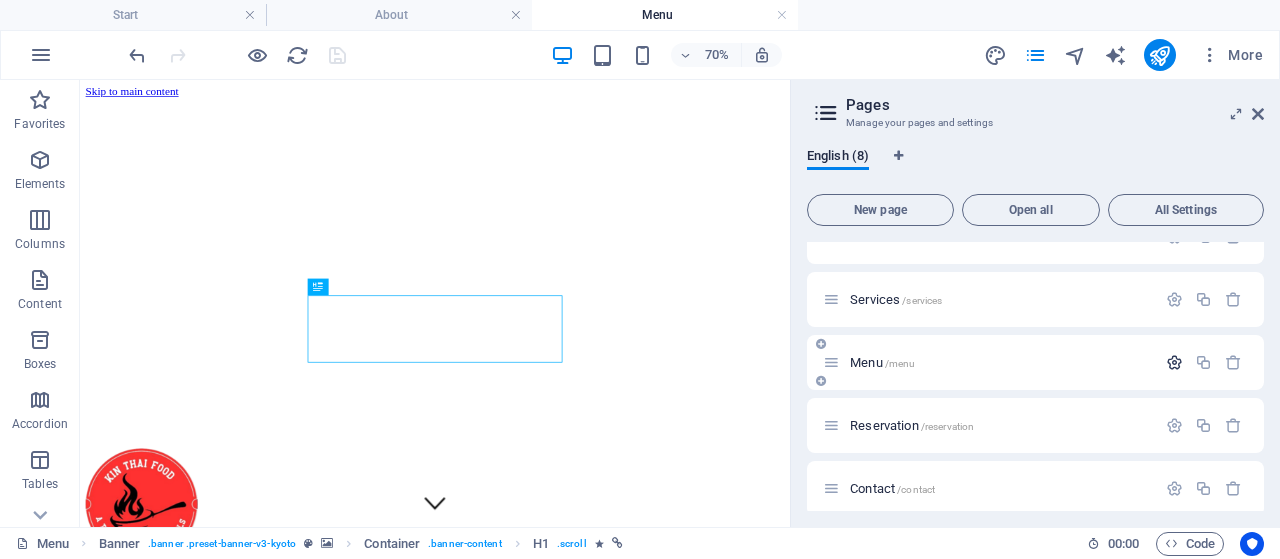 click at bounding box center [1174, 362] 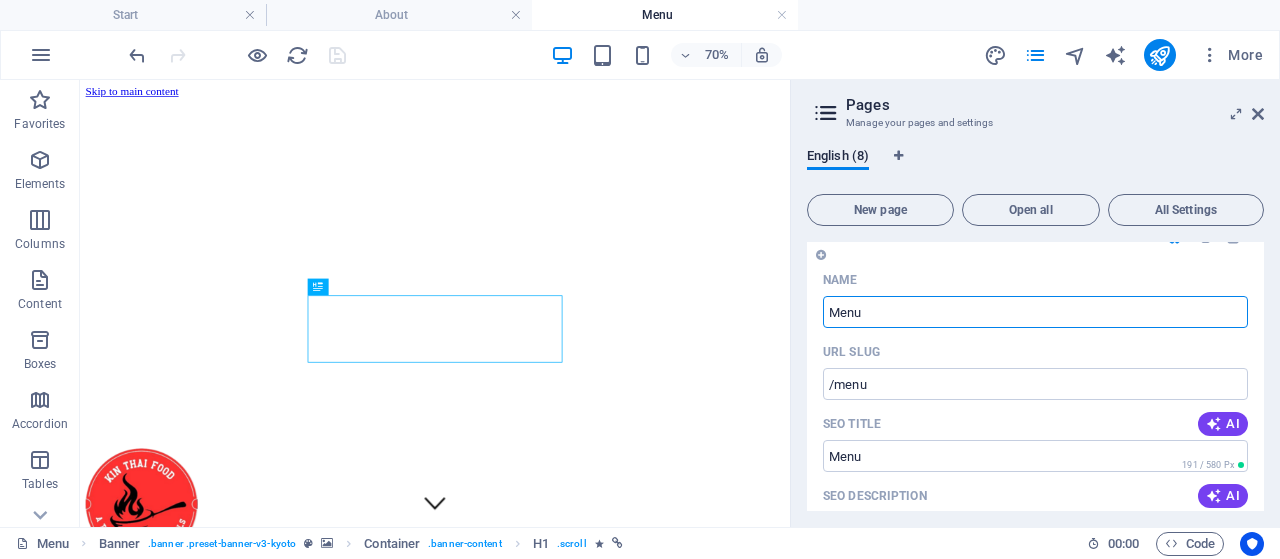 scroll, scrollTop: 192, scrollLeft: 0, axis: vertical 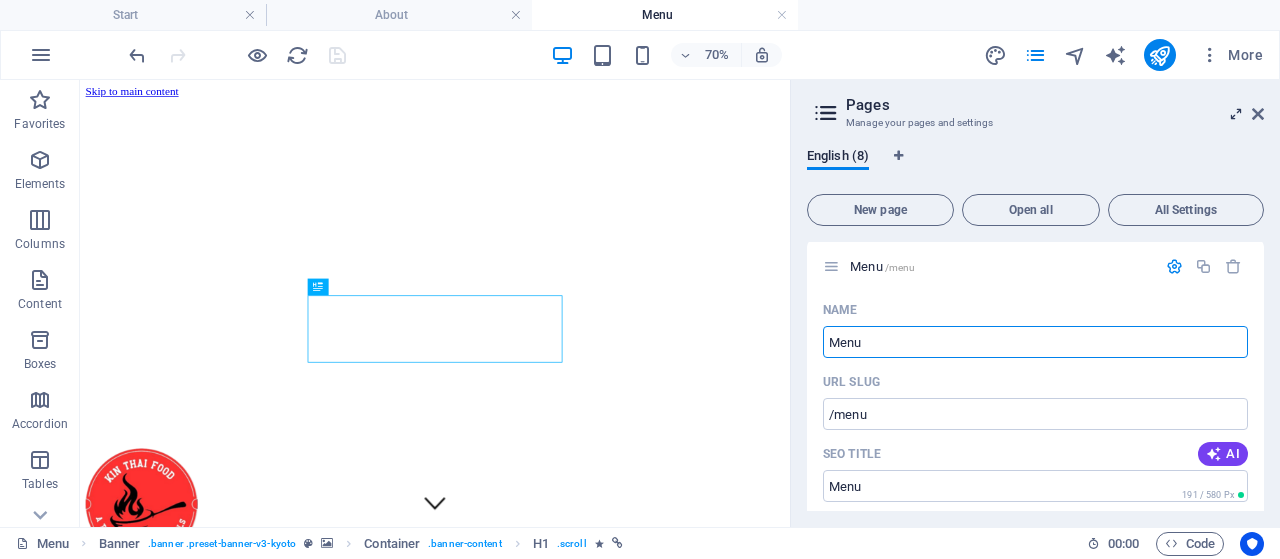 click at bounding box center (1236, 114) 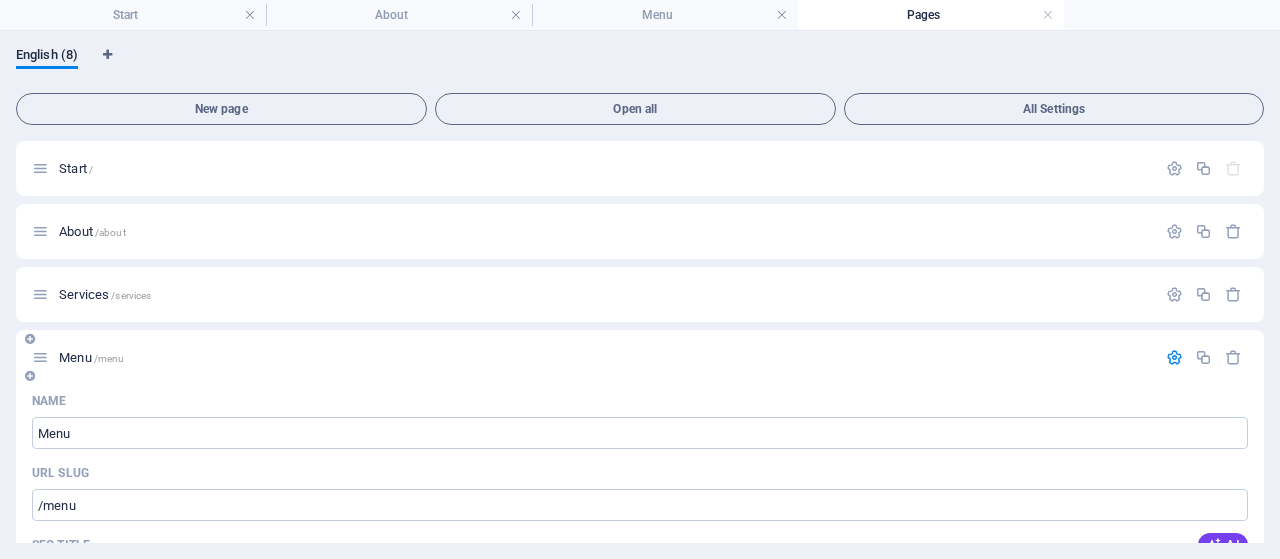 click on "Menu /menu" at bounding box center [594, 357] 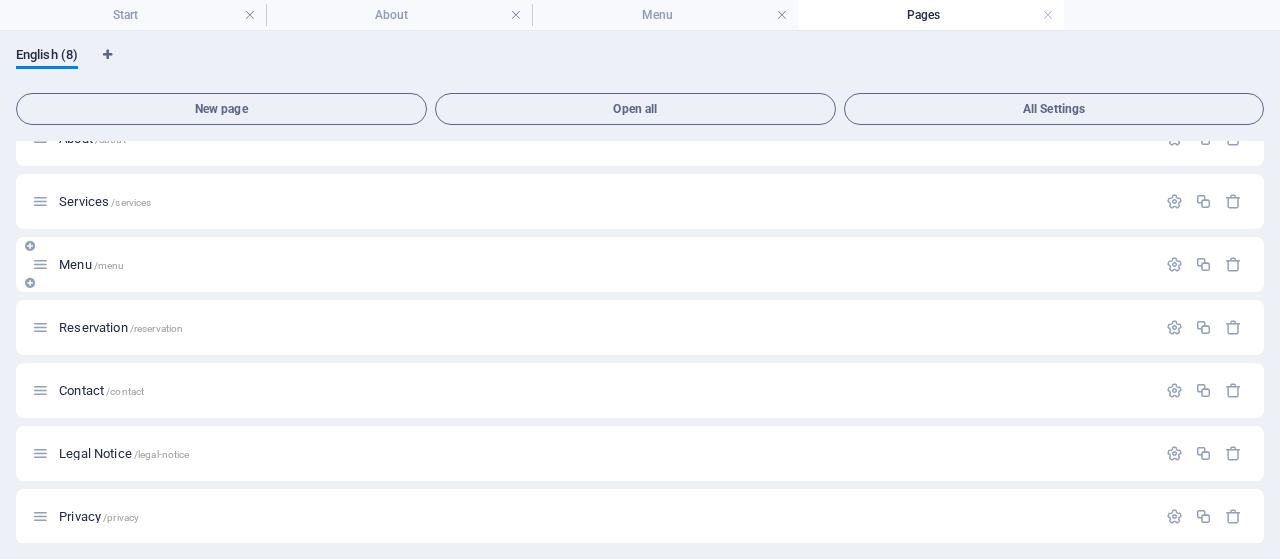 scroll, scrollTop: 101, scrollLeft: 0, axis: vertical 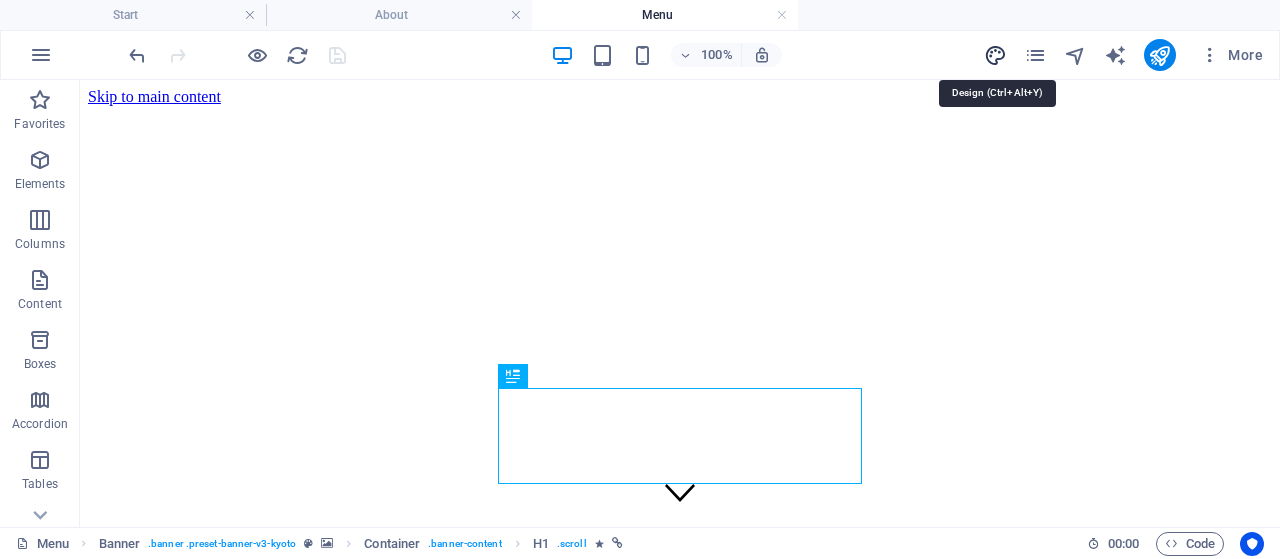 click at bounding box center [995, 55] 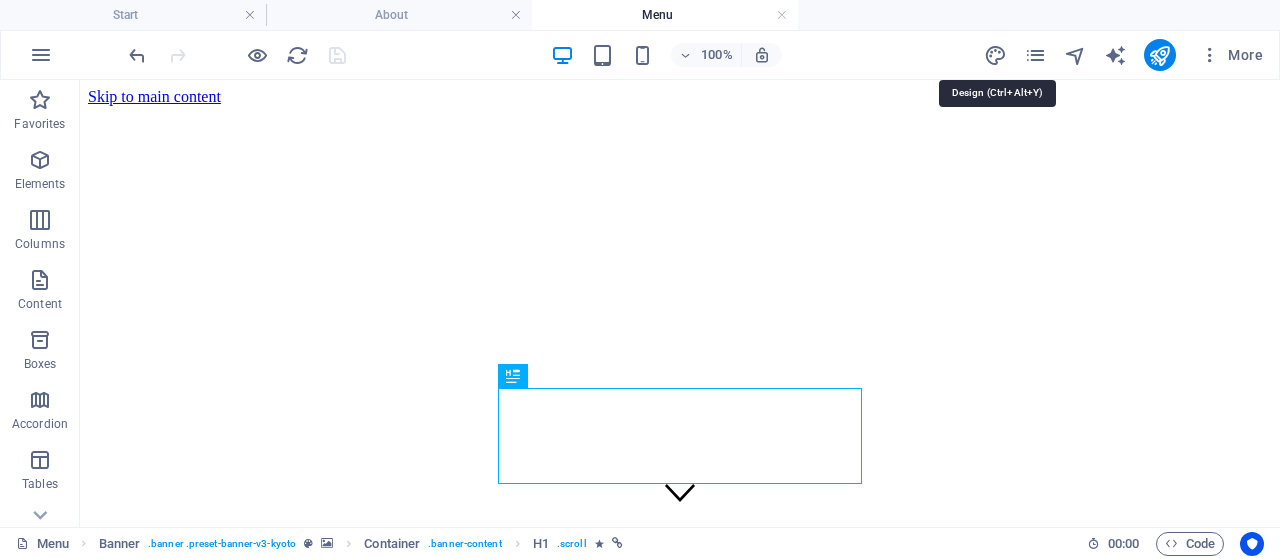 select on "px" 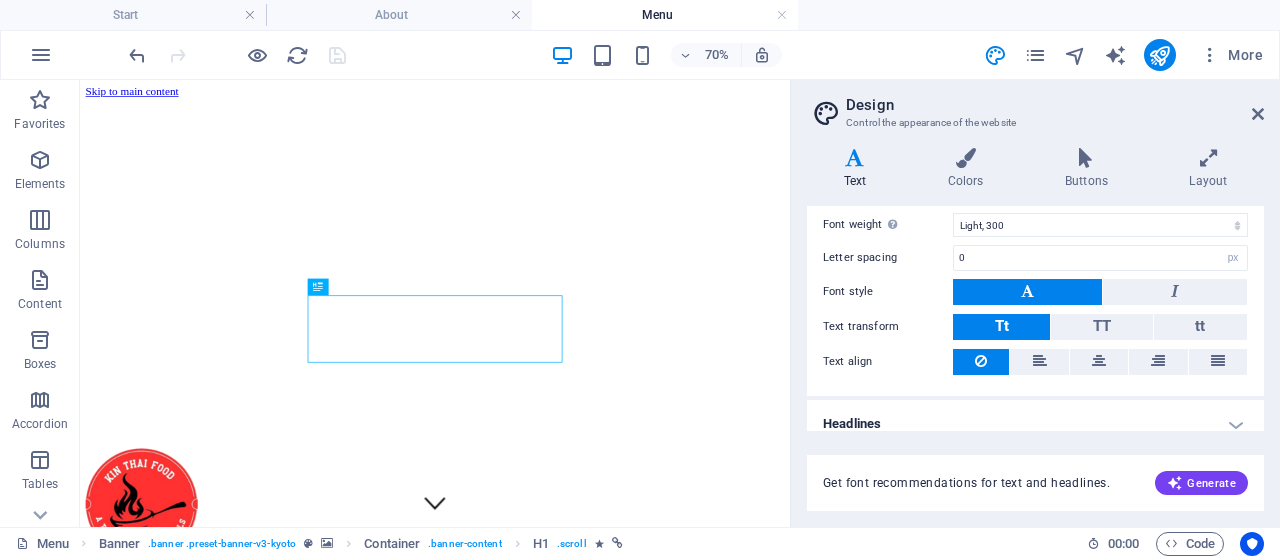 scroll, scrollTop: 227, scrollLeft: 0, axis: vertical 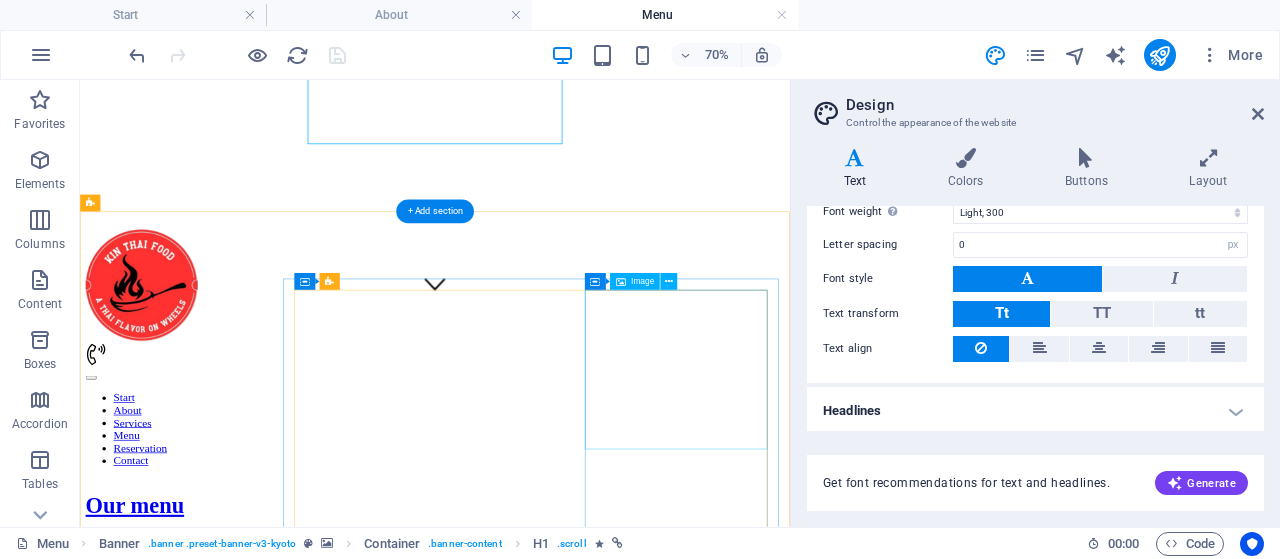 drag, startPoint x: 945, startPoint y: 485, endPoint x: 945, endPoint y: 472, distance: 13 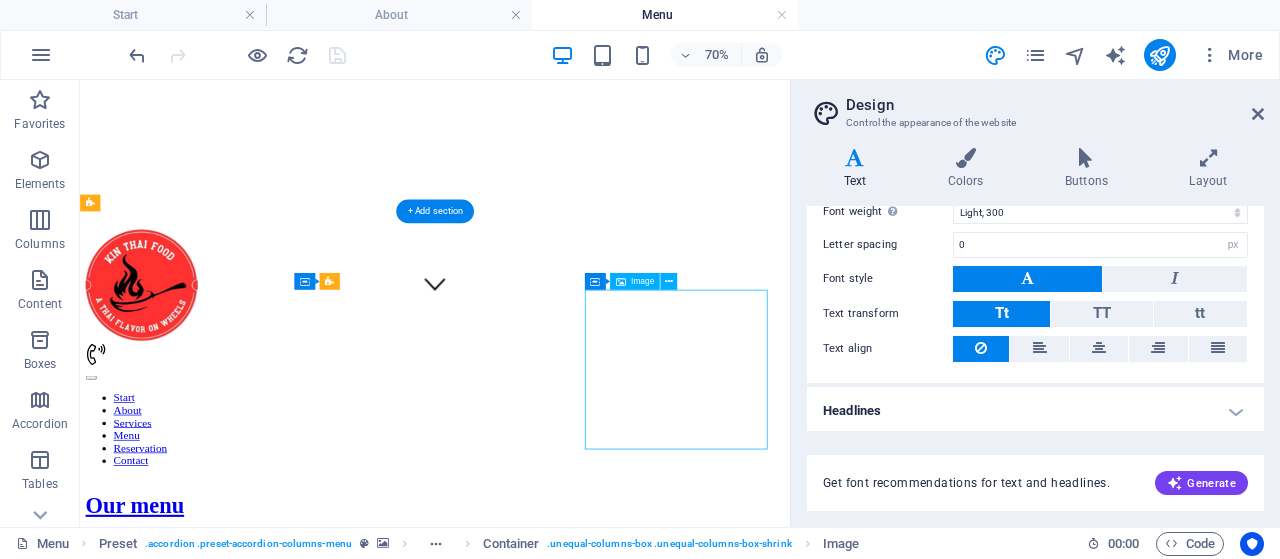 click at bounding box center (587, 4041) 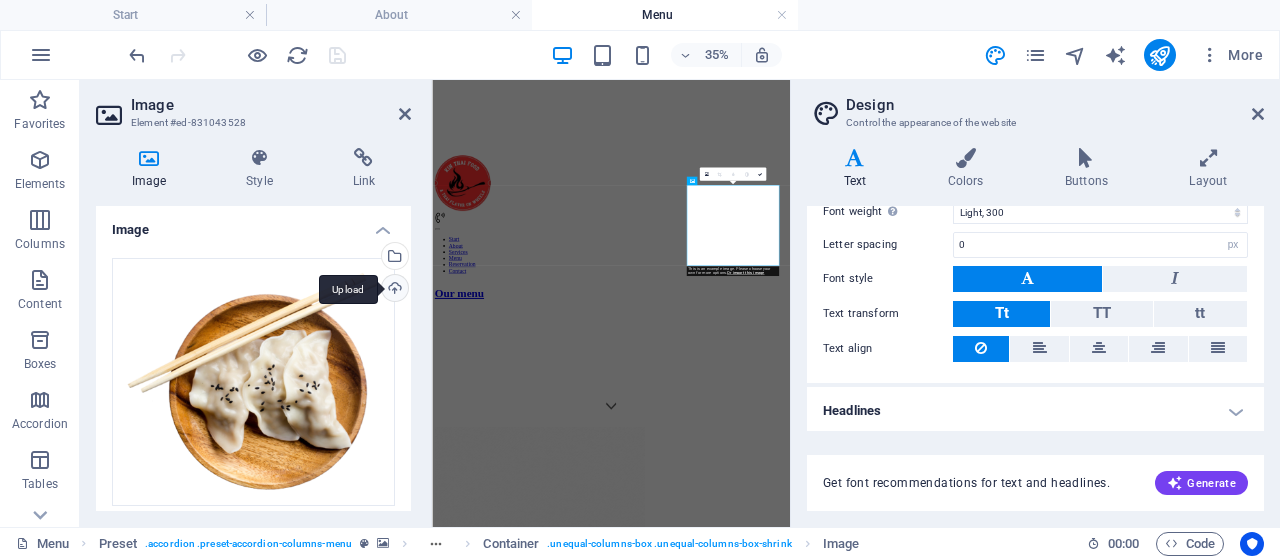click on "Upload" at bounding box center [393, 290] 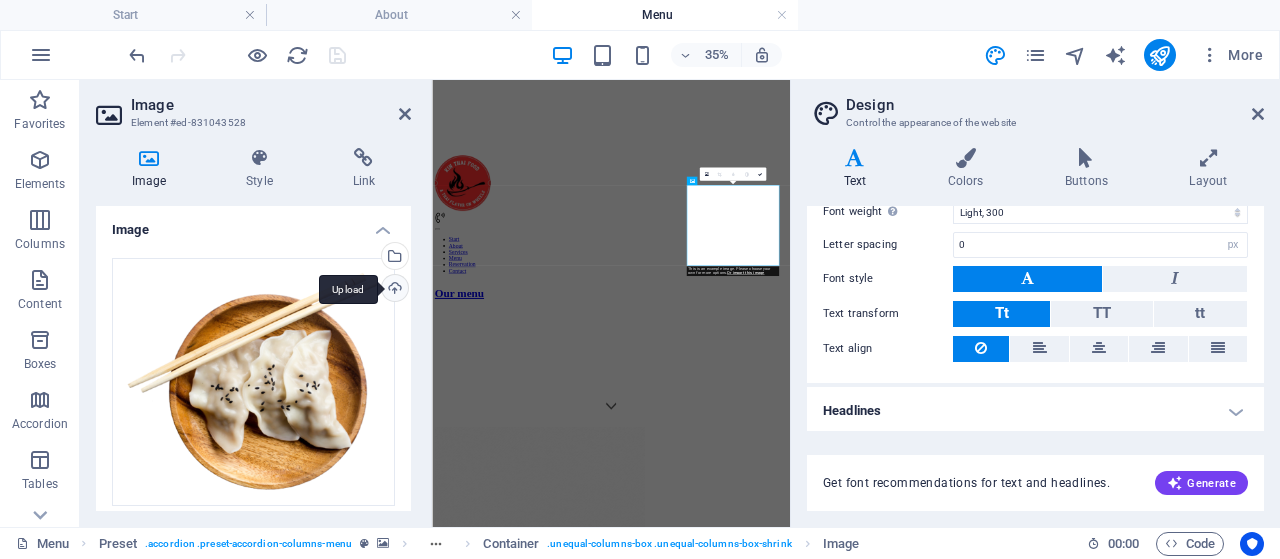 click on "Upload" at bounding box center [393, 290] 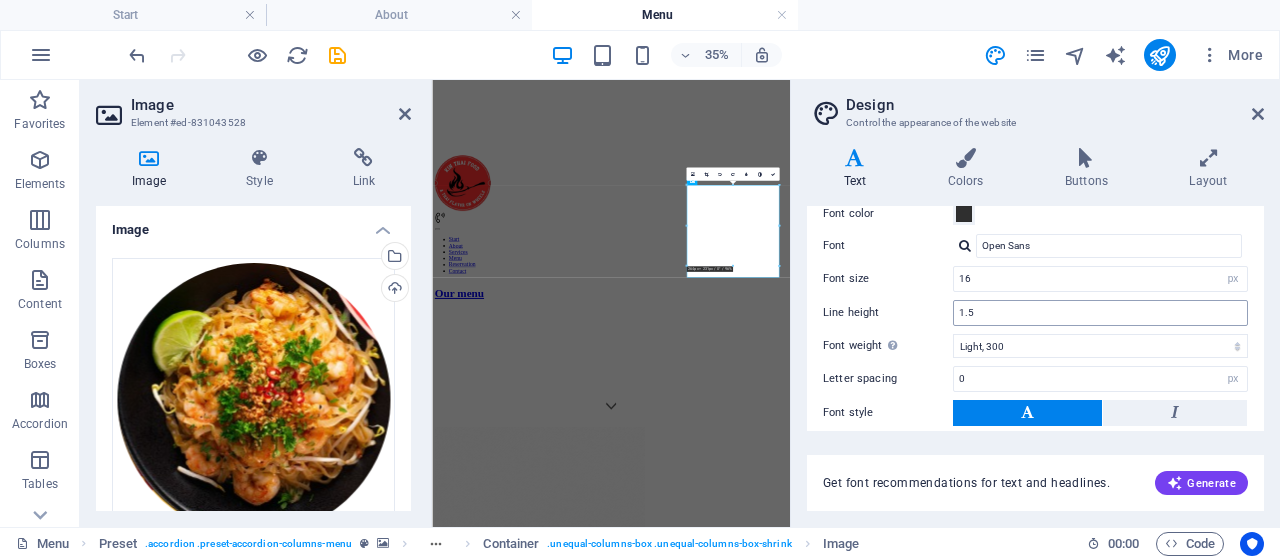 scroll, scrollTop: 227, scrollLeft: 0, axis: vertical 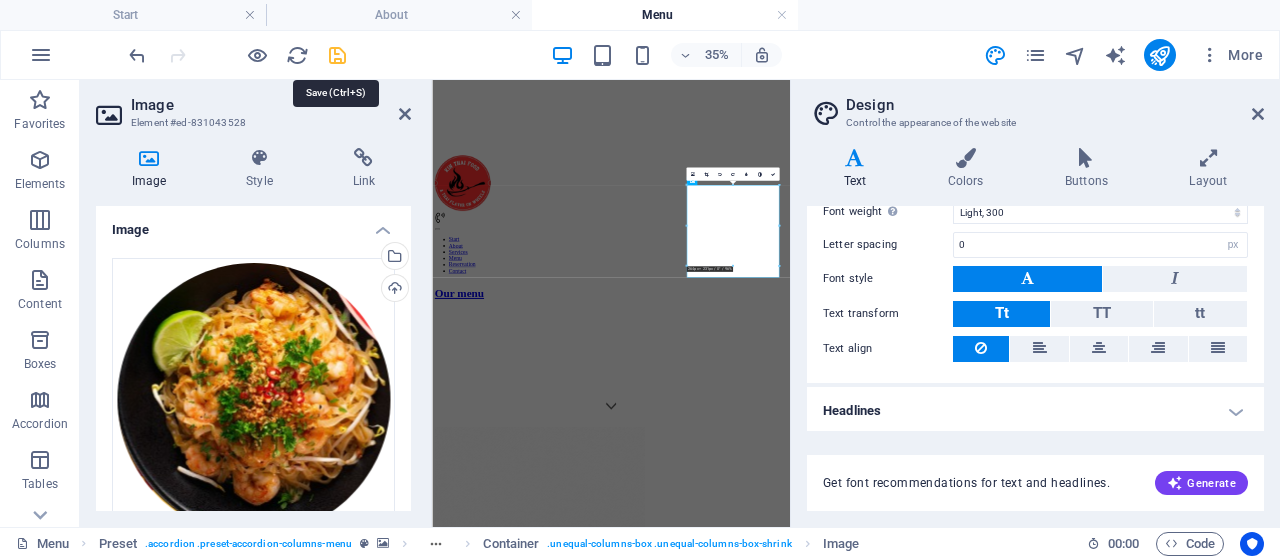click at bounding box center [337, 55] 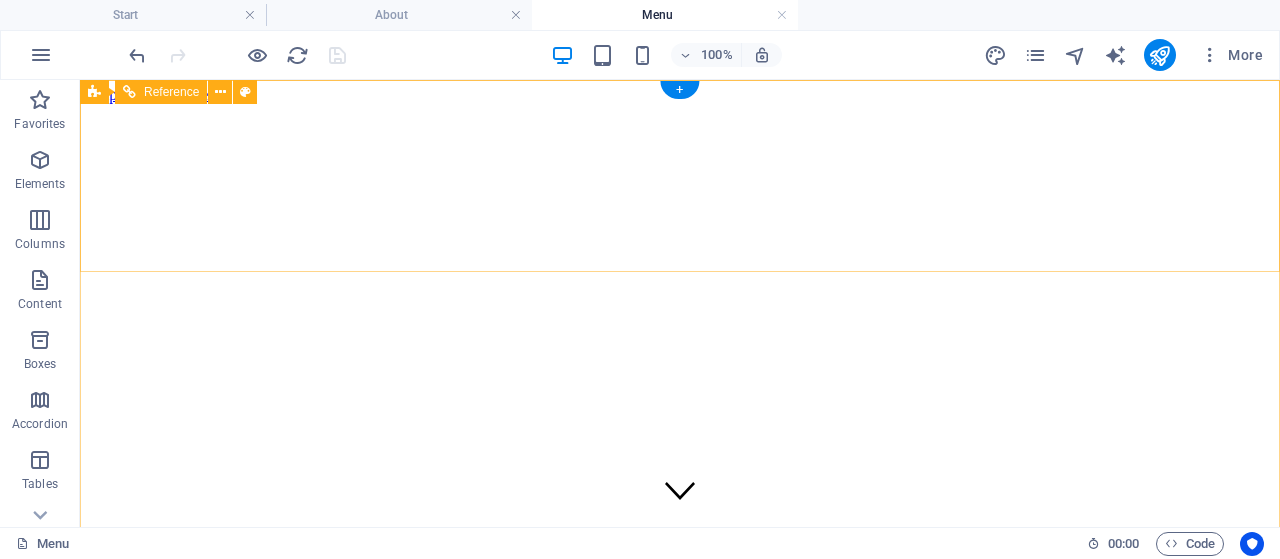 scroll, scrollTop: 0, scrollLeft: 0, axis: both 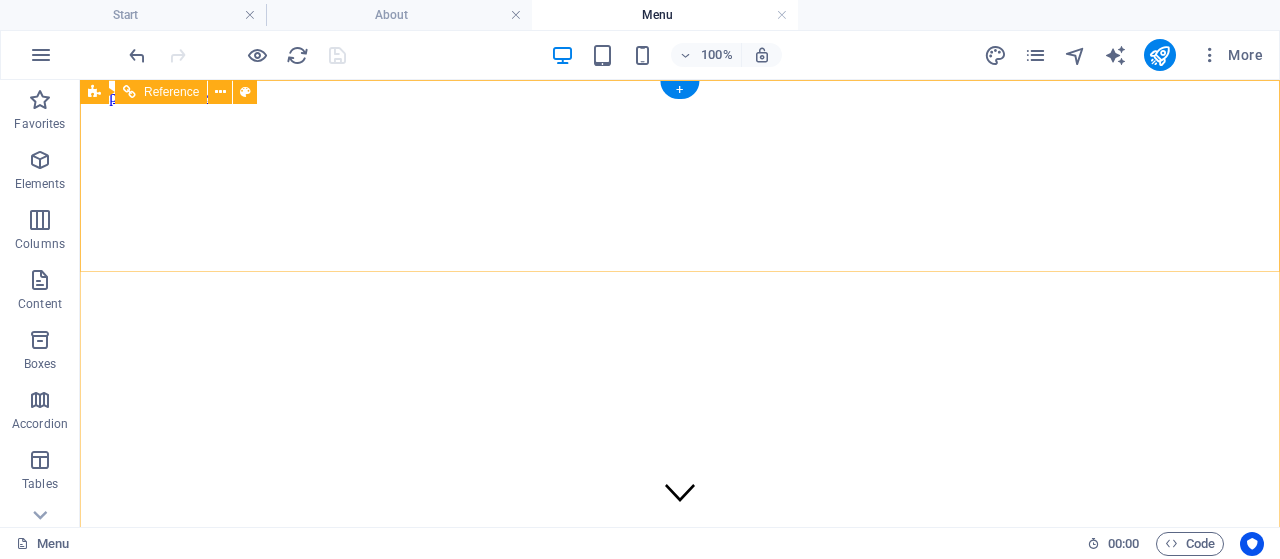 click on "Start About Services Menu Reservation Contact" at bounding box center [680, 892] 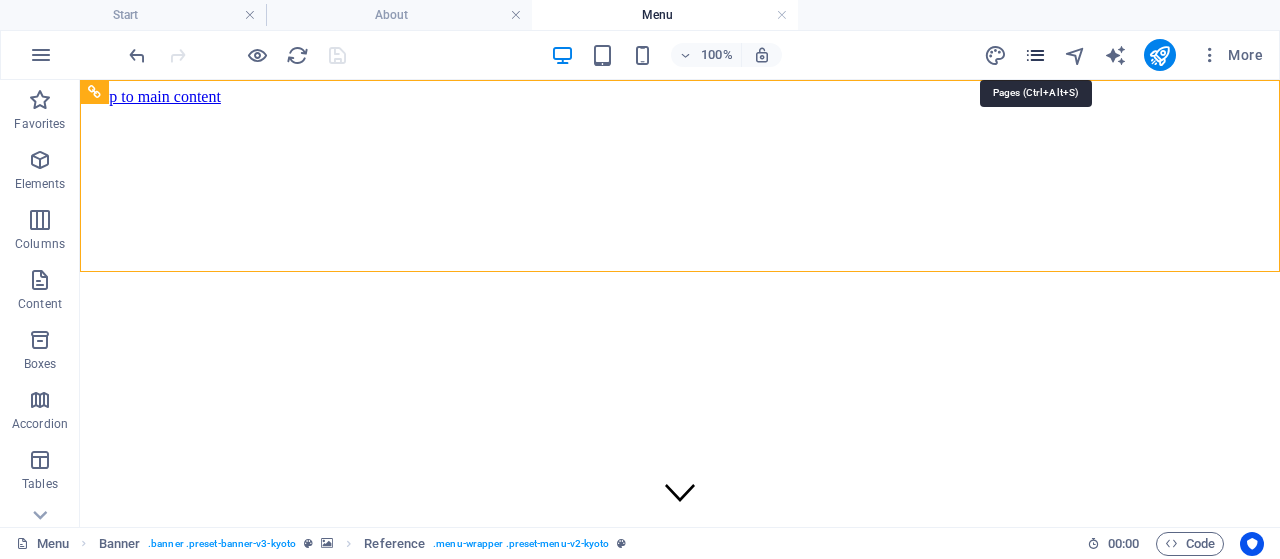 click at bounding box center (1035, 55) 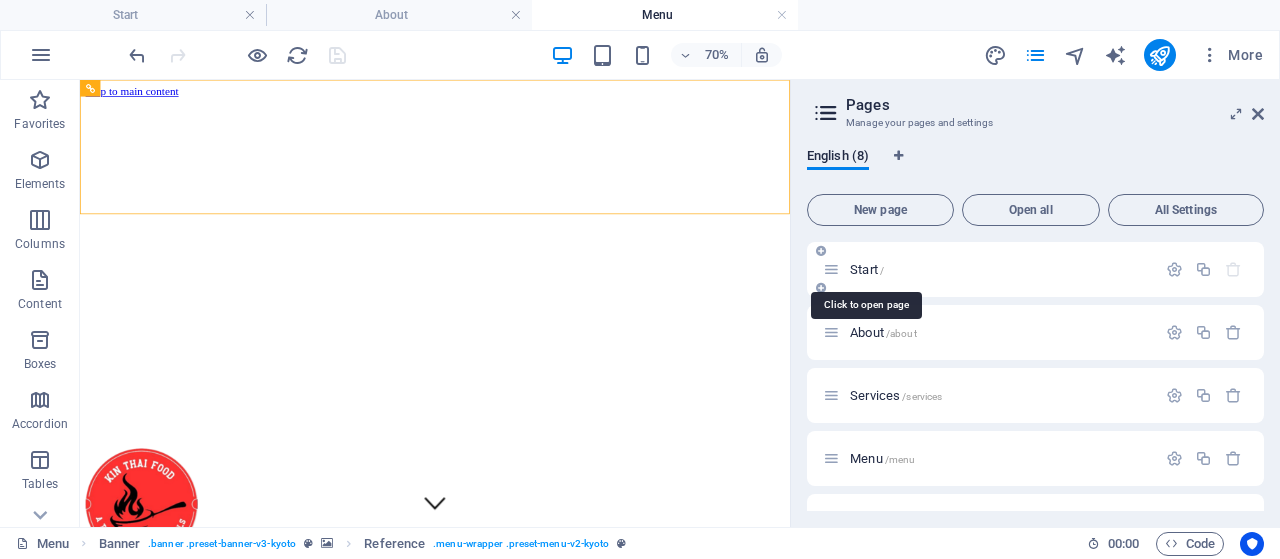 click on "Start /" at bounding box center [867, 269] 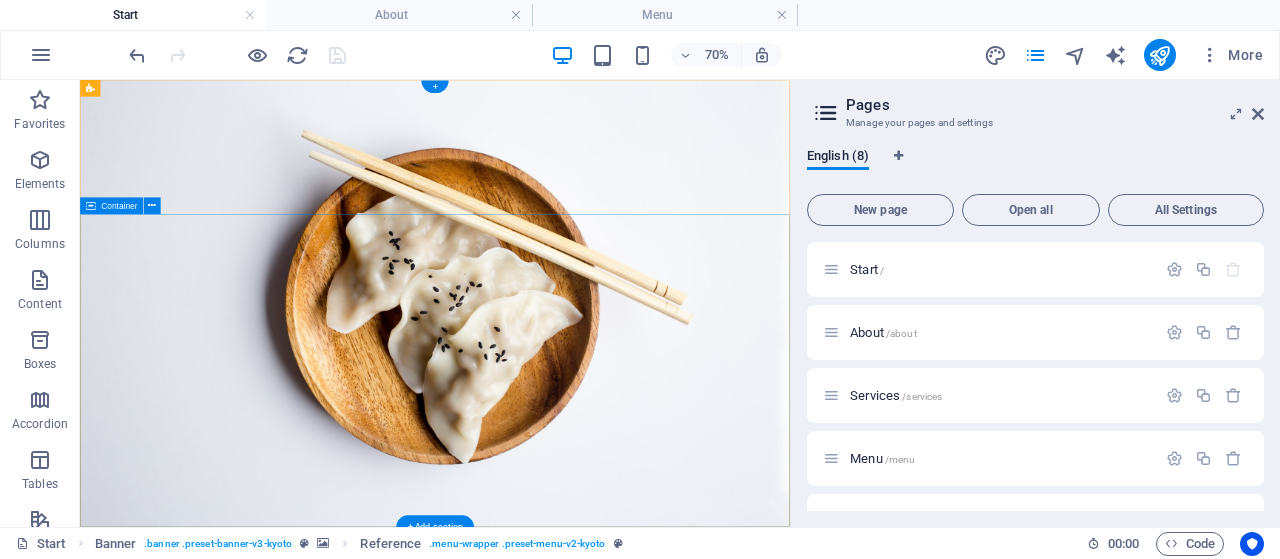click on "taste of Asia" at bounding box center (587, 1103) 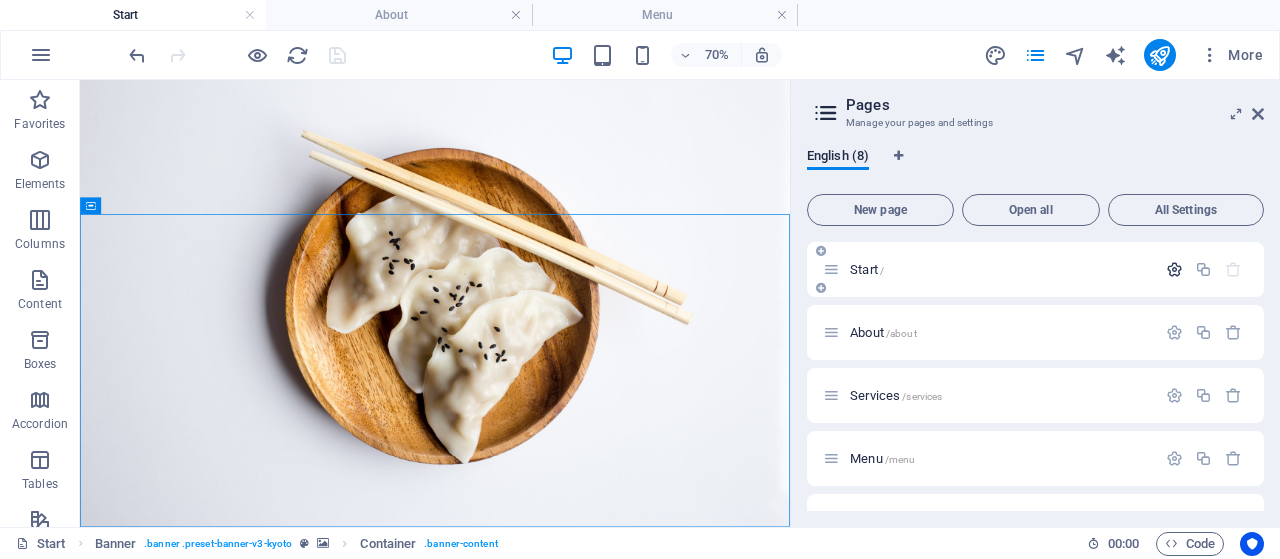 click at bounding box center (1174, 269) 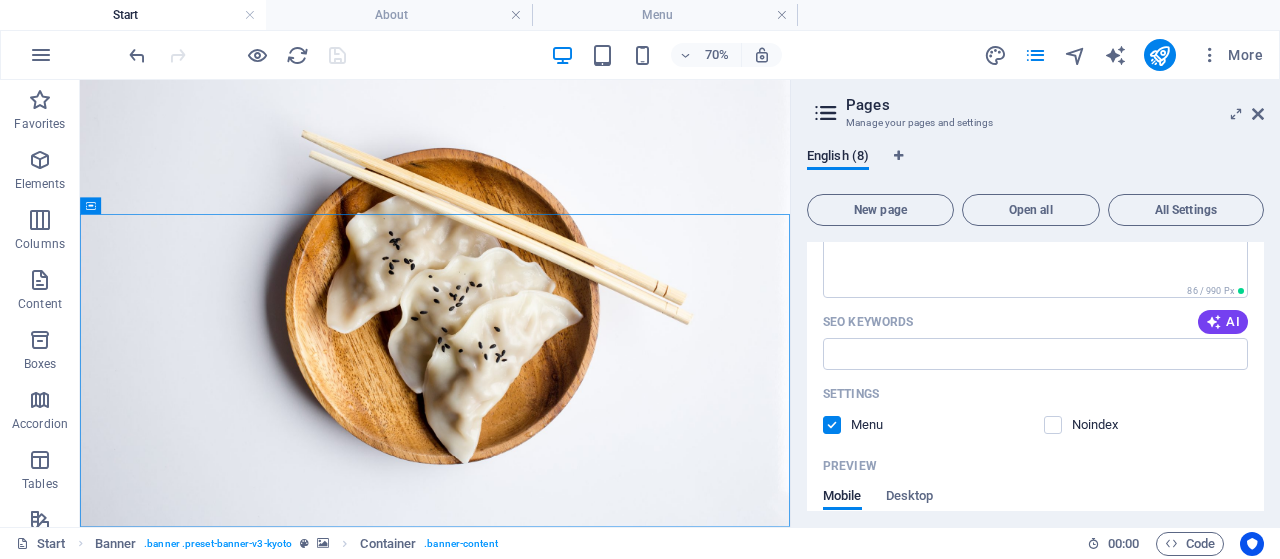 scroll, scrollTop: 0, scrollLeft: 0, axis: both 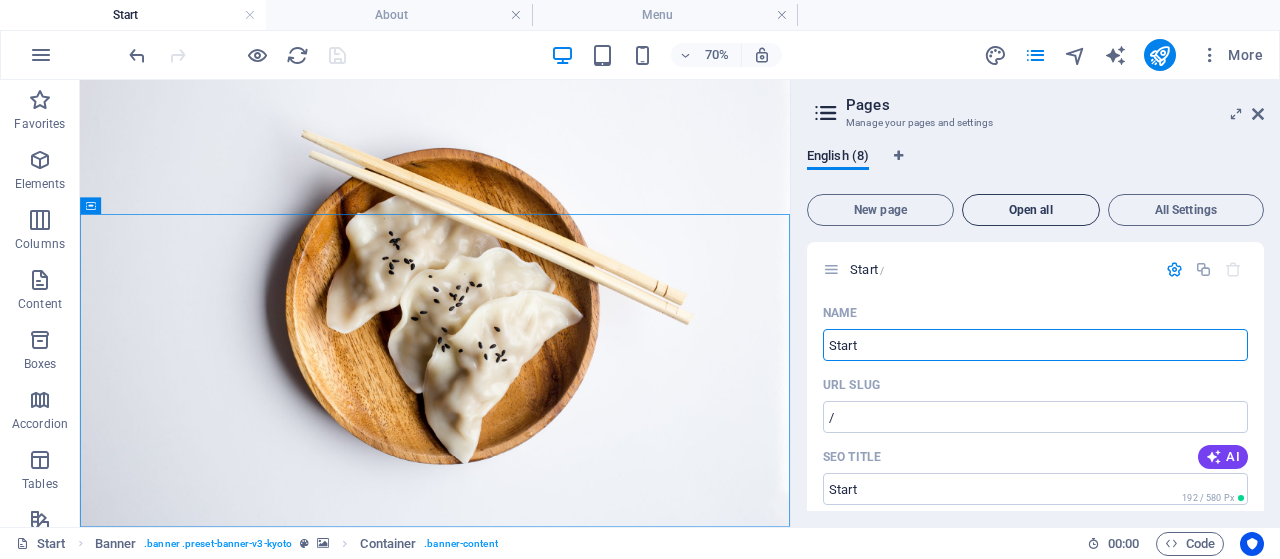 click on "Open all" at bounding box center [1031, 210] 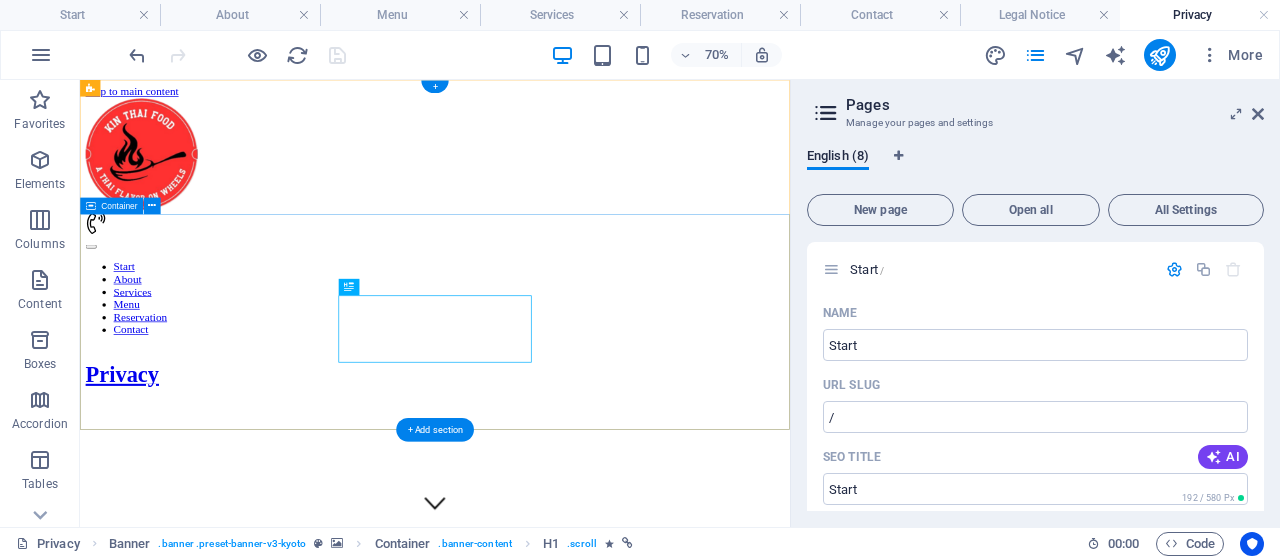 scroll, scrollTop: 0, scrollLeft: 0, axis: both 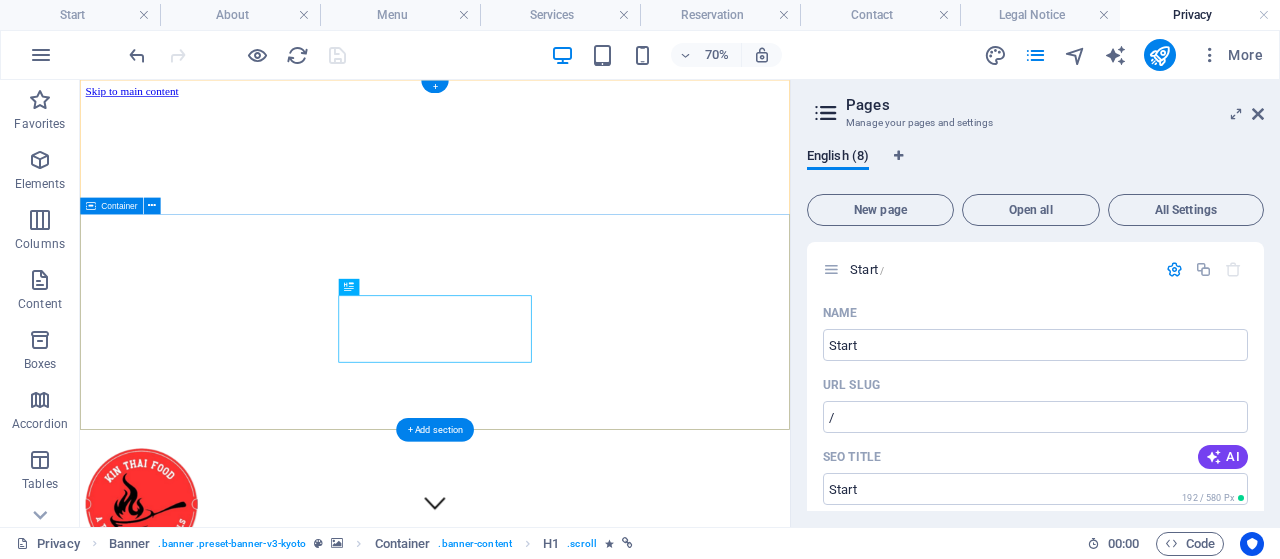 click on "Privacy" at bounding box center (587, 1002) 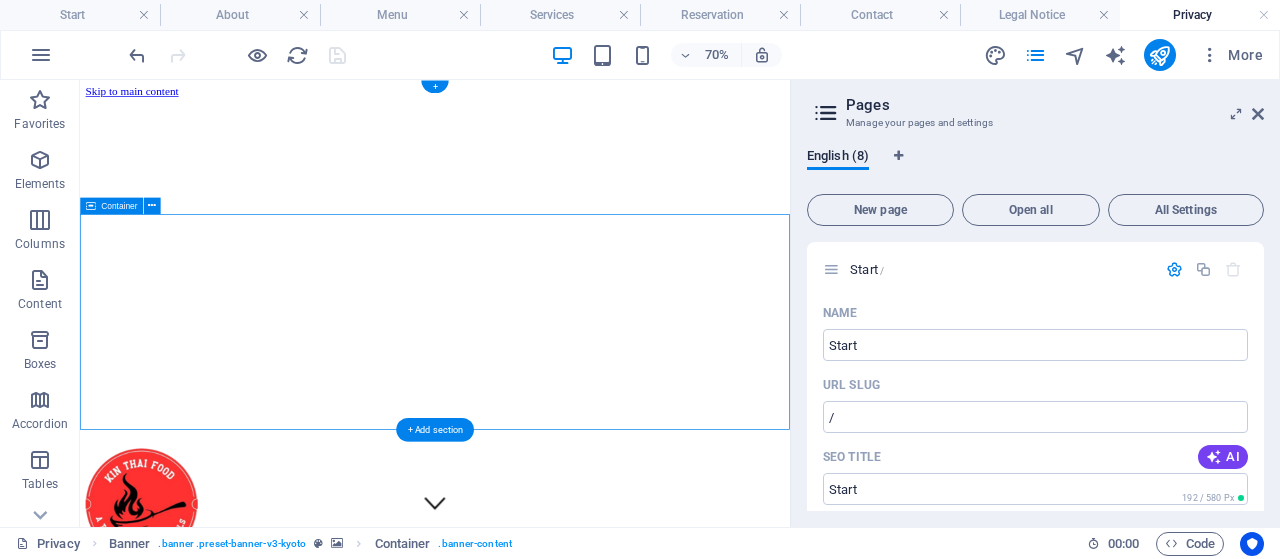 click on "Privacy" at bounding box center [587, 1002] 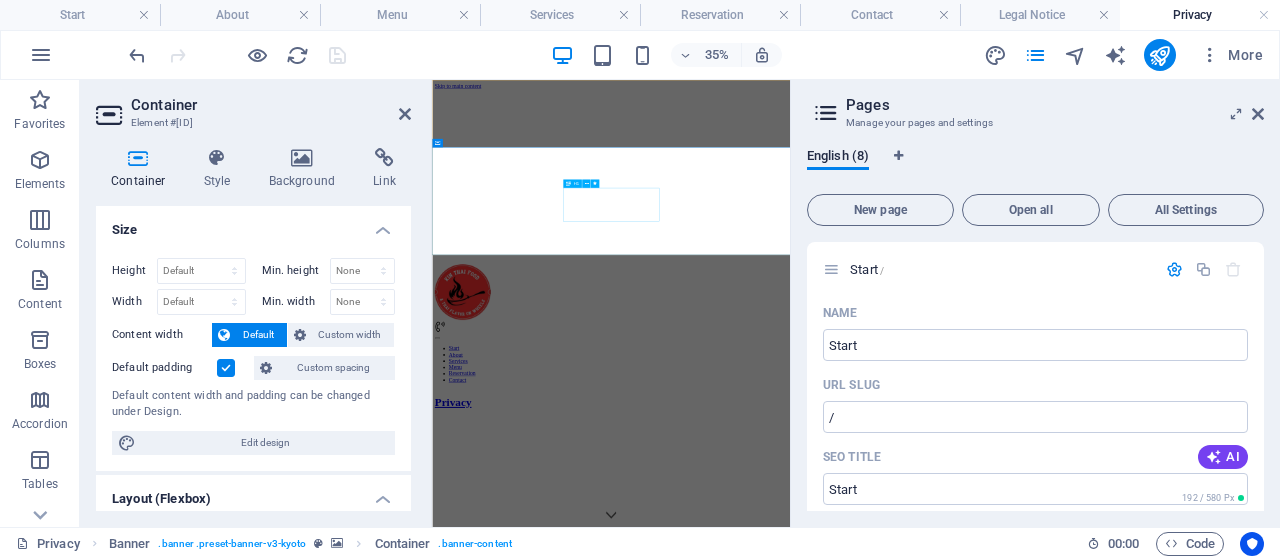 click on "Privacy" at bounding box center [943, 1001] 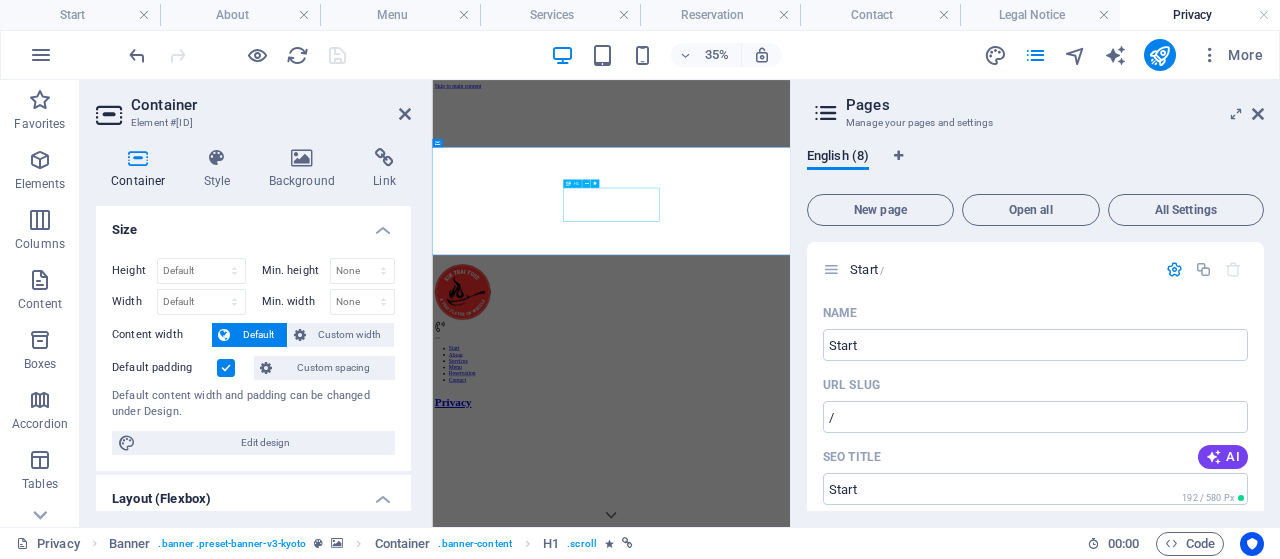 click on "Privacy" at bounding box center [943, 1001] 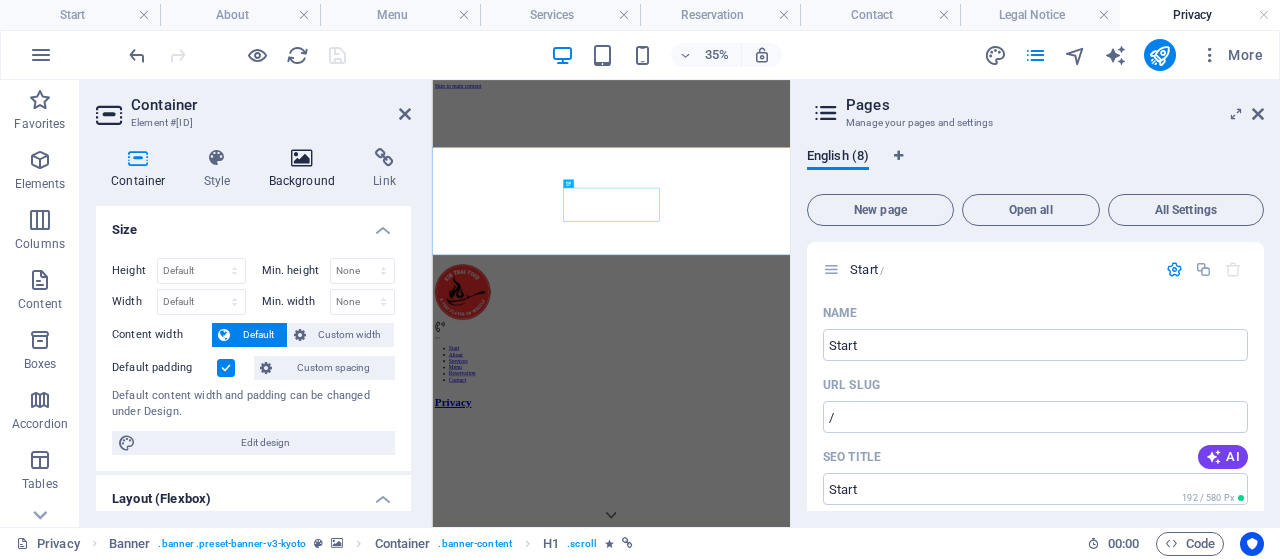 click on "Background" at bounding box center (306, 169) 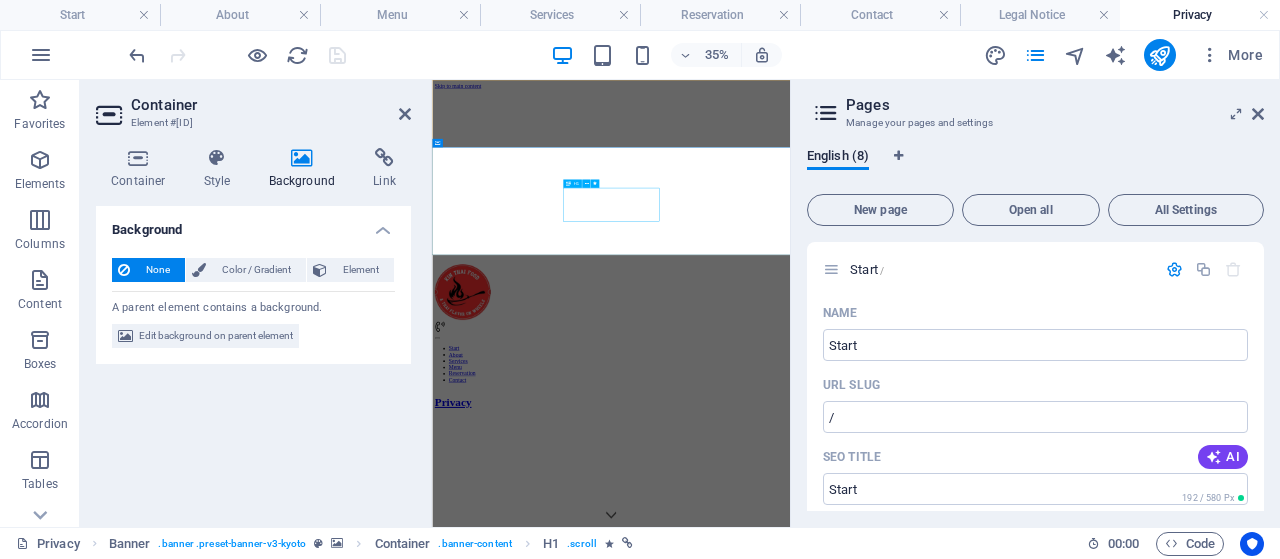 click on "Privacy" at bounding box center (943, 1001) 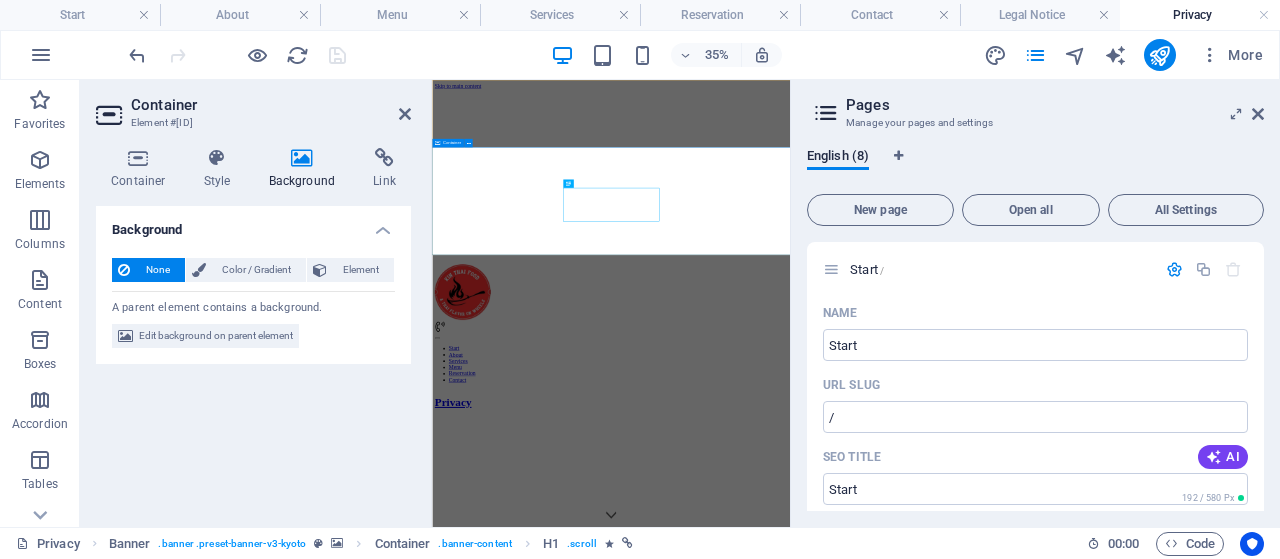 click on "Privacy" at bounding box center [943, 1002] 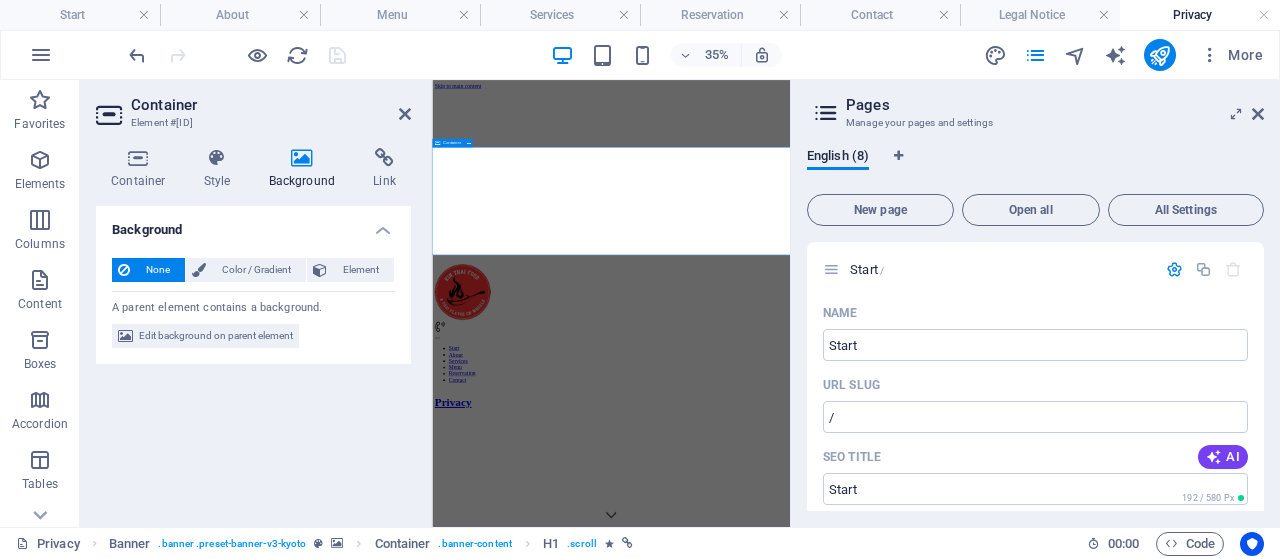 click on "Privacy" at bounding box center (943, 1002) 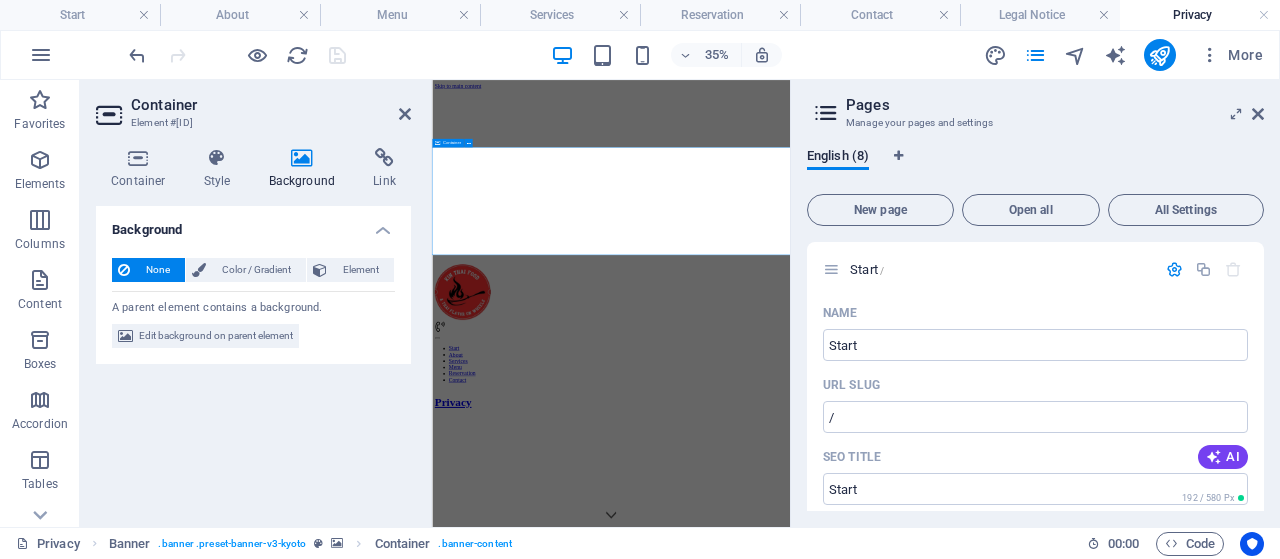 click on "Privacy" at bounding box center [943, 1002] 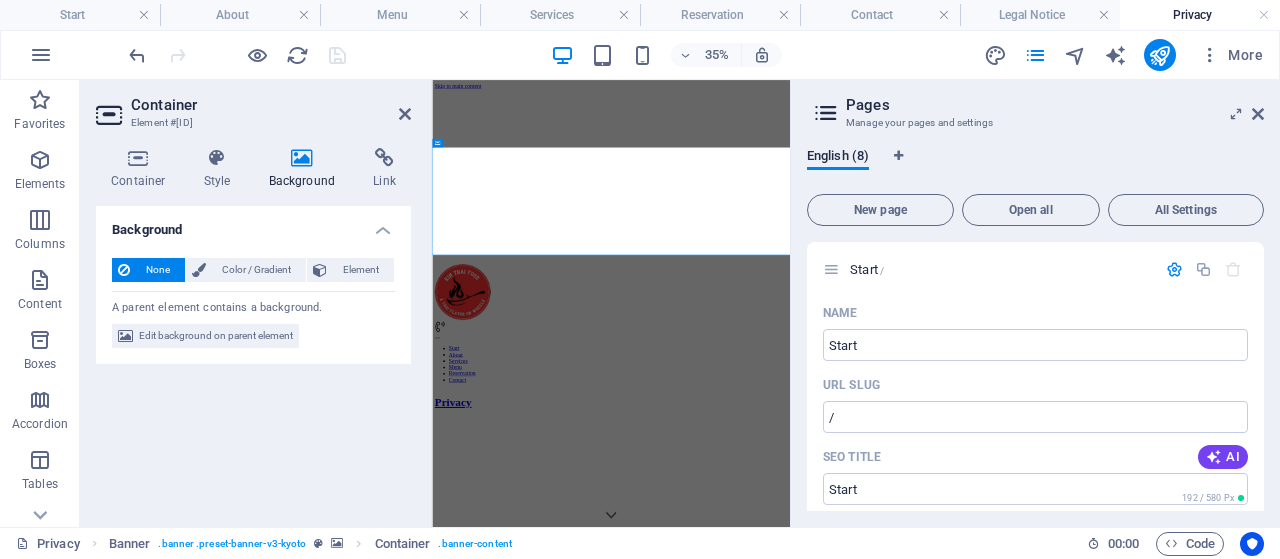 click on "Edit background on parent element" at bounding box center [216, 336] 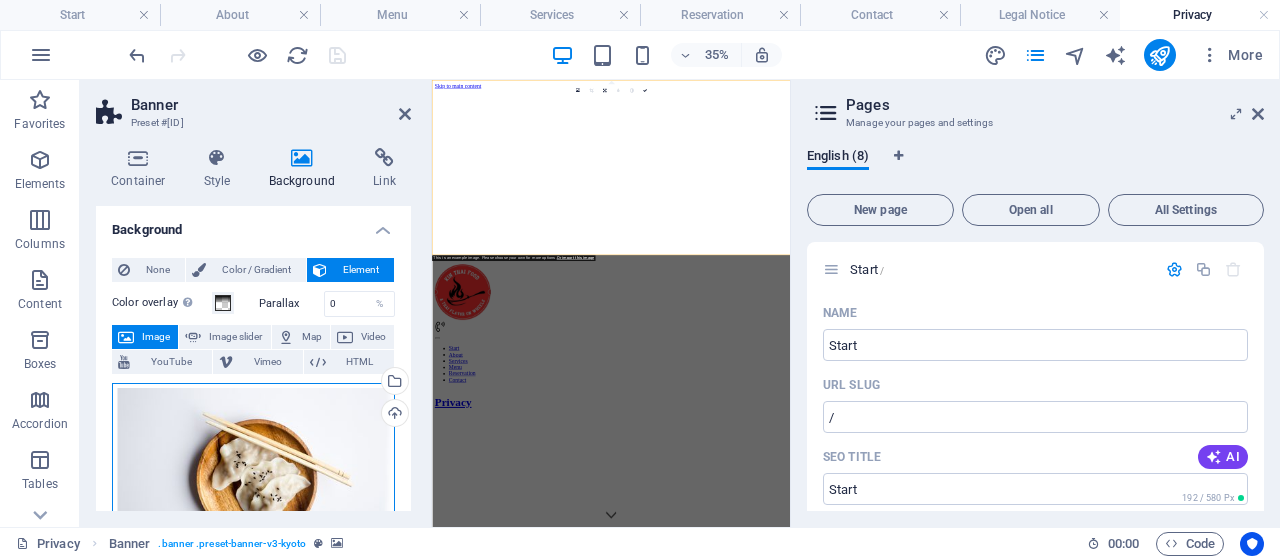 click on "Drag files here, click to choose files or select files from Files or our free stock photos & videos" at bounding box center [253, 479] 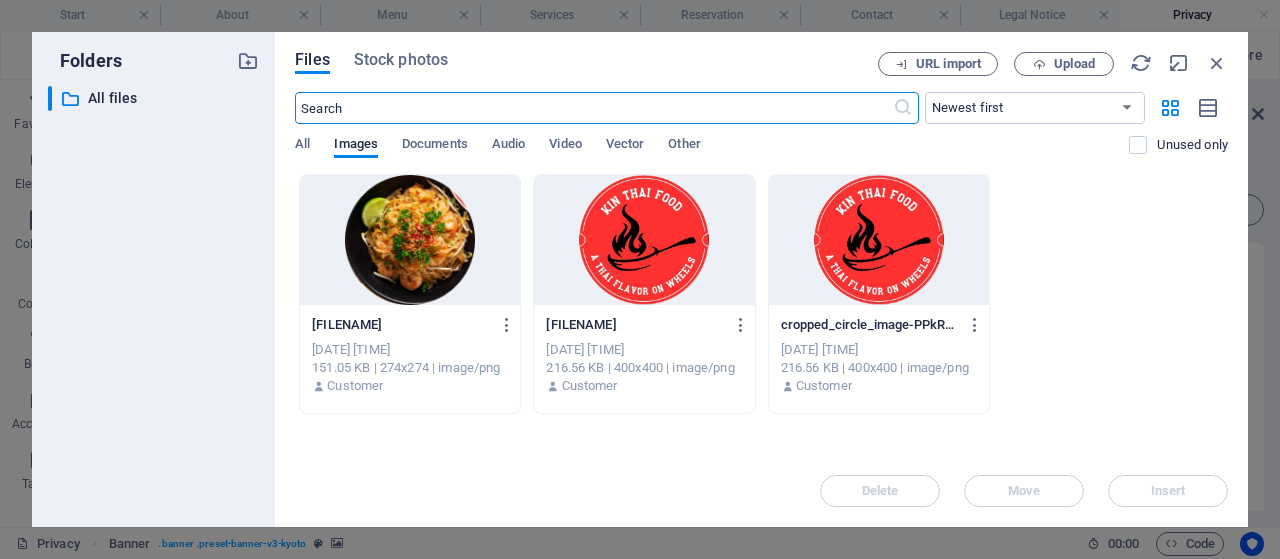 click at bounding box center [410, 240] 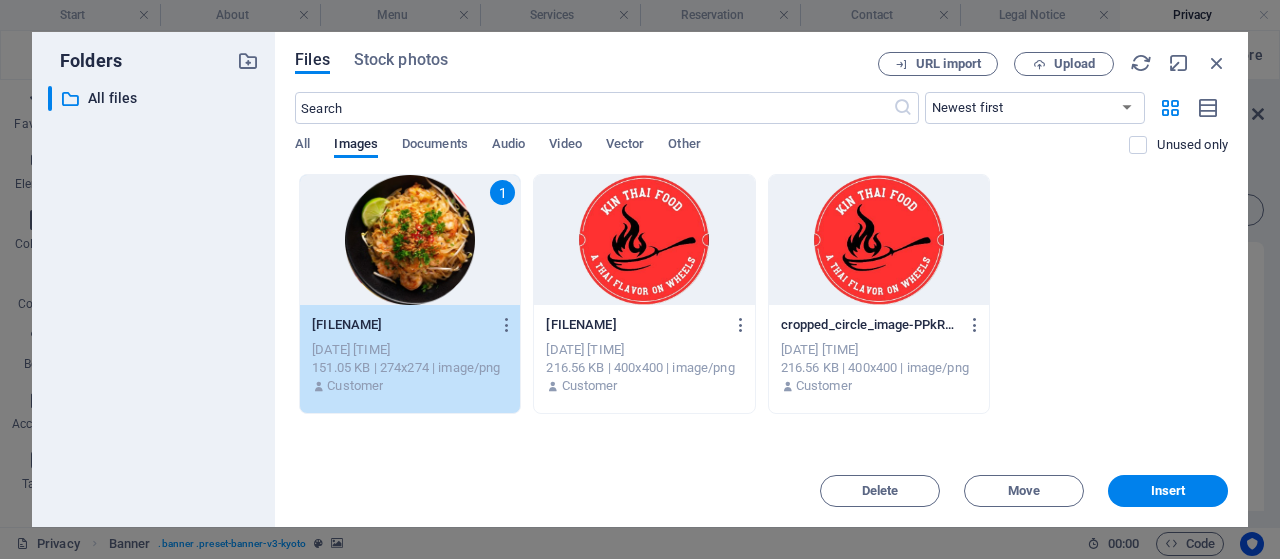 click on "1" at bounding box center (410, 240) 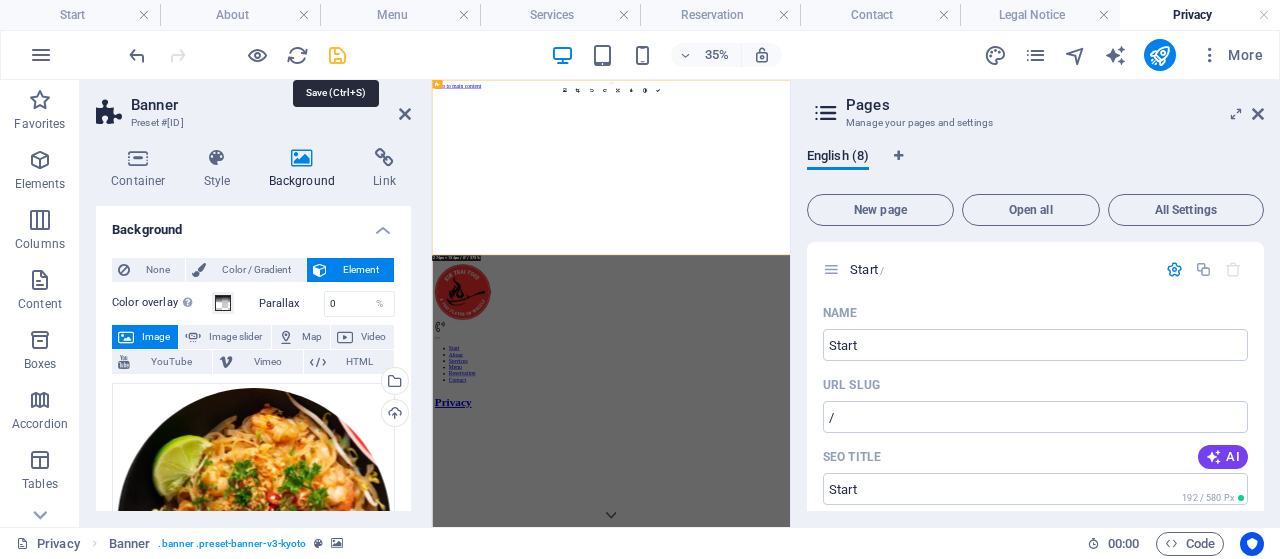click at bounding box center [337, 55] 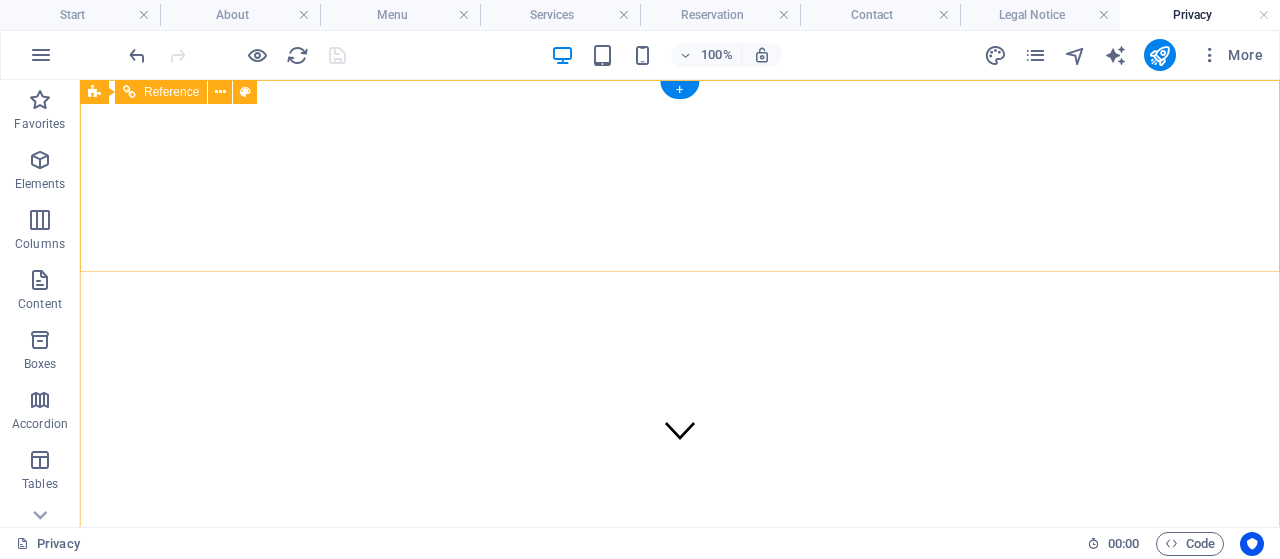 scroll, scrollTop: 0, scrollLeft: 0, axis: both 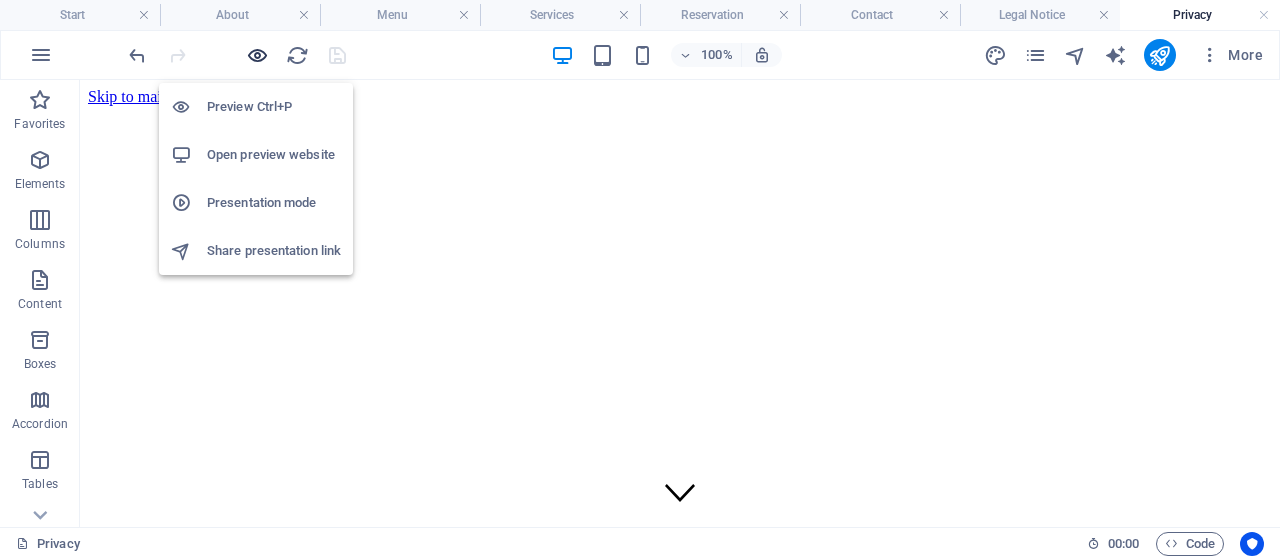 click at bounding box center [257, 55] 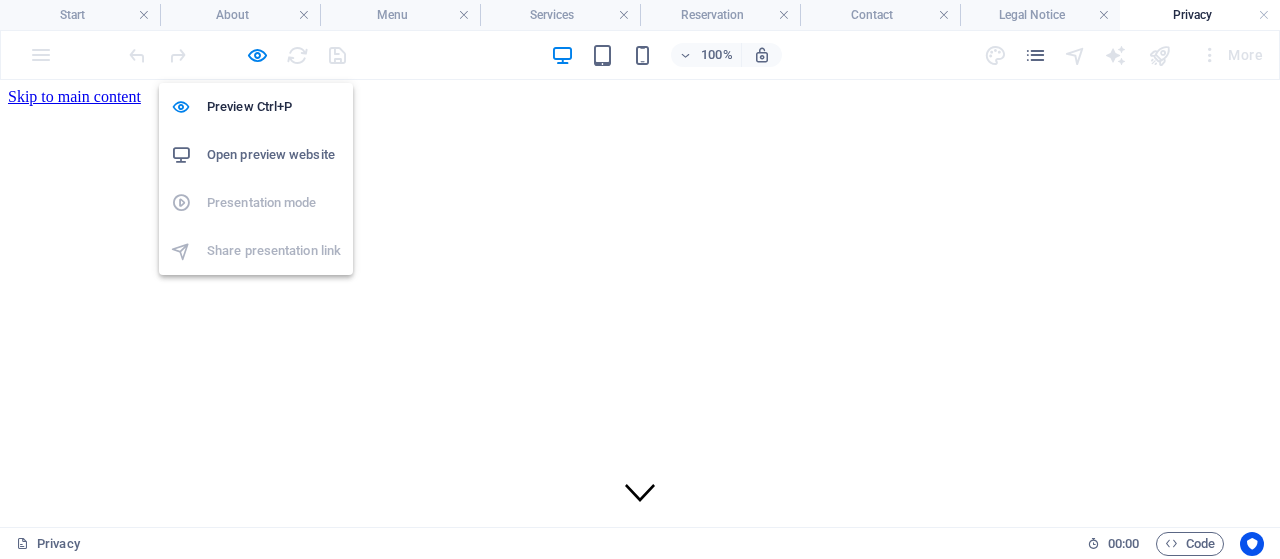 click on "Open preview website" at bounding box center (274, 155) 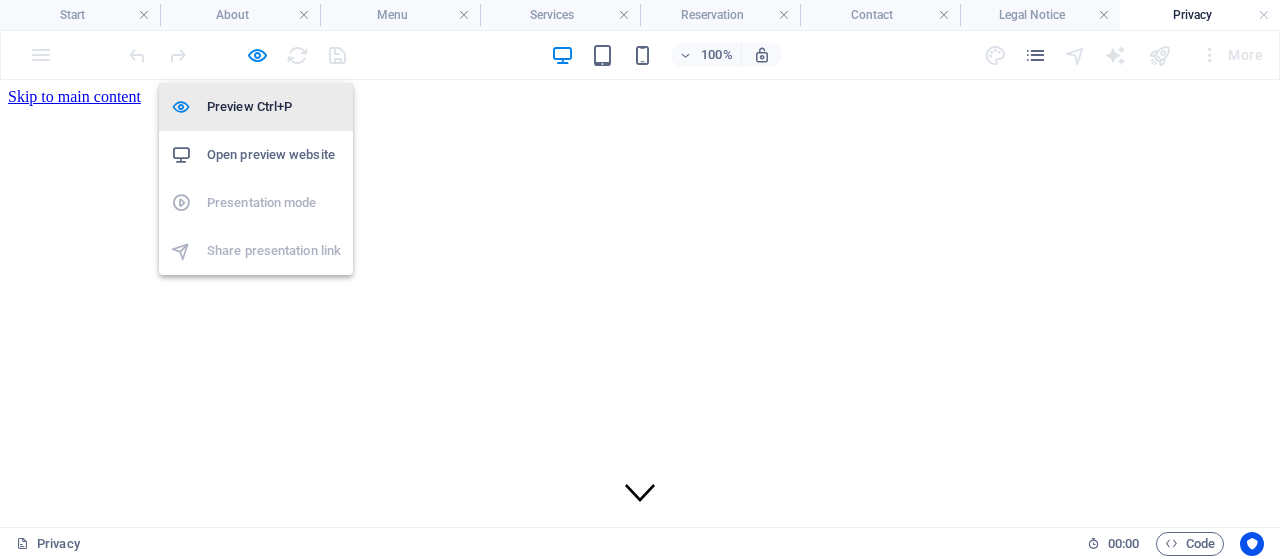 click on "Preview Ctrl+P" at bounding box center [274, 107] 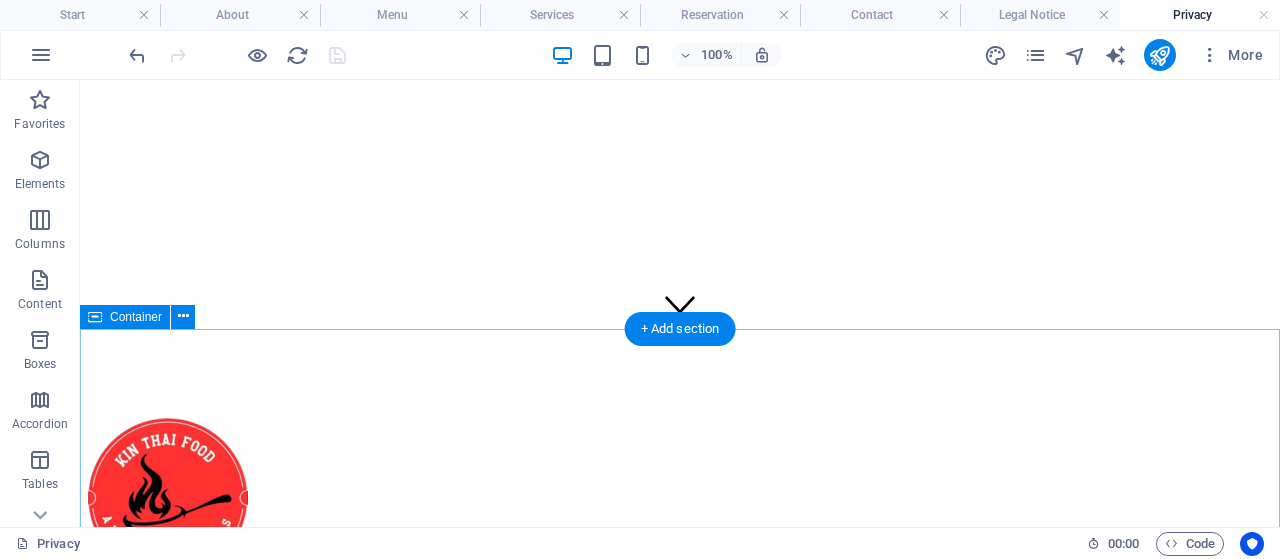 scroll, scrollTop: 104, scrollLeft: 0, axis: vertical 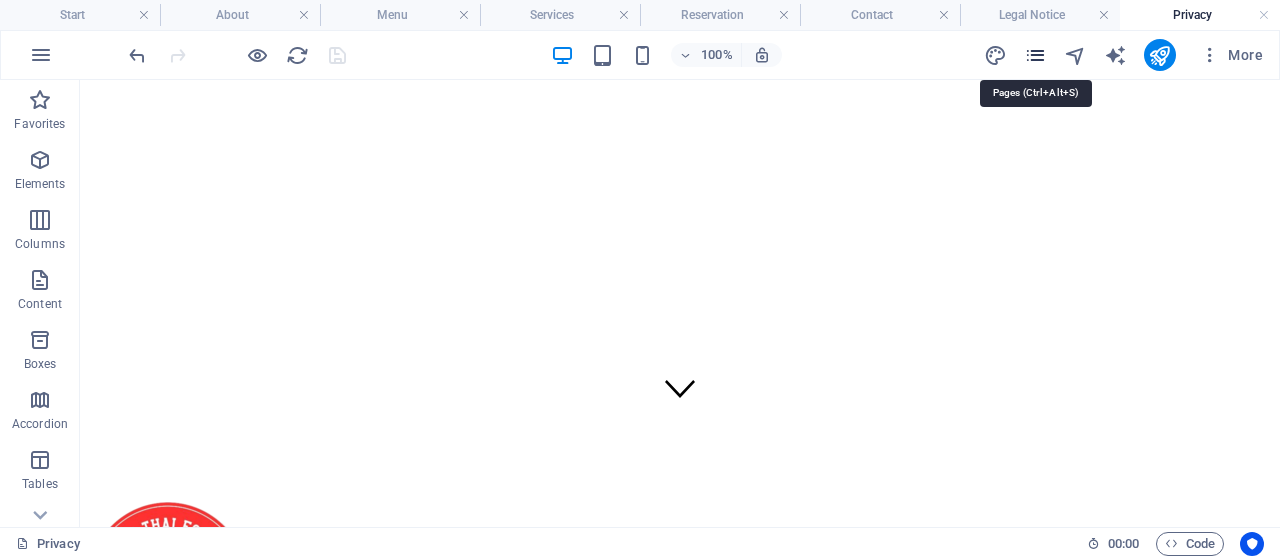 click at bounding box center (1035, 55) 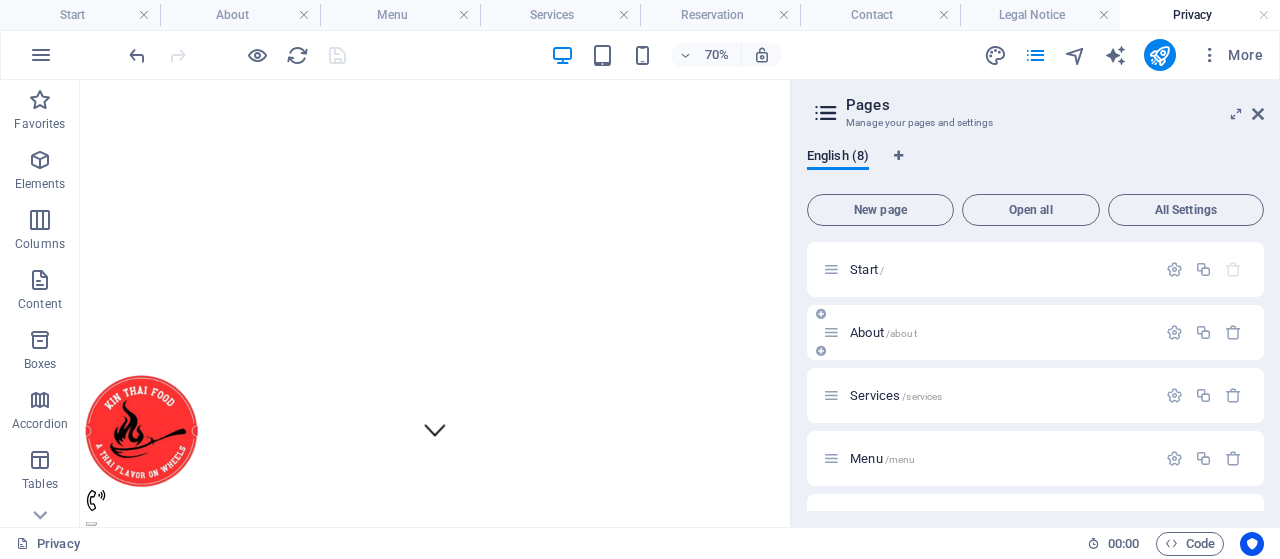 click on "About /about" at bounding box center [1000, 332] 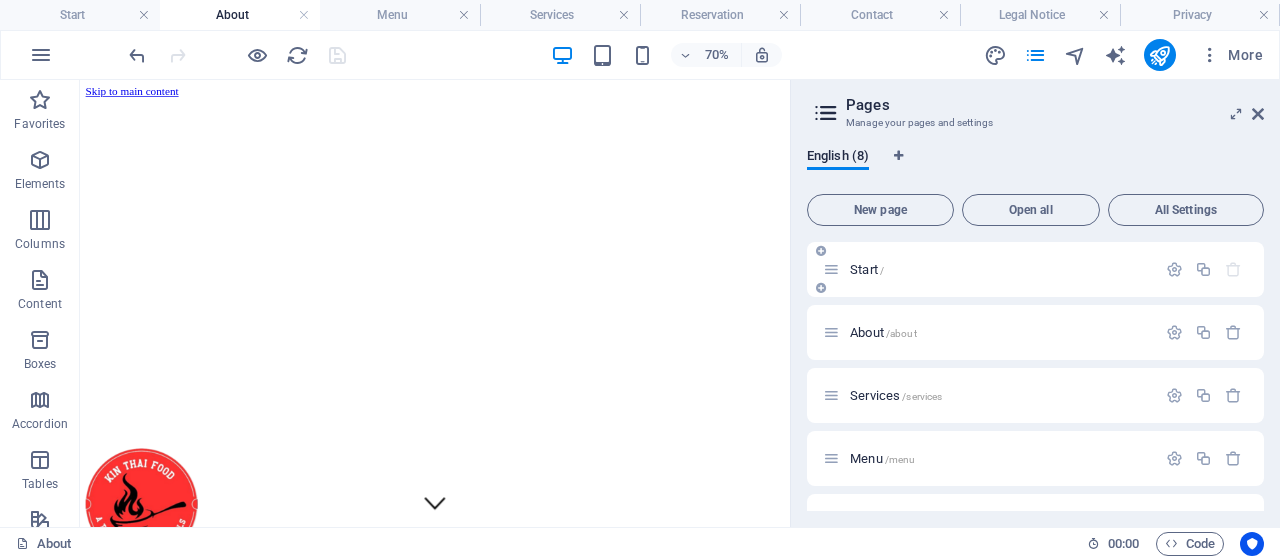click on "Start /" at bounding box center (989, 269) 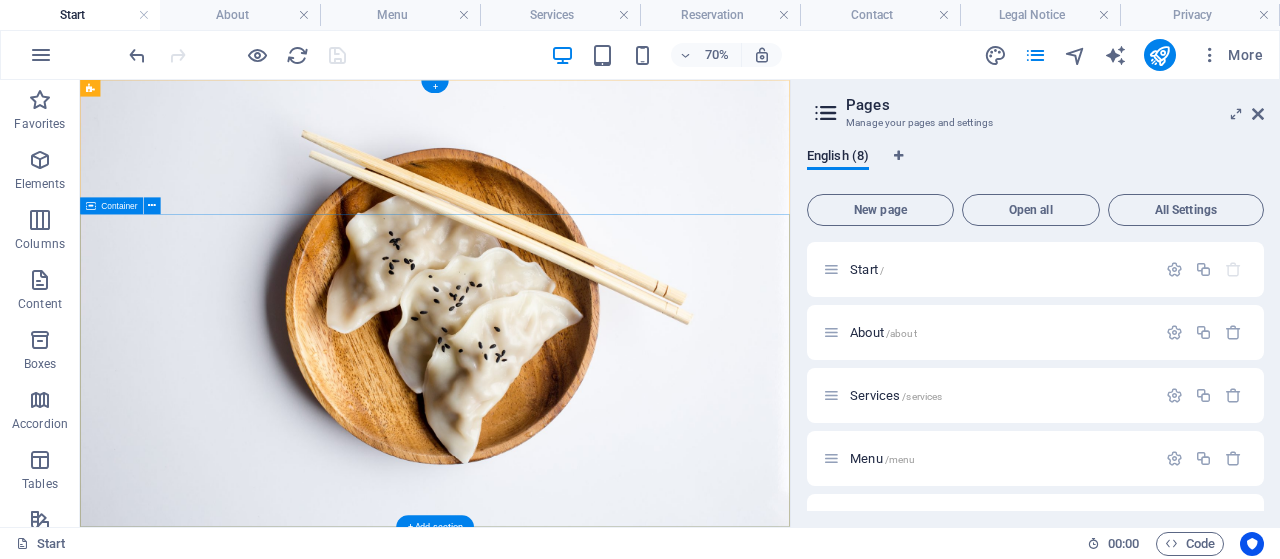 click on "taste of Asia" at bounding box center (587, 1103) 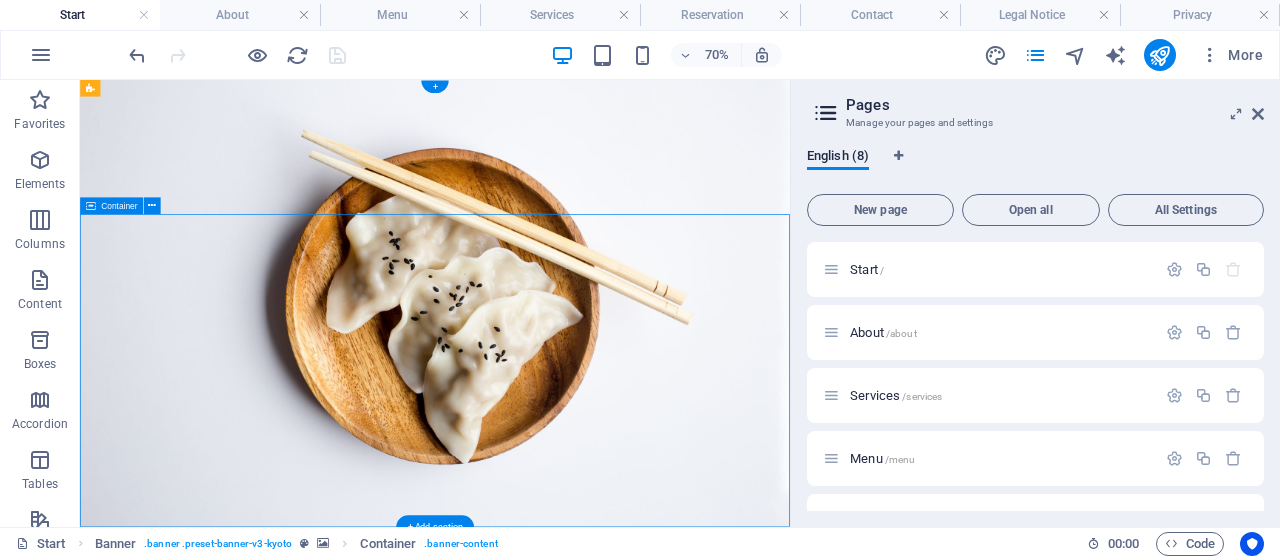 click on "taste of Asia" at bounding box center (587, 1103) 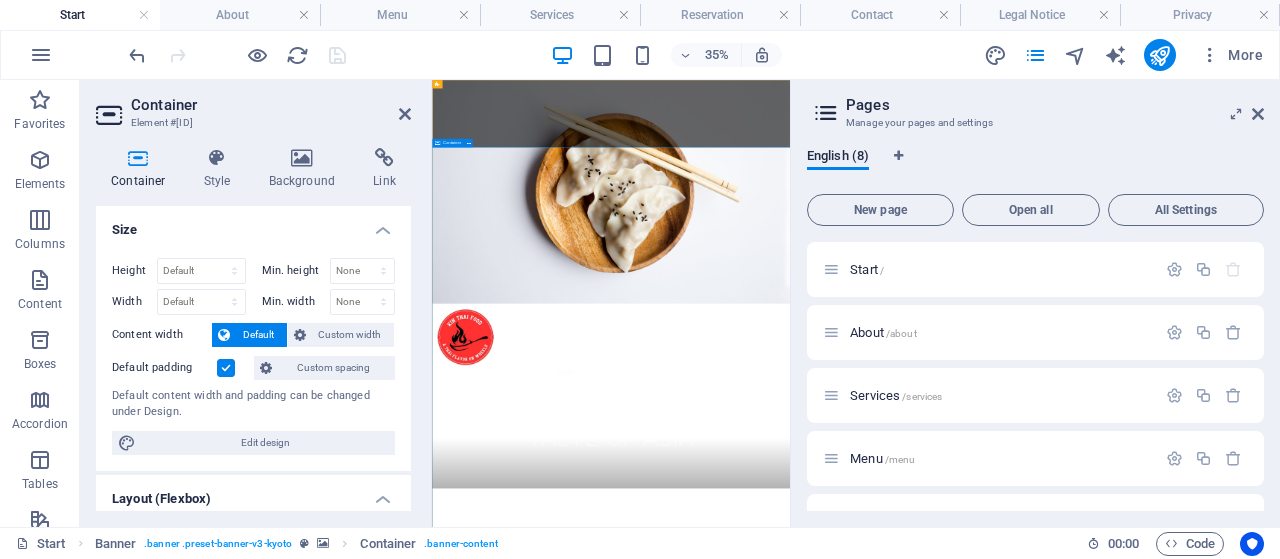 click on "taste of Asia" at bounding box center (943, 1103) 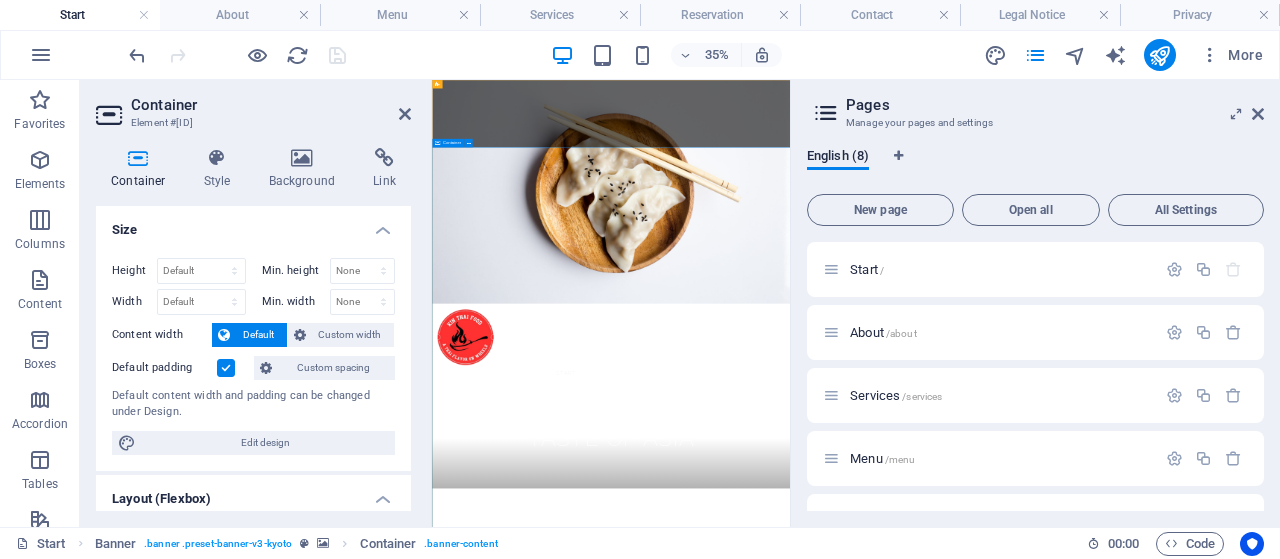 click on "taste of Asia" at bounding box center [943, 1103] 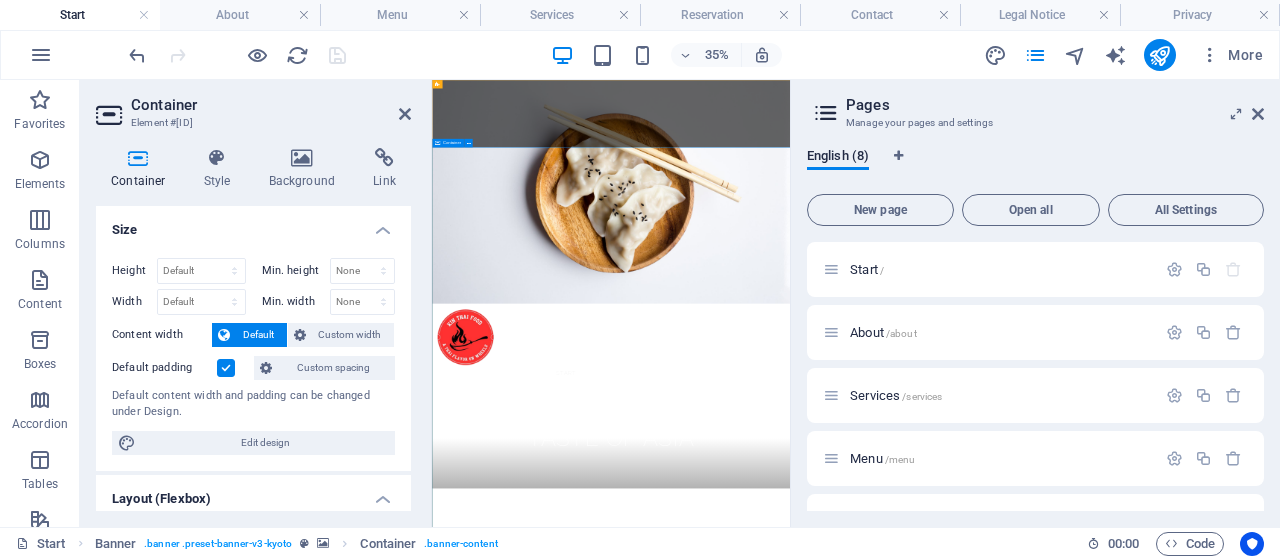 click on "taste of Asia" at bounding box center (943, 1103) 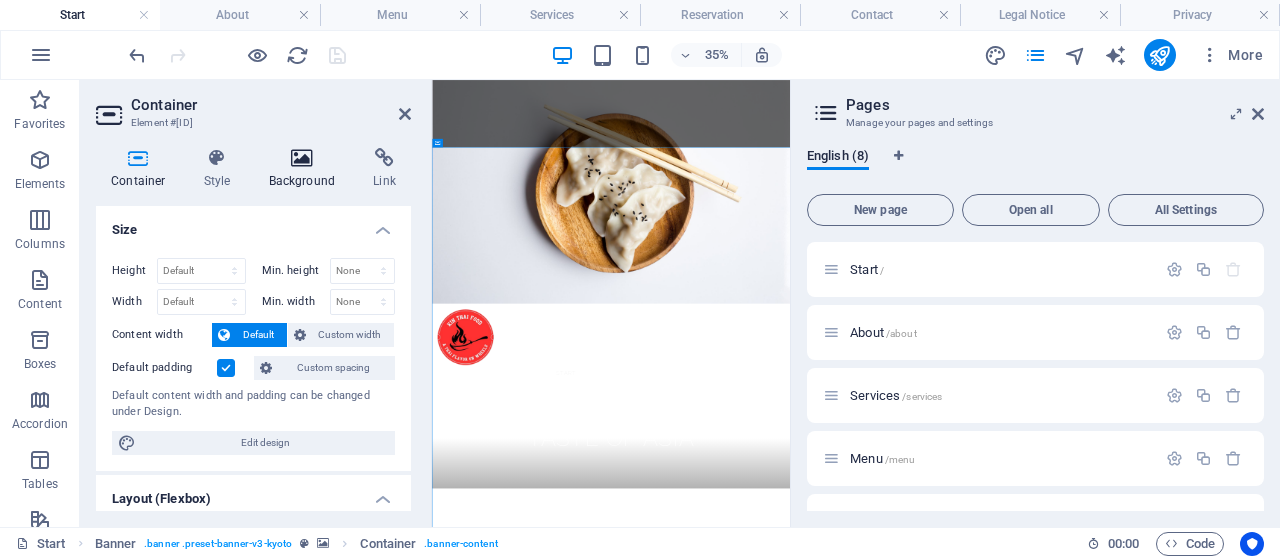 click at bounding box center (302, 158) 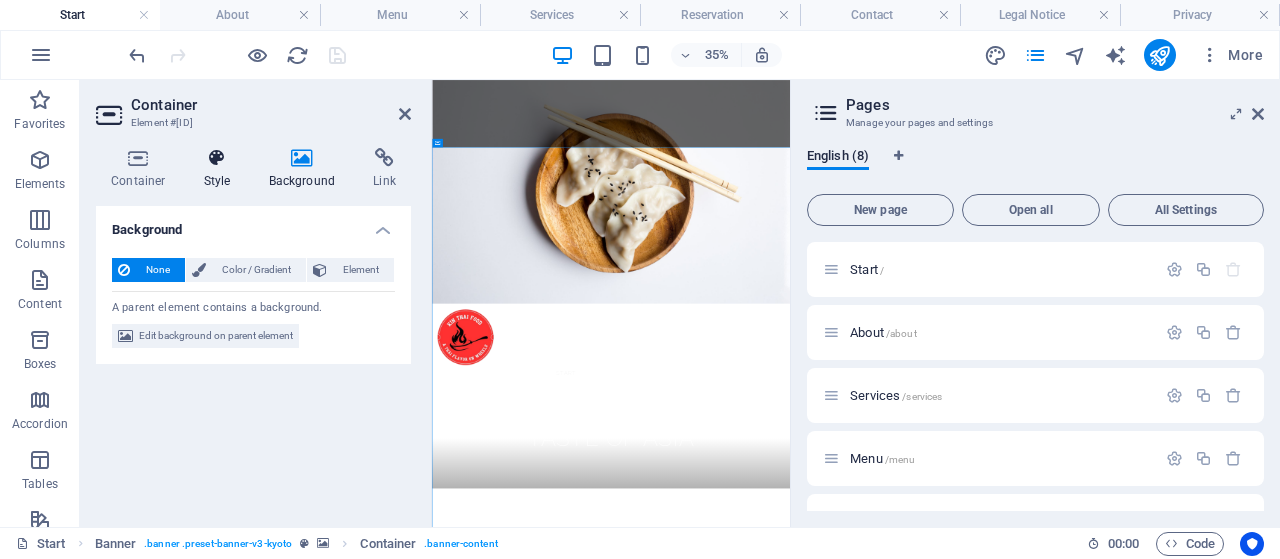 click at bounding box center (217, 158) 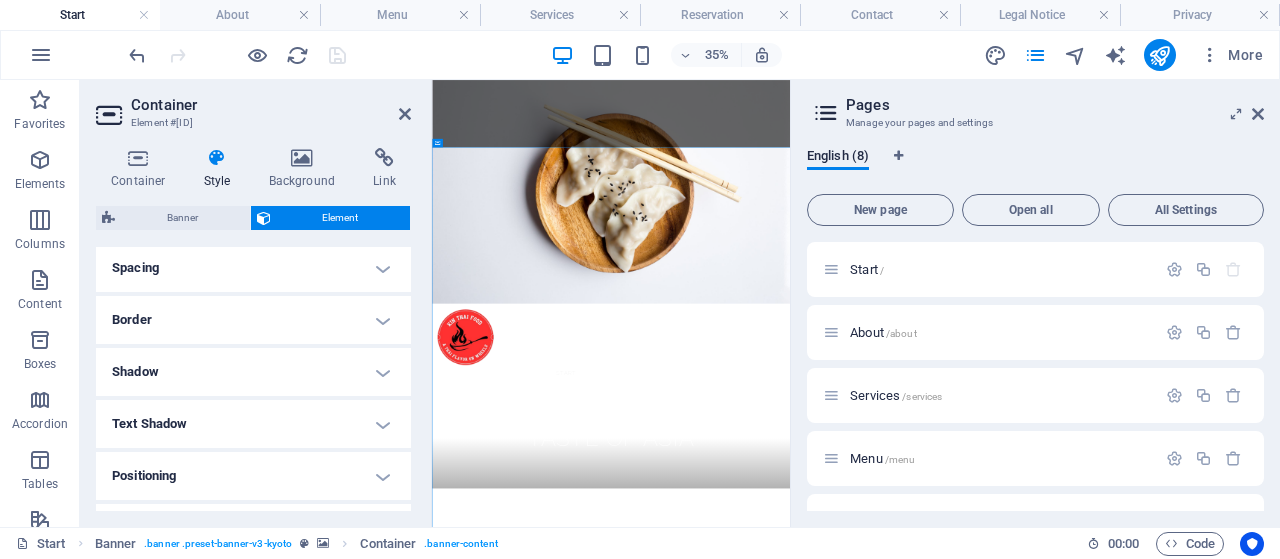 scroll, scrollTop: 580, scrollLeft: 0, axis: vertical 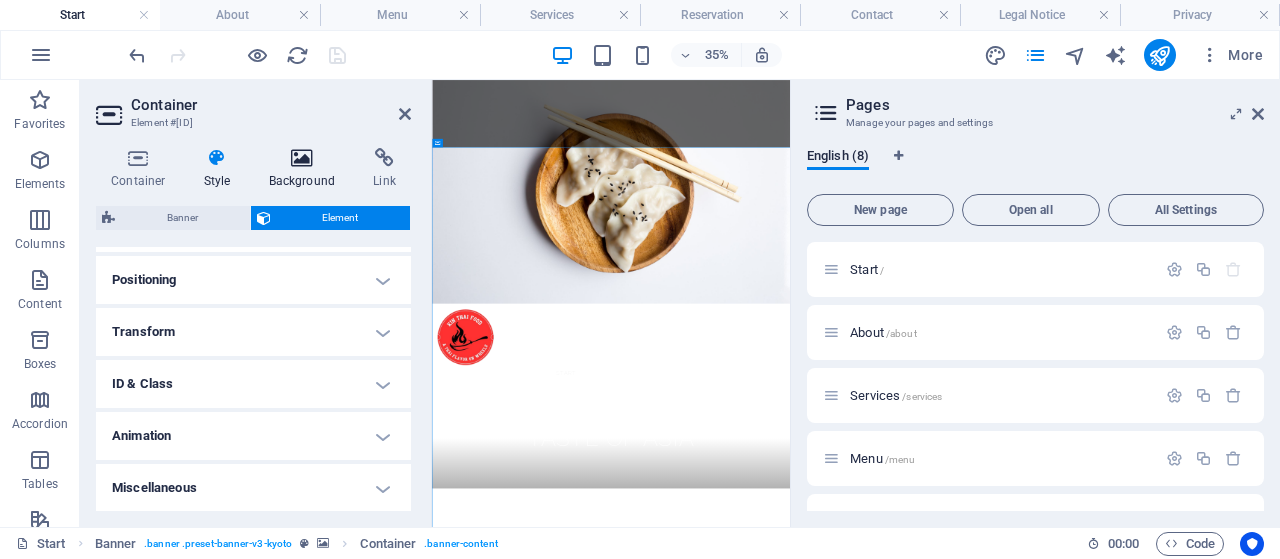 click at bounding box center (302, 158) 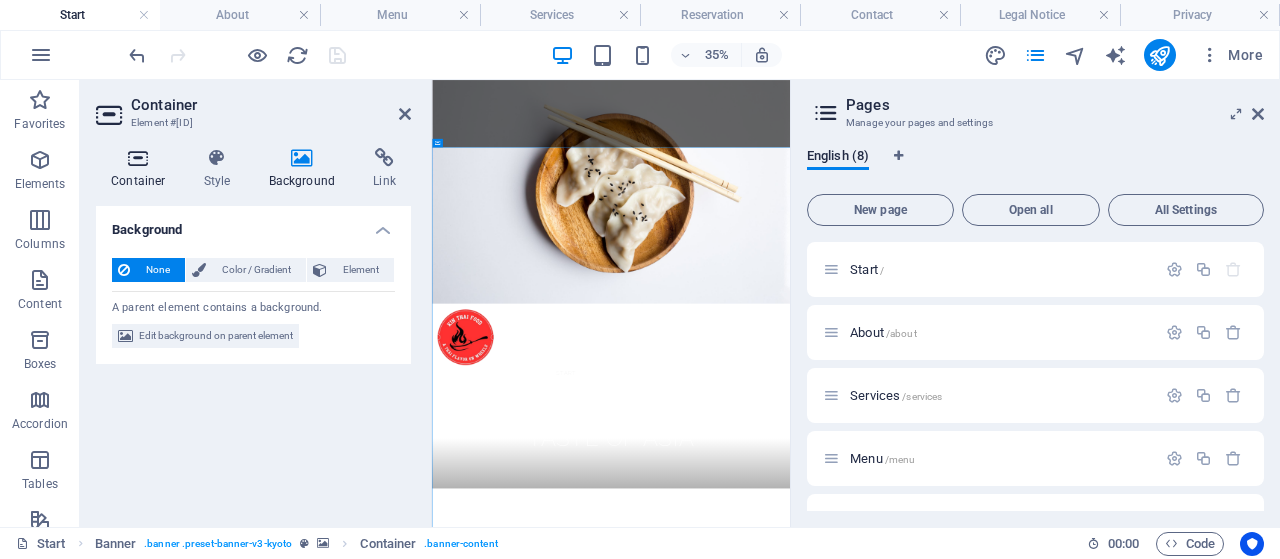 click at bounding box center [138, 158] 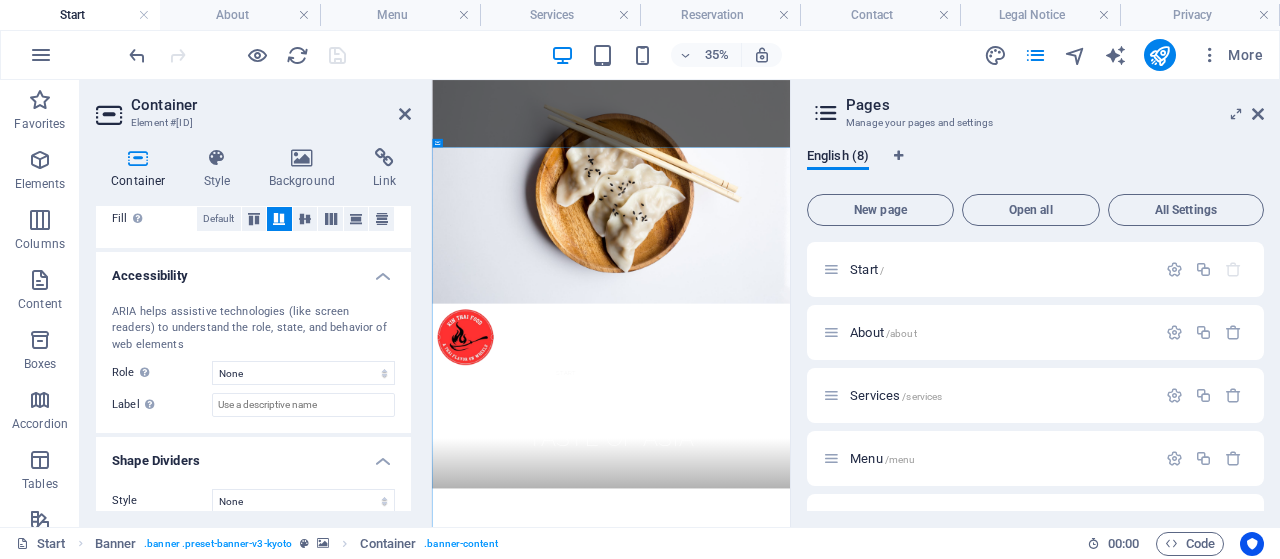 scroll, scrollTop: 468, scrollLeft: 0, axis: vertical 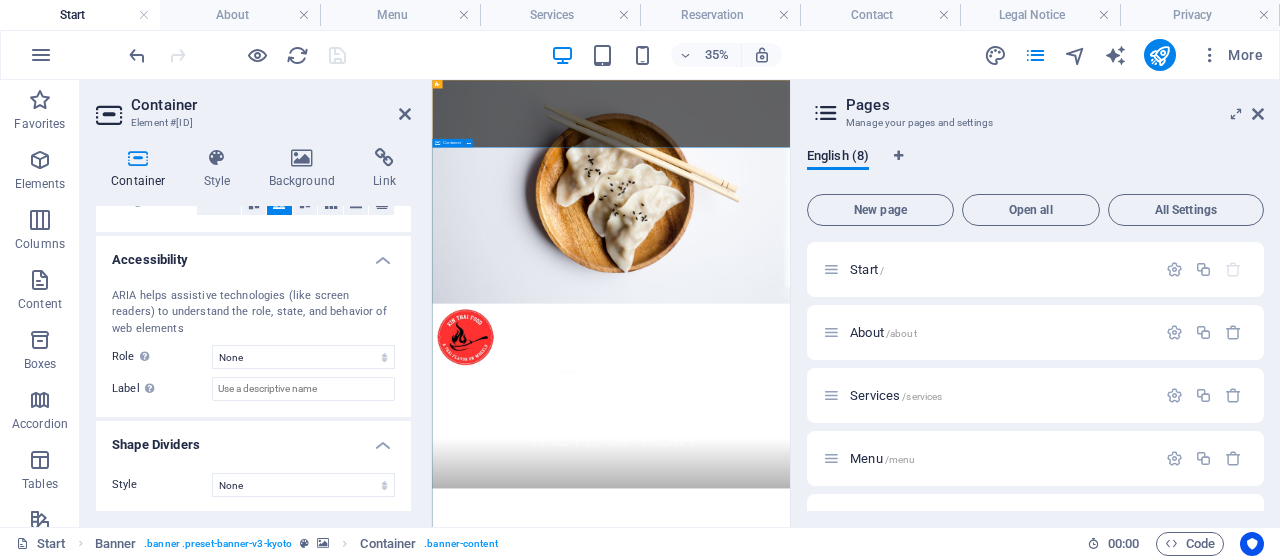click on "taste of Asia" at bounding box center (943, 1103) 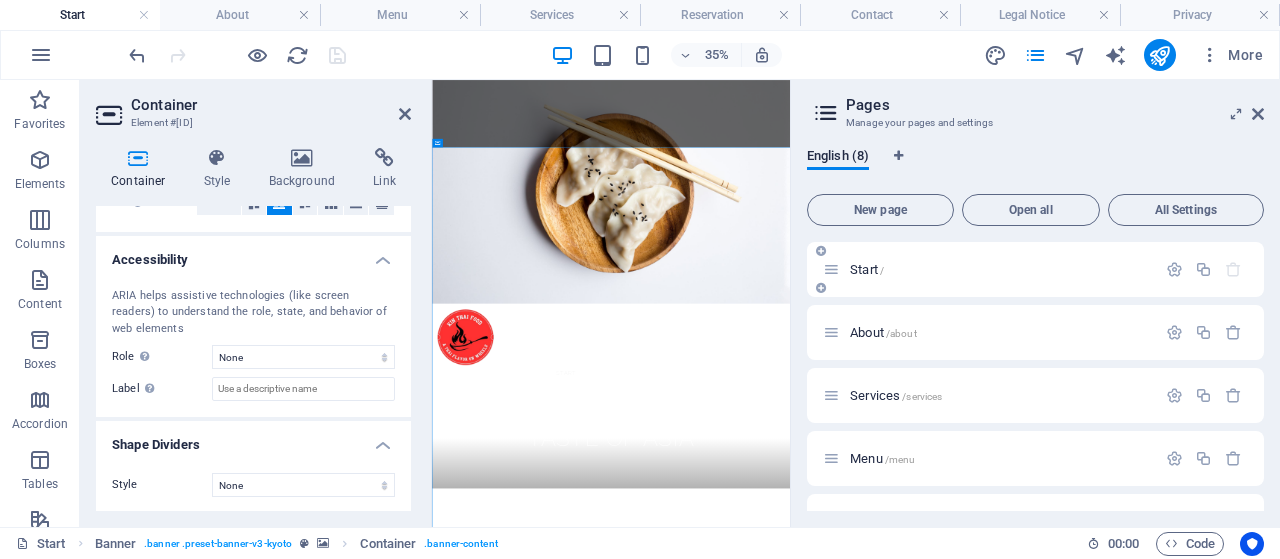 click at bounding box center (831, 269) 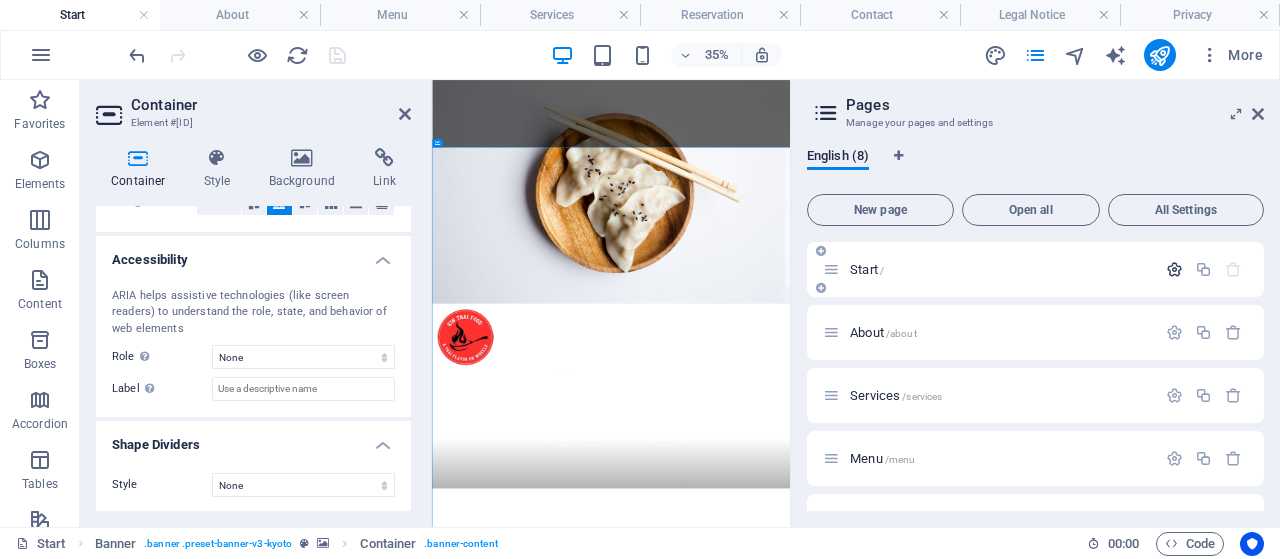 click at bounding box center (1174, 269) 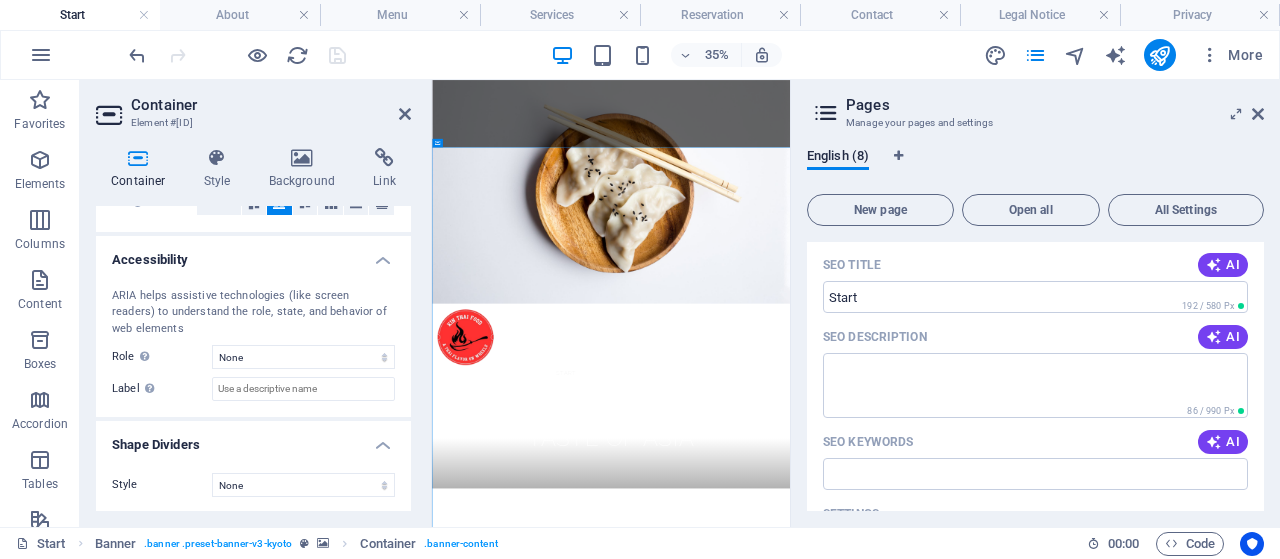 scroll, scrollTop: 0, scrollLeft: 0, axis: both 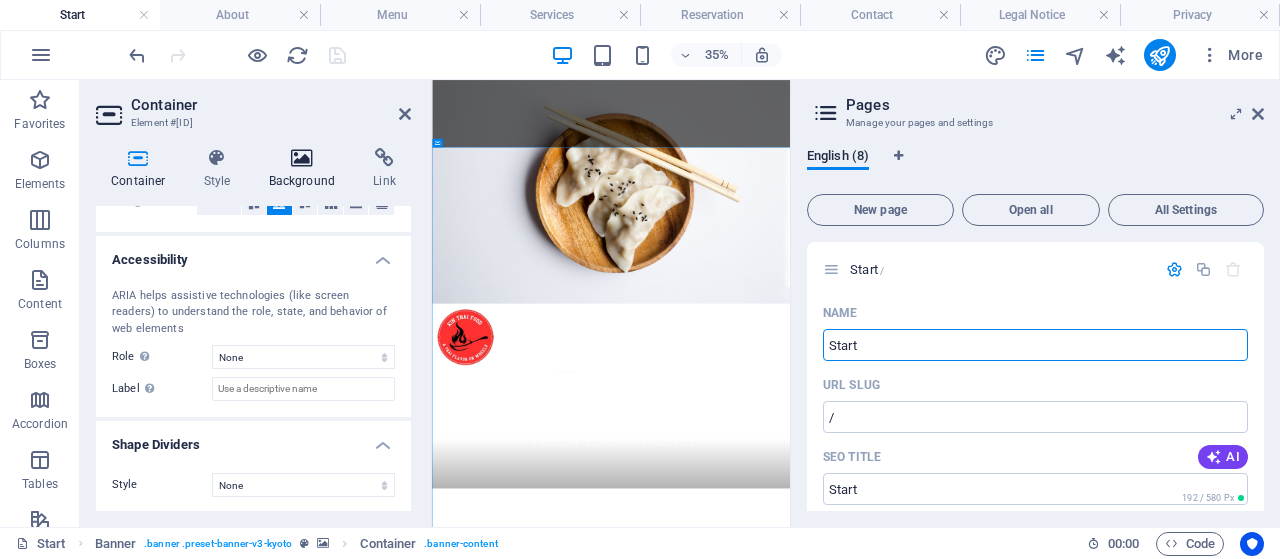 click at bounding box center [302, 158] 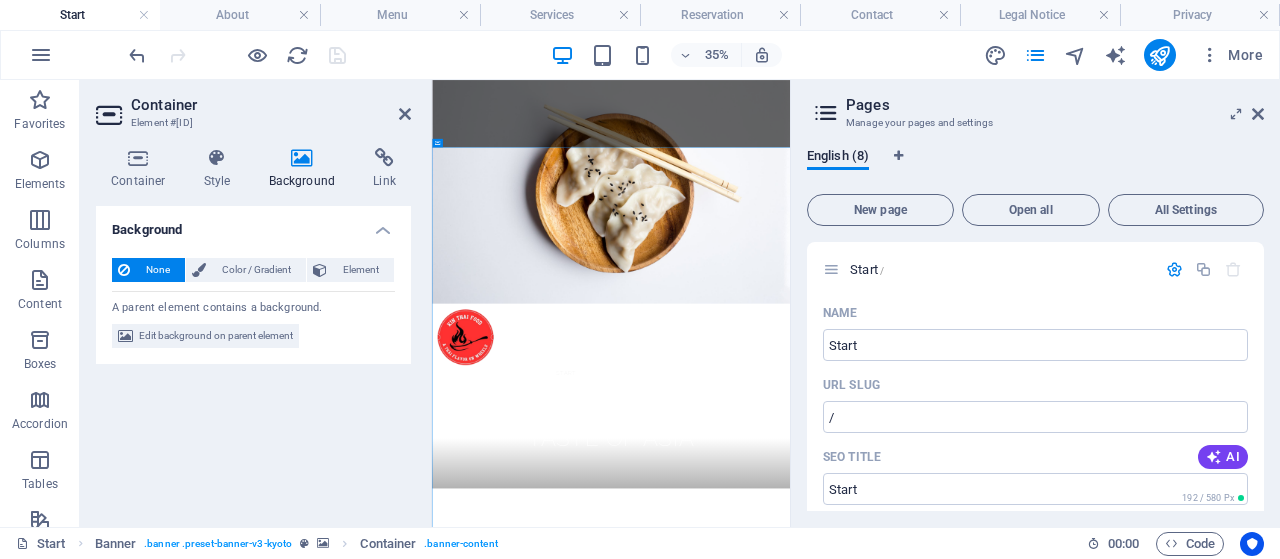 click on "Background" at bounding box center [253, 224] 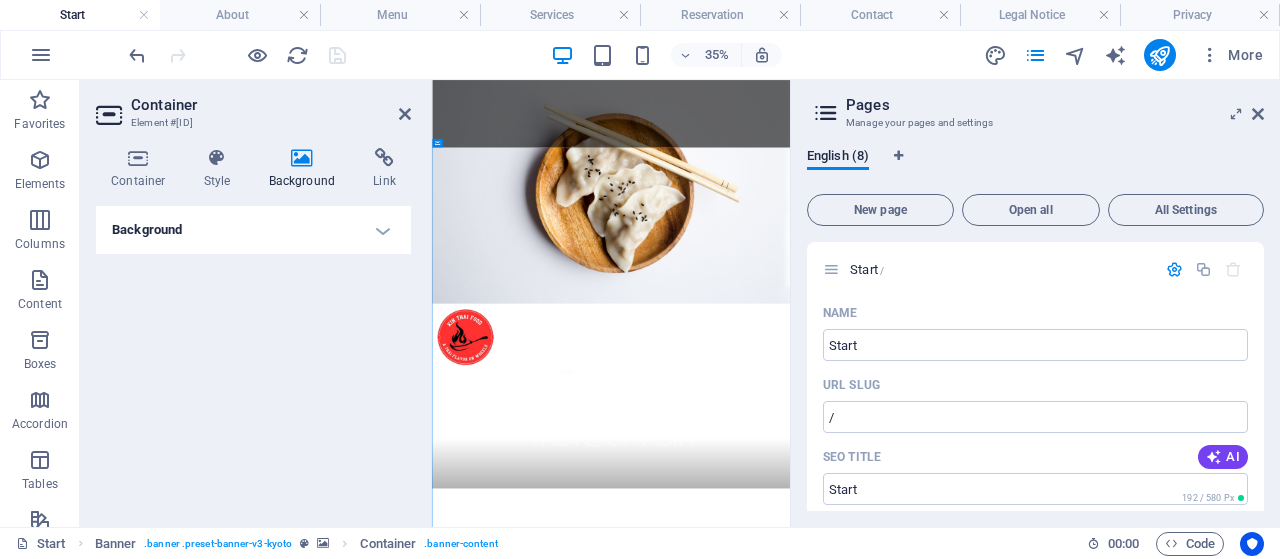 click on "Background" at bounding box center [253, 230] 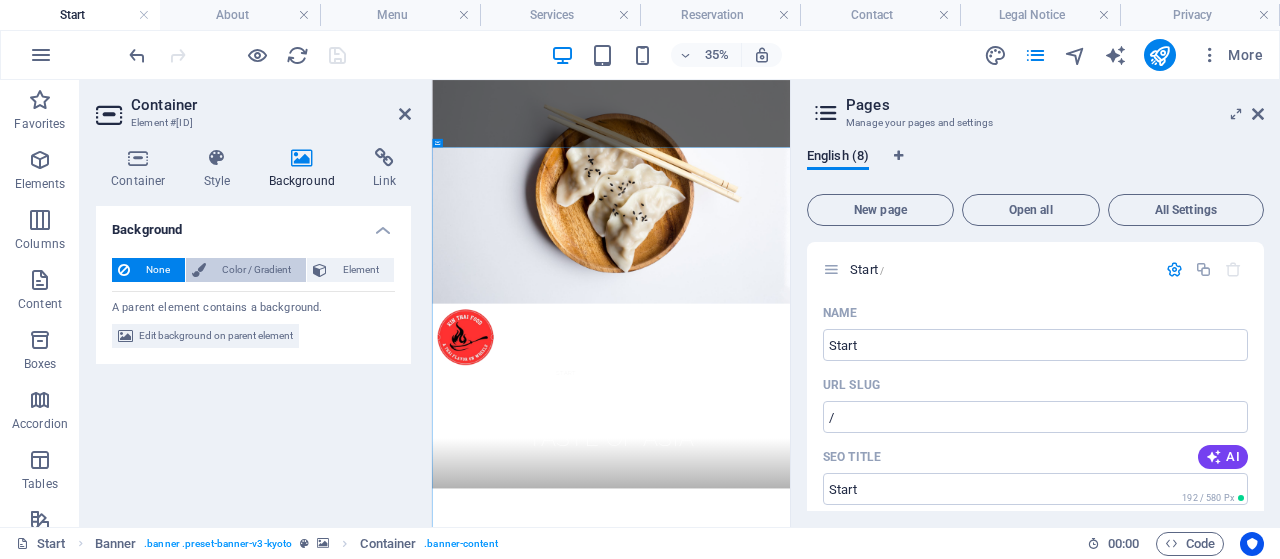 click on "Color / Gradient" at bounding box center (256, 270) 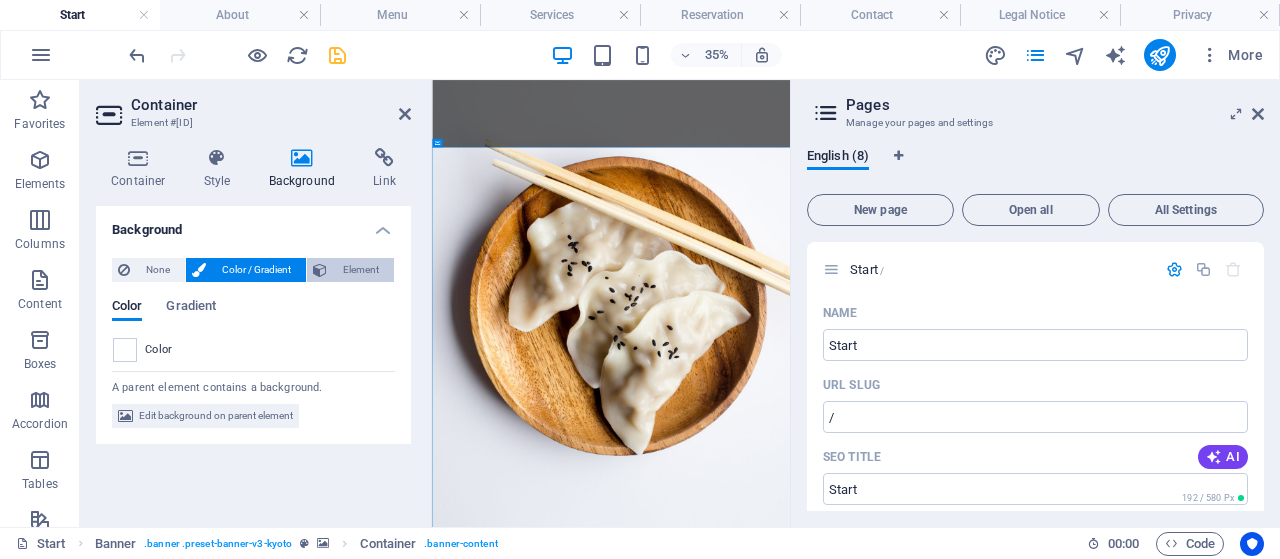 click on "Element" at bounding box center [360, 270] 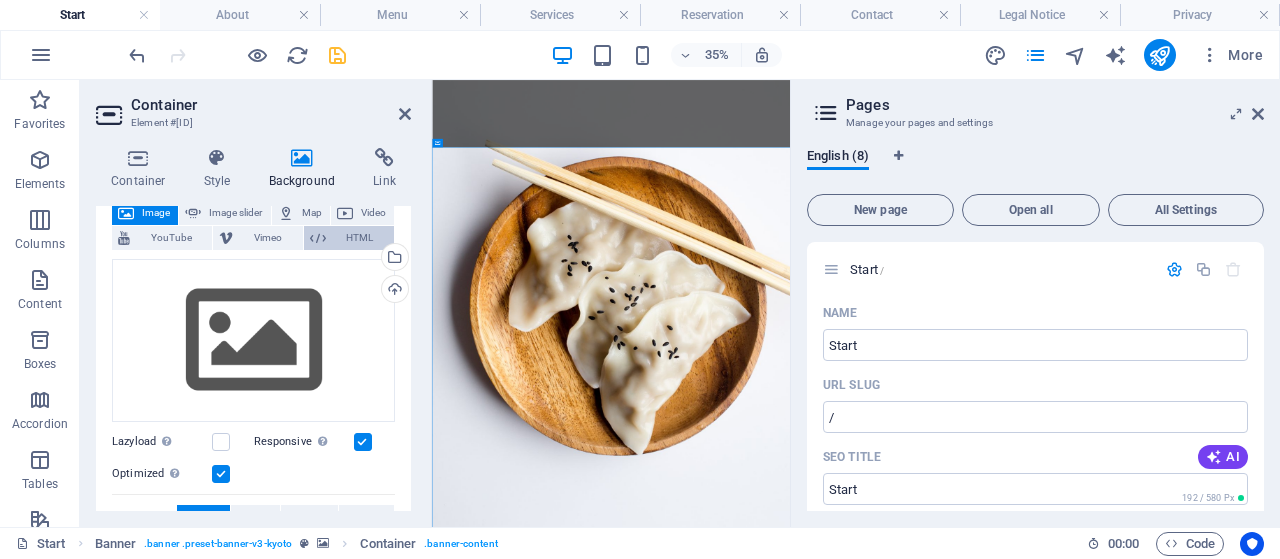 scroll, scrollTop: 192, scrollLeft: 0, axis: vertical 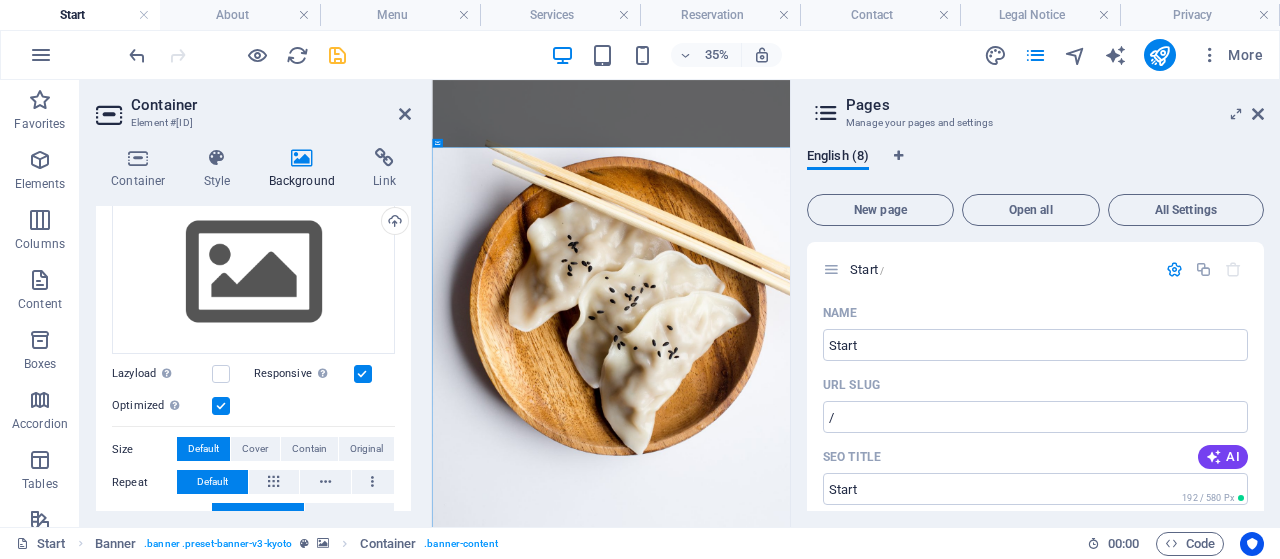 click at bounding box center [943, 2102] 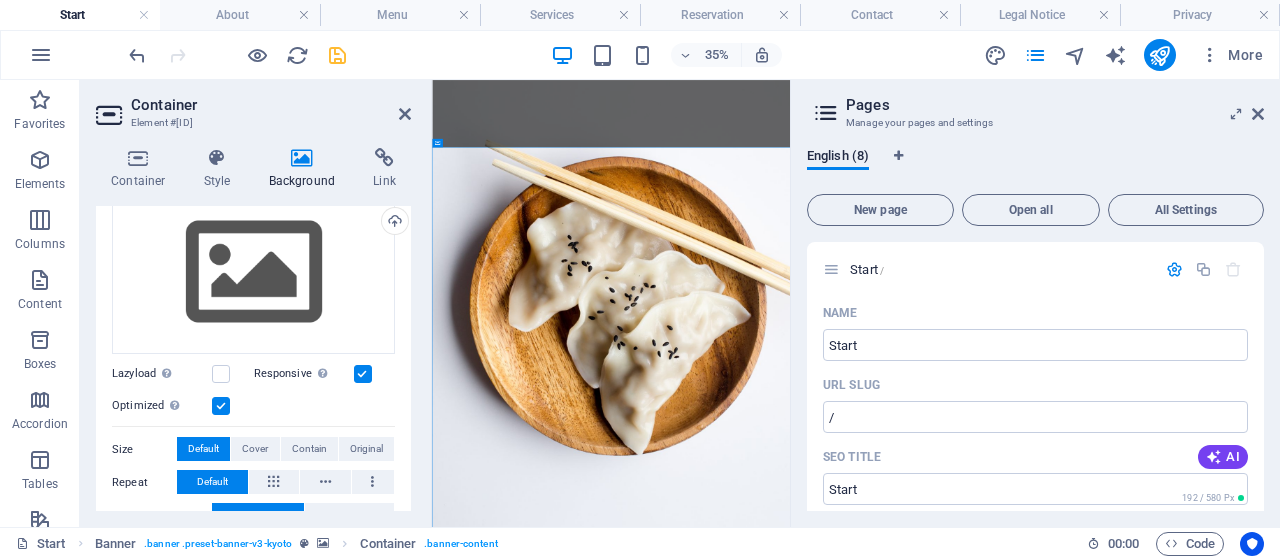 click at bounding box center (943, 2102) 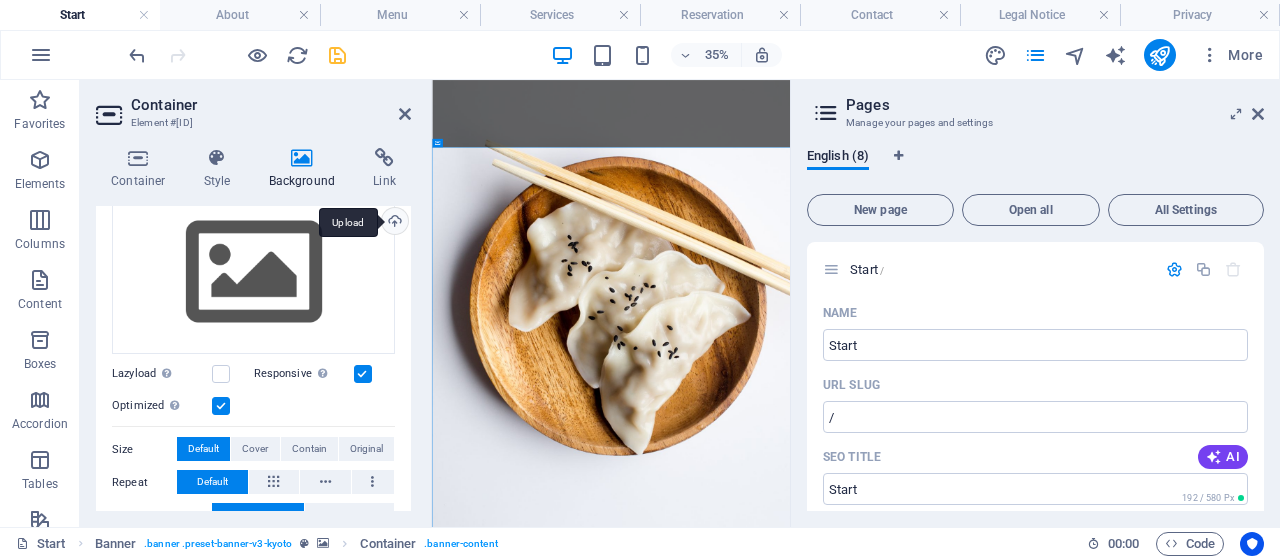 click on "Upload" at bounding box center [393, 223] 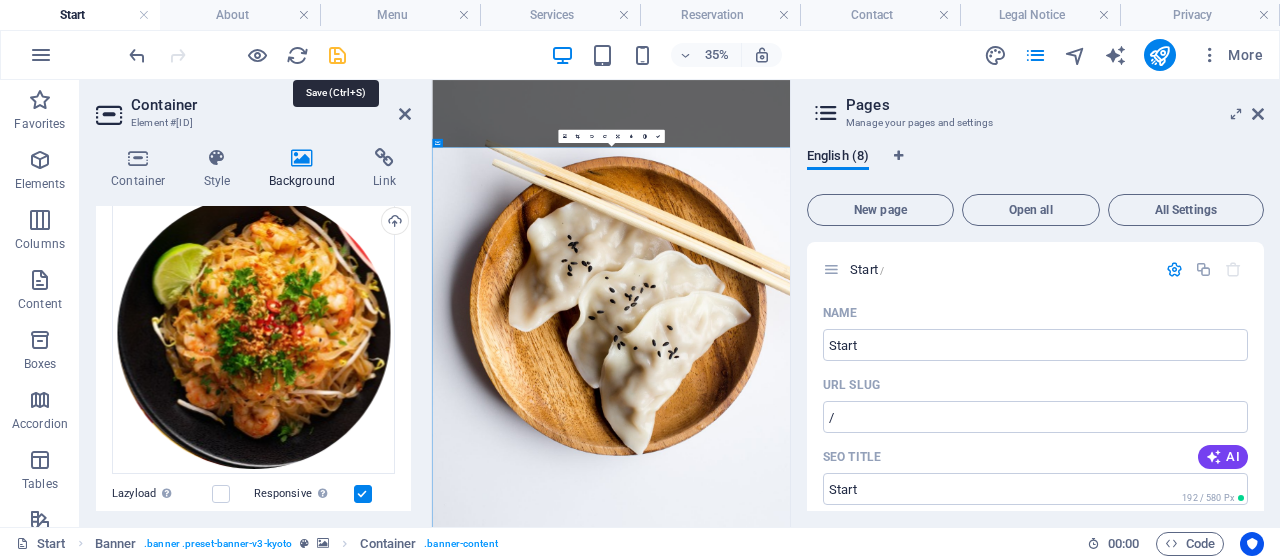 click at bounding box center [337, 55] 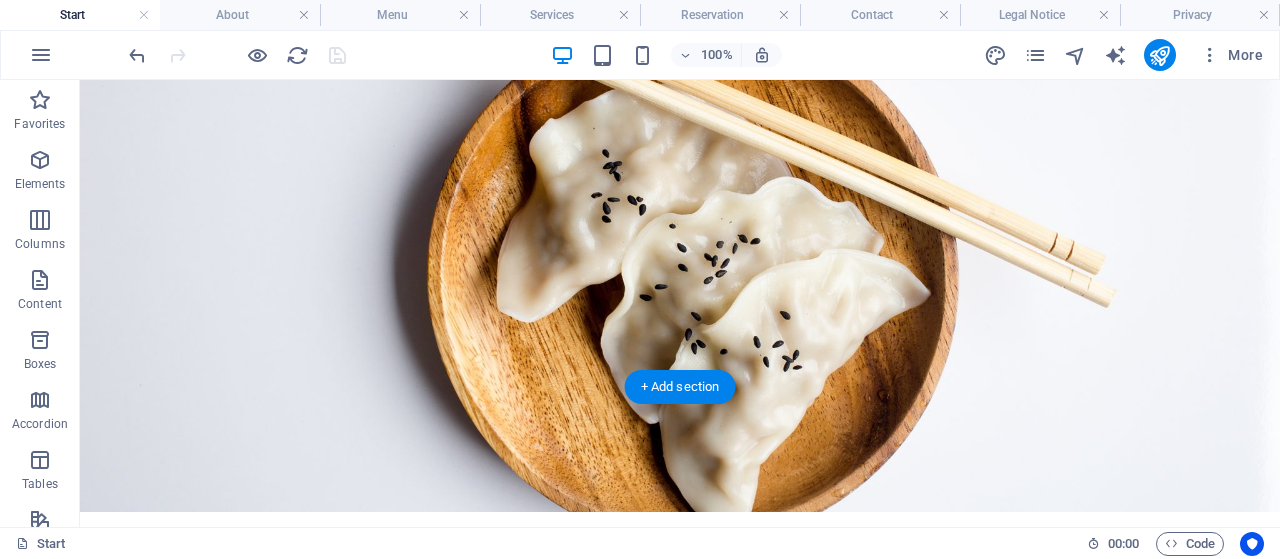 scroll, scrollTop: 0, scrollLeft: 0, axis: both 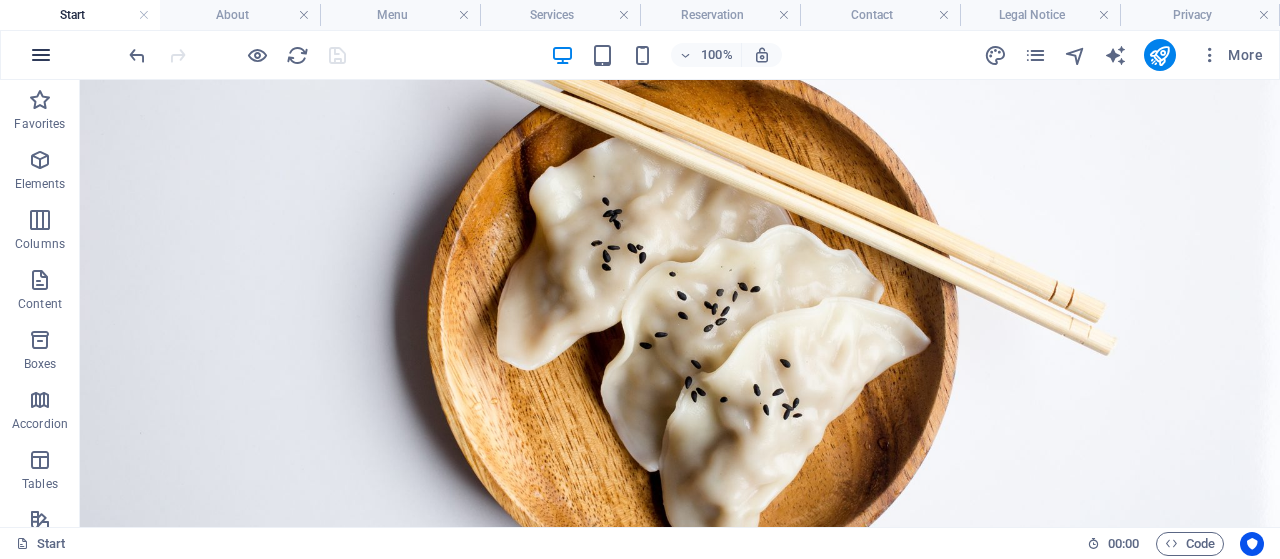 click at bounding box center (41, 55) 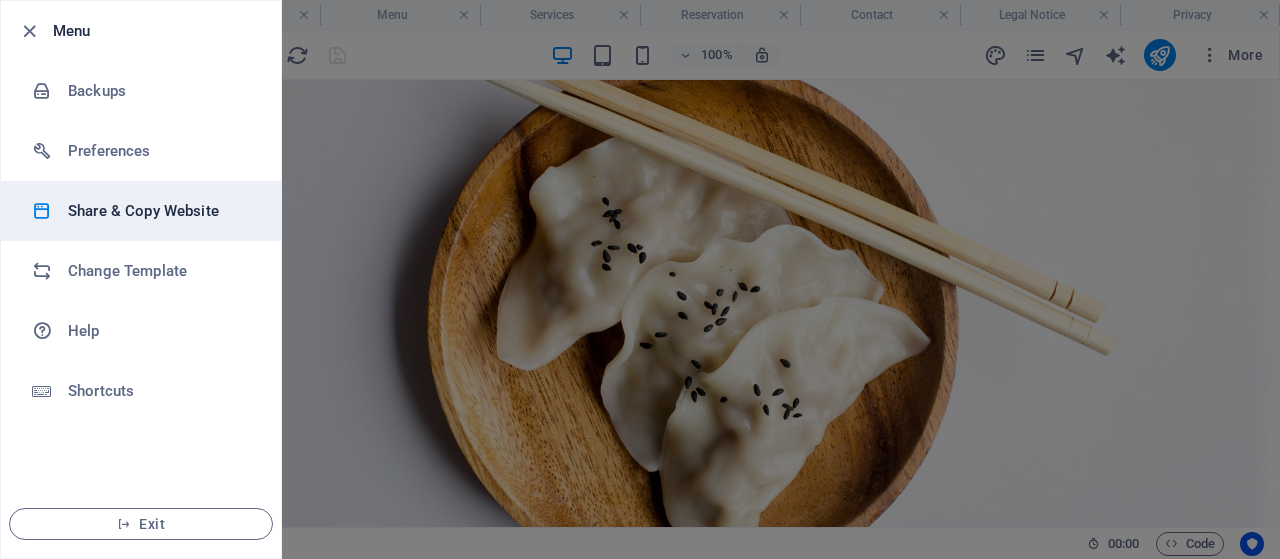 click on "Share & Copy Website" at bounding box center (160, 211) 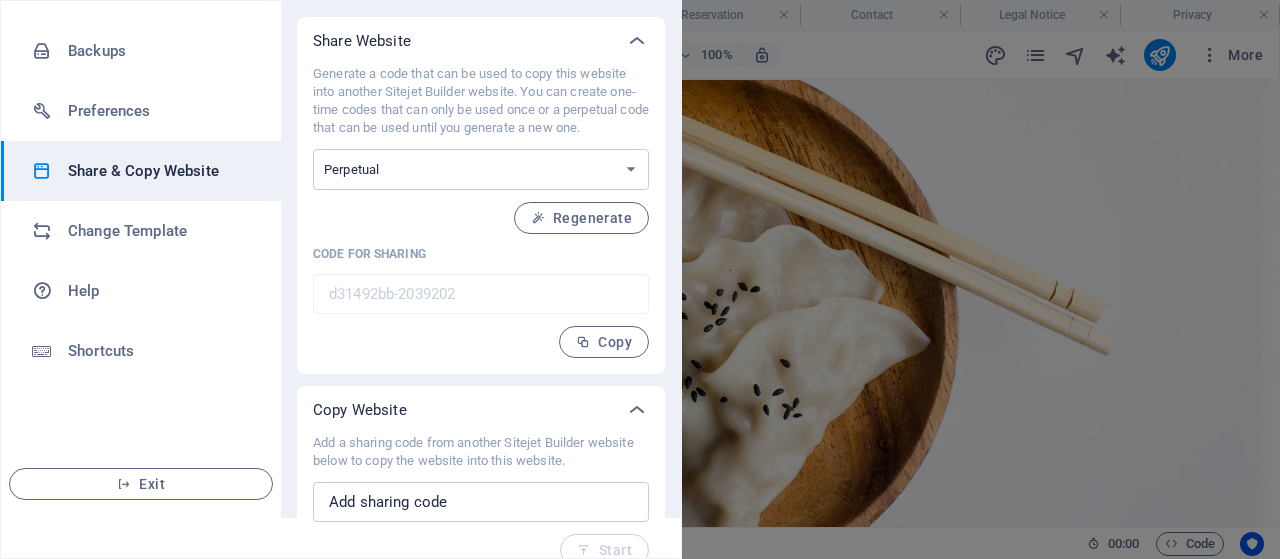 scroll, scrollTop: 63, scrollLeft: 0, axis: vertical 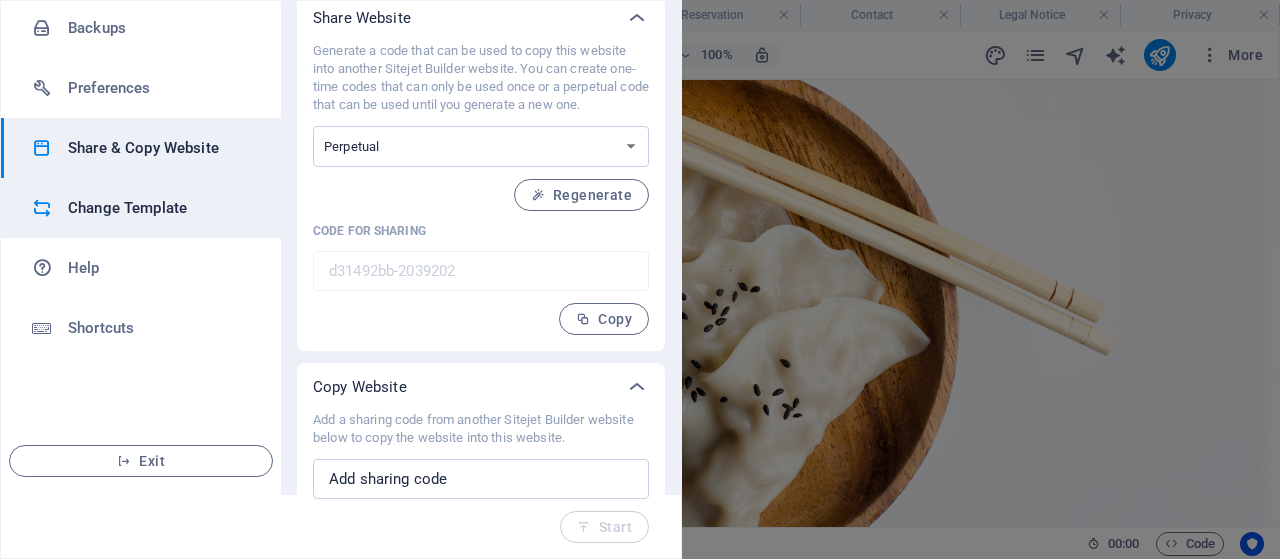 click on "Change Template" at bounding box center (160, 208) 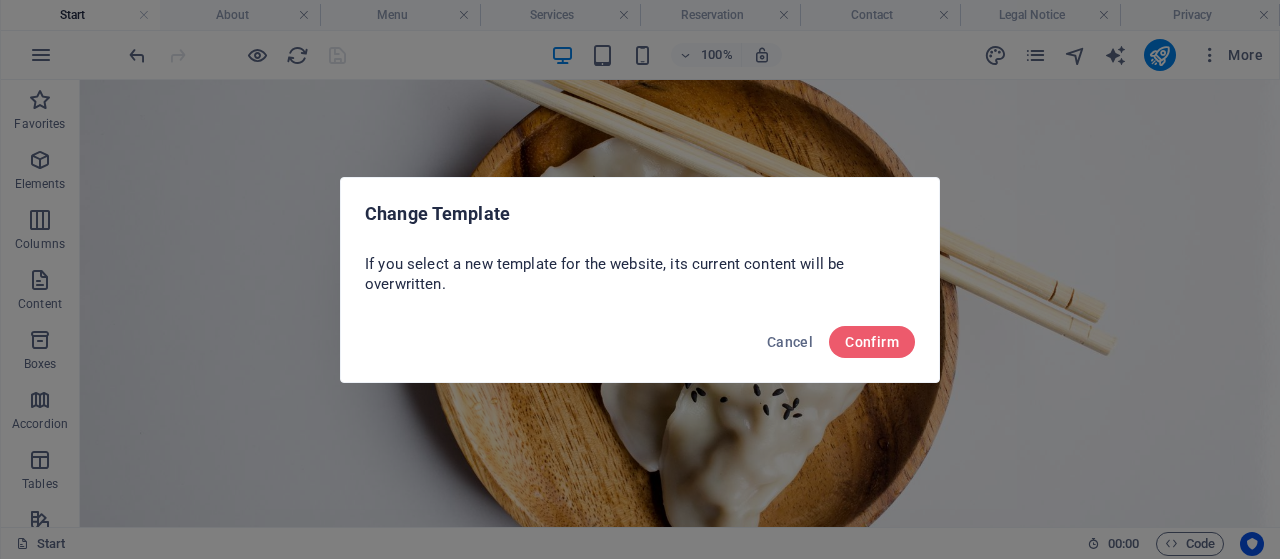 scroll, scrollTop: 0, scrollLeft: 0, axis: both 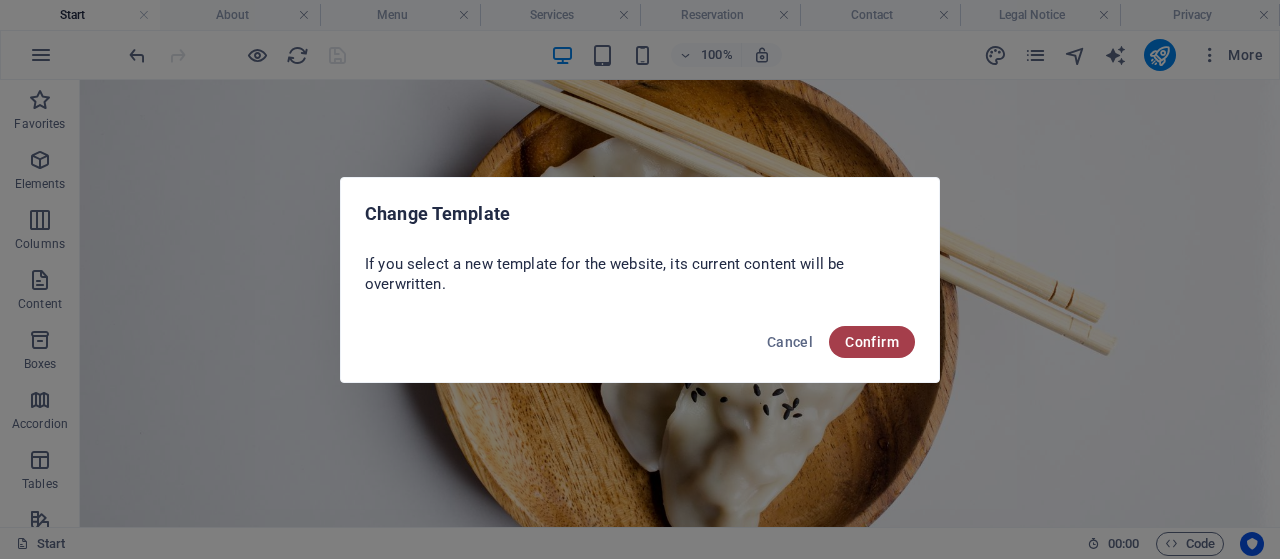click on "Confirm" at bounding box center (872, 342) 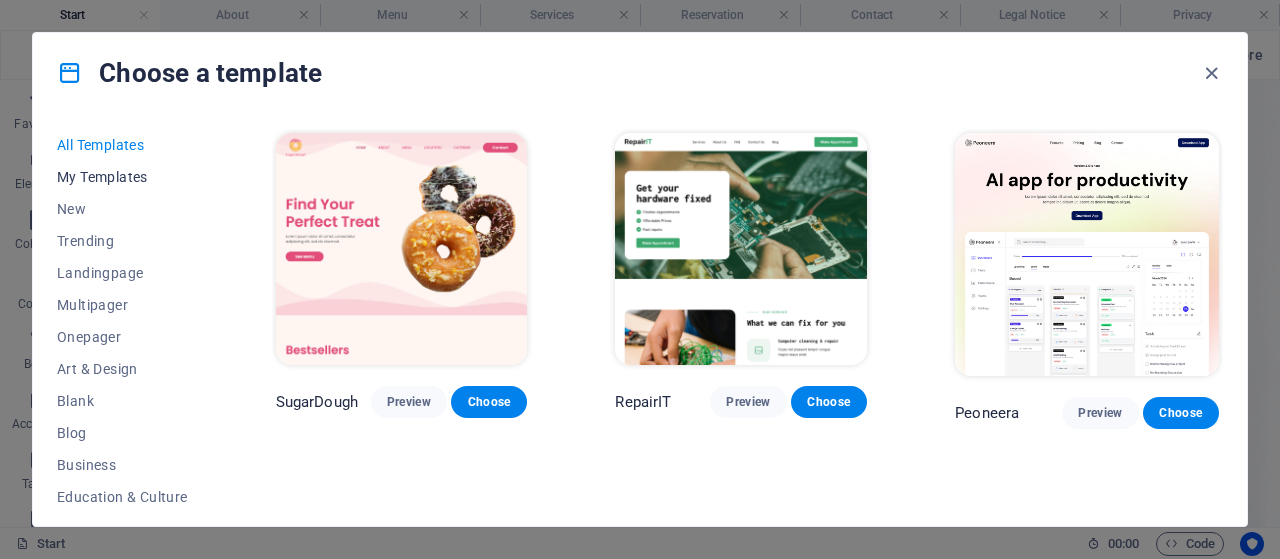 click on "My Templates" at bounding box center (122, 177) 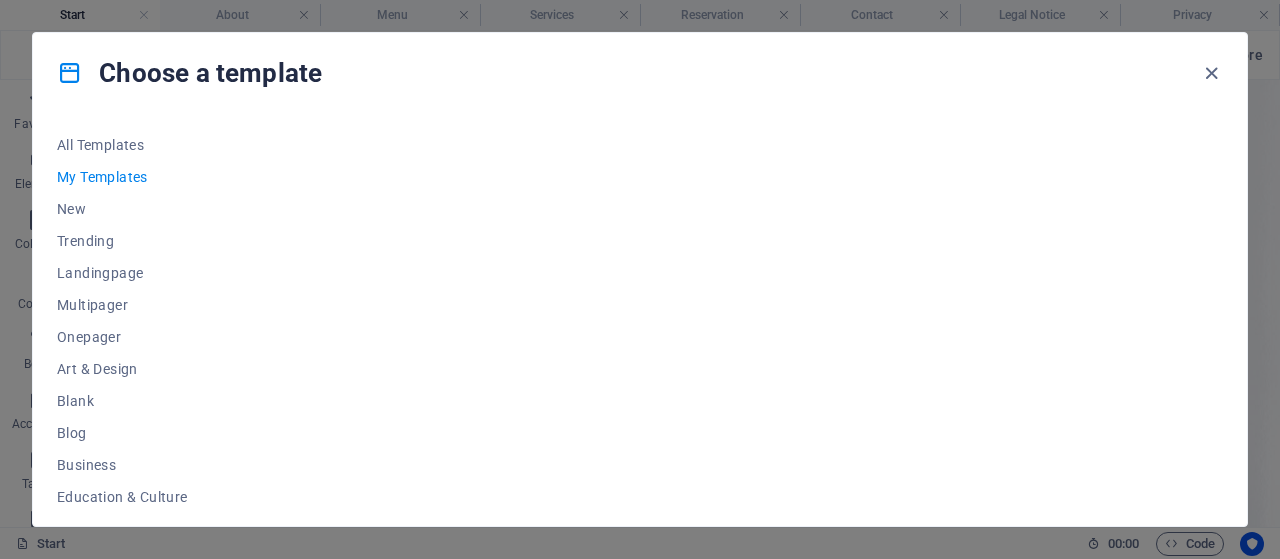 click on "My Templates" at bounding box center [122, 177] 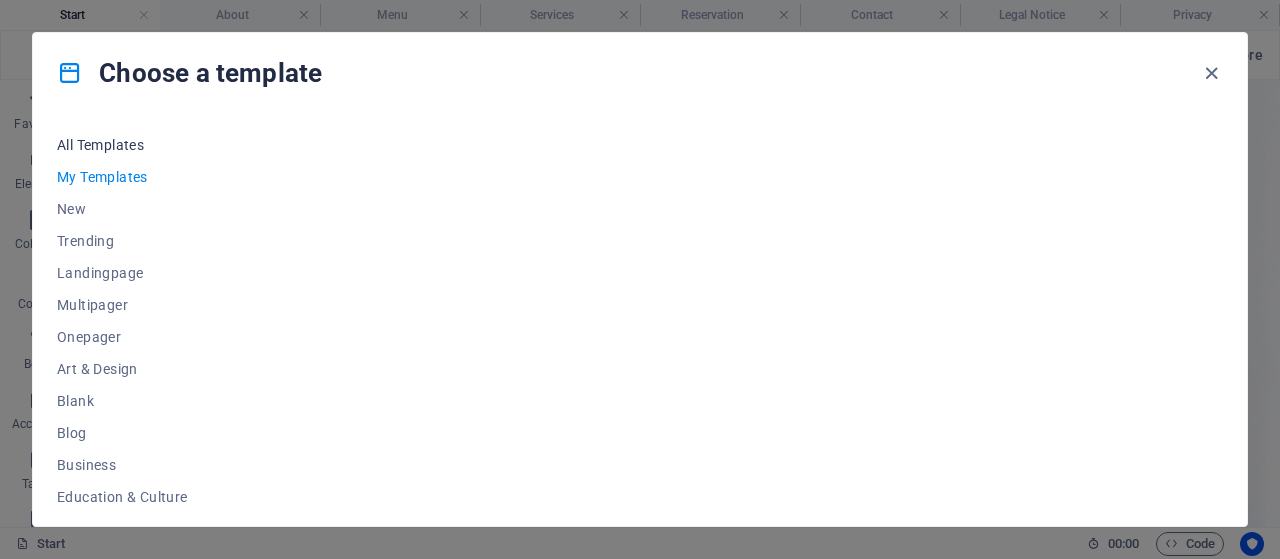 click on "All Templates" at bounding box center [122, 145] 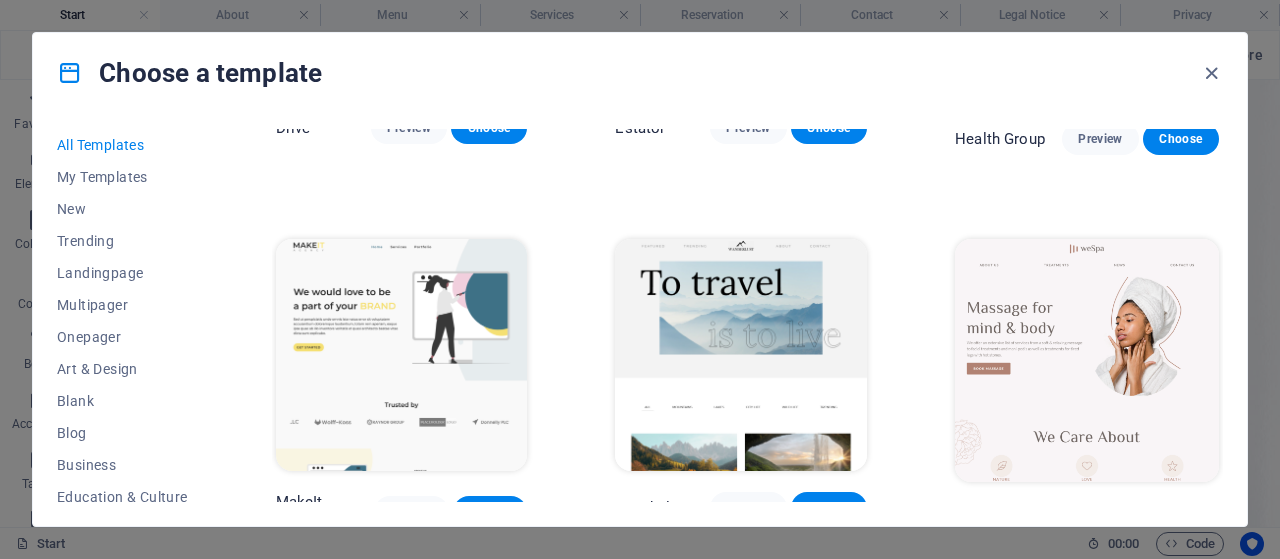 scroll, scrollTop: 3744, scrollLeft: 0, axis: vertical 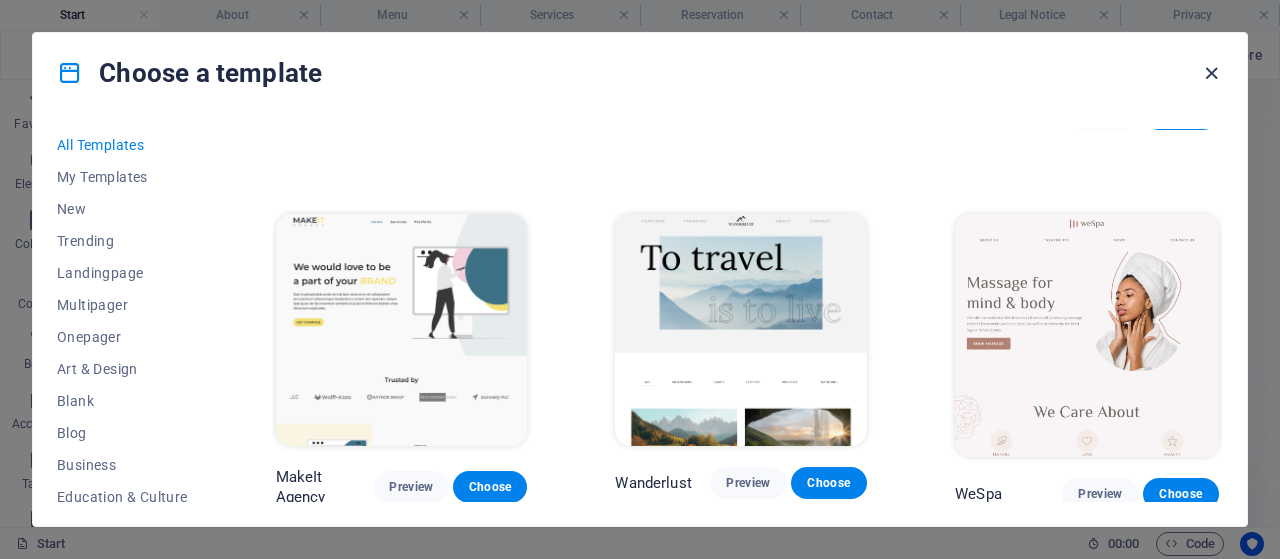 click at bounding box center [1211, 73] 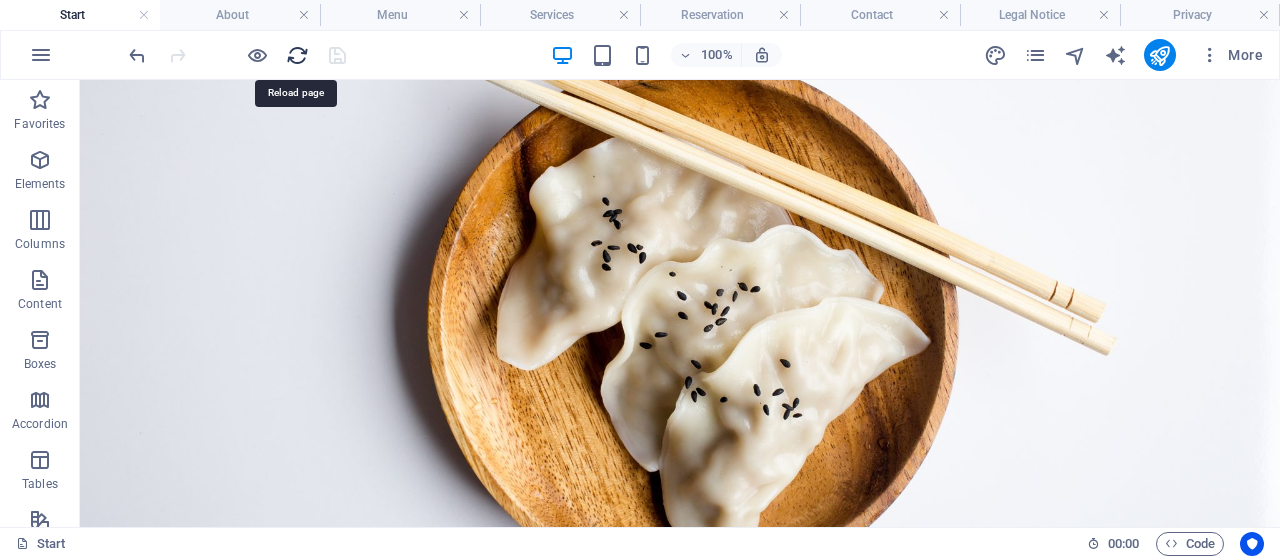 click at bounding box center [297, 55] 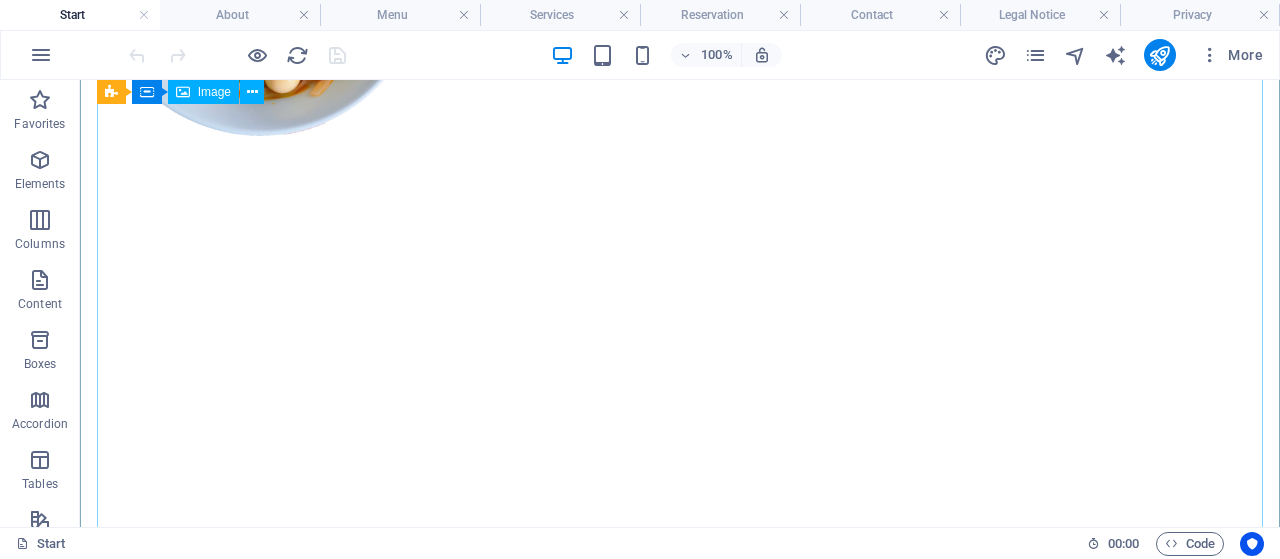 scroll, scrollTop: 2879, scrollLeft: 0, axis: vertical 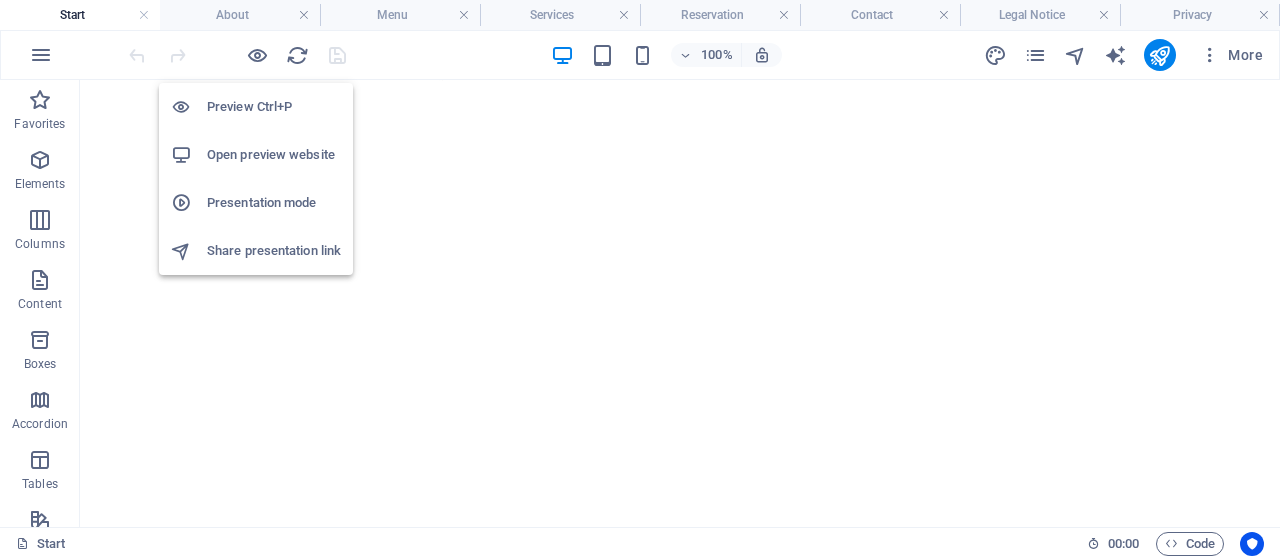 click on "Open preview website" at bounding box center (274, 155) 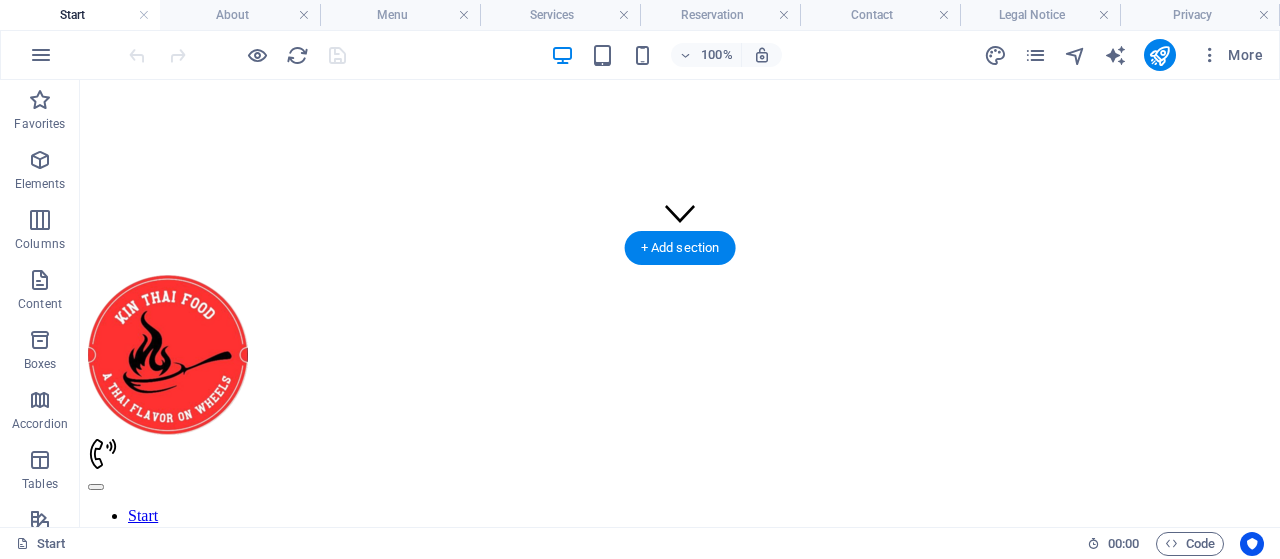 scroll, scrollTop: 0, scrollLeft: 0, axis: both 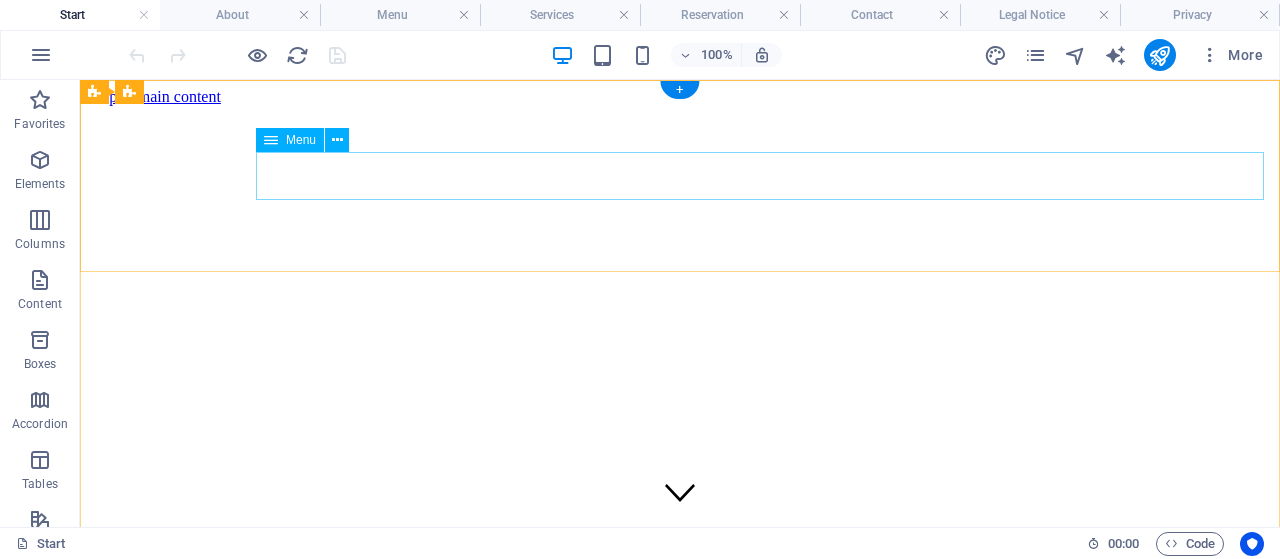 click on "Start About Services Menu Reservation Contact" at bounding box center [680, 840] 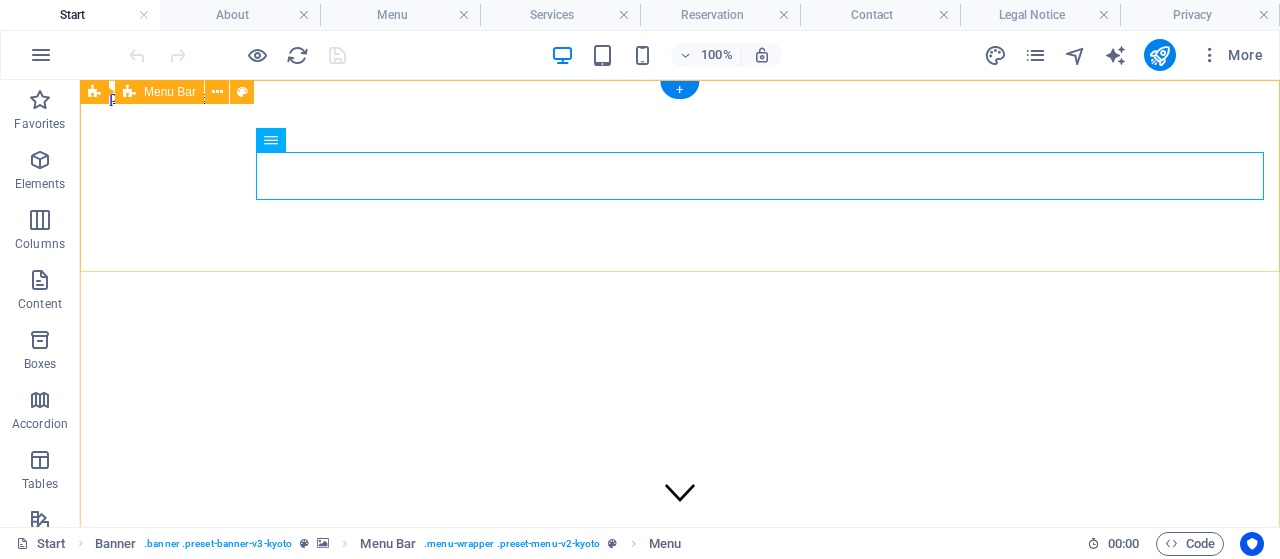 click on "Start About Services Menu Reservation Contact" at bounding box center [680, 724] 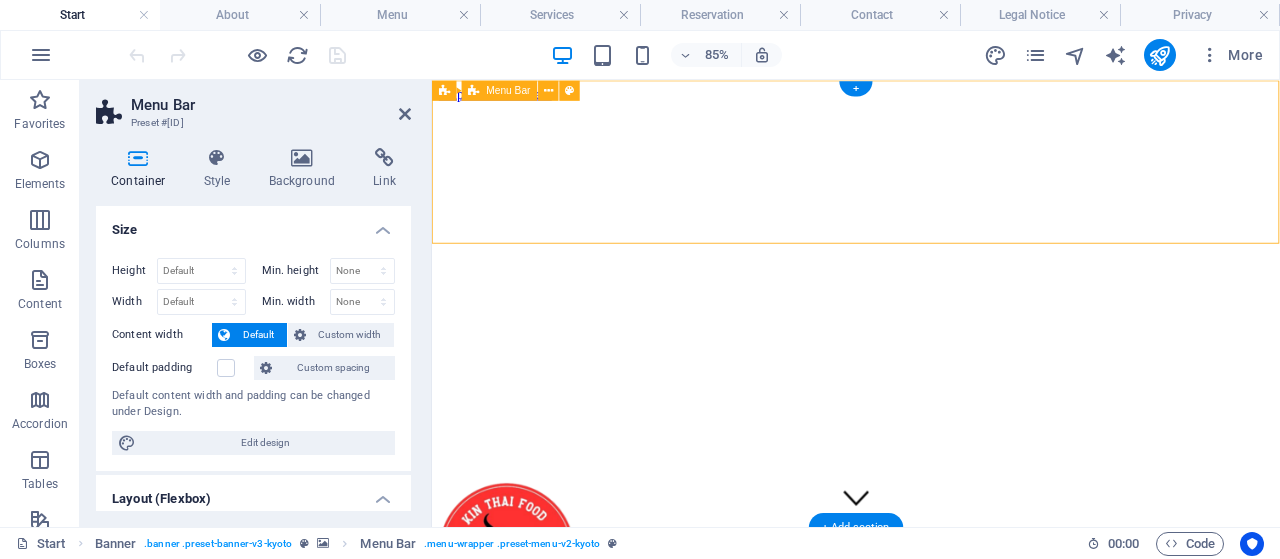 scroll, scrollTop: 468, scrollLeft: 0, axis: vertical 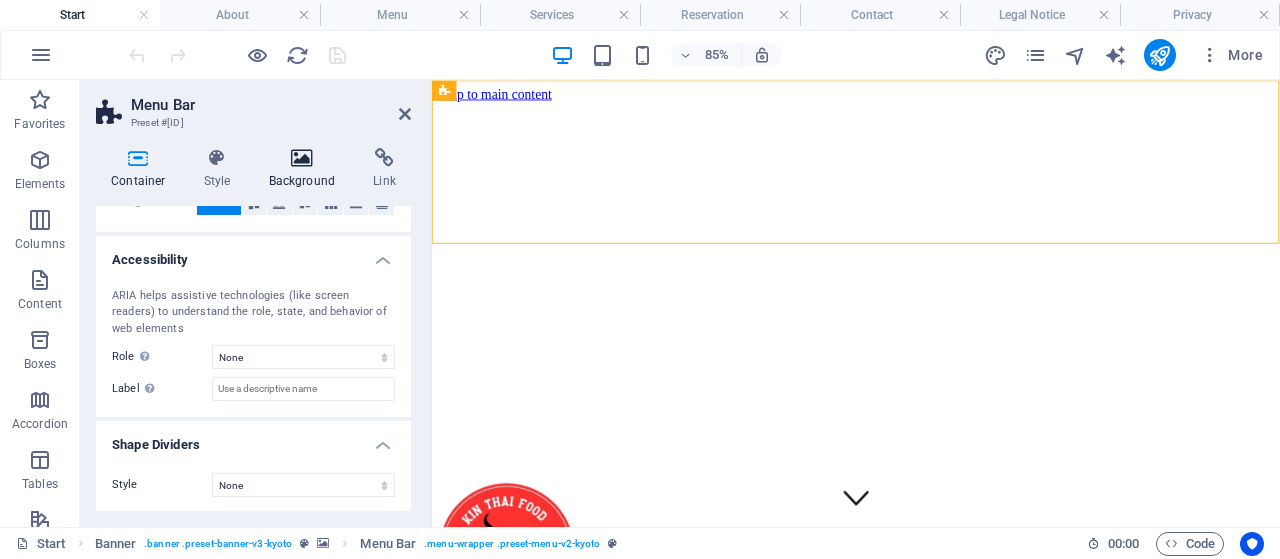 click at bounding box center (302, 158) 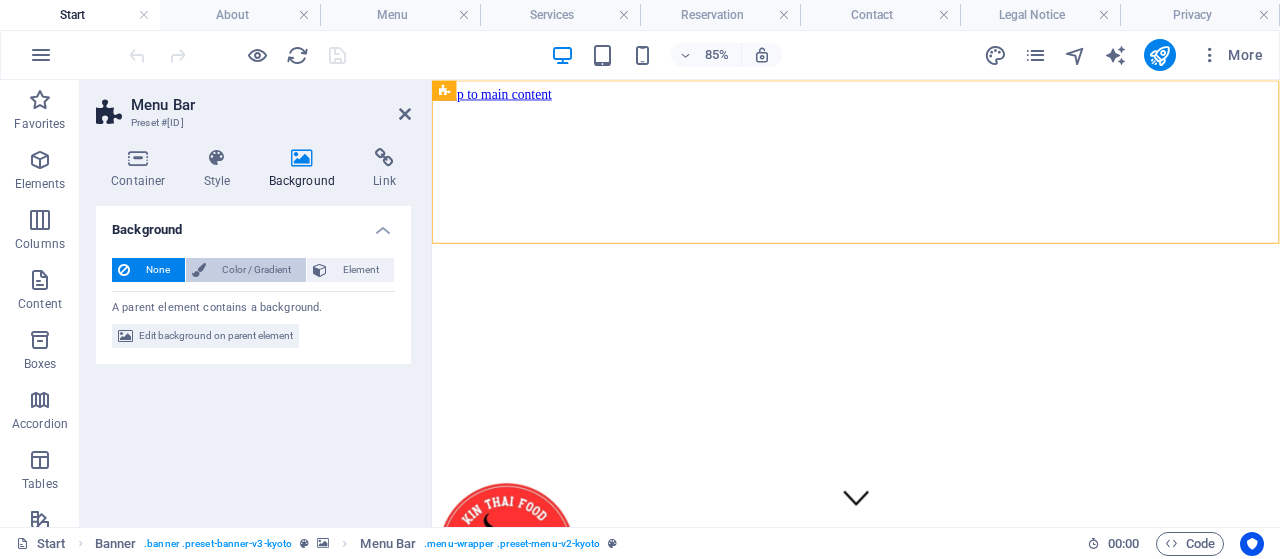 click on "Color / Gradient" at bounding box center [256, 270] 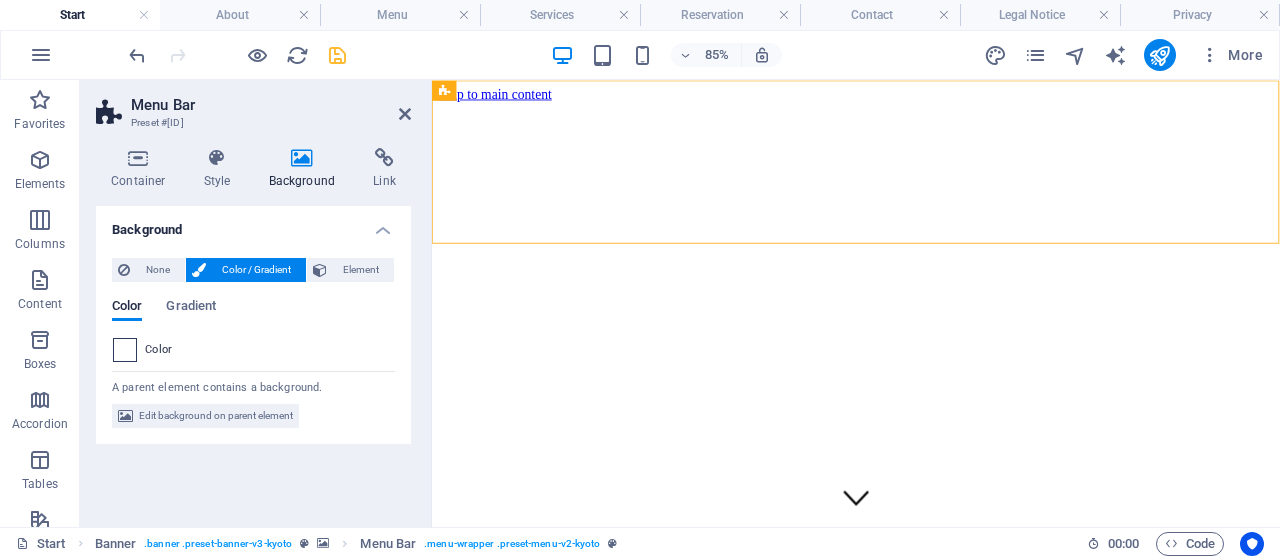 click at bounding box center [125, 350] 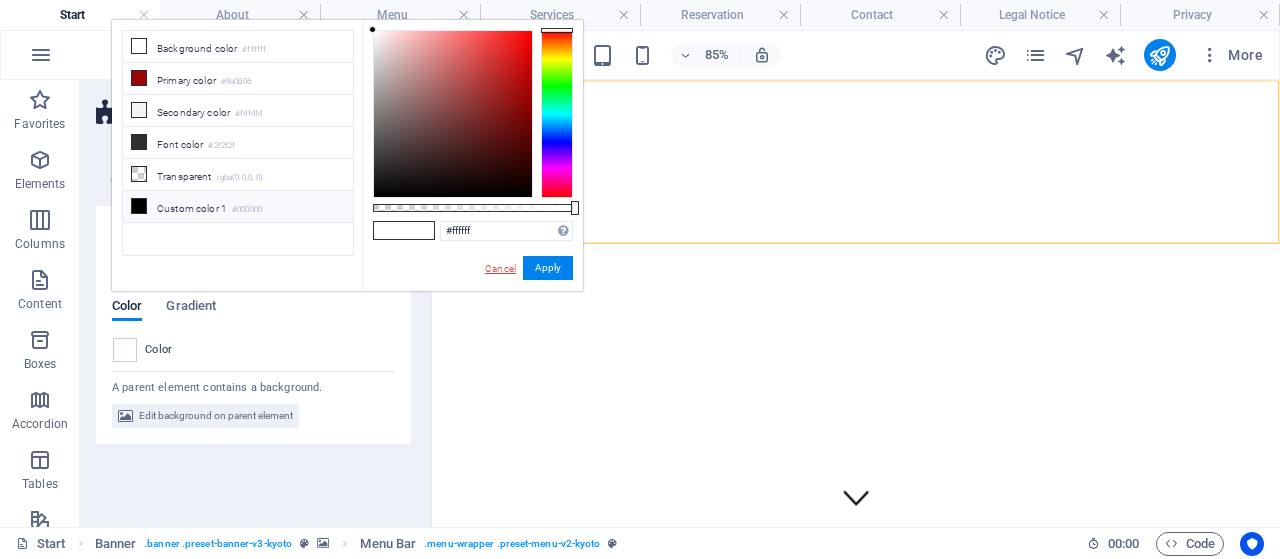 click on "Cancel" at bounding box center (500, 268) 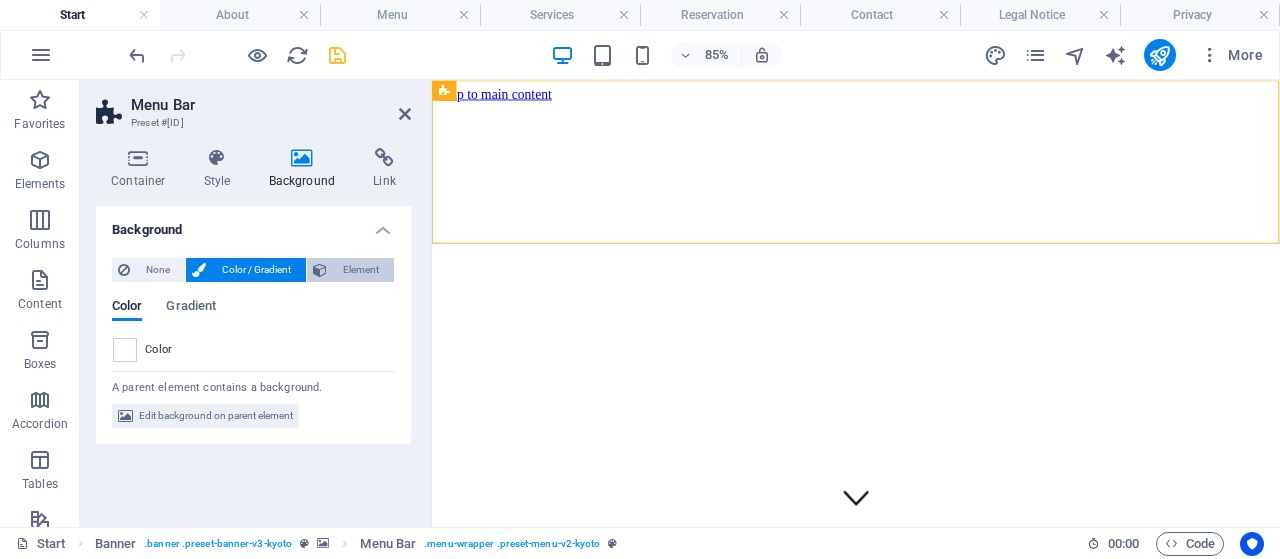 click on "Element" at bounding box center [360, 270] 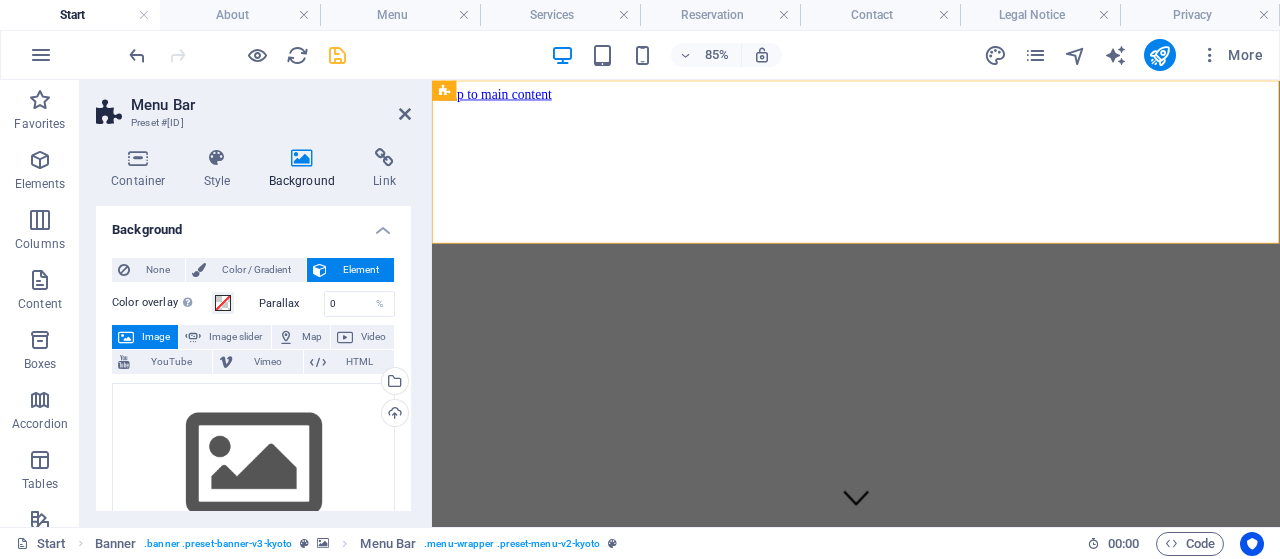 drag, startPoint x: 781, startPoint y: 353, endPoint x: 777, endPoint y: 262, distance: 91.08787 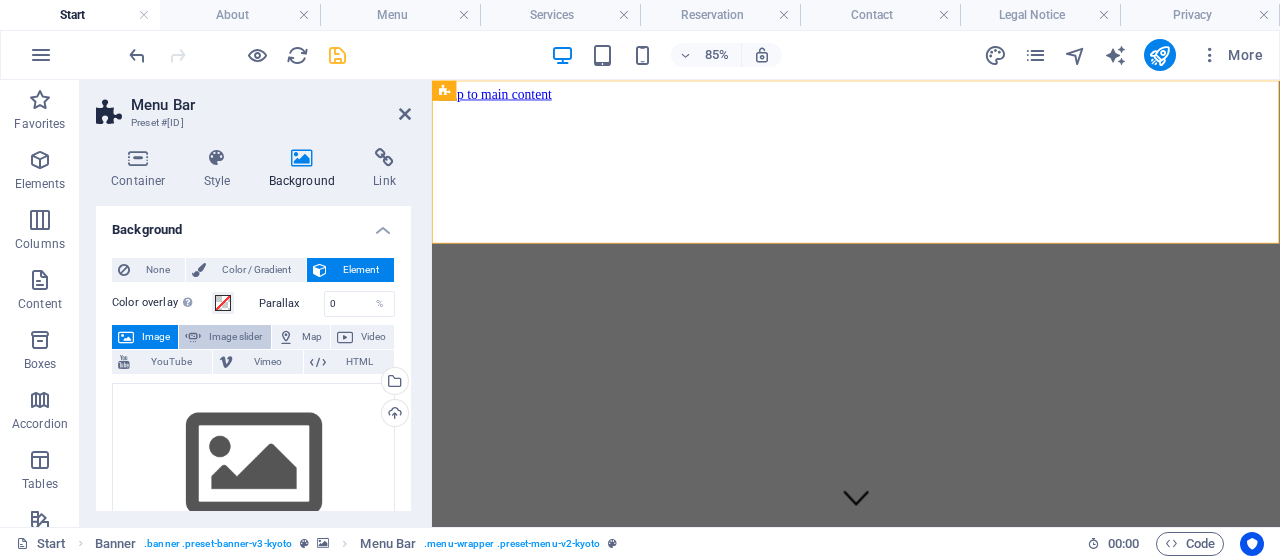 click on "Image slider" at bounding box center [235, 337] 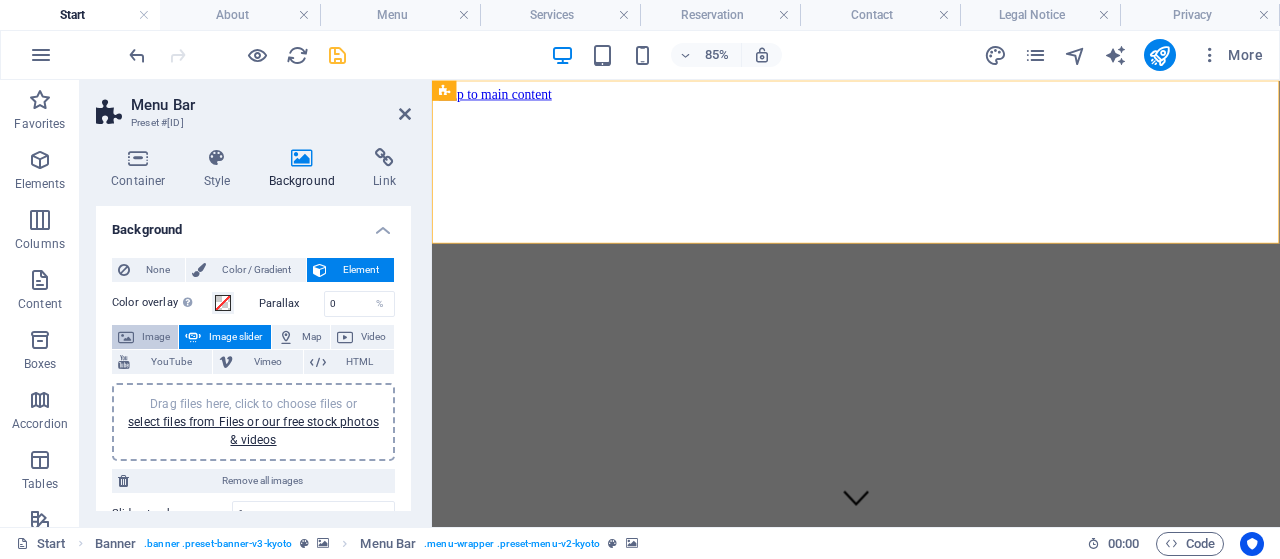 click on "Image" at bounding box center (156, 337) 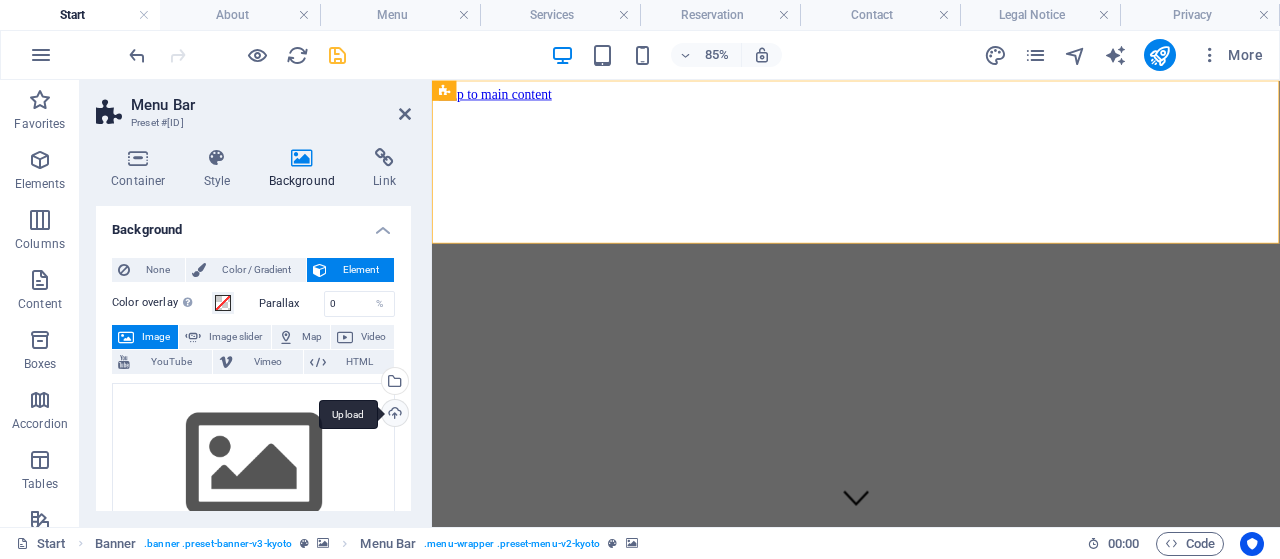 click on "Upload" at bounding box center [393, 415] 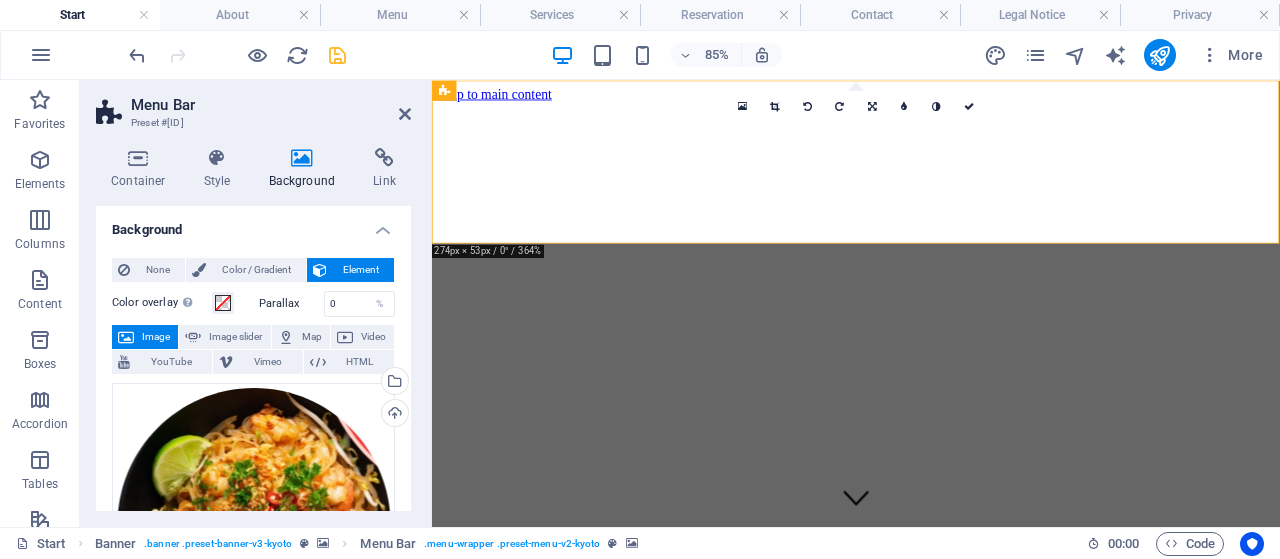 click at bounding box center [931, 1103] 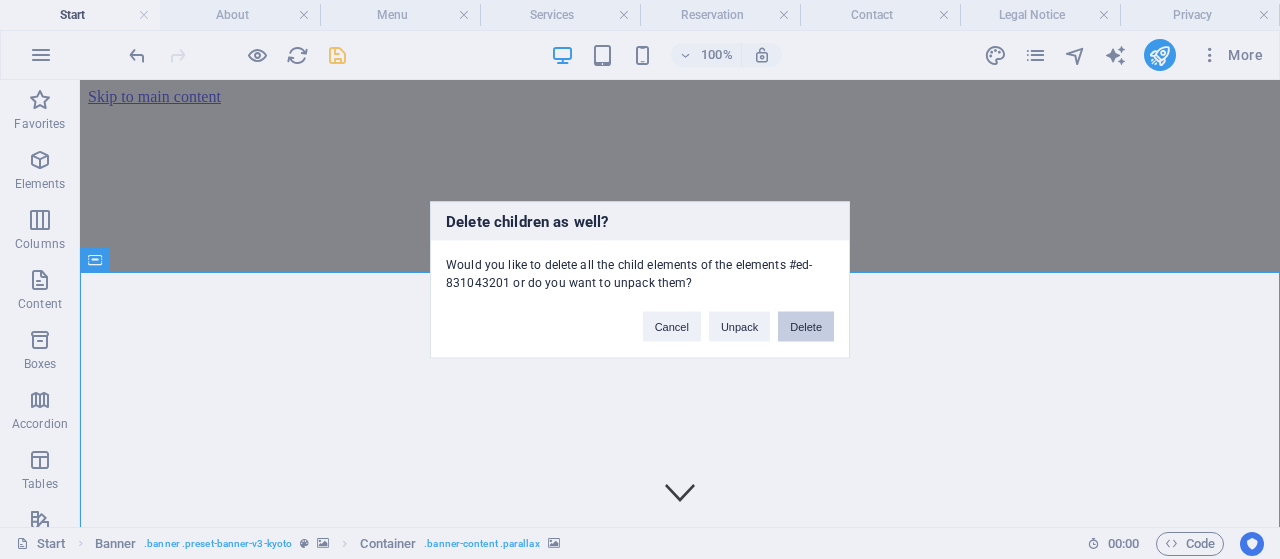 click on "Delete" at bounding box center (806, 326) 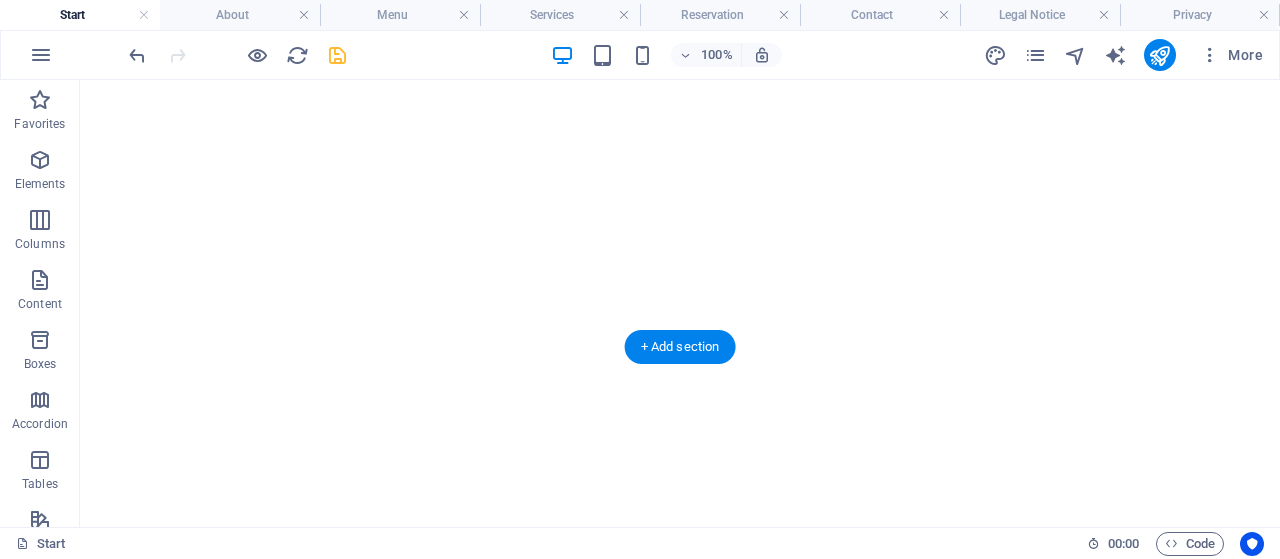 scroll, scrollTop: 0, scrollLeft: 0, axis: both 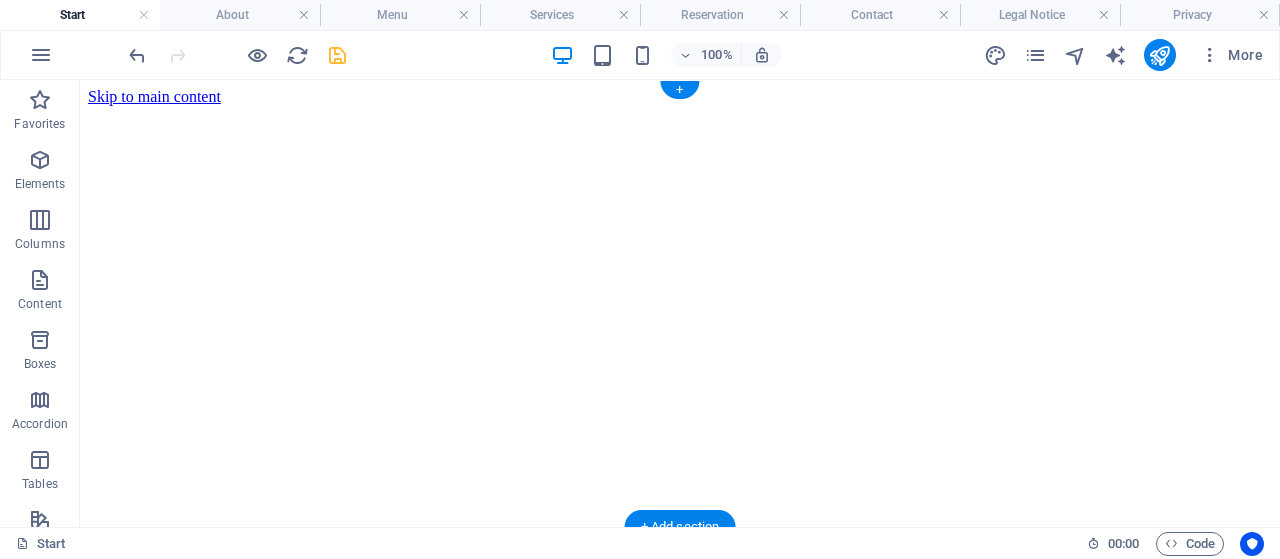 click at bounding box center [680, 554] 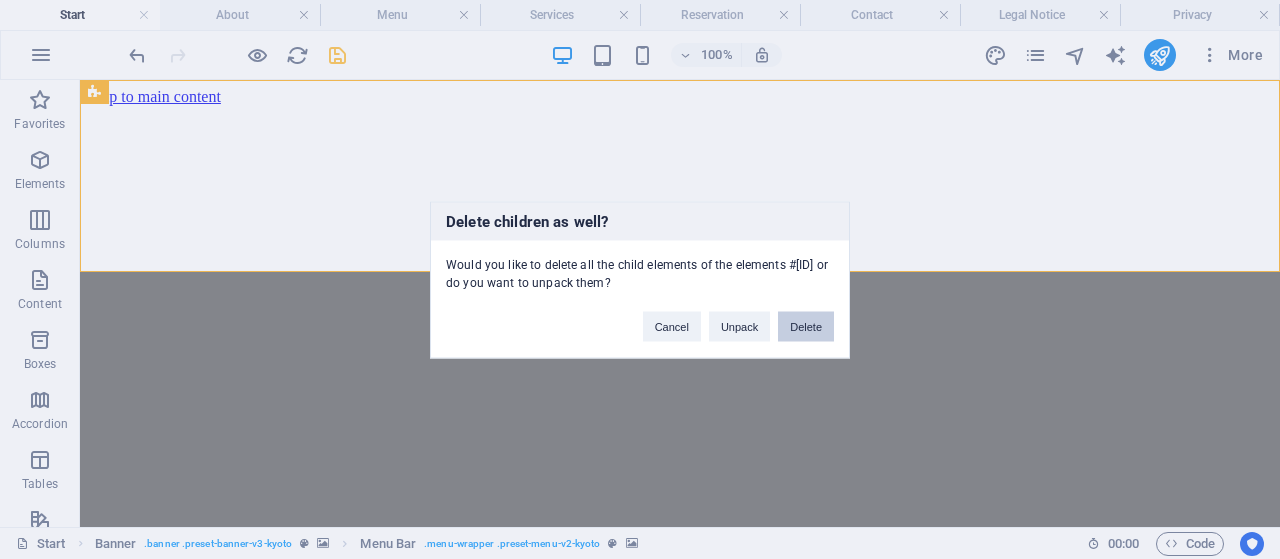 type 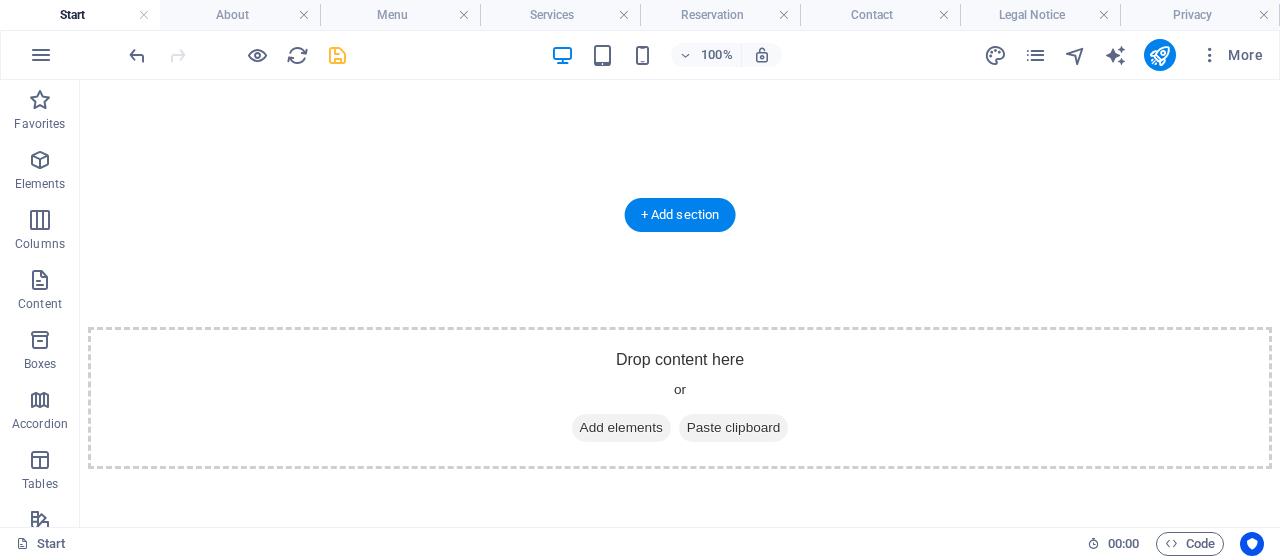 scroll, scrollTop: 0, scrollLeft: 0, axis: both 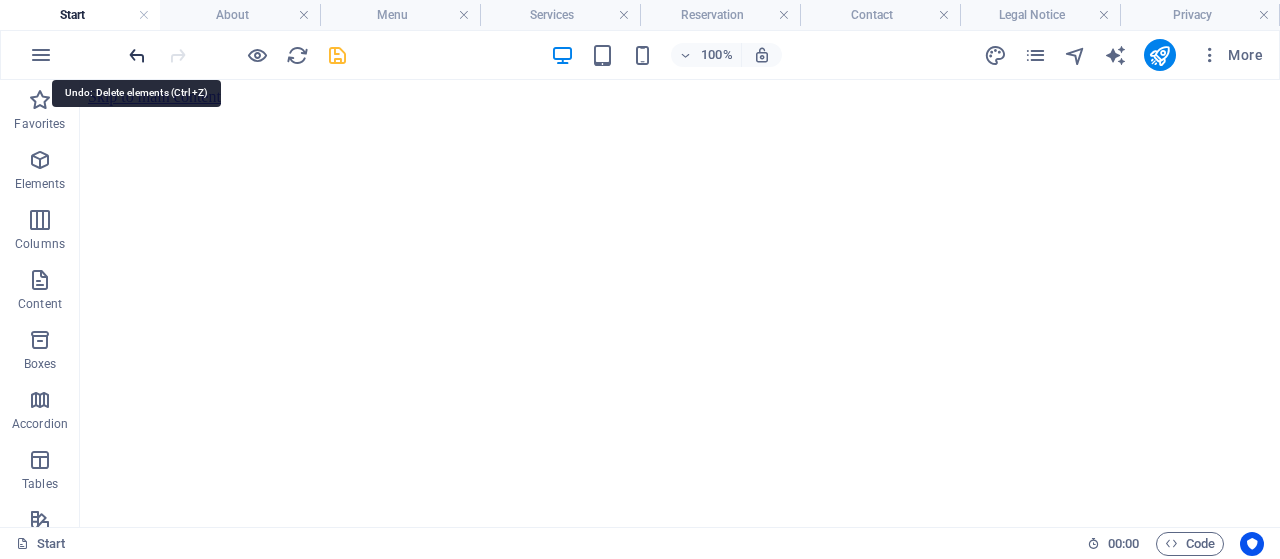 click at bounding box center (137, 55) 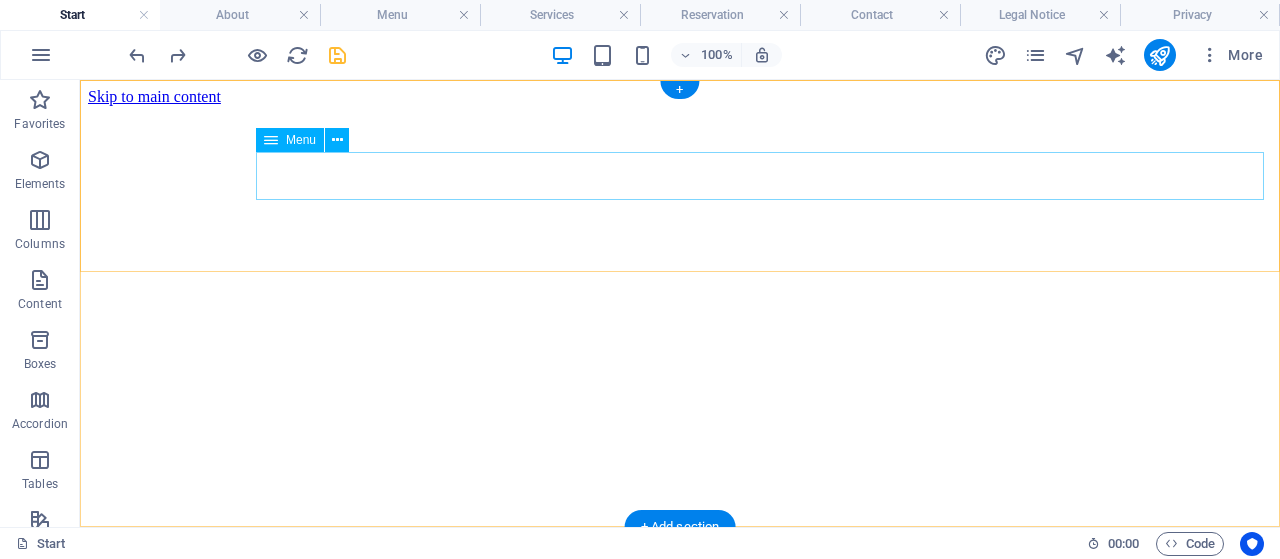 click on "Start About Services Menu Reservation Contact" at bounding box center (680, 1032) 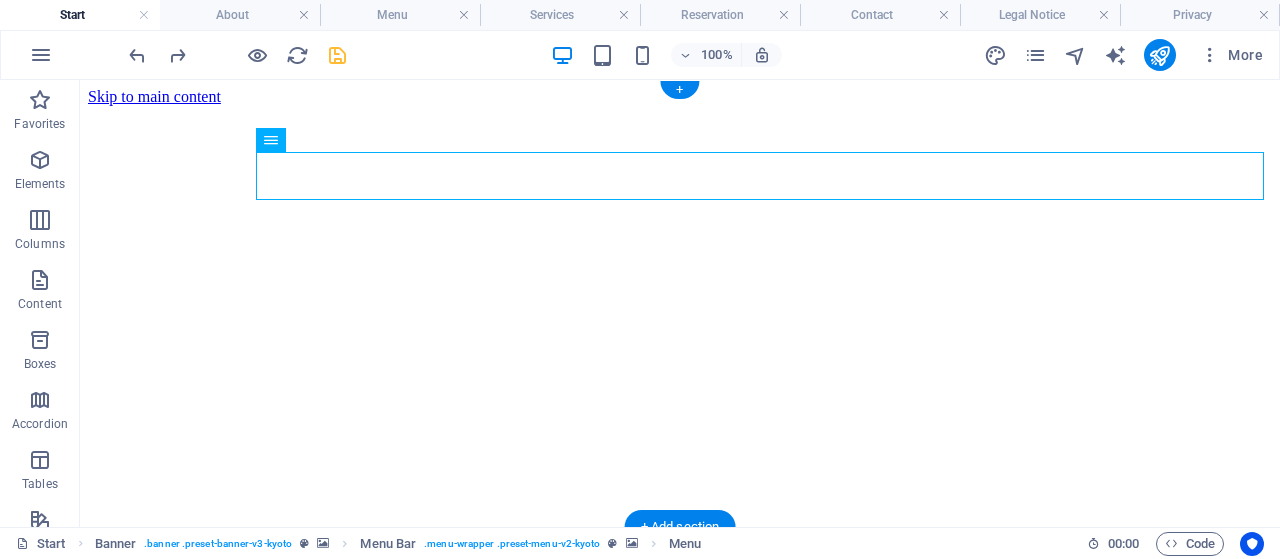 click at bounding box center (680, 554) 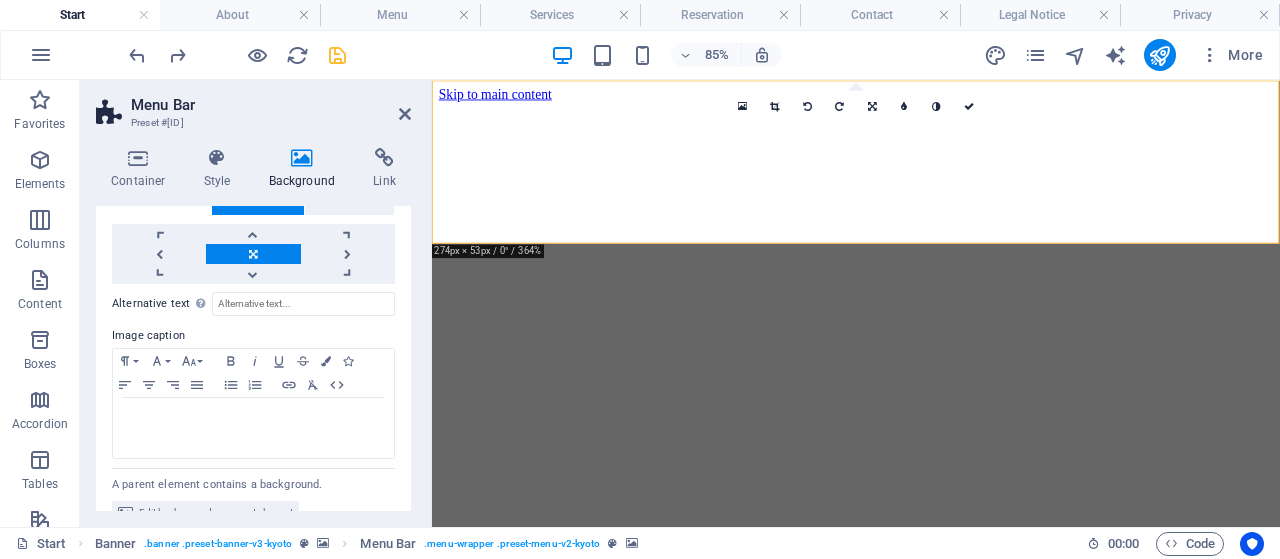scroll, scrollTop: 619, scrollLeft: 0, axis: vertical 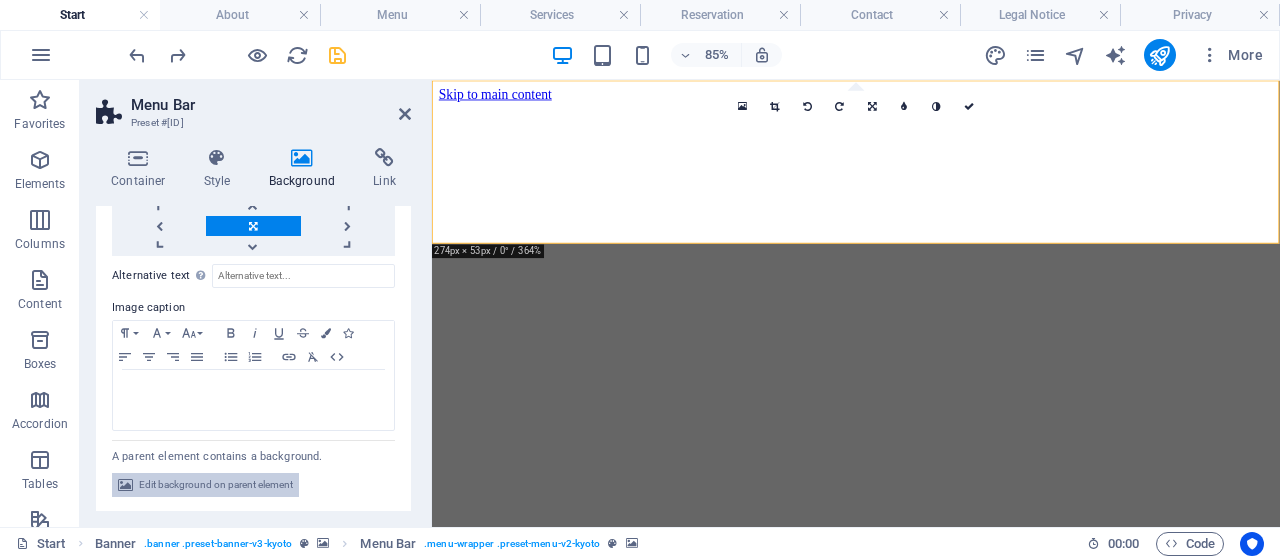 click on "Edit background on parent element" at bounding box center (216, 485) 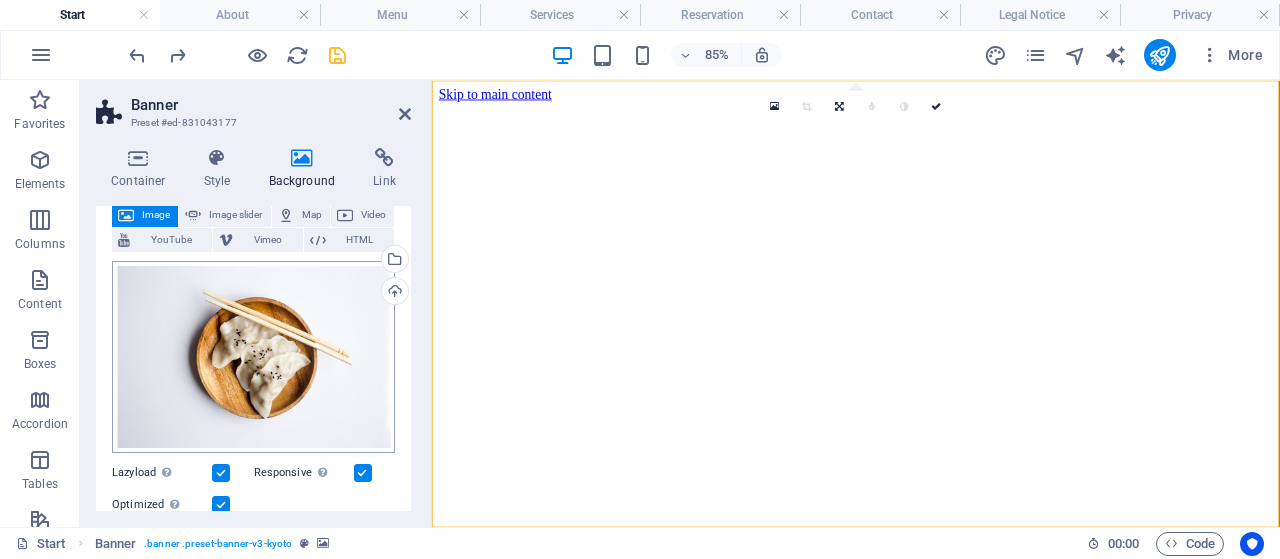 scroll, scrollTop: 96, scrollLeft: 0, axis: vertical 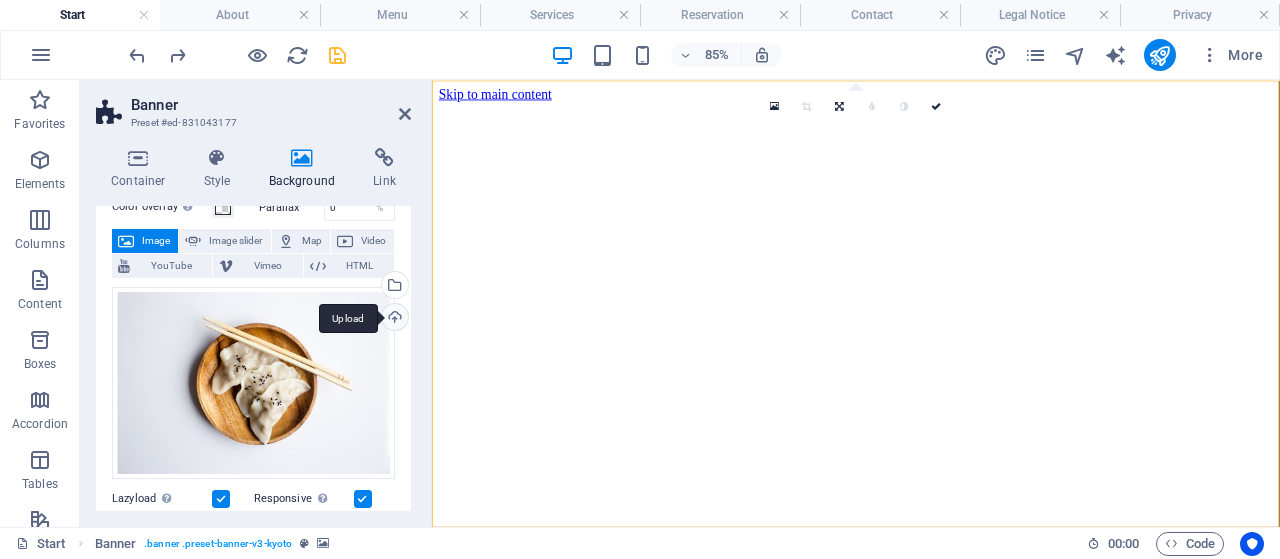 click on "Upload" at bounding box center (393, 319) 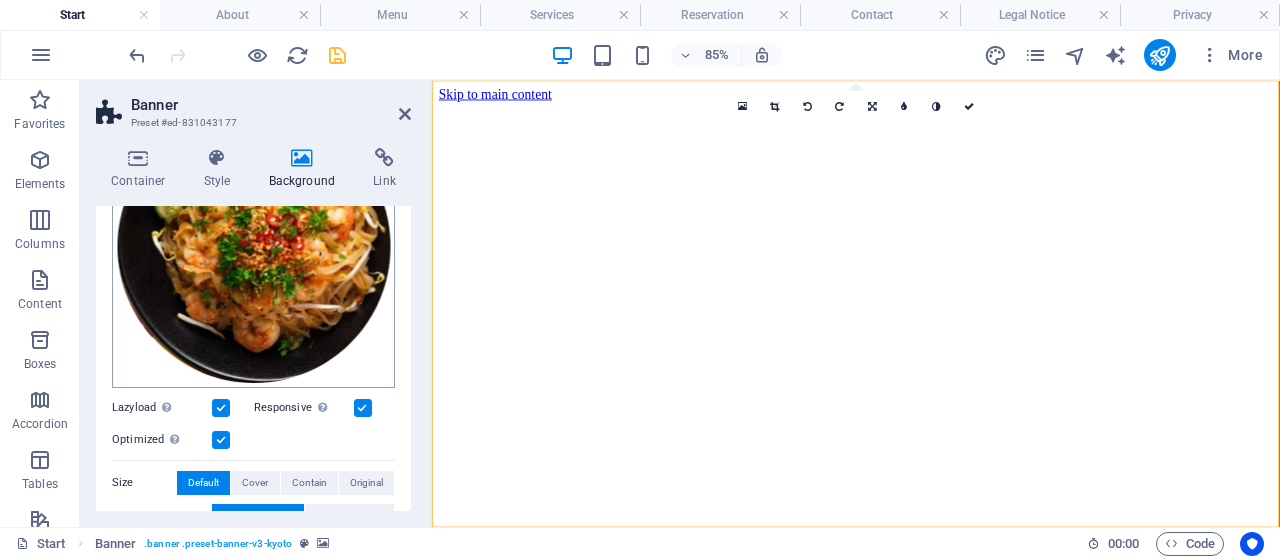 scroll, scrollTop: 266, scrollLeft: 0, axis: vertical 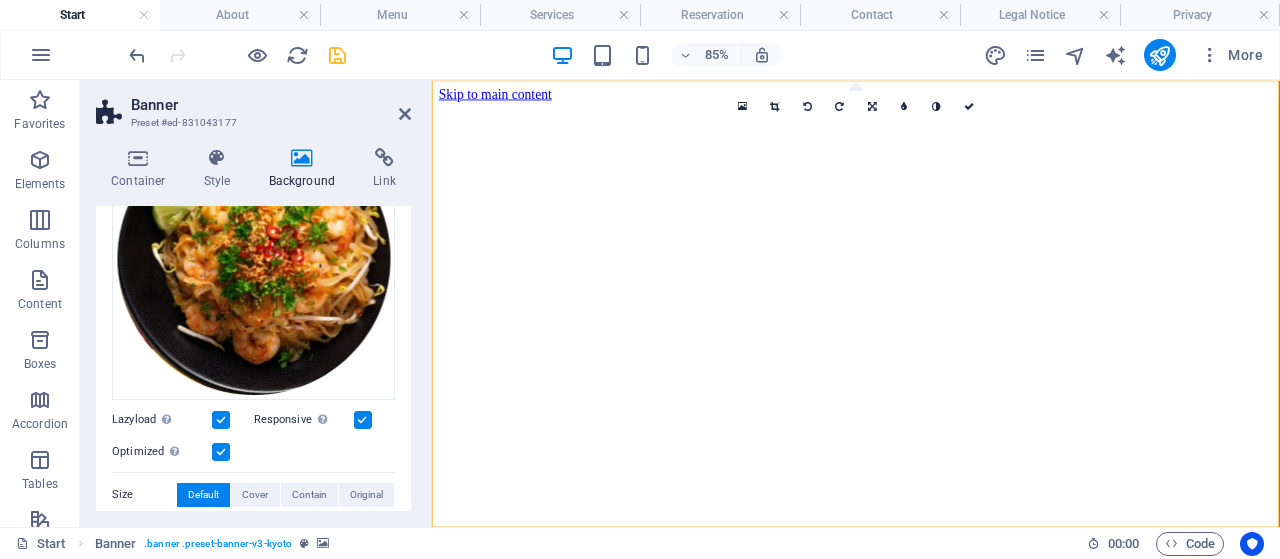 click at bounding box center [337, 55] 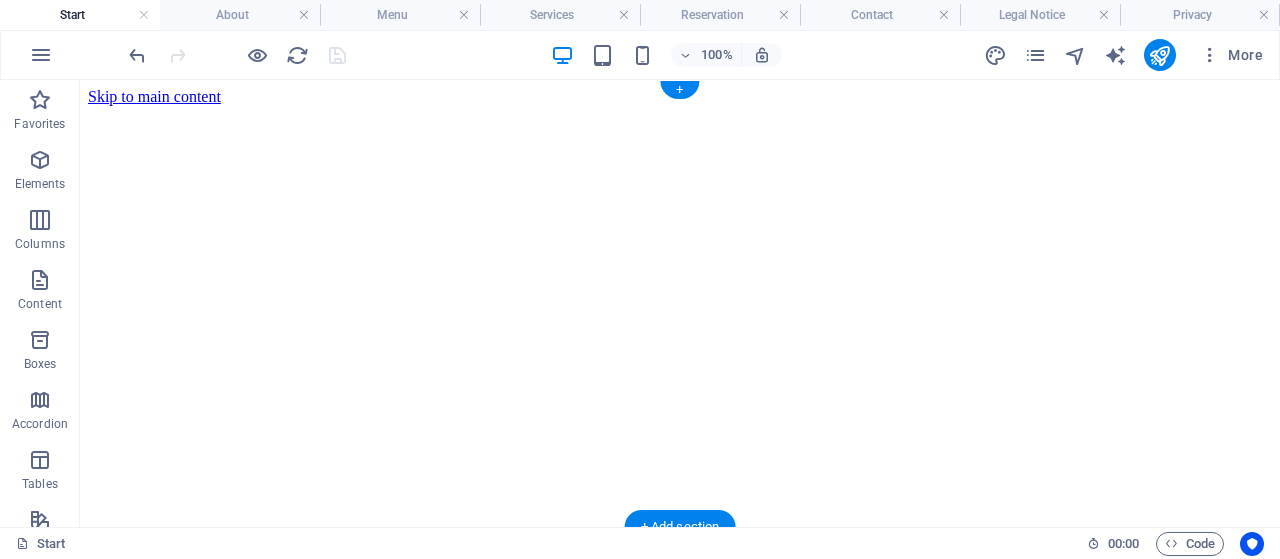 click at bounding box center (680, 554) 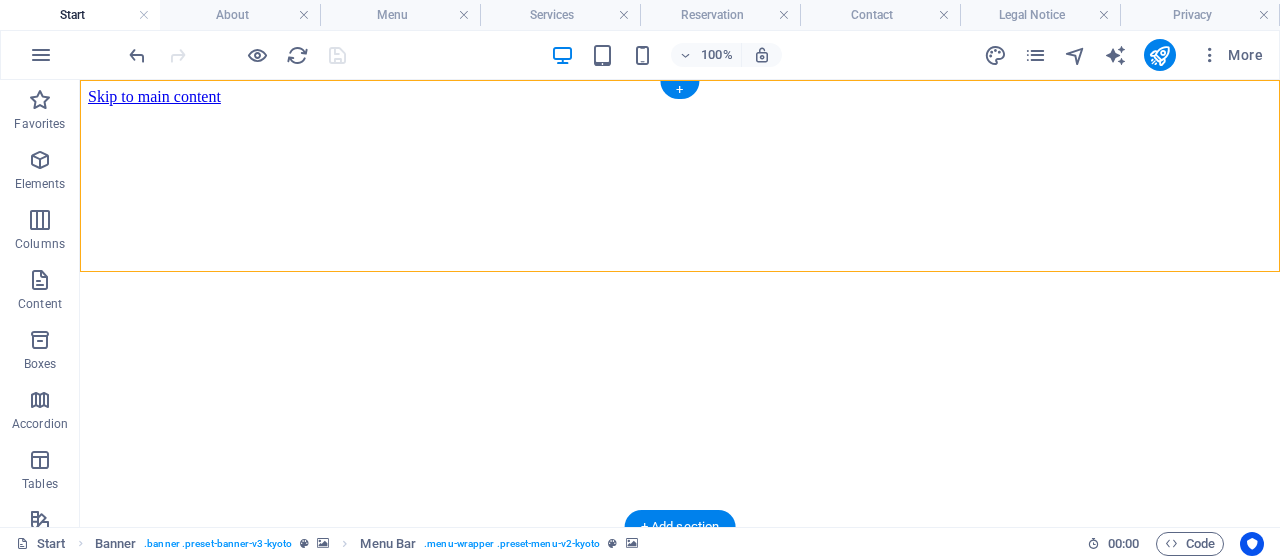 click at bounding box center (680, 554) 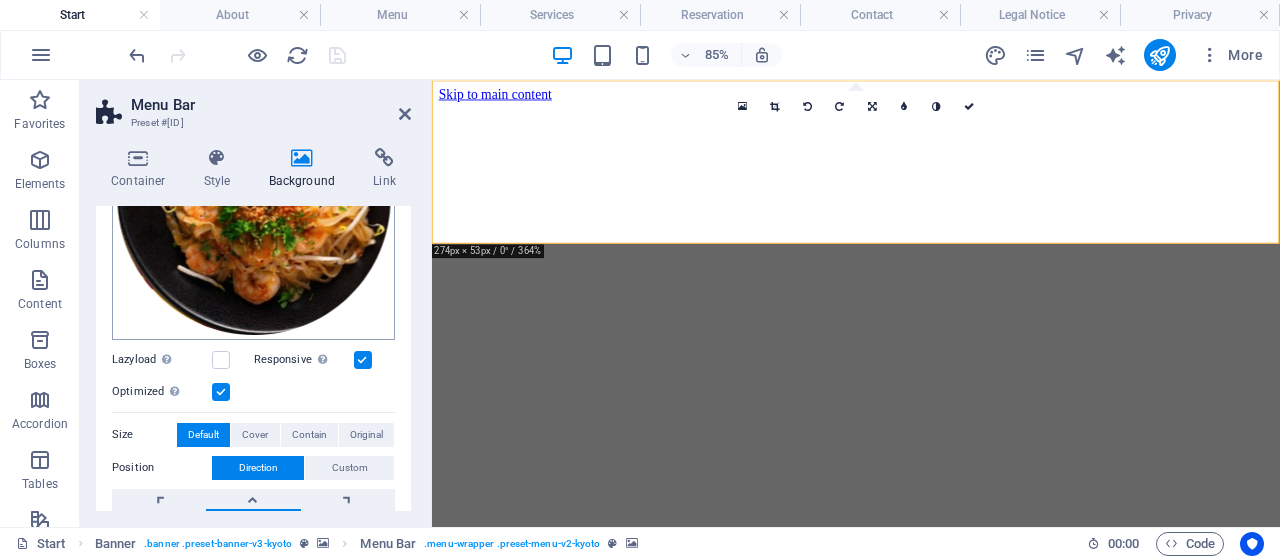 scroll, scrollTop: 384, scrollLeft: 0, axis: vertical 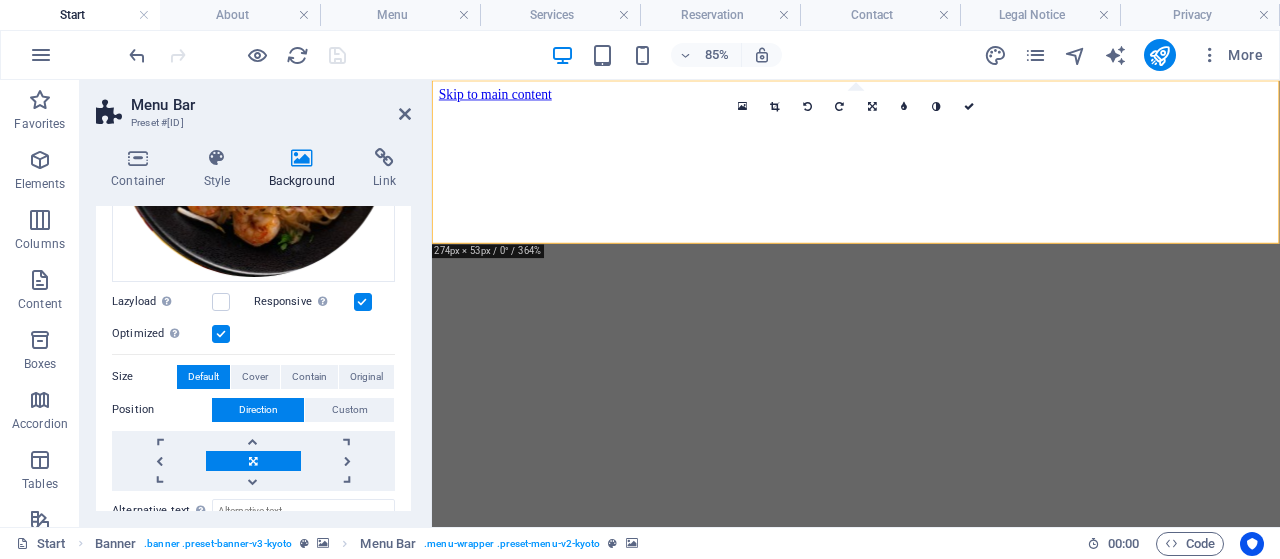 click at bounding box center (363, 302) 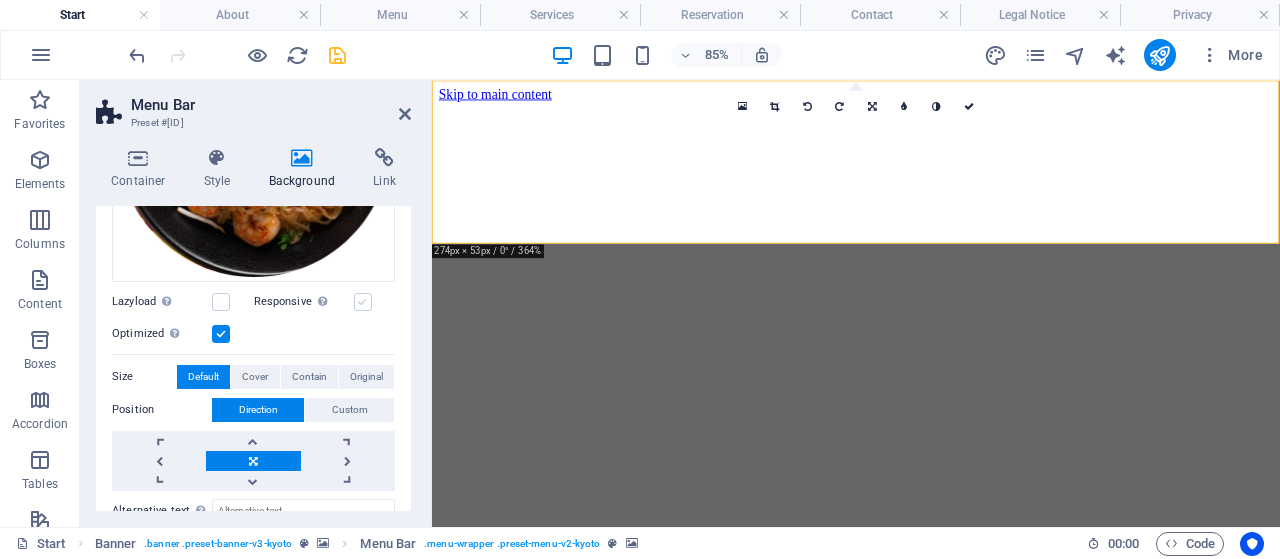 click at bounding box center [363, 302] 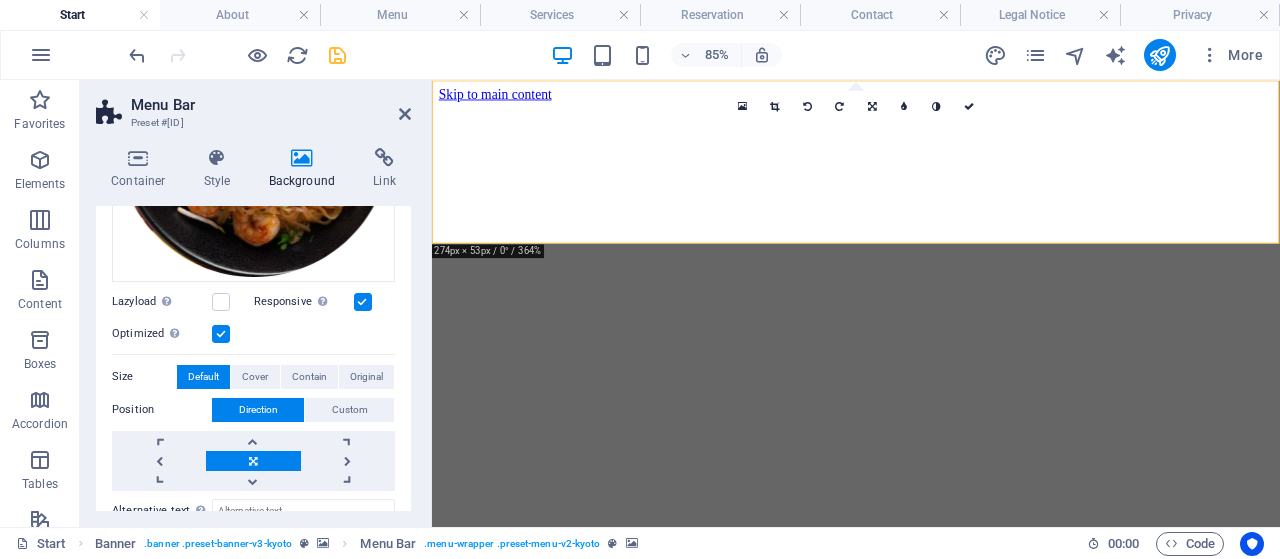click at bounding box center [363, 302] 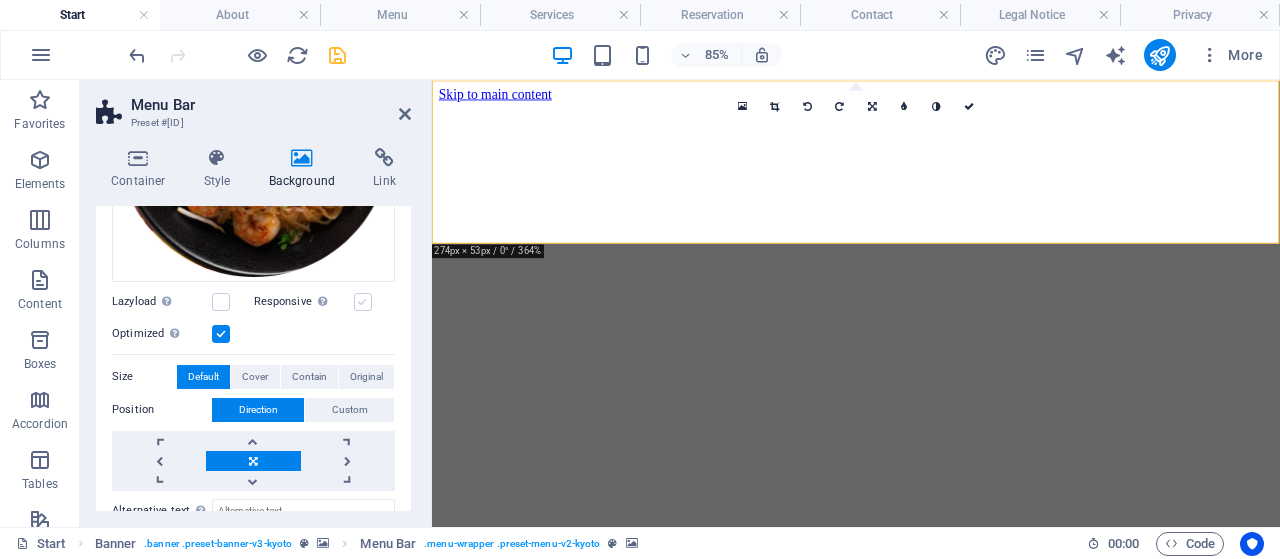 click at bounding box center [363, 302] 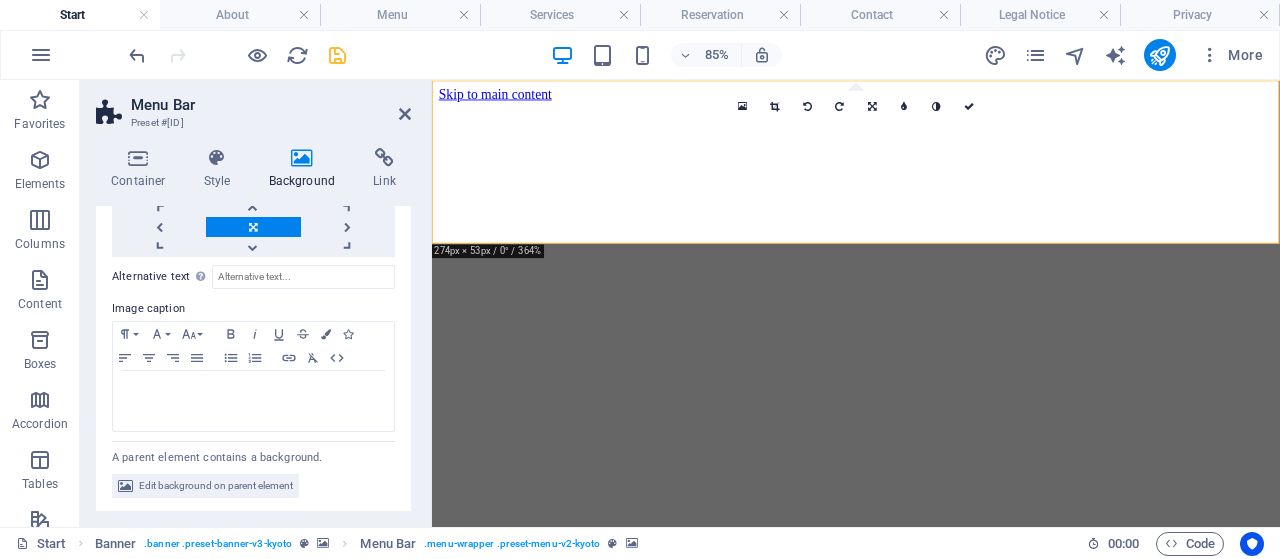 scroll, scrollTop: 619, scrollLeft: 0, axis: vertical 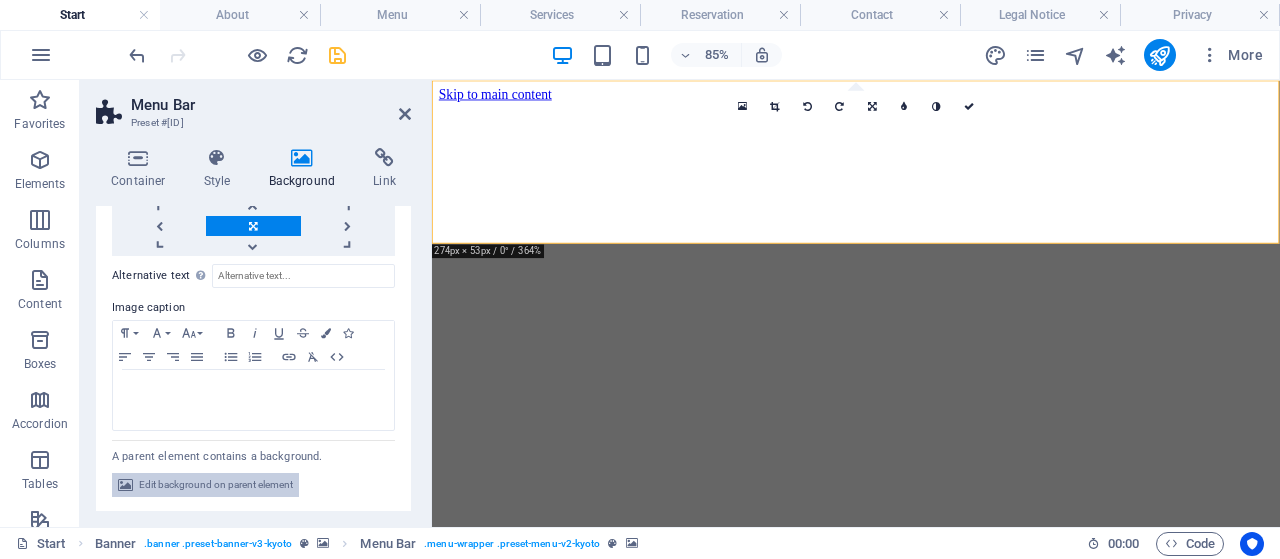 click on "Edit background on parent element" at bounding box center [216, 485] 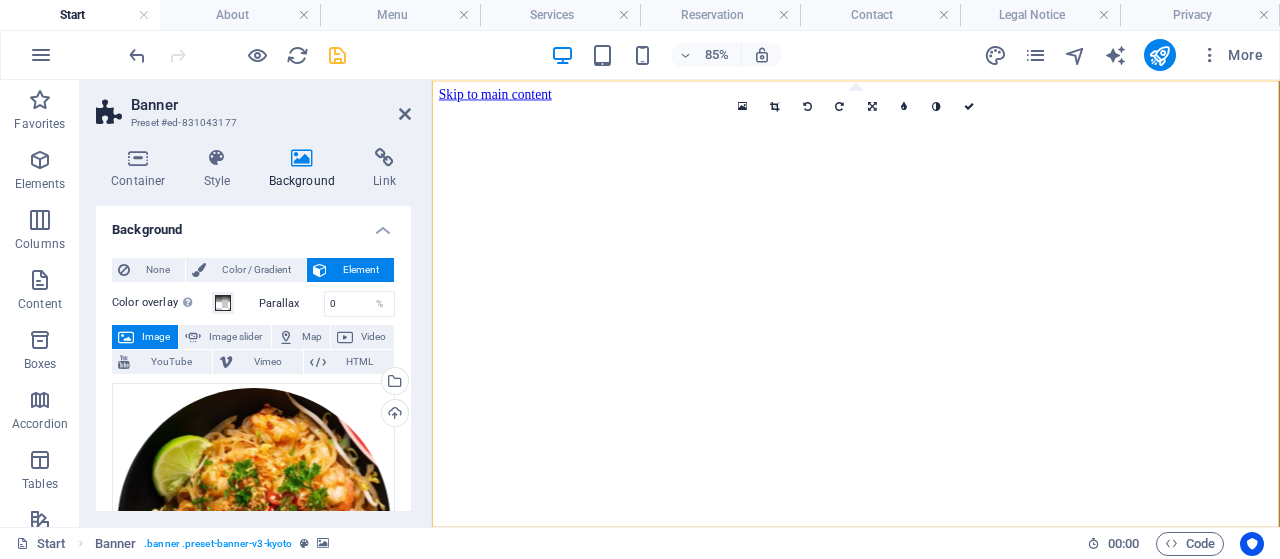 click at bounding box center (931, 632) 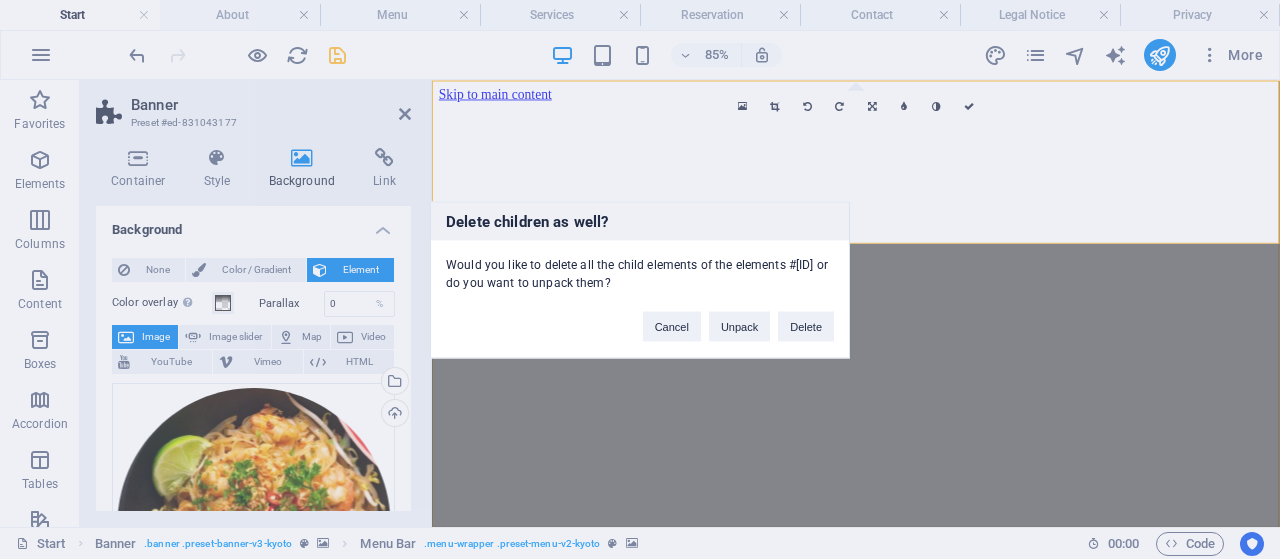 type 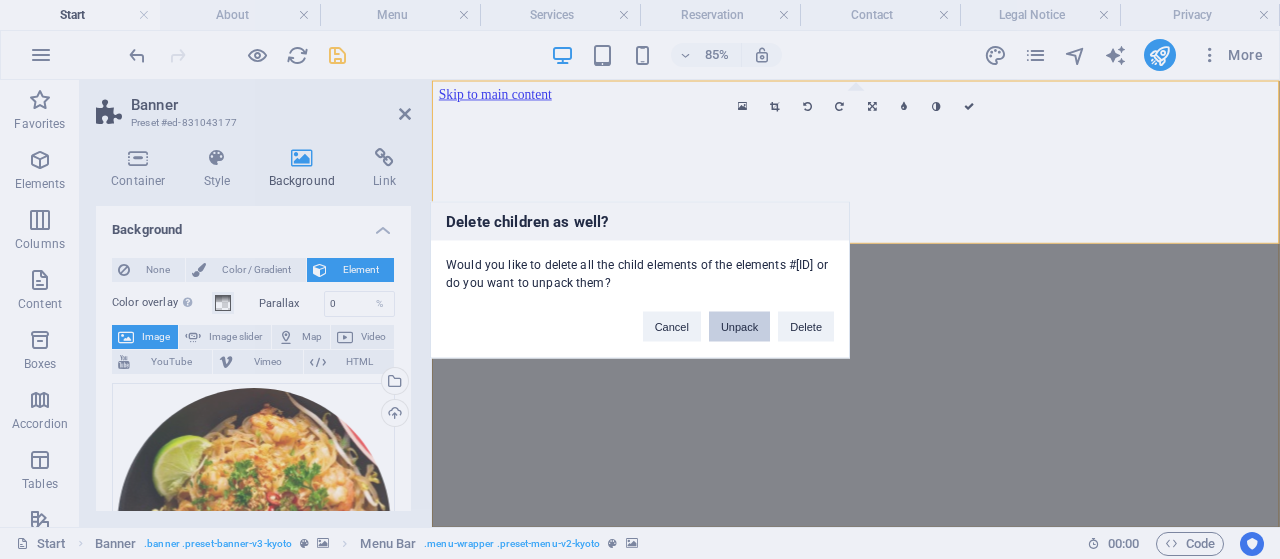click on "Unpack" at bounding box center (739, 326) 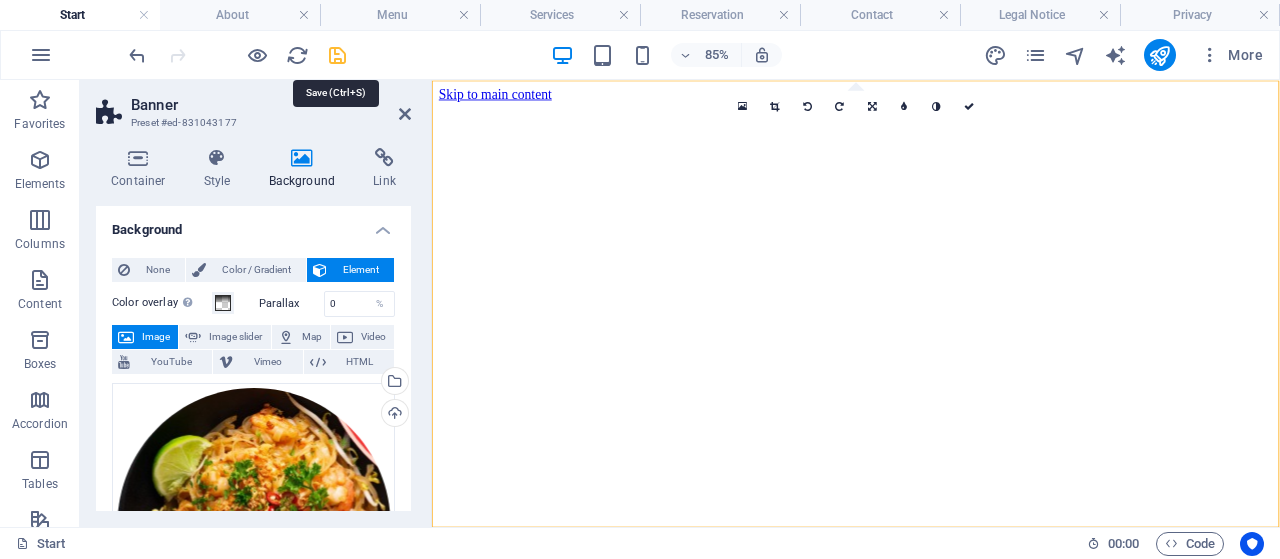 click at bounding box center [337, 55] 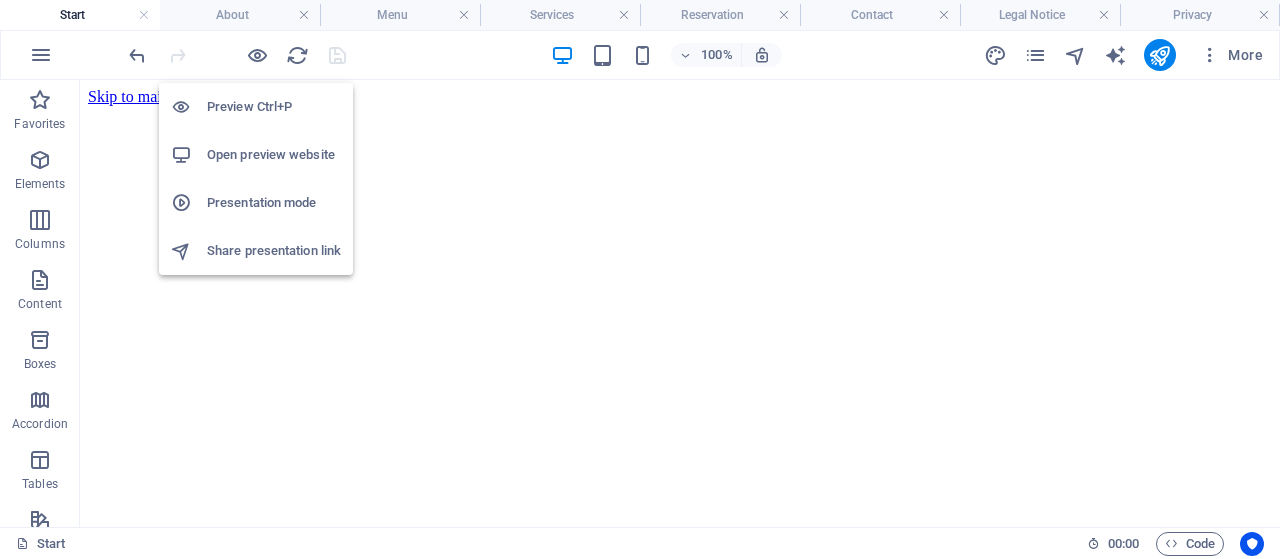 click on "Open preview website" at bounding box center (274, 155) 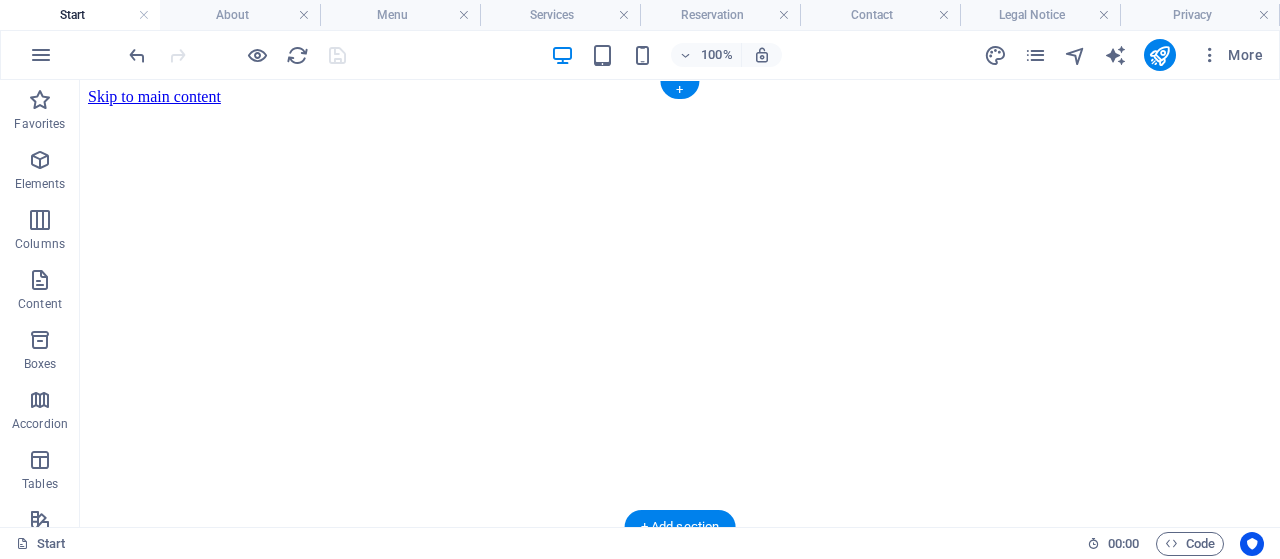click at bounding box center (680, 106) 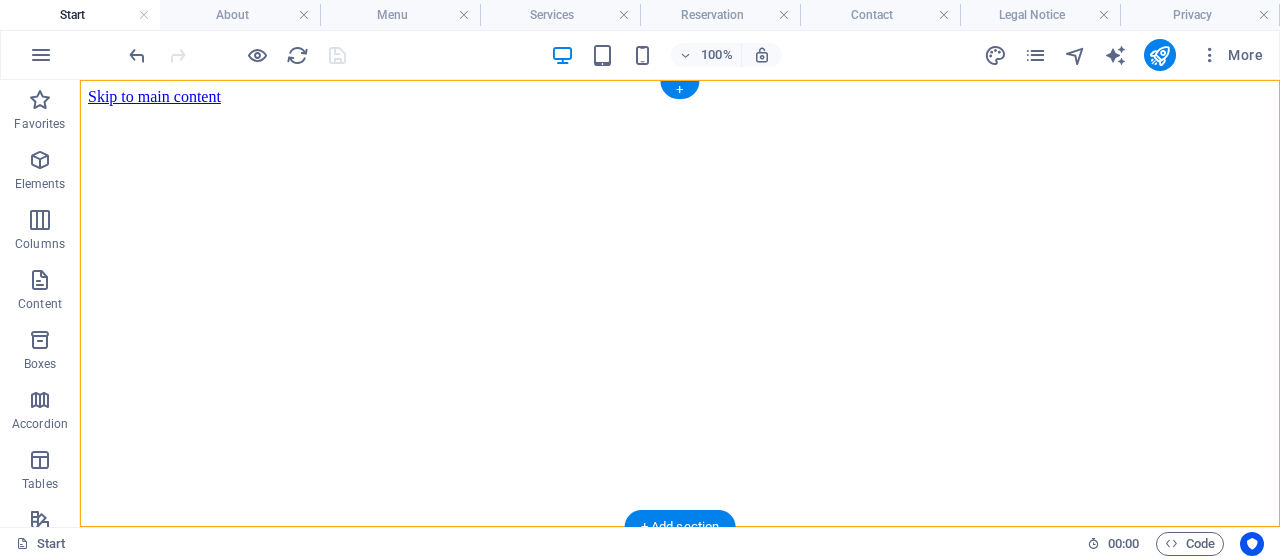 click at bounding box center (680, 106) 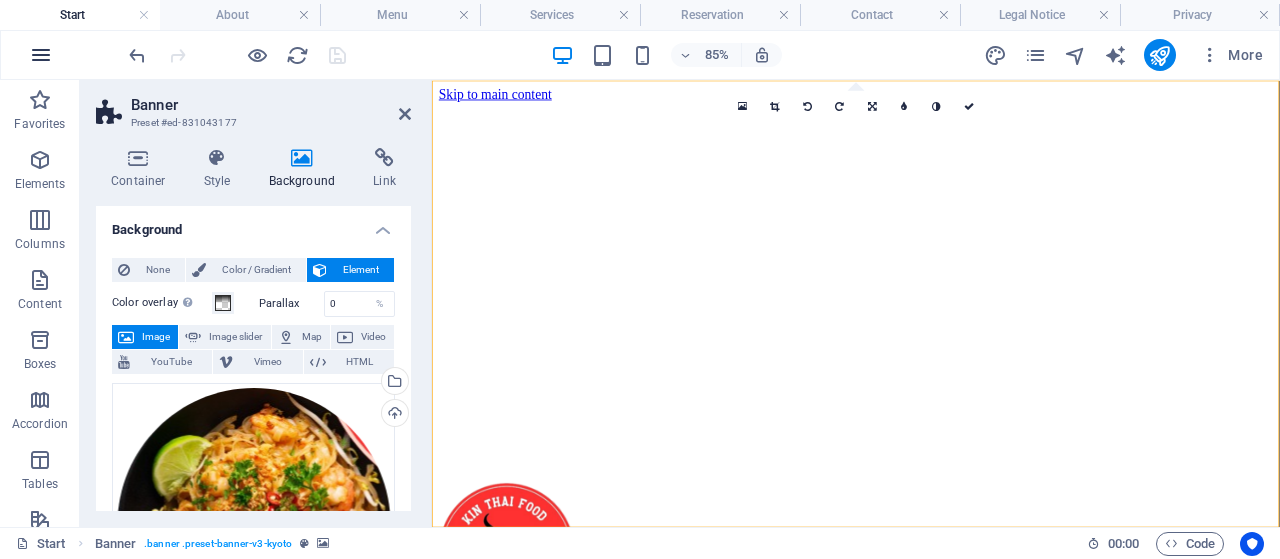 click at bounding box center (41, 55) 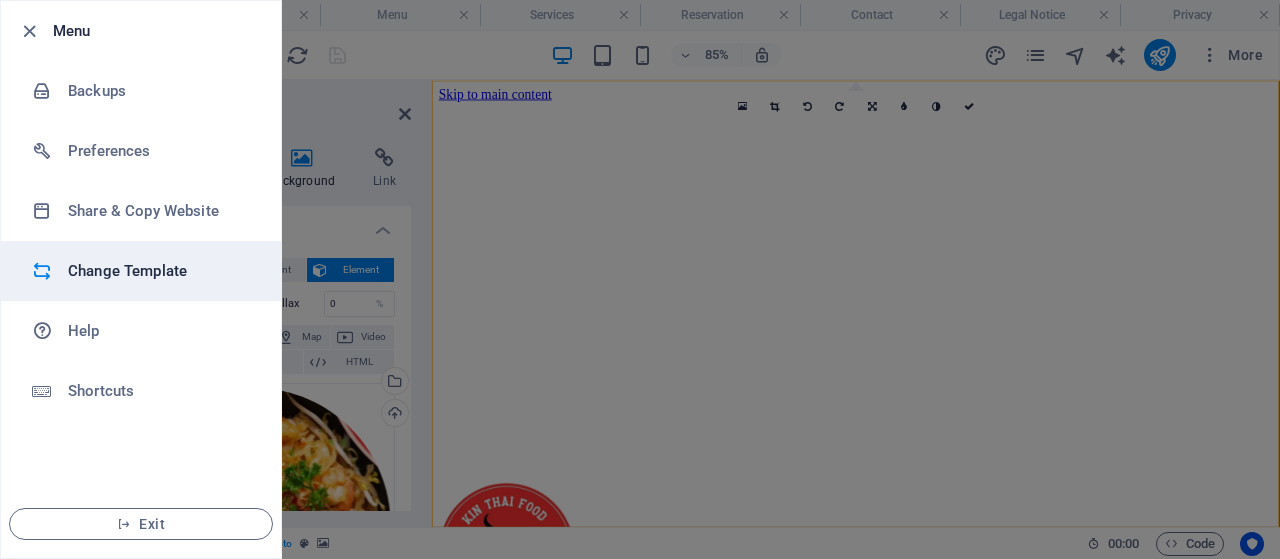 click on "Change Template" at bounding box center [160, 271] 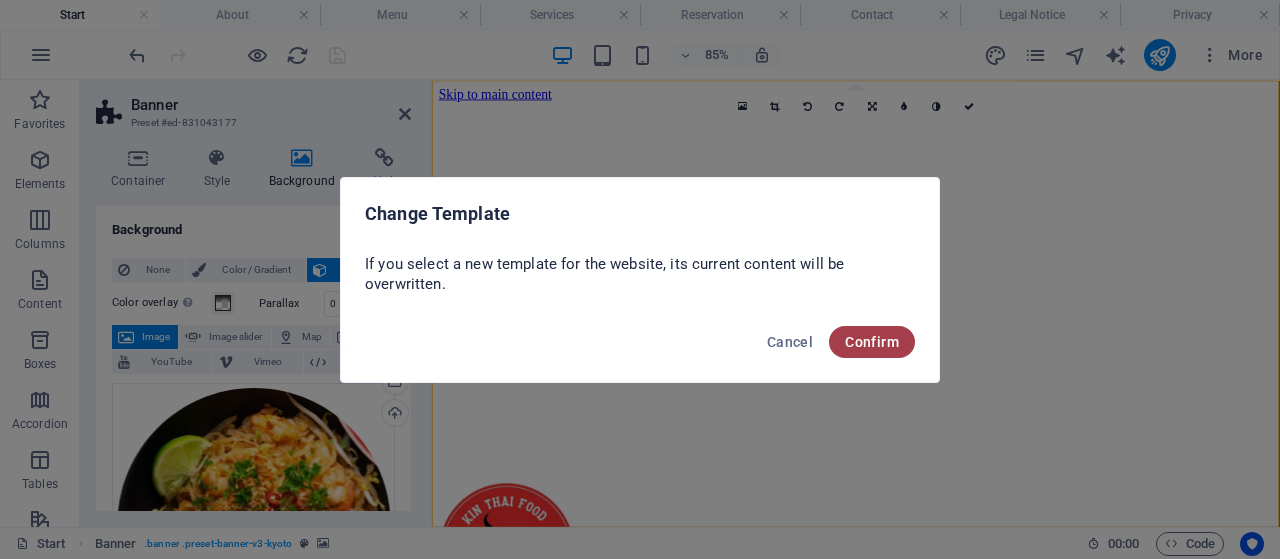 click on "Confirm" at bounding box center (872, 342) 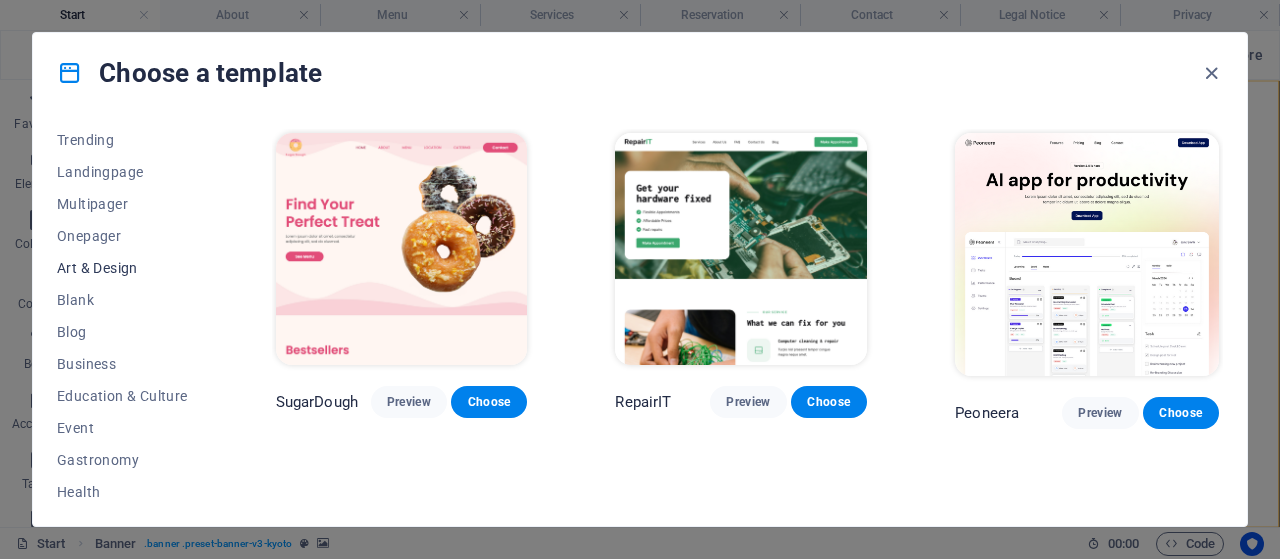 scroll, scrollTop: 192, scrollLeft: 0, axis: vertical 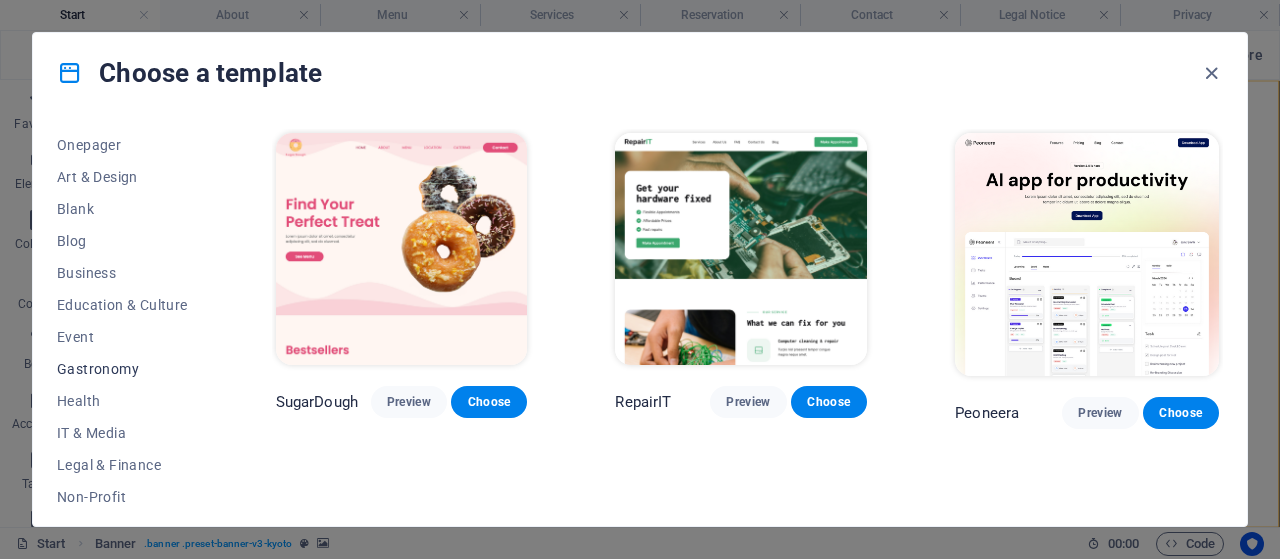 click on "Gastronomy" at bounding box center [122, 369] 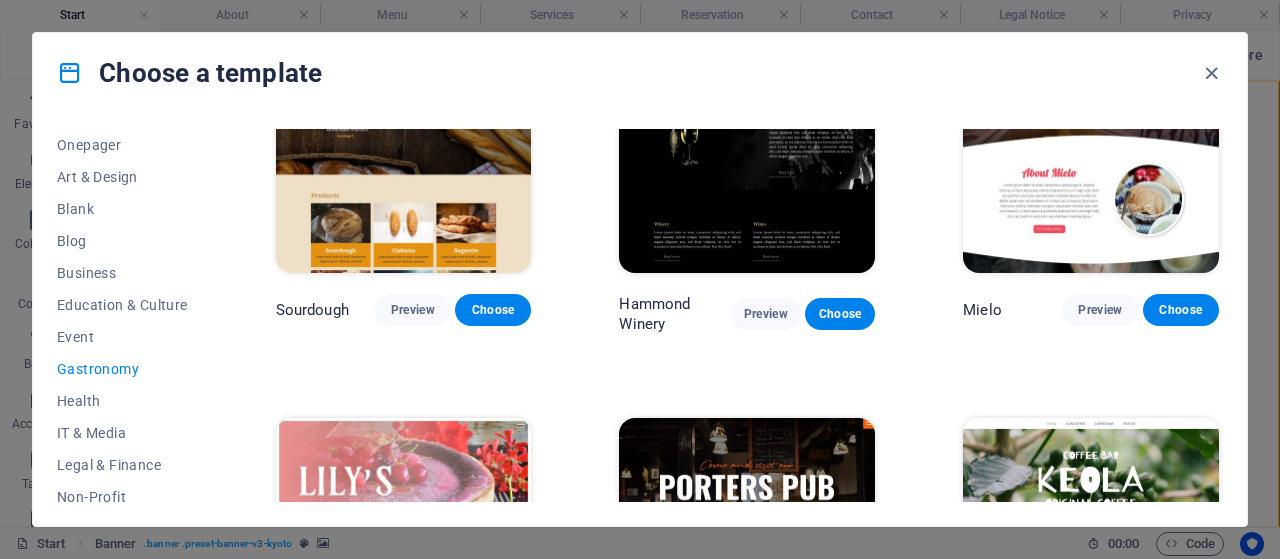 scroll, scrollTop: 1134, scrollLeft: 0, axis: vertical 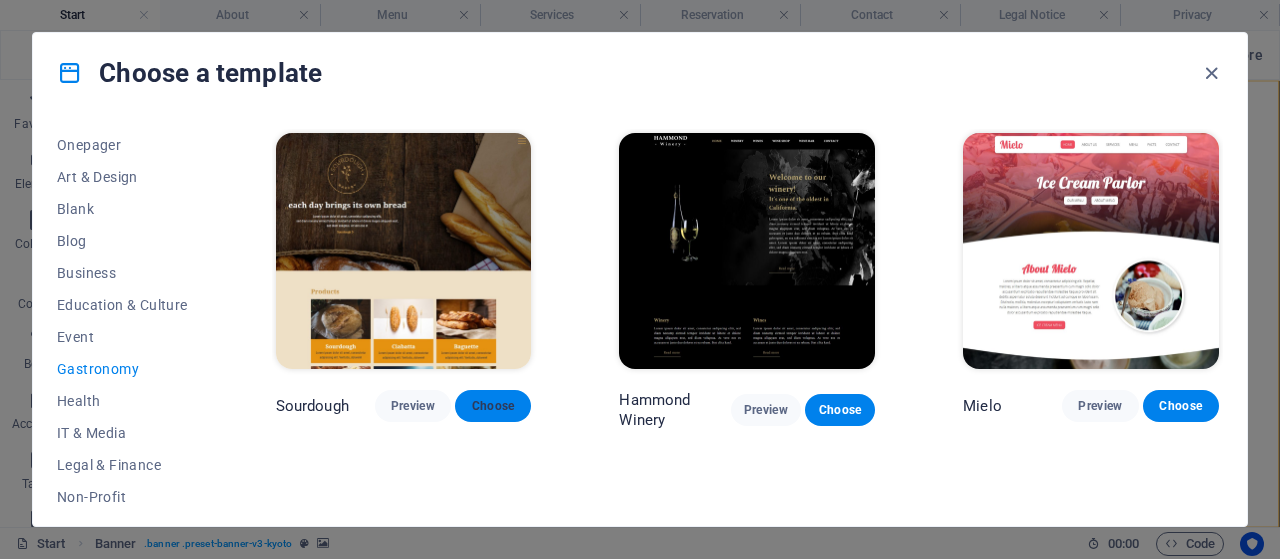 click on "Choose" at bounding box center (493, 406) 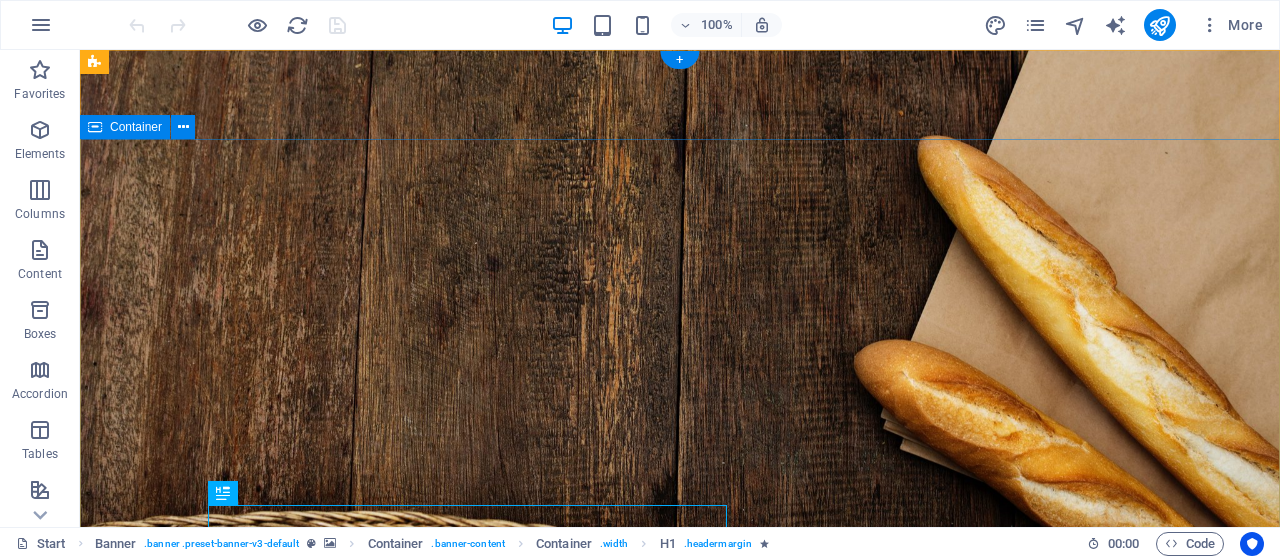 scroll, scrollTop: 0, scrollLeft: 0, axis: both 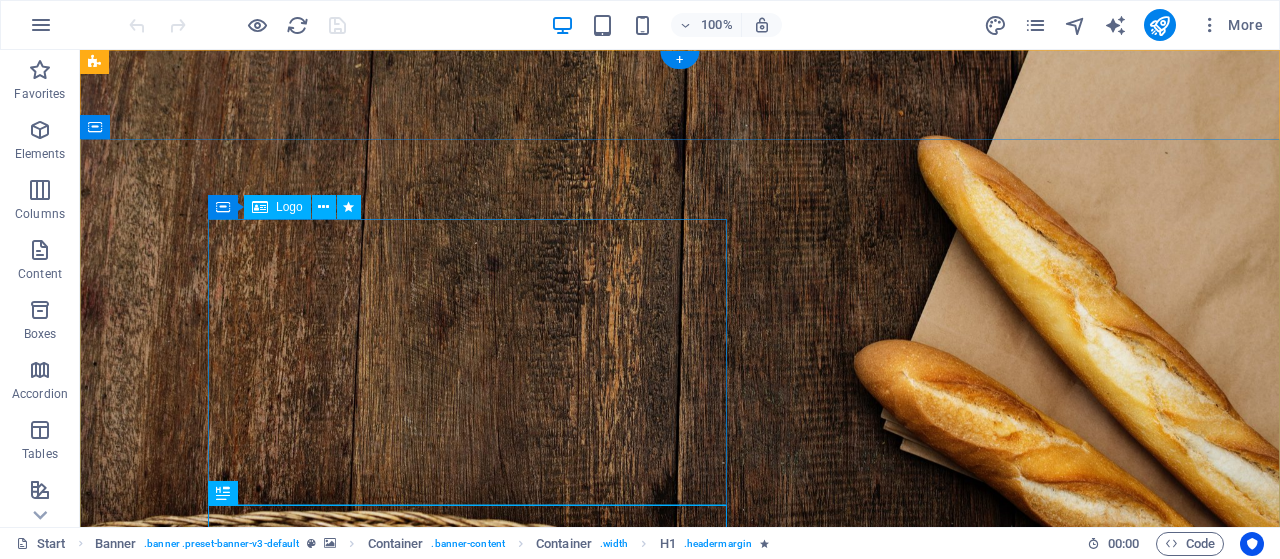 click at bounding box center (467, 1145) 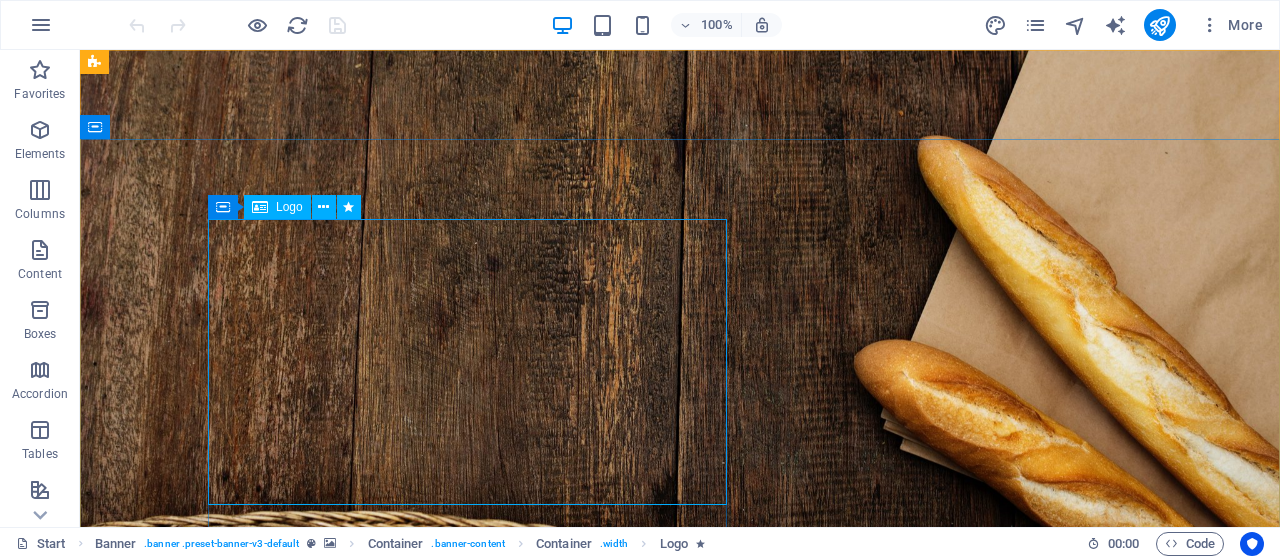 click on "Logo" at bounding box center [277, 207] 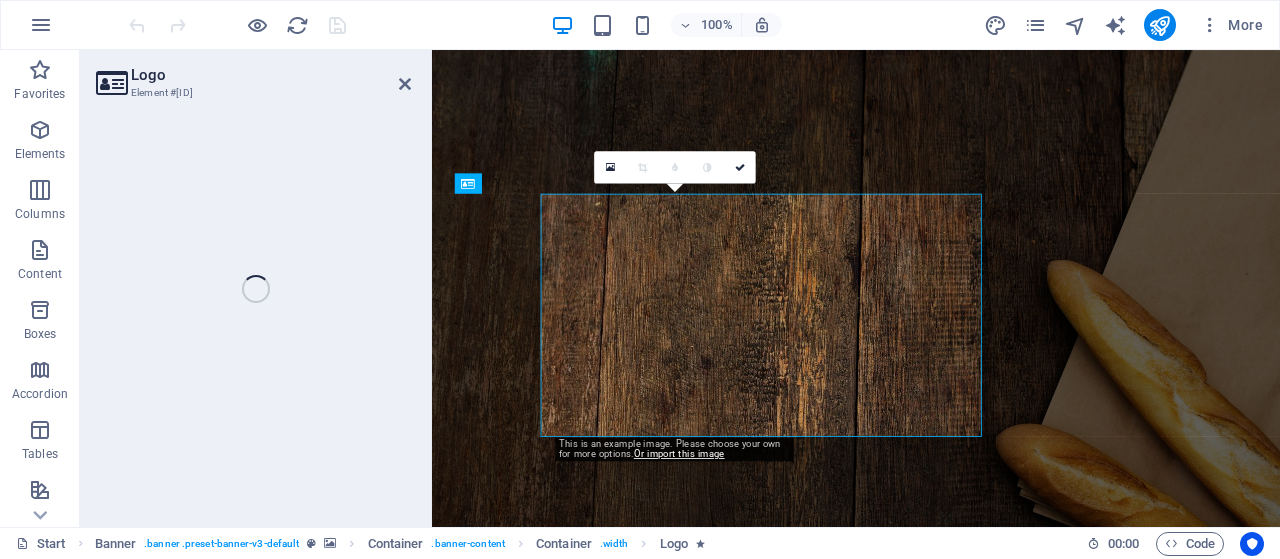 select on "px" 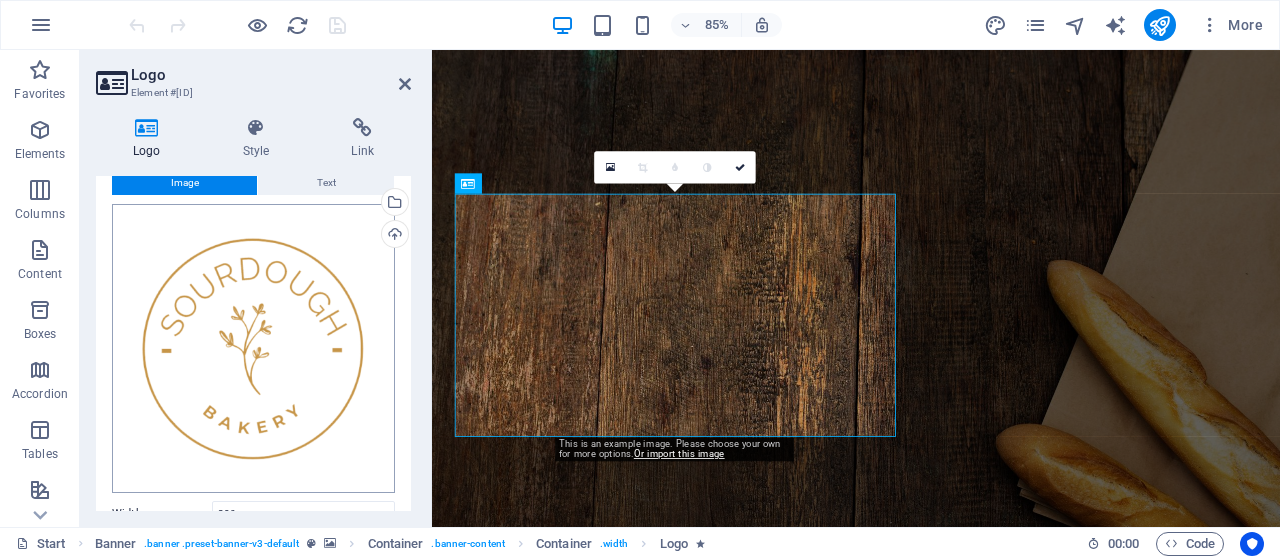 scroll, scrollTop: 0, scrollLeft: 0, axis: both 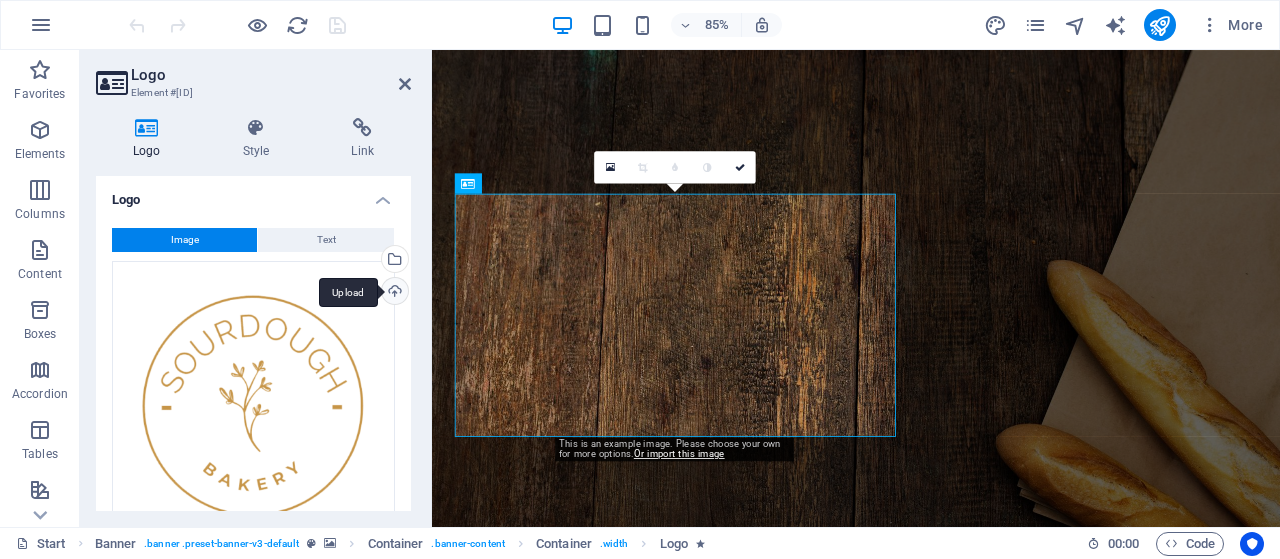 click on "Upload" at bounding box center (393, 293) 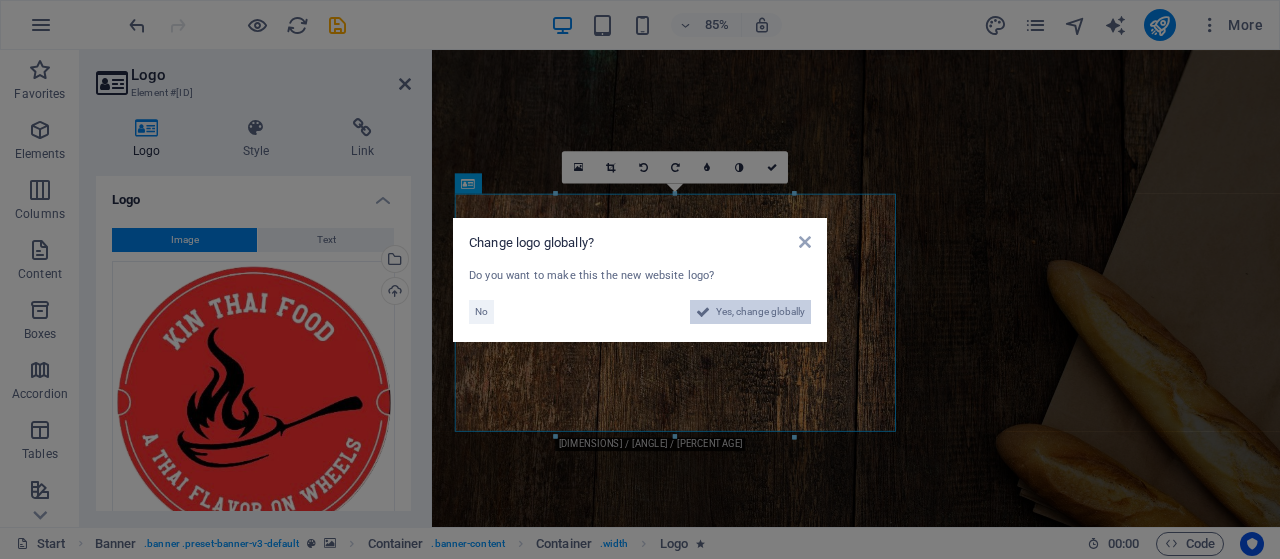 click on "Yes, change globally" at bounding box center (760, 312) 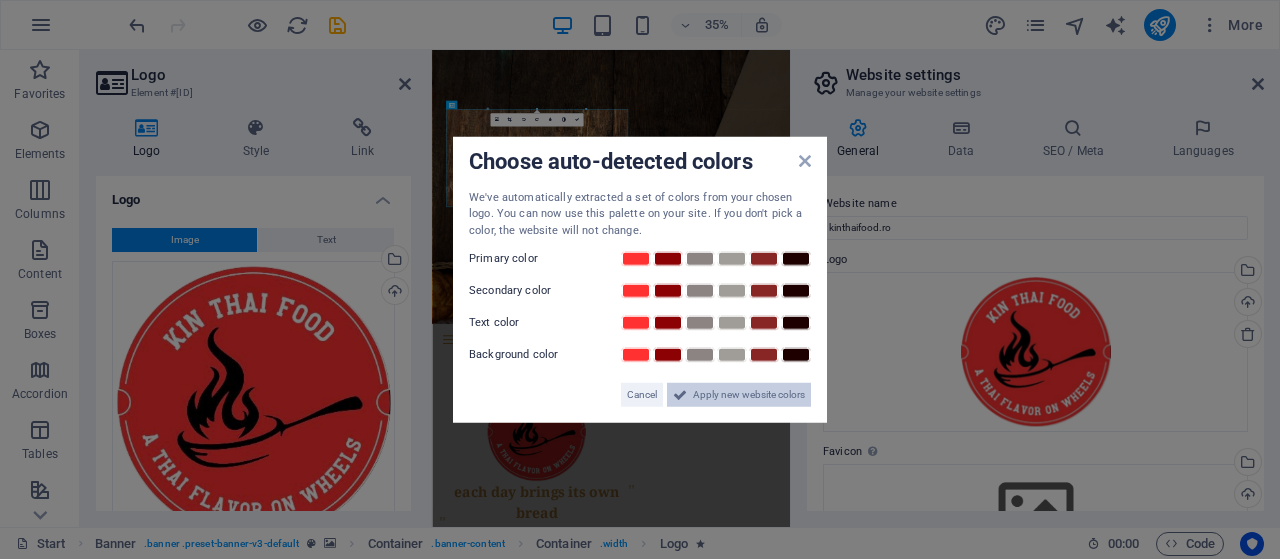 click on "Apply new website colors" at bounding box center [749, 395] 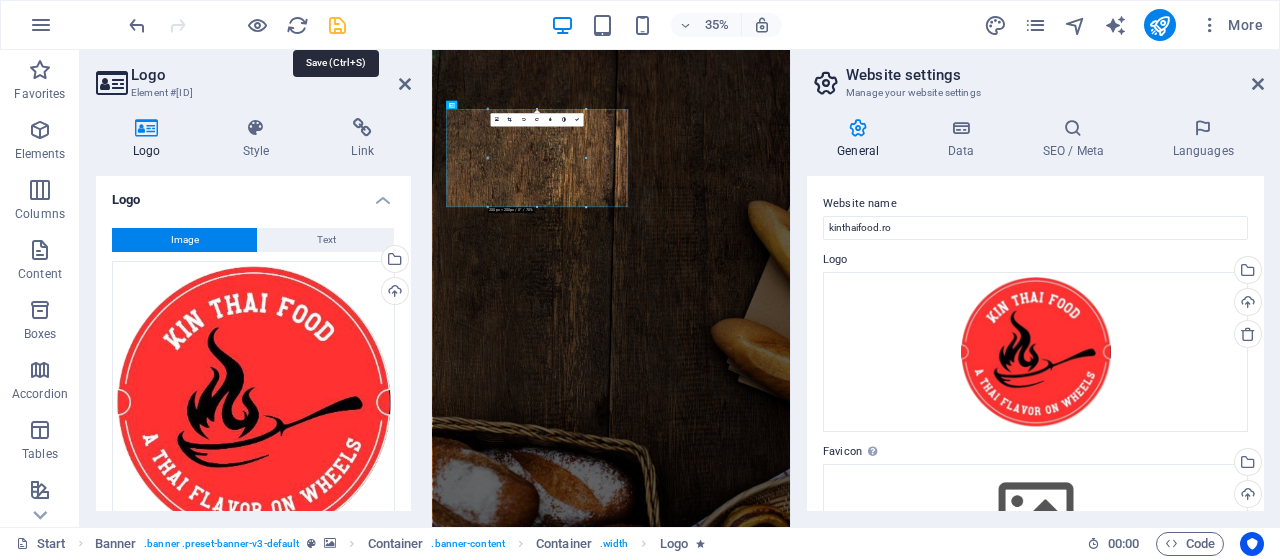 click at bounding box center [337, 25] 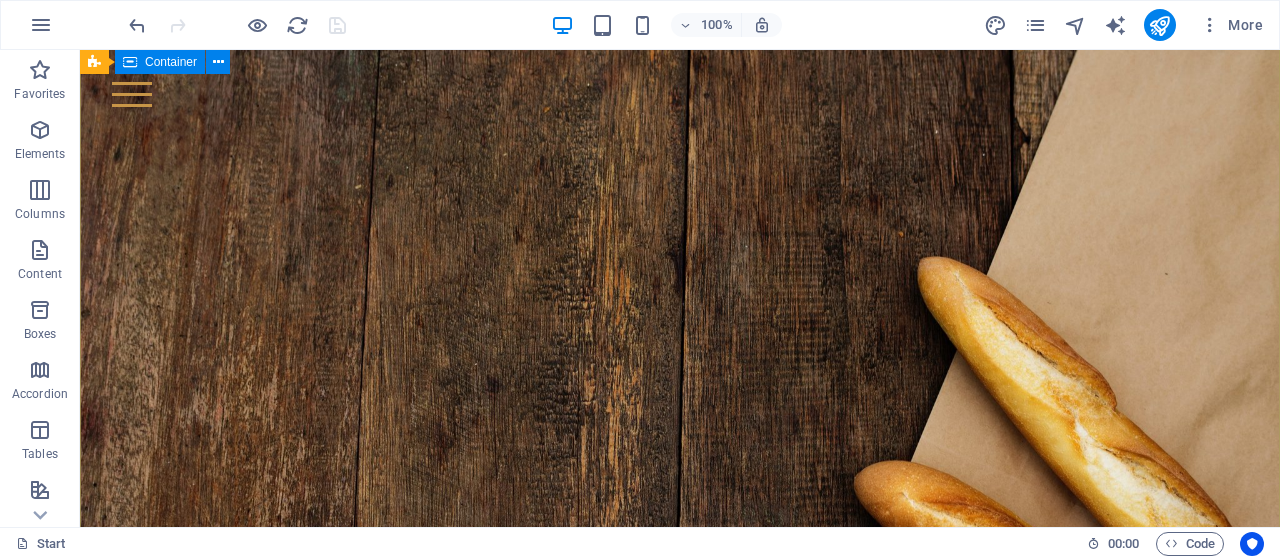 scroll, scrollTop: 0, scrollLeft: 0, axis: both 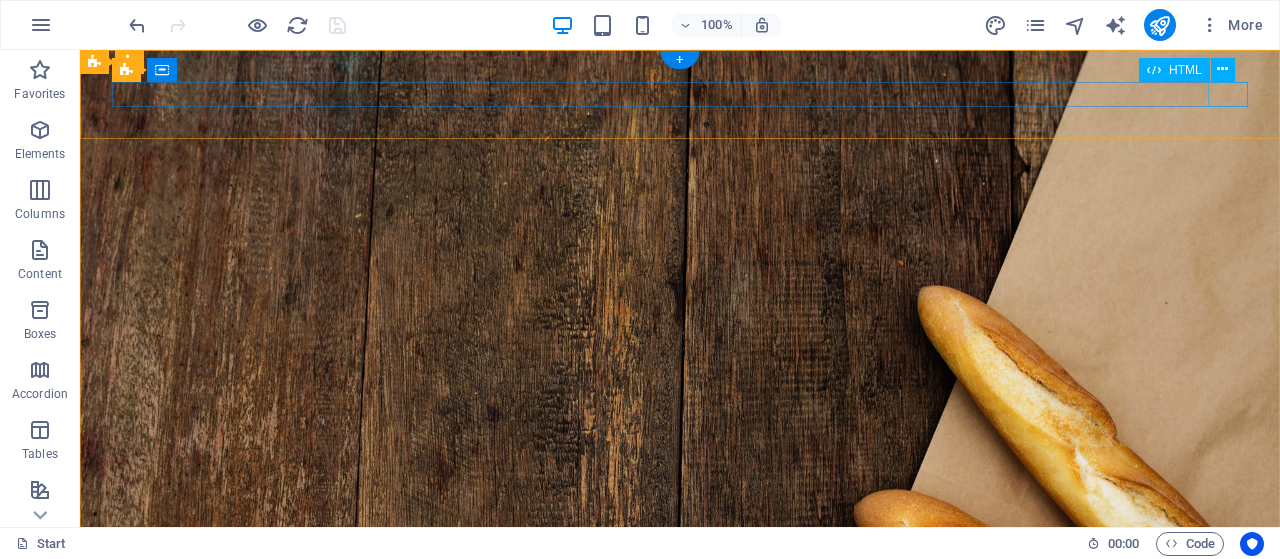 click at bounding box center [680, 871] 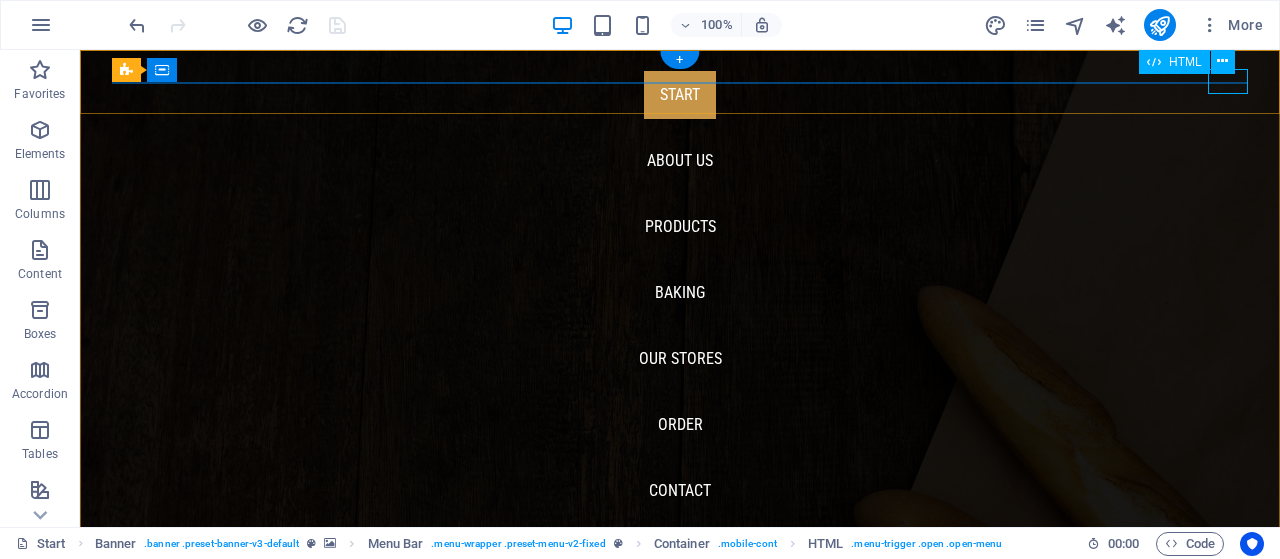 click at bounding box center [132, 871] 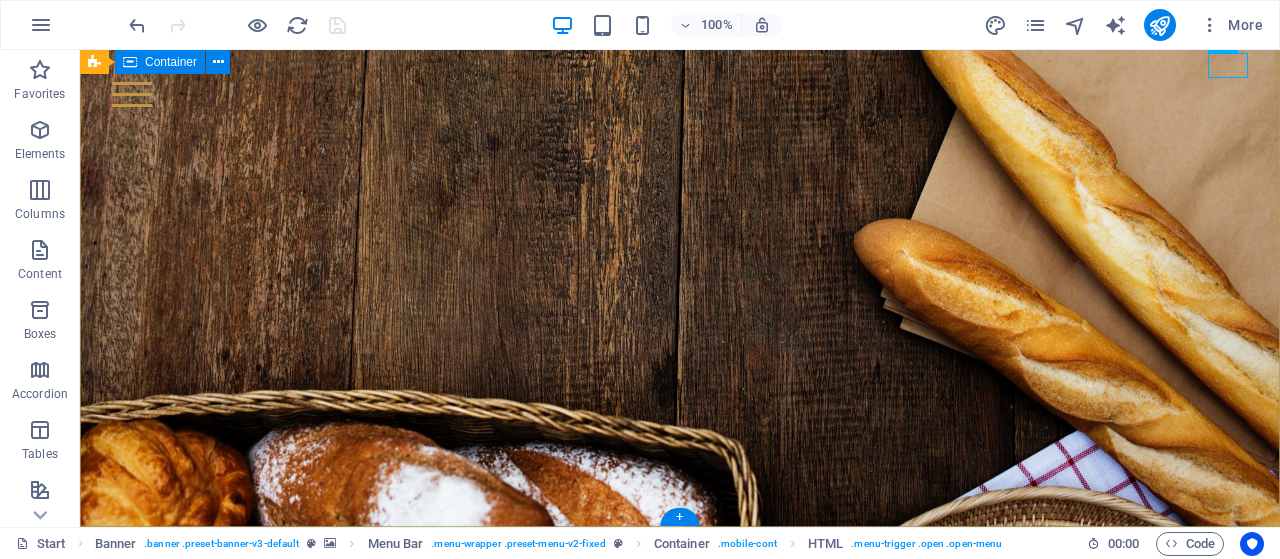 scroll, scrollTop: 300, scrollLeft: 0, axis: vertical 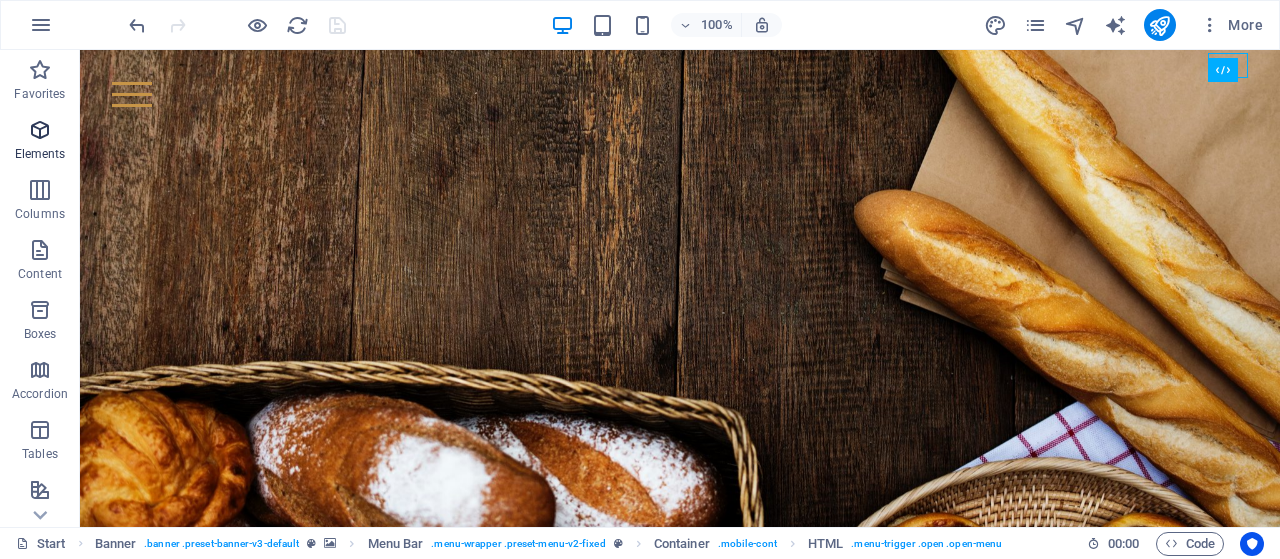 click at bounding box center [40, 130] 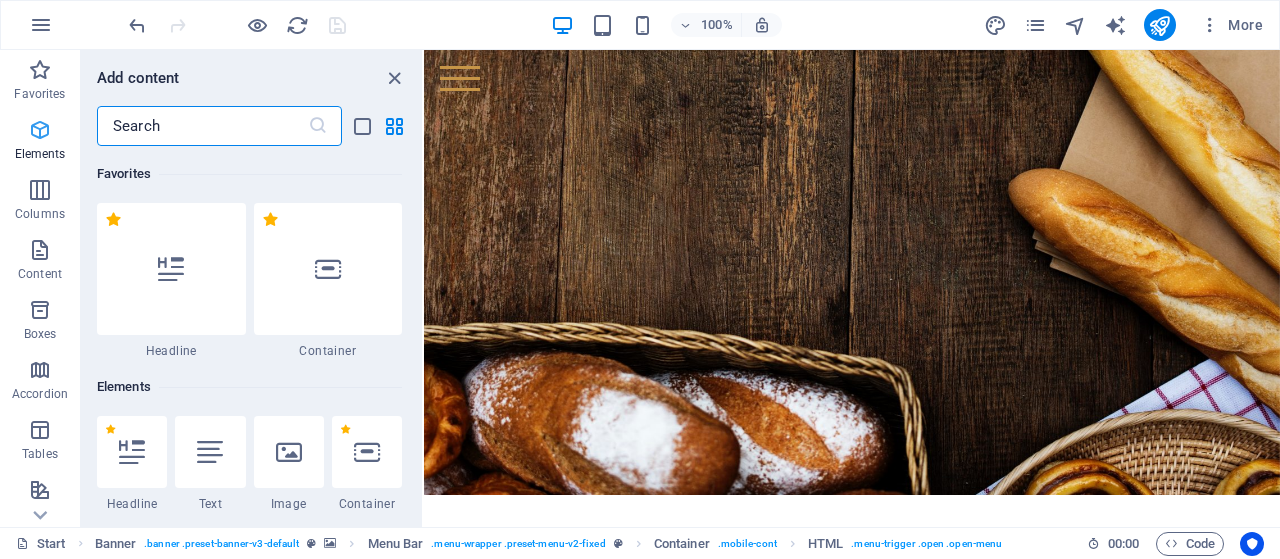 scroll, scrollTop: 174, scrollLeft: 0, axis: vertical 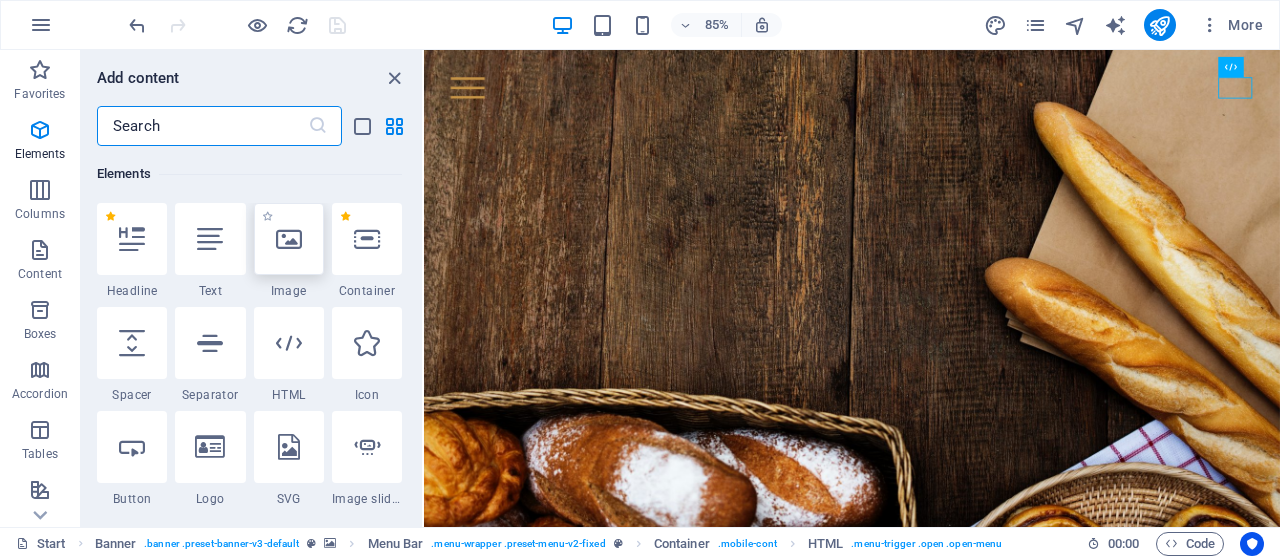 click at bounding box center [289, 239] 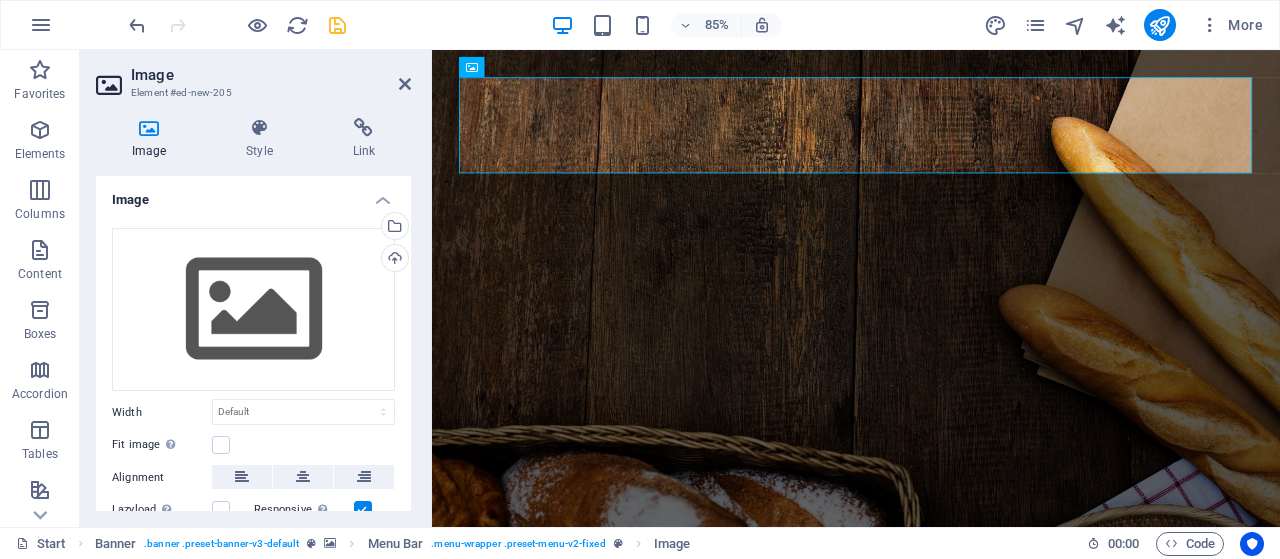 scroll, scrollTop: 0, scrollLeft: 0, axis: both 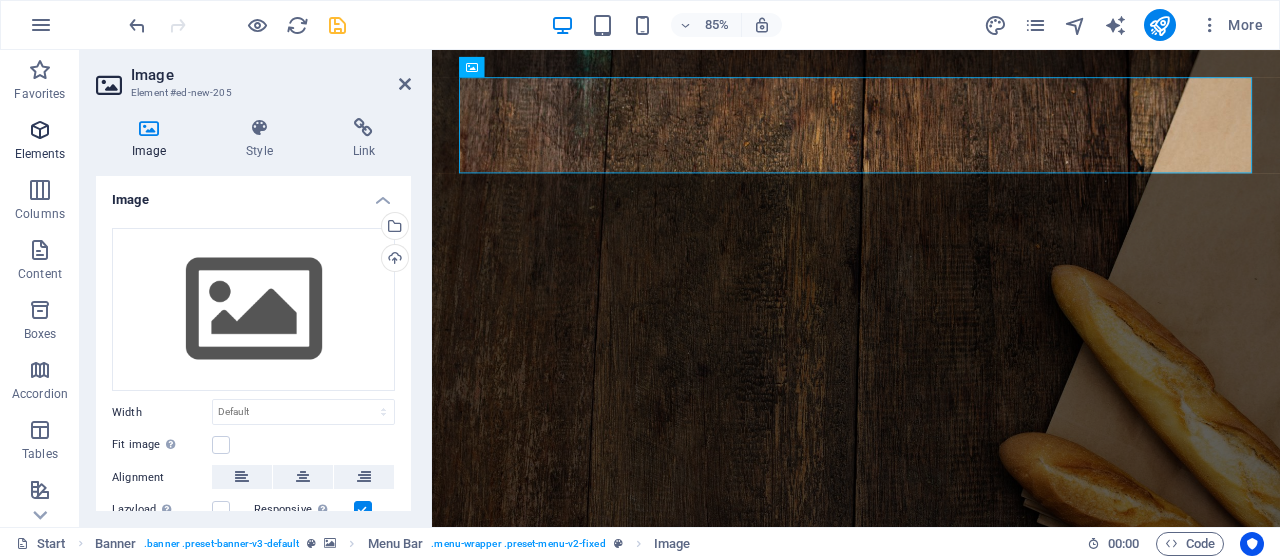 click at bounding box center [40, 130] 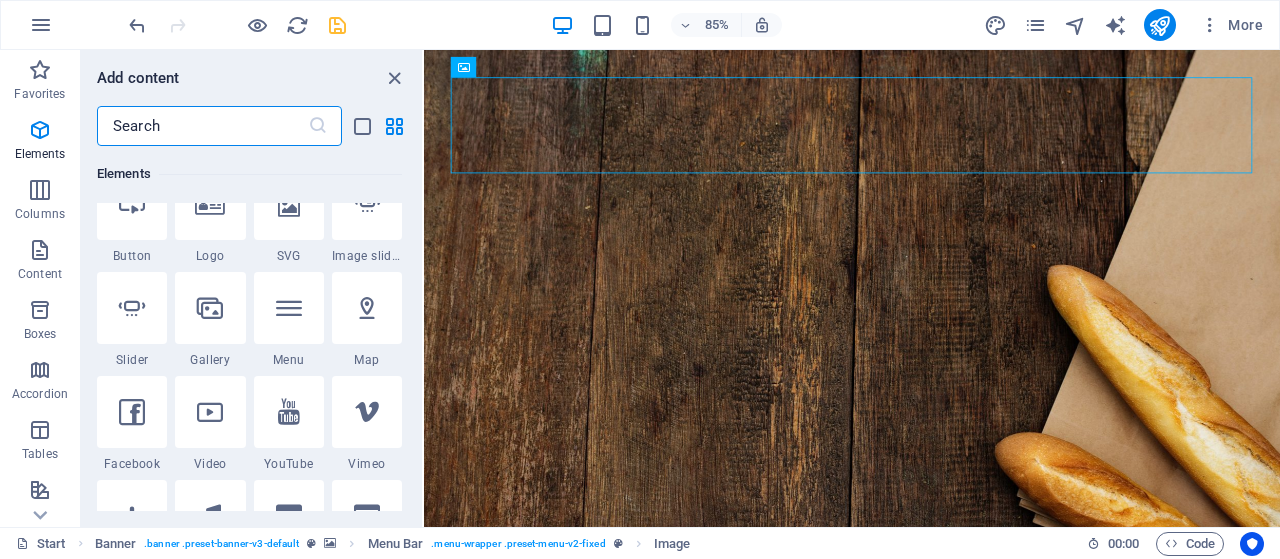 scroll, scrollTop: 501, scrollLeft: 0, axis: vertical 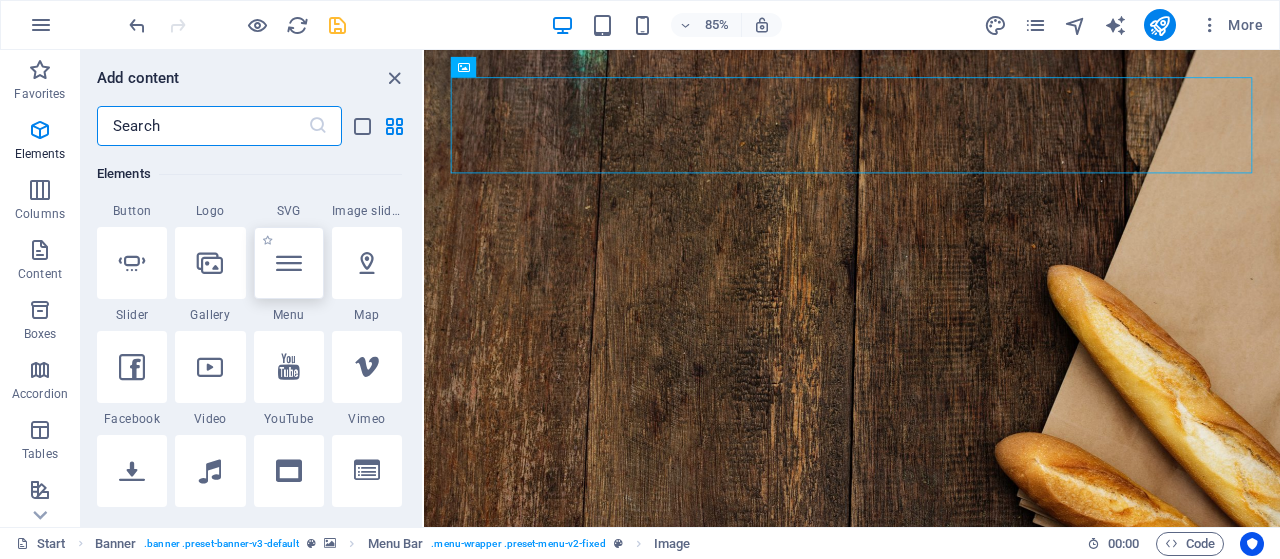 click at bounding box center [289, 263] 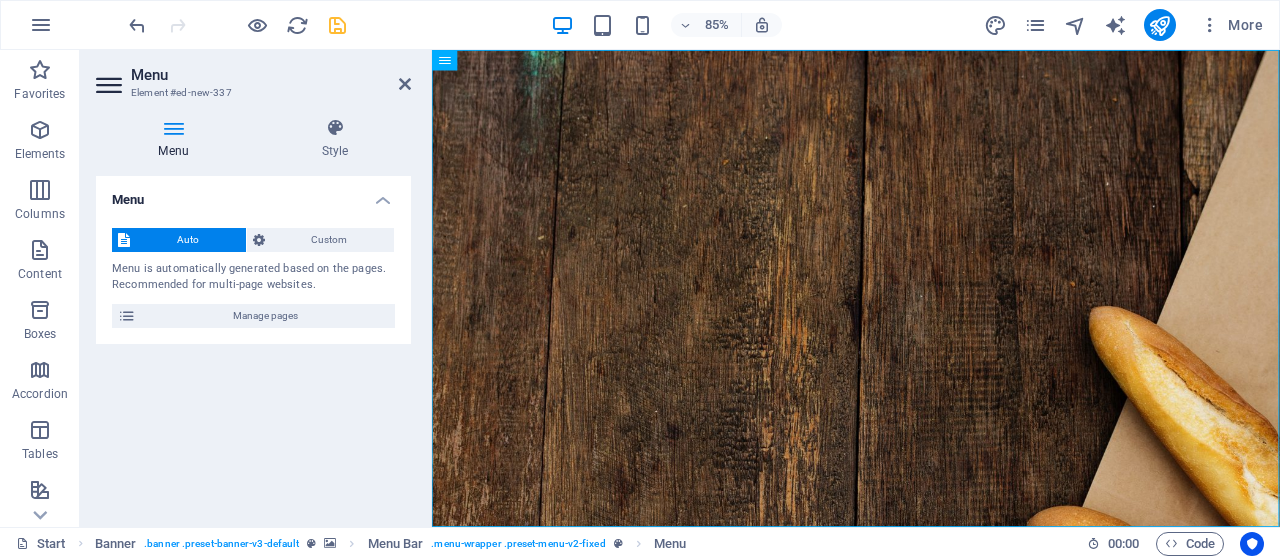 click on "Auto" at bounding box center [188, 240] 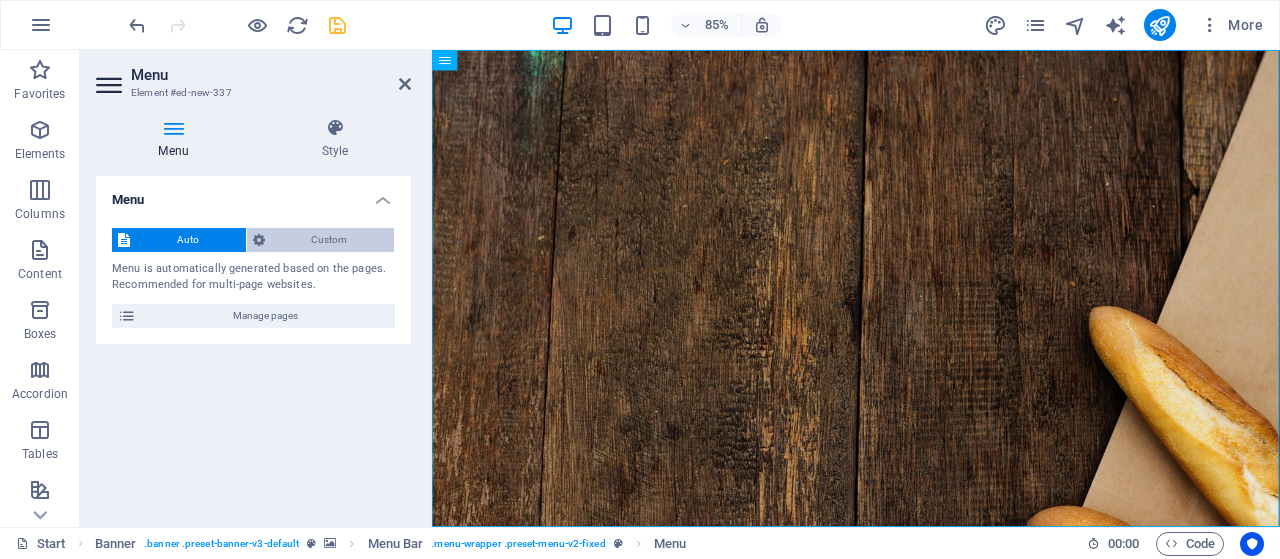 click on "Custom" at bounding box center [330, 240] 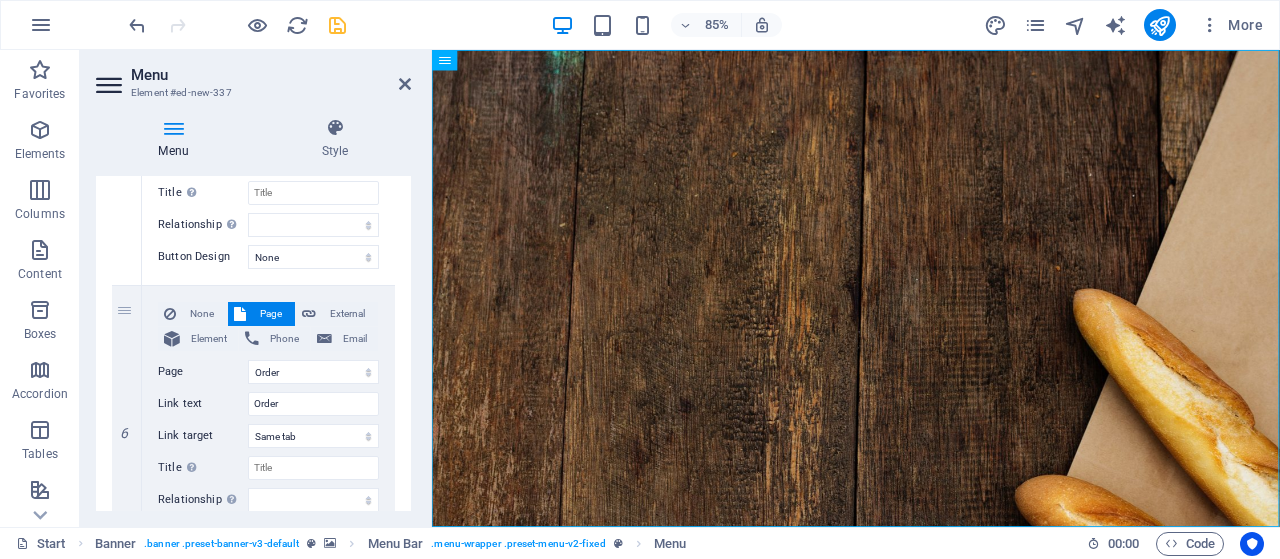scroll, scrollTop: 1558, scrollLeft: 0, axis: vertical 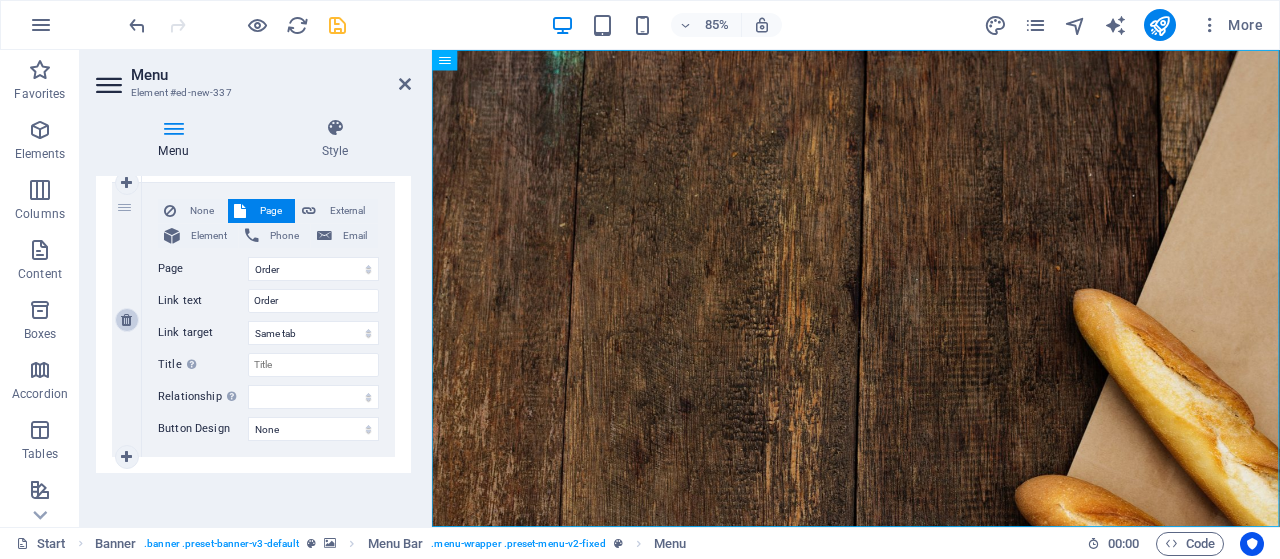 click at bounding box center [126, 320] 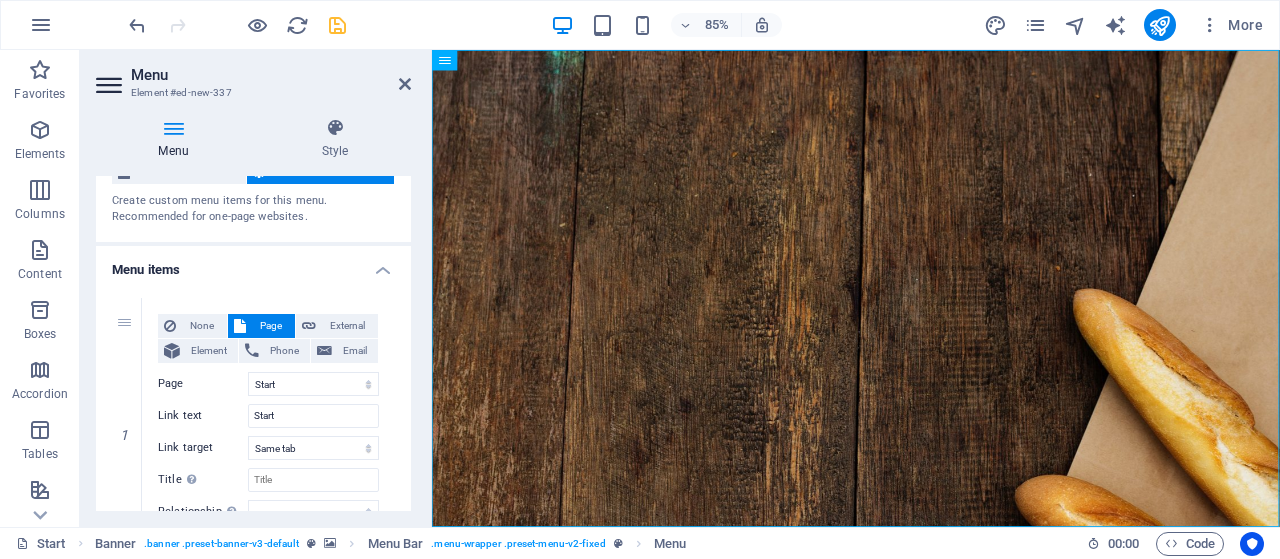 scroll, scrollTop: 35, scrollLeft: 0, axis: vertical 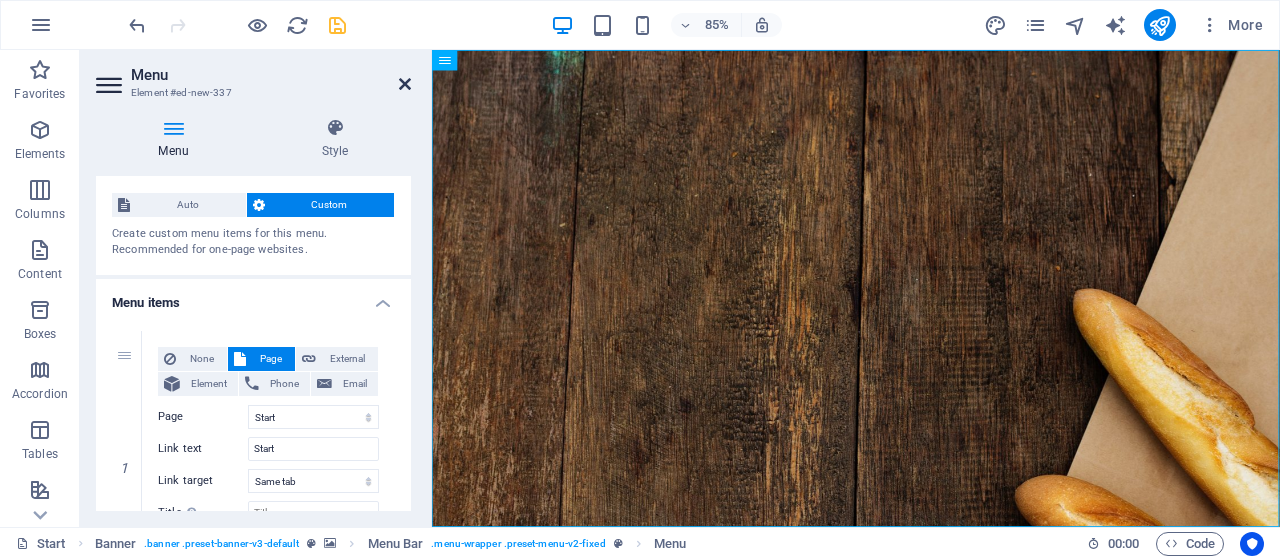 click at bounding box center [405, 84] 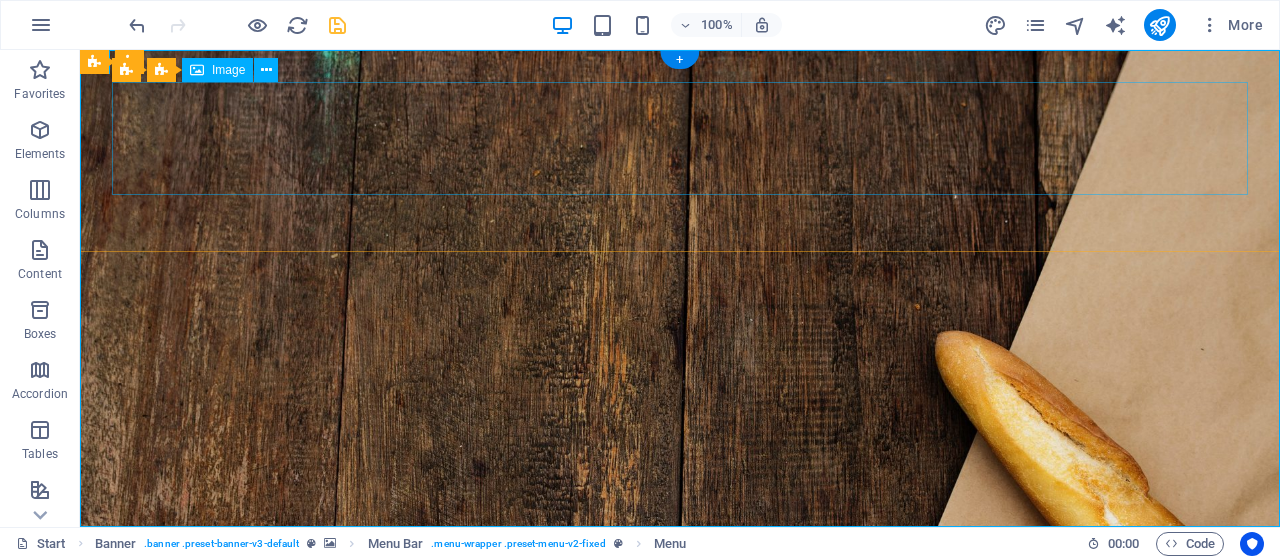 click at bounding box center [680, 1084] 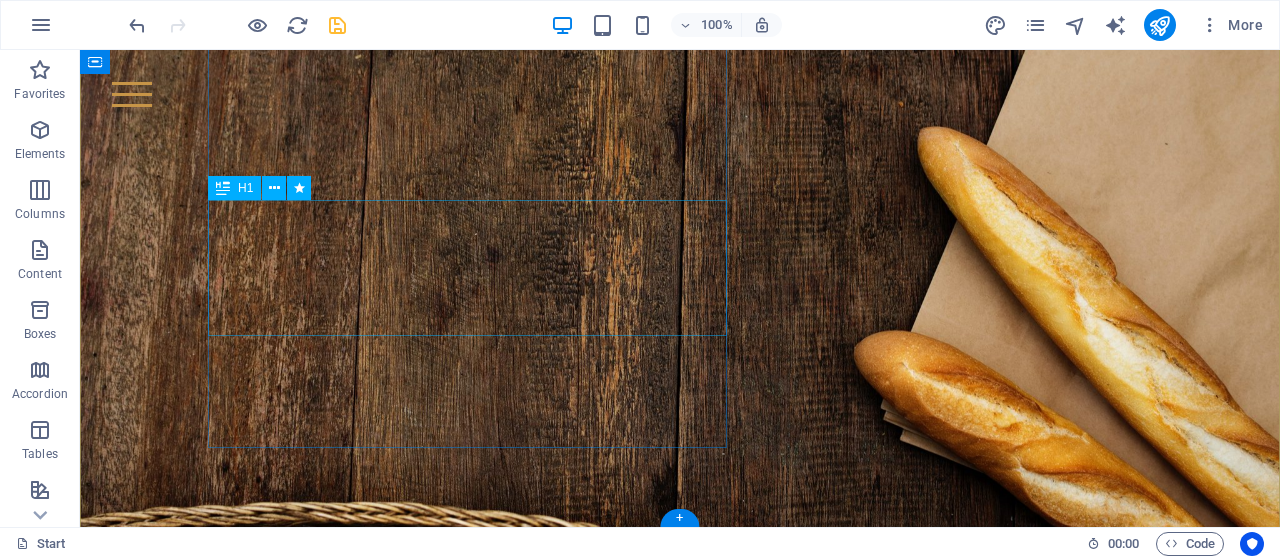 scroll, scrollTop: 300, scrollLeft: 0, axis: vertical 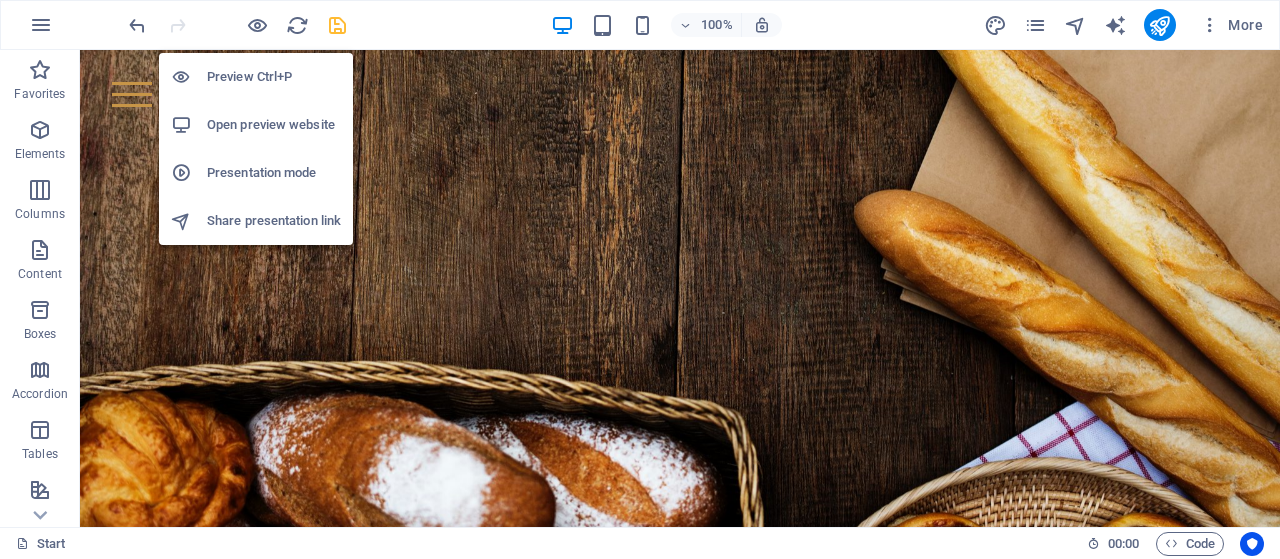 click on "Preview Ctrl+P" at bounding box center (274, 77) 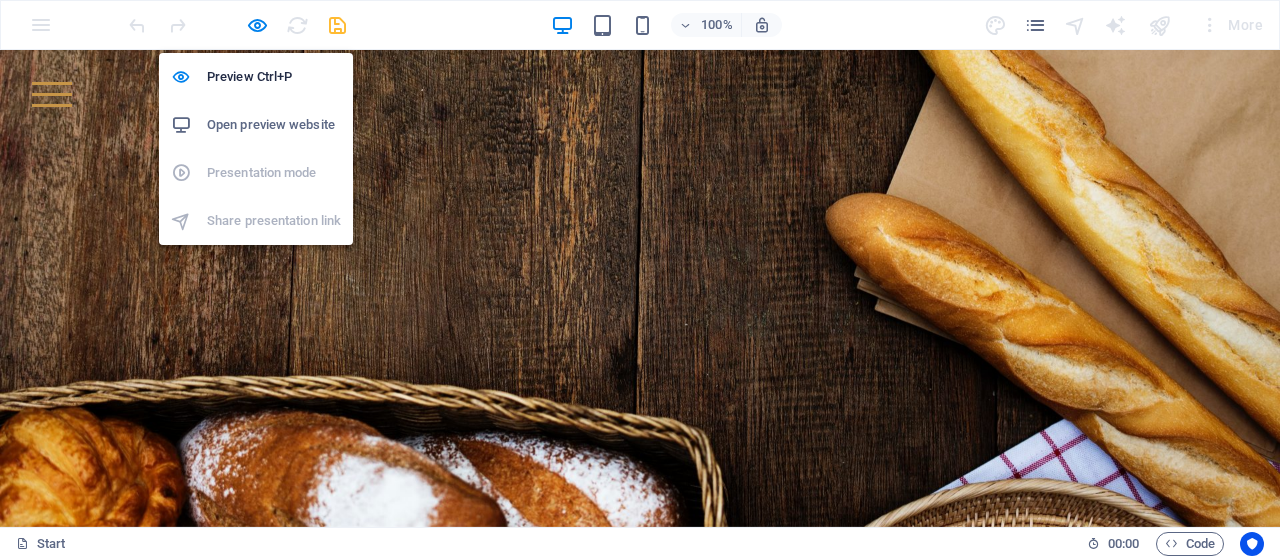 click on "Open preview website" at bounding box center (274, 125) 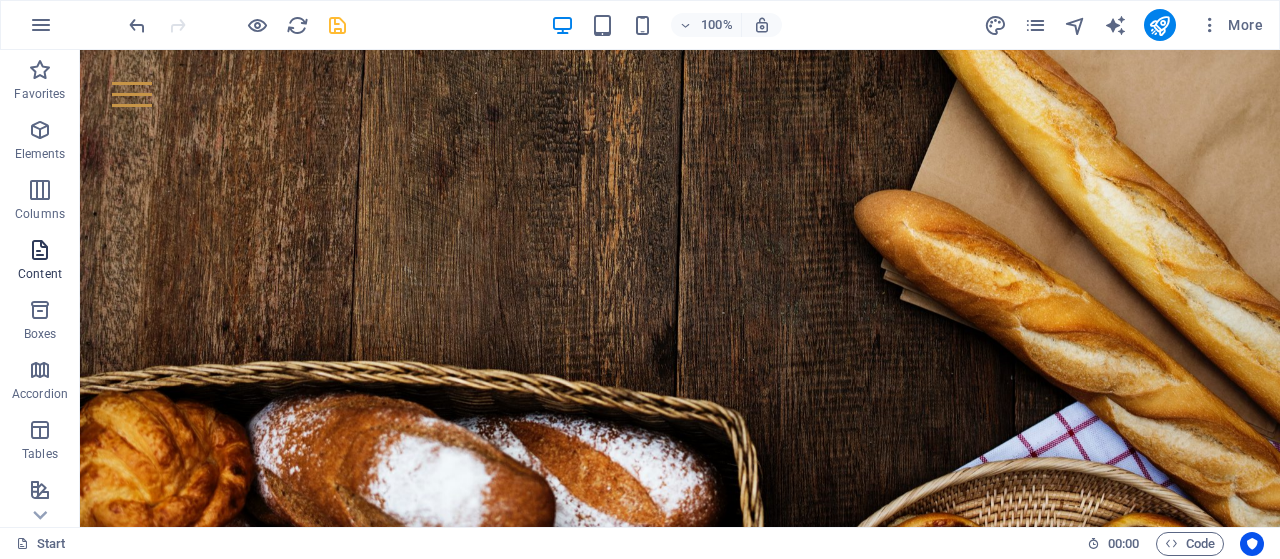 click at bounding box center (40, 250) 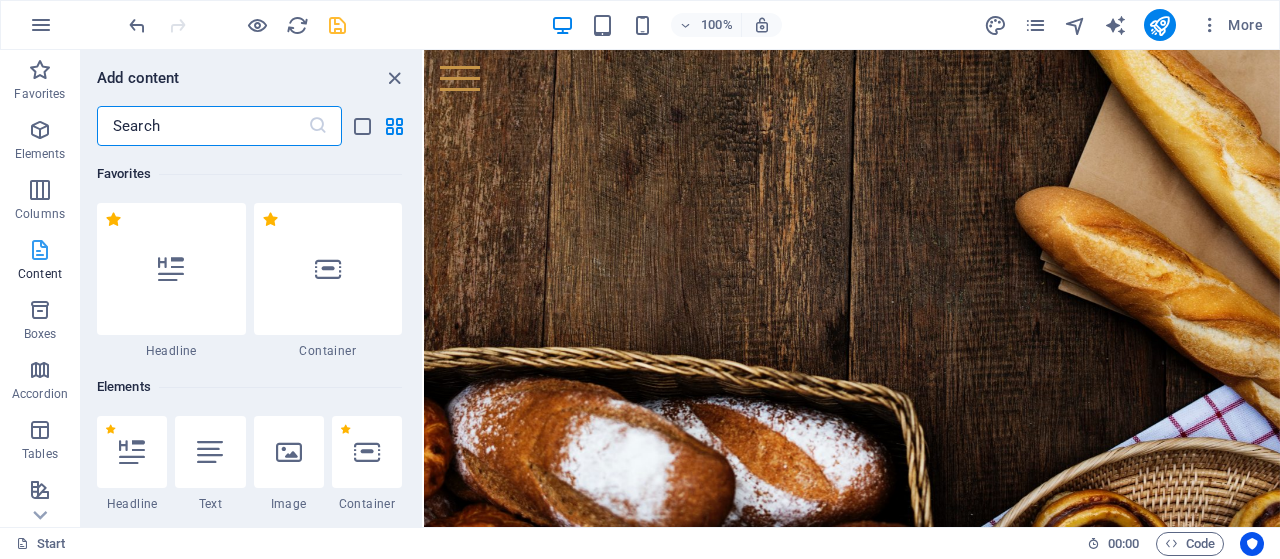 scroll, scrollTop: 174, scrollLeft: 0, axis: vertical 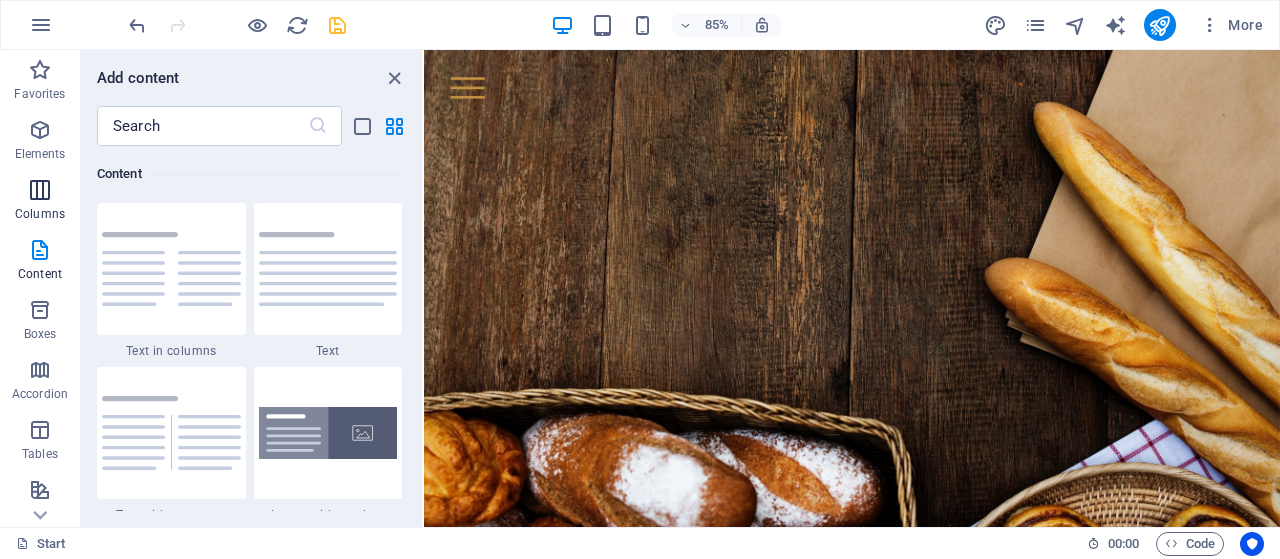 click at bounding box center (40, 190) 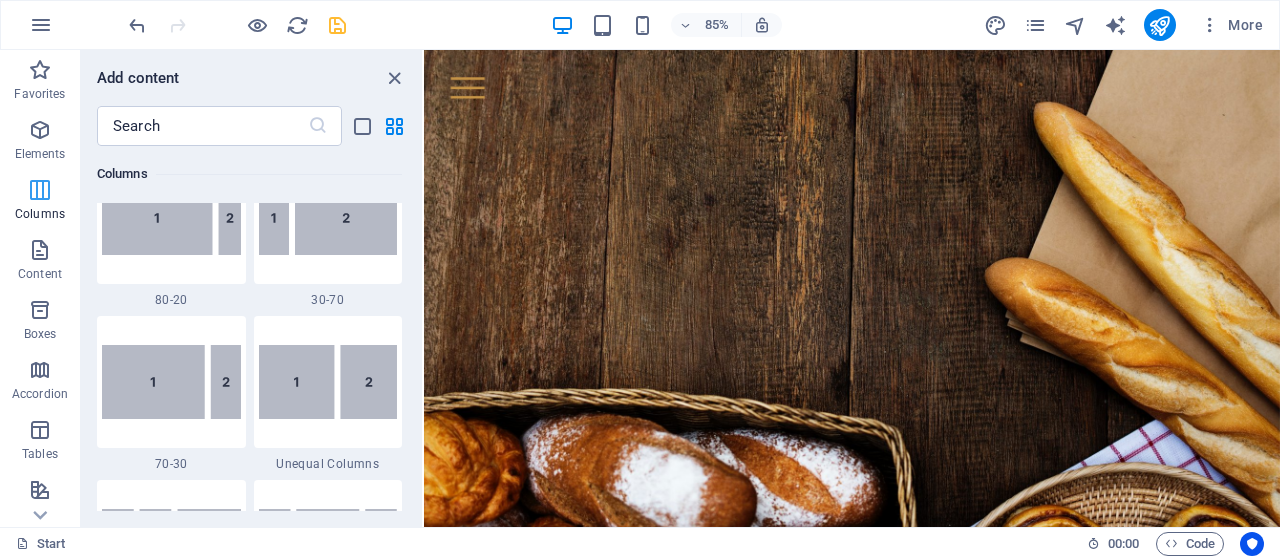 scroll, scrollTop: 990, scrollLeft: 0, axis: vertical 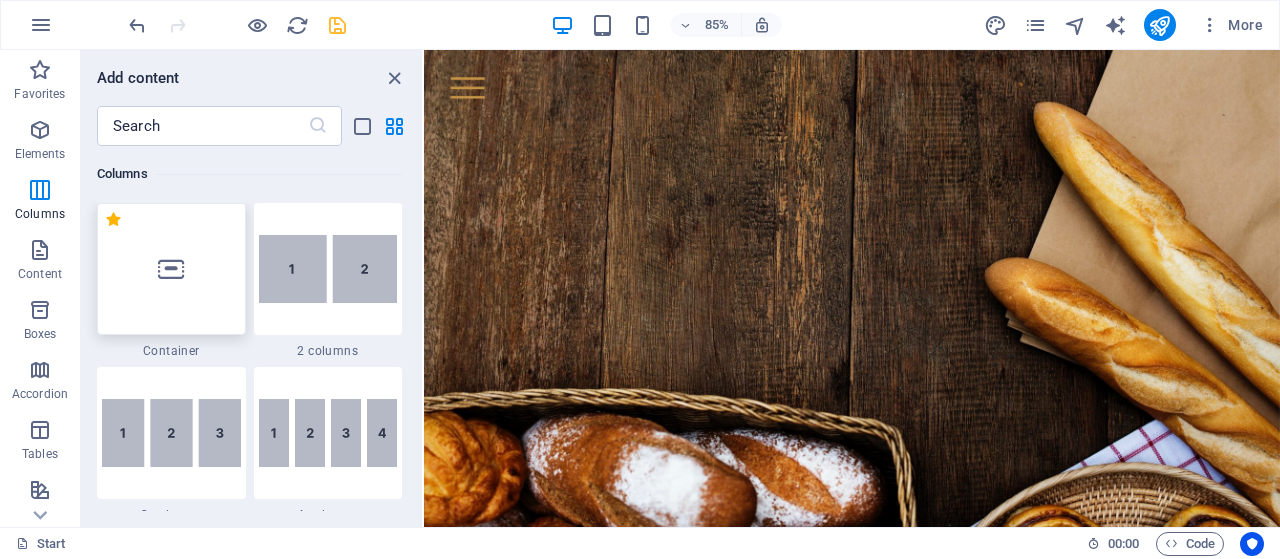 click at bounding box center [171, 269] 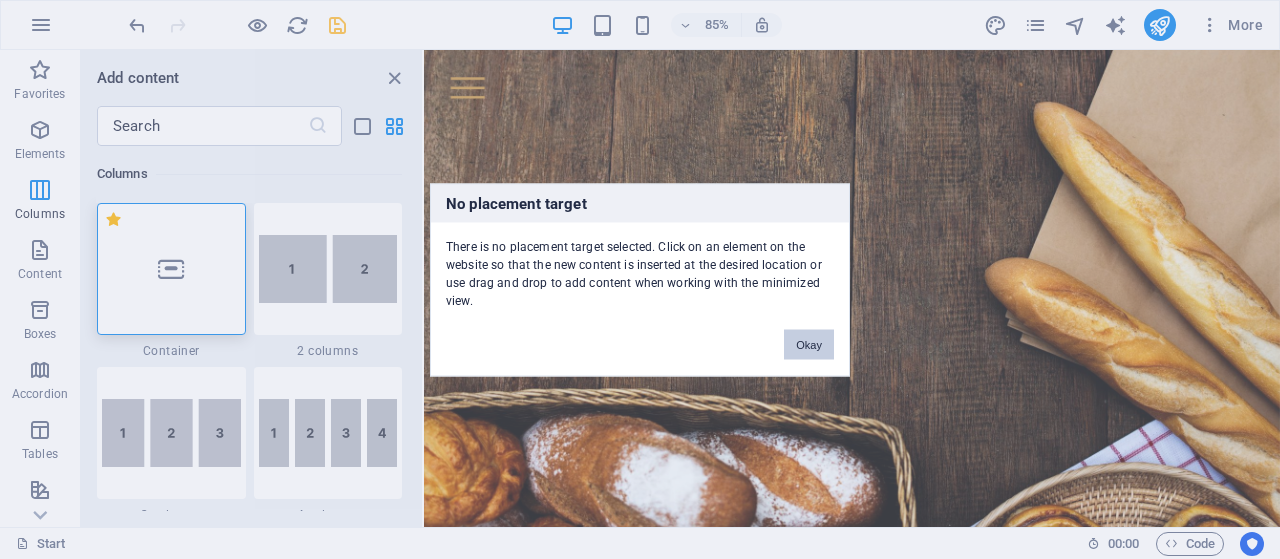 click on "Okay" at bounding box center [809, 344] 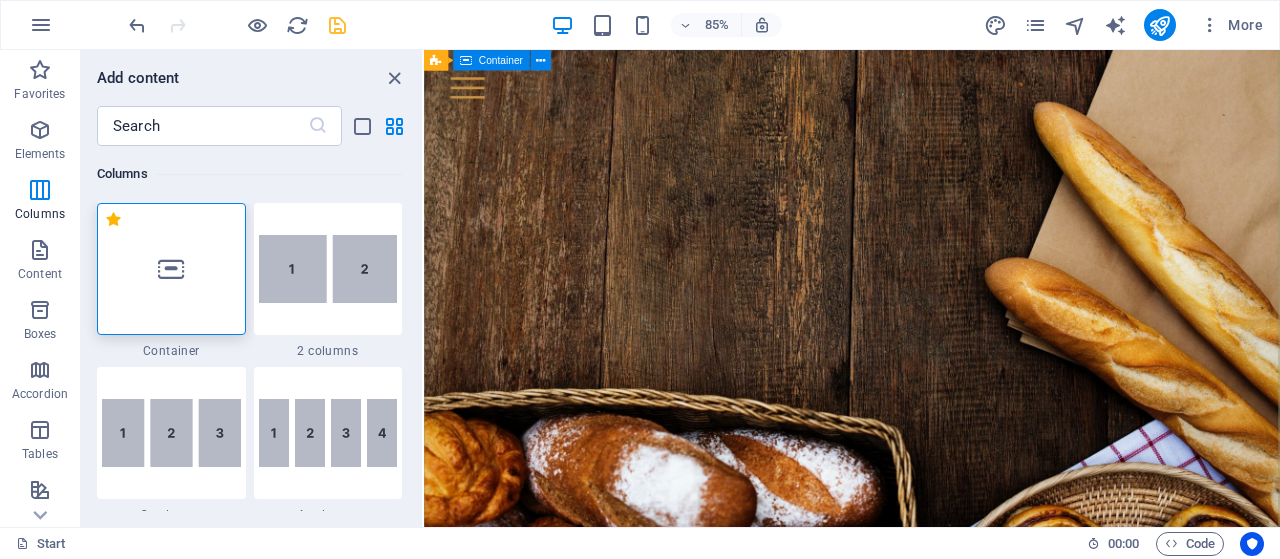 click on "each day brings its own bread Lorem ipsum dolor sit amet, consetetur sadipscing elitr, sed diam nonumy eirmod tempor invidunt ut labore et dolore magna aliquyam erat, sed diam voluptua. At vero eos et [DOMAIN]" at bounding box center [927, 1009] 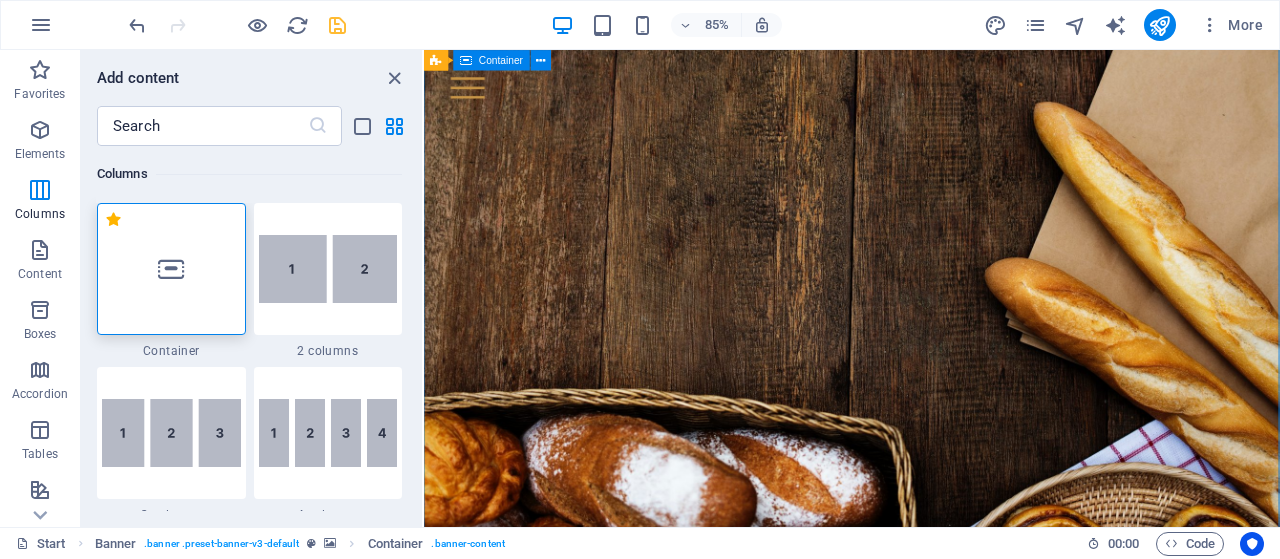 click on "each day brings its own bread Lorem ipsum dolor sit amet, consetetur sadipscing elitr, sed diam nonumy eirmod tempor invidunt ut labore et dolore magna aliquyam erat, sed diam voluptua. At vero eos et [DOMAIN]" at bounding box center (927, 1009) 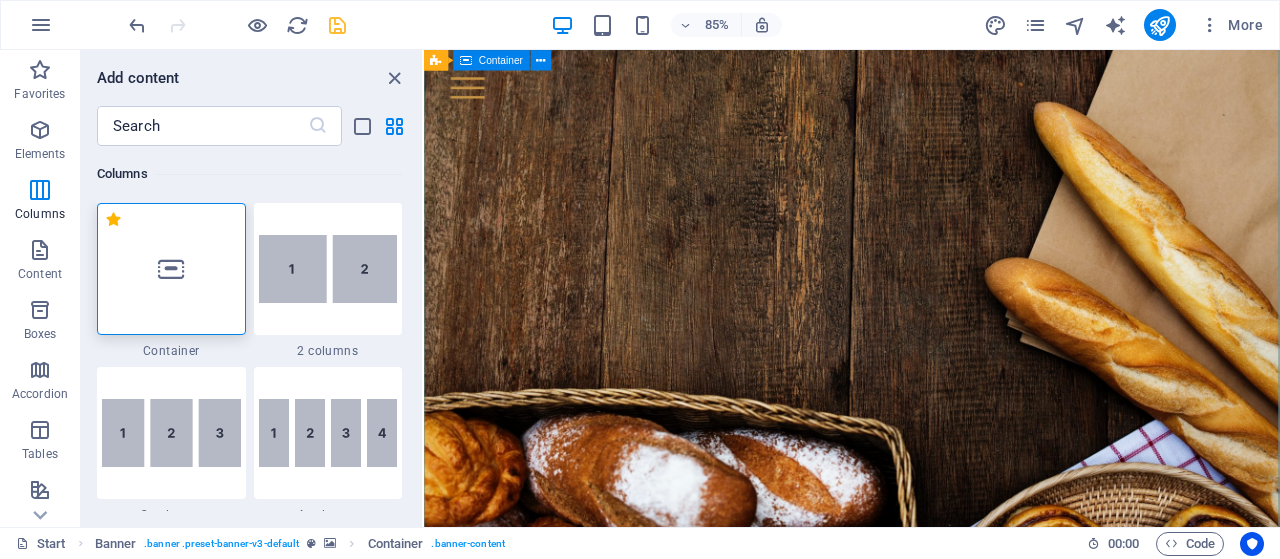 click on "each day brings its own bread Lorem ipsum dolor sit amet, consetetur sadipscing elitr, sed diam nonumy eirmod tempor invidunt ut labore et dolore magna aliquyam erat, sed diam voluptua. At vero eos et [DOMAIN]" at bounding box center [927, 1009] 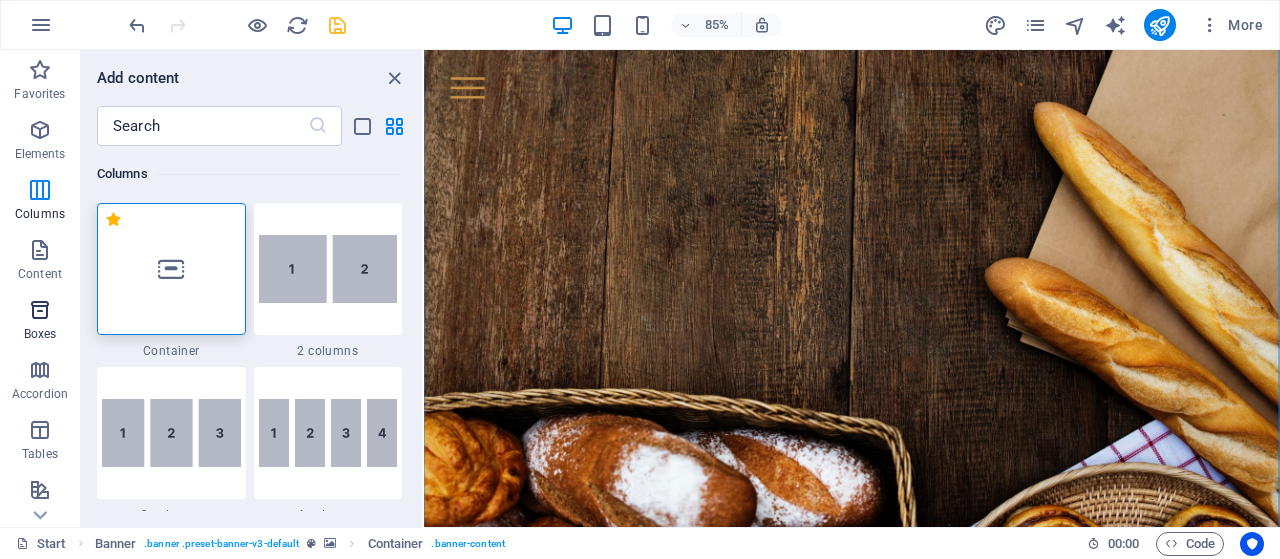 click on "Boxes" at bounding box center [40, 322] 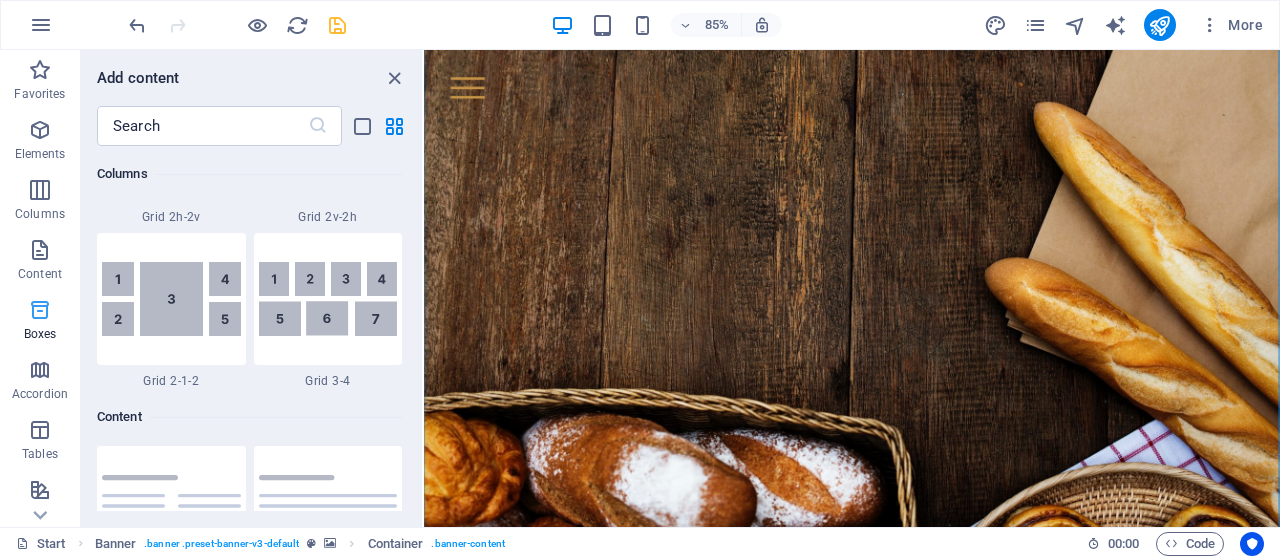 scroll, scrollTop: 5516, scrollLeft: 0, axis: vertical 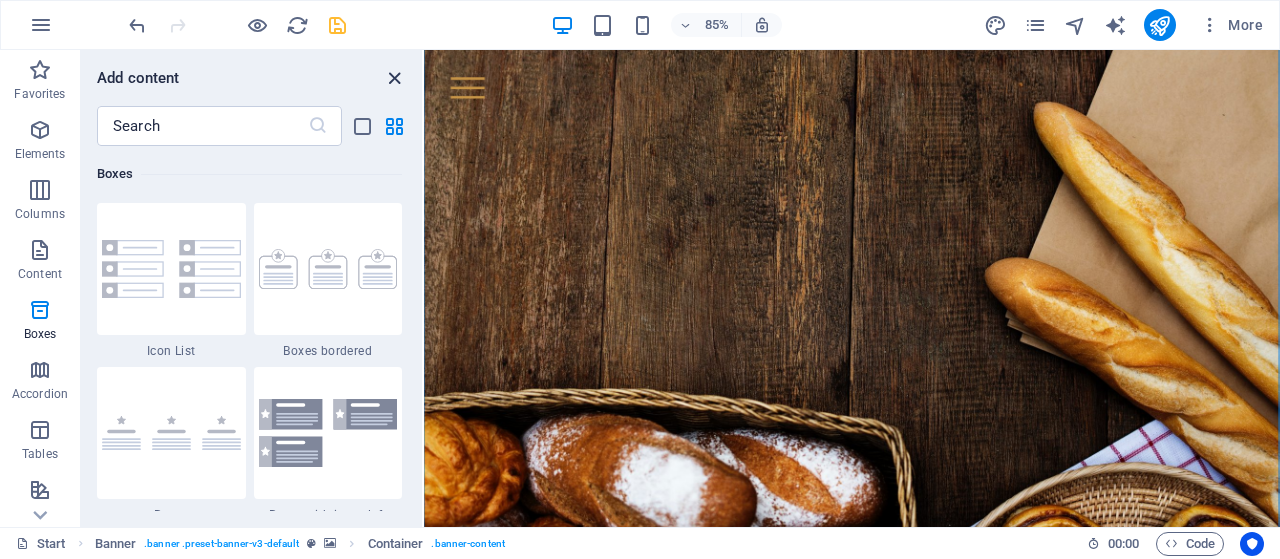 click at bounding box center [394, 78] 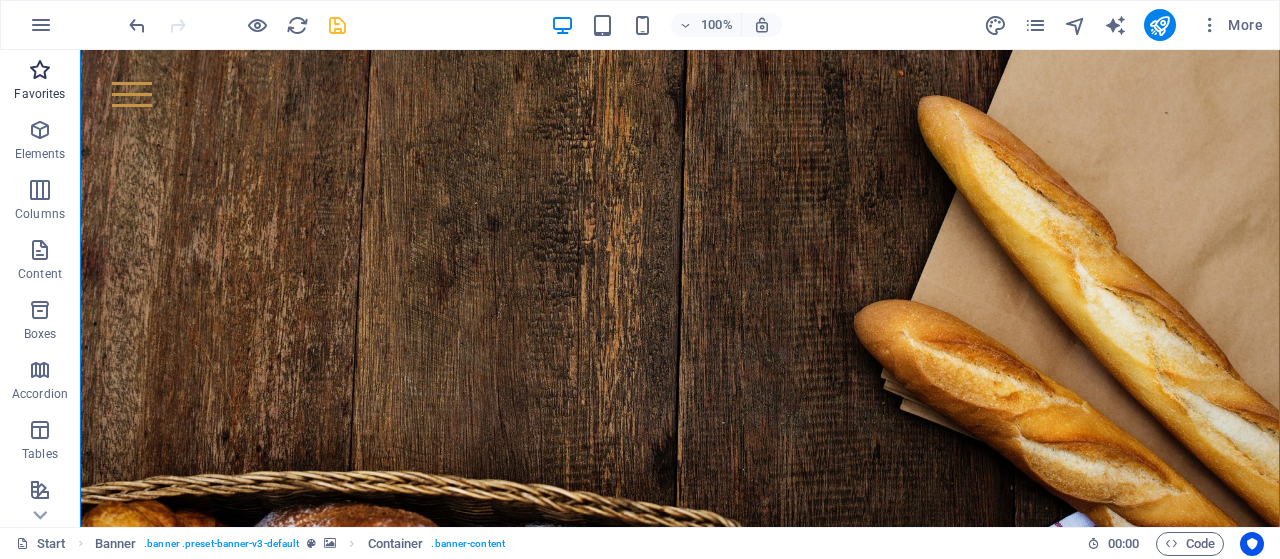 click at bounding box center (40, 70) 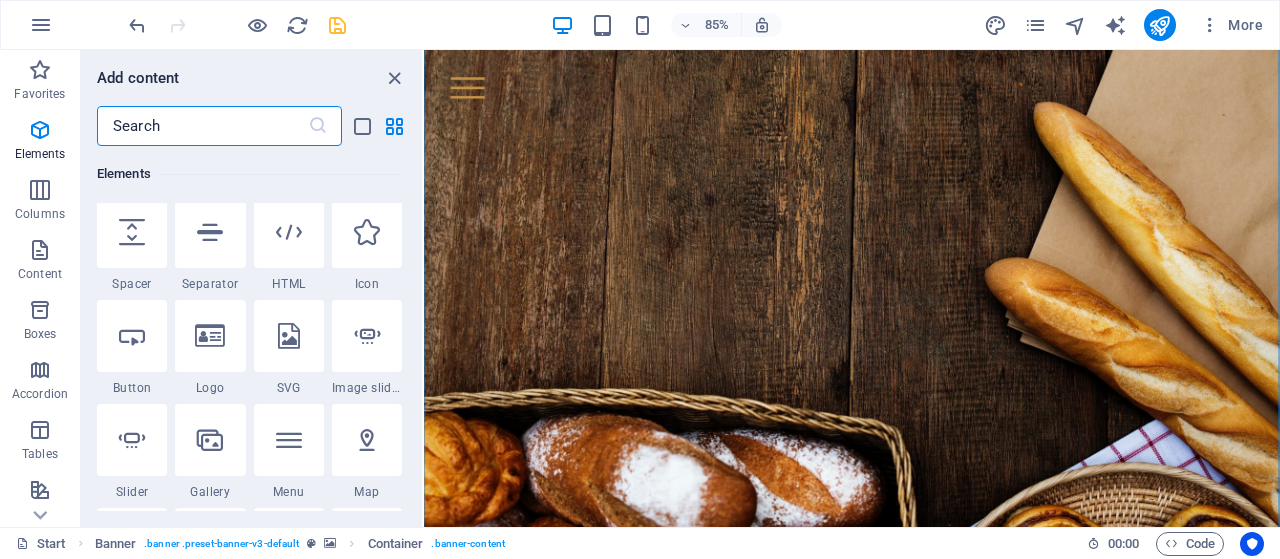 scroll, scrollTop: 288, scrollLeft: 0, axis: vertical 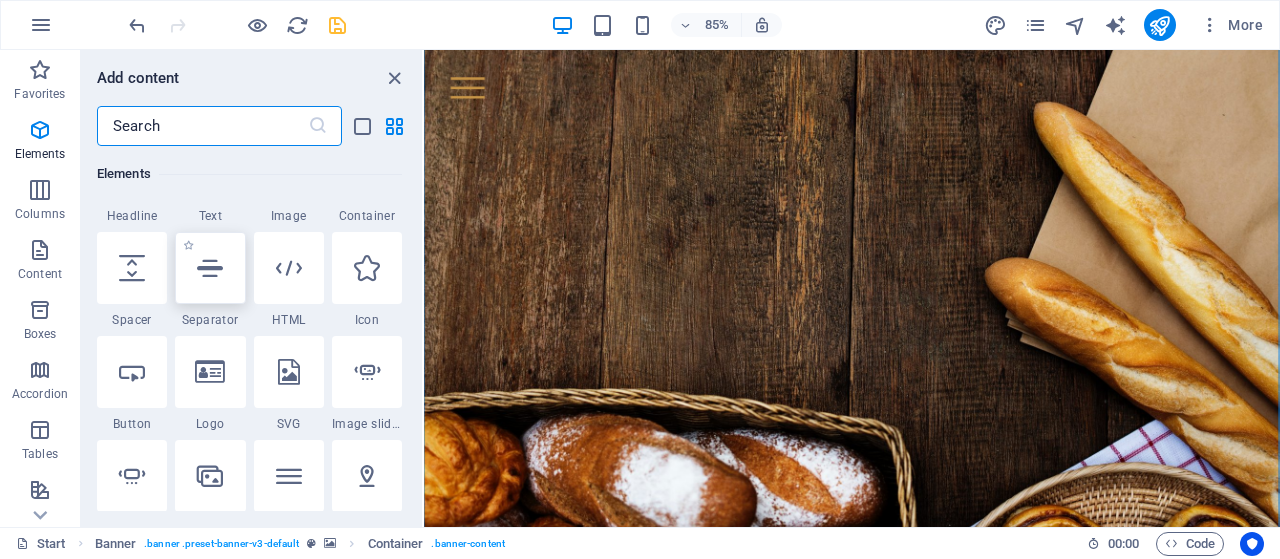click at bounding box center [210, 268] 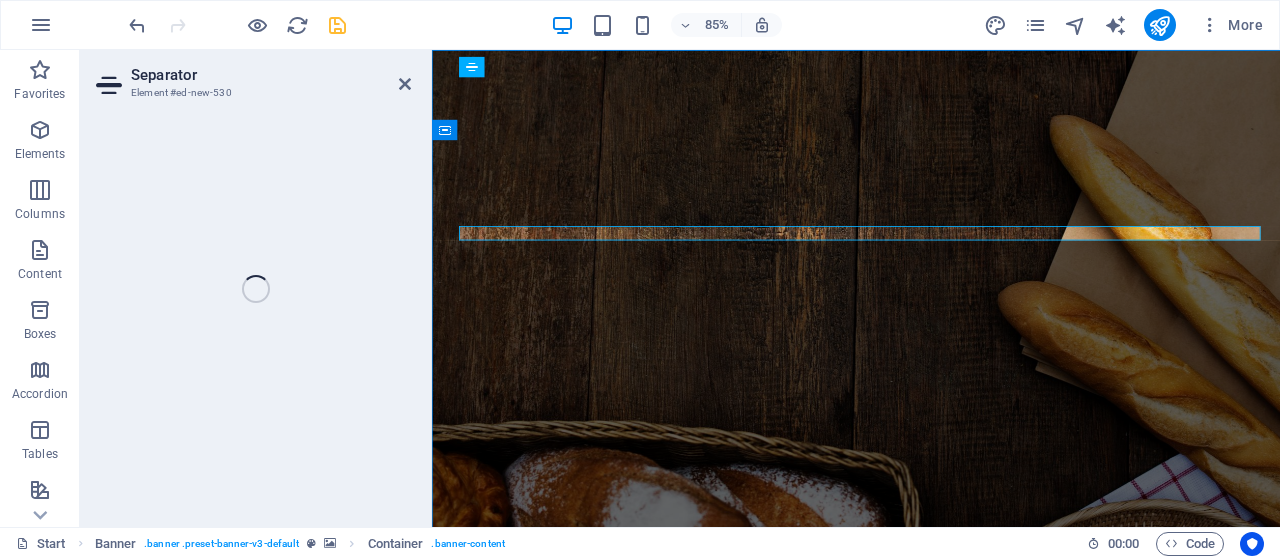 select on "%" 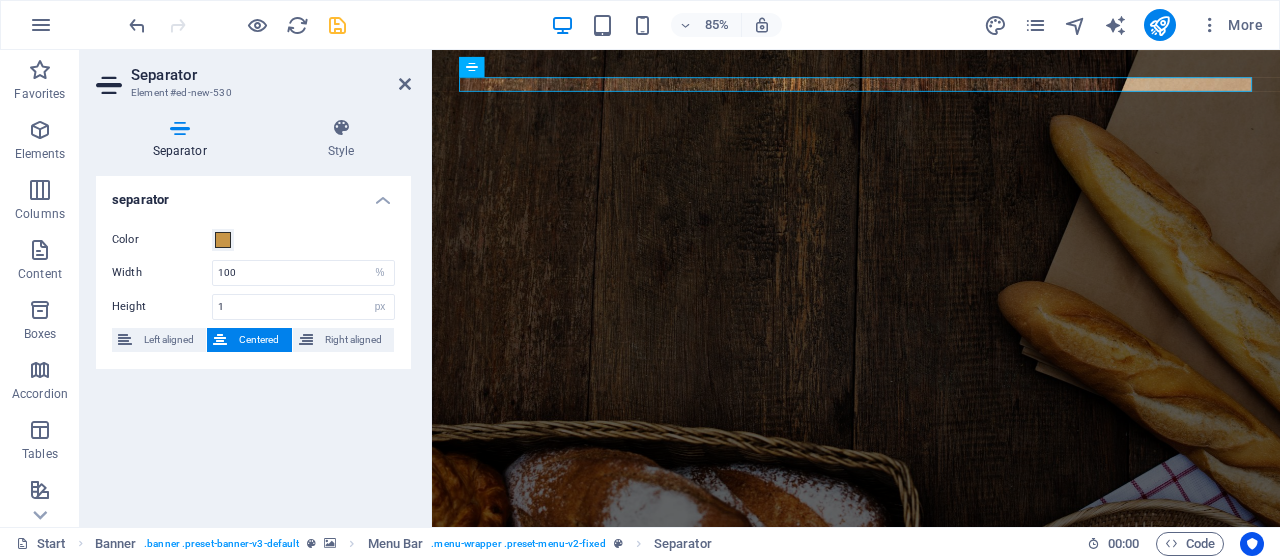 scroll, scrollTop: 0, scrollLeft: 0, axis: both 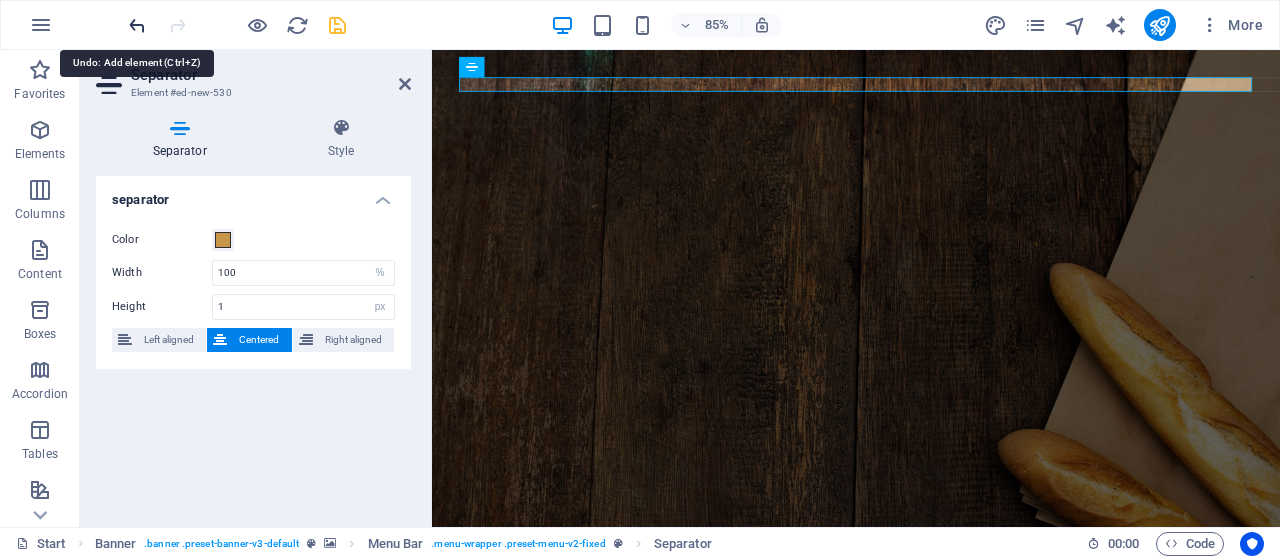 click at bounding box center (137, 25) 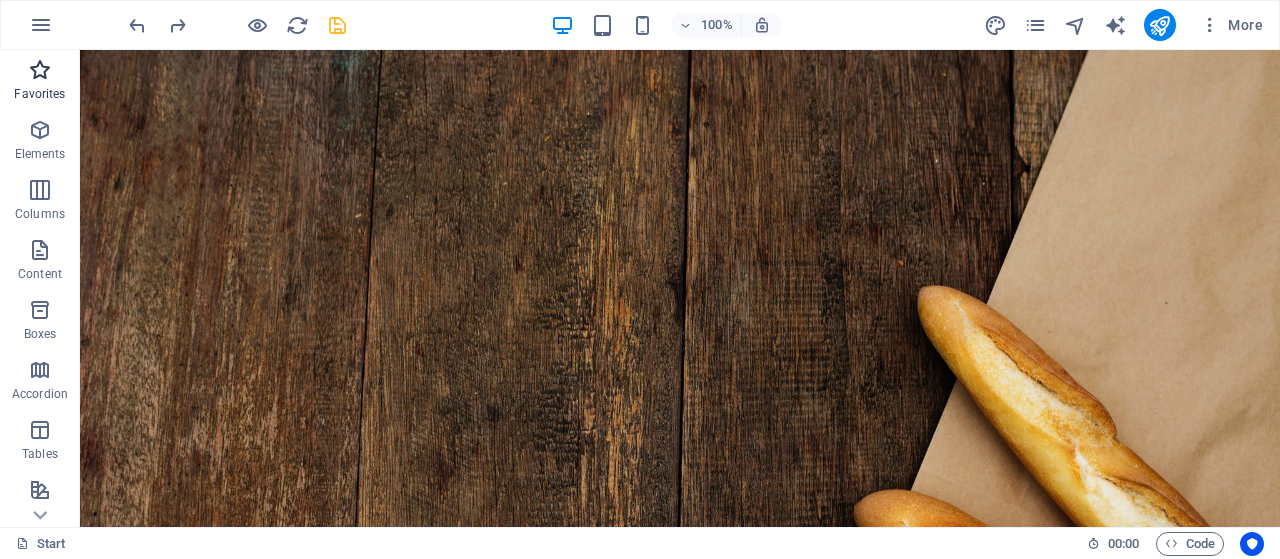 click at bounding box center (40, 70) 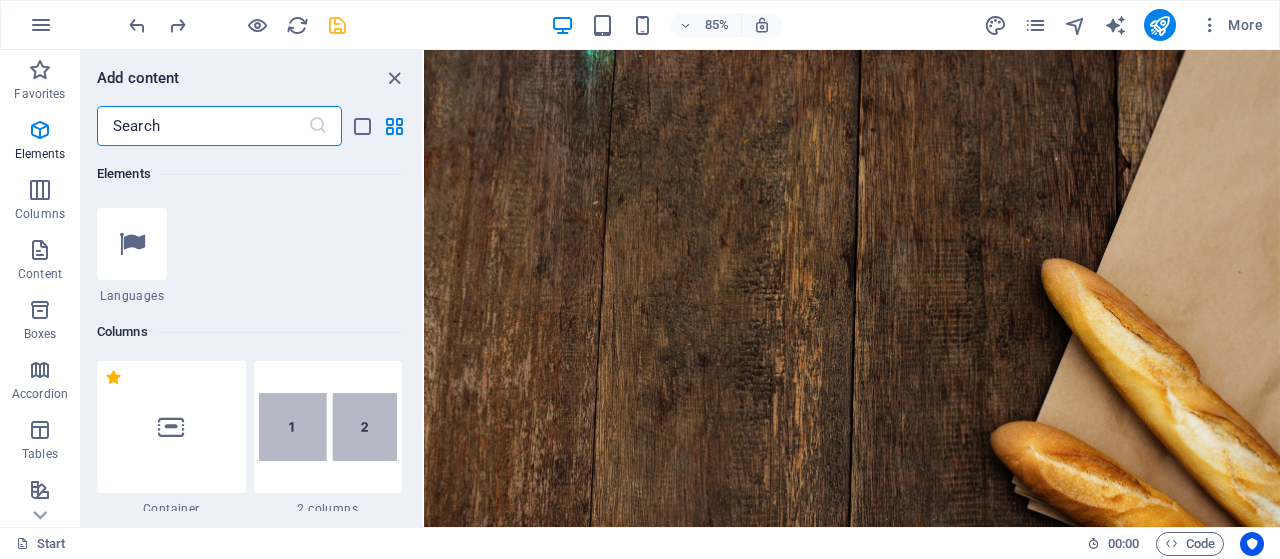 scroll, scrollTop: 864, scrollLeft: 0, axis: vertical 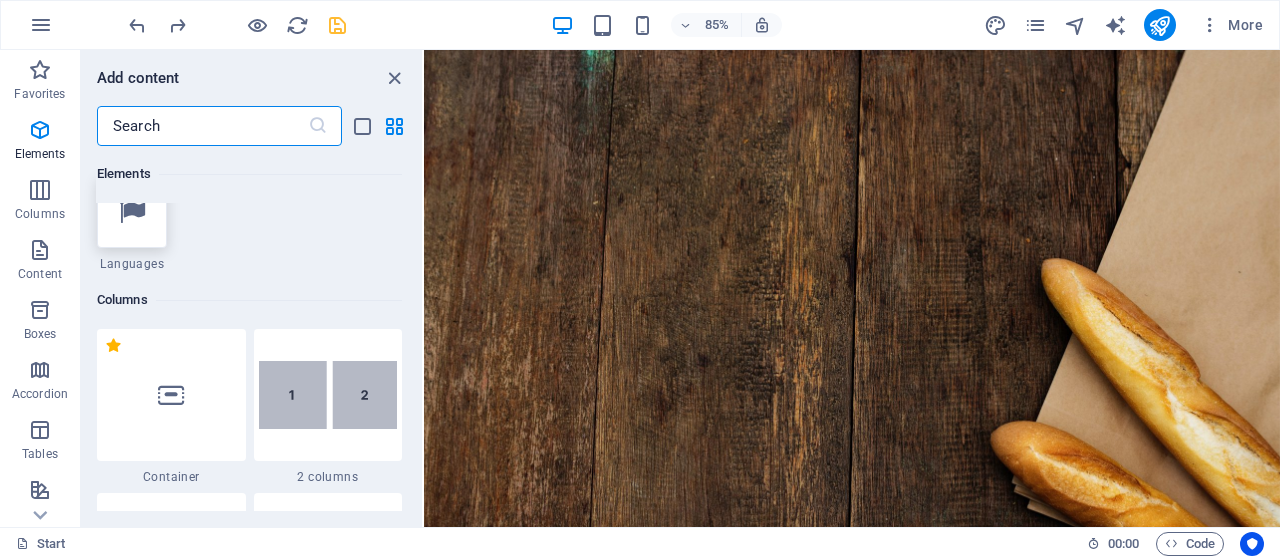 click at bounding box center (132, 212) 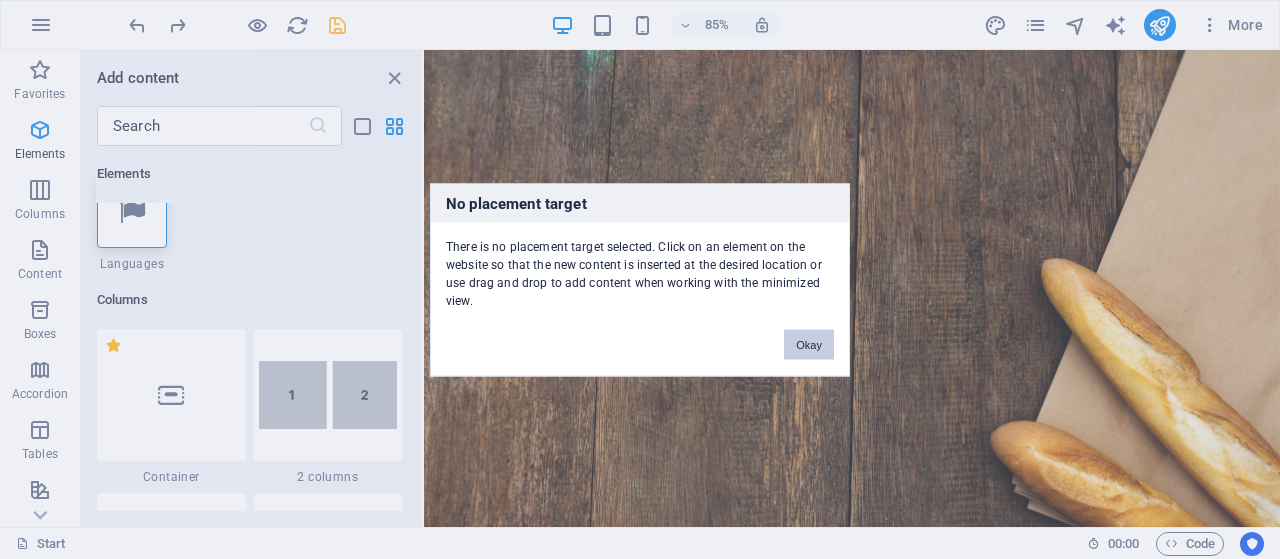 click on "Okay" at bounding box center (809, 344) 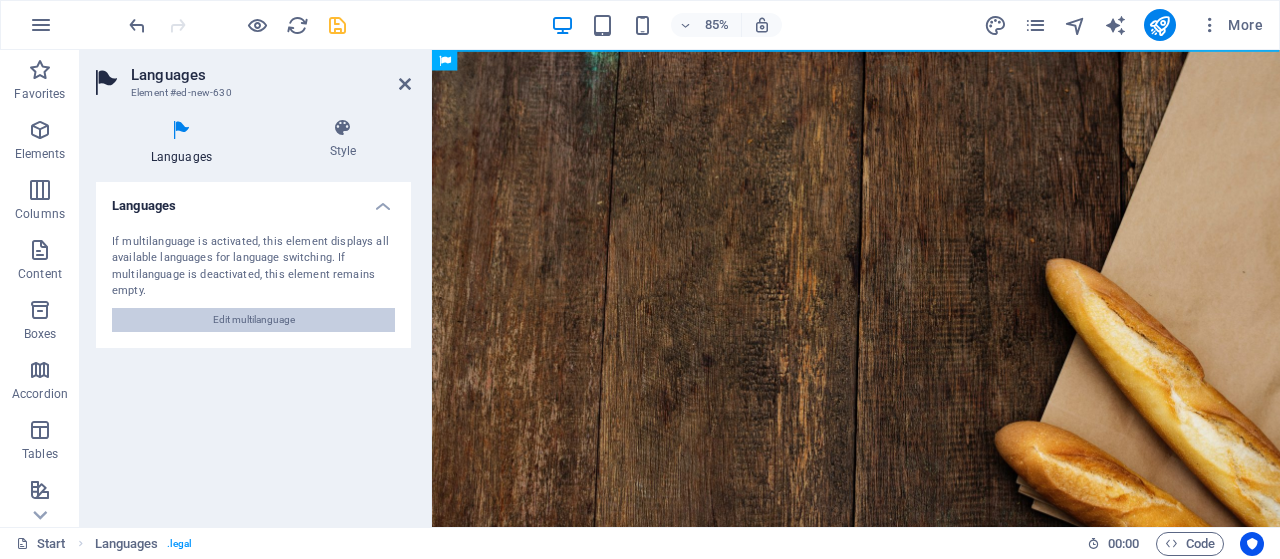 click on "Edit multilanguage" at bounding box center (254, 320) 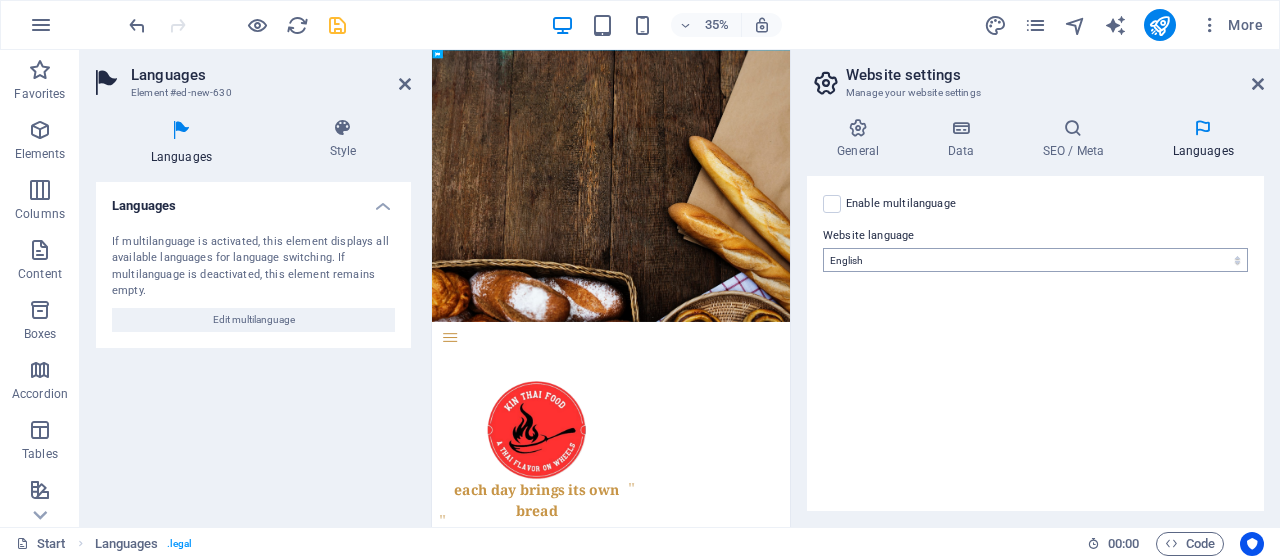 click at bounding box center [832, 204] 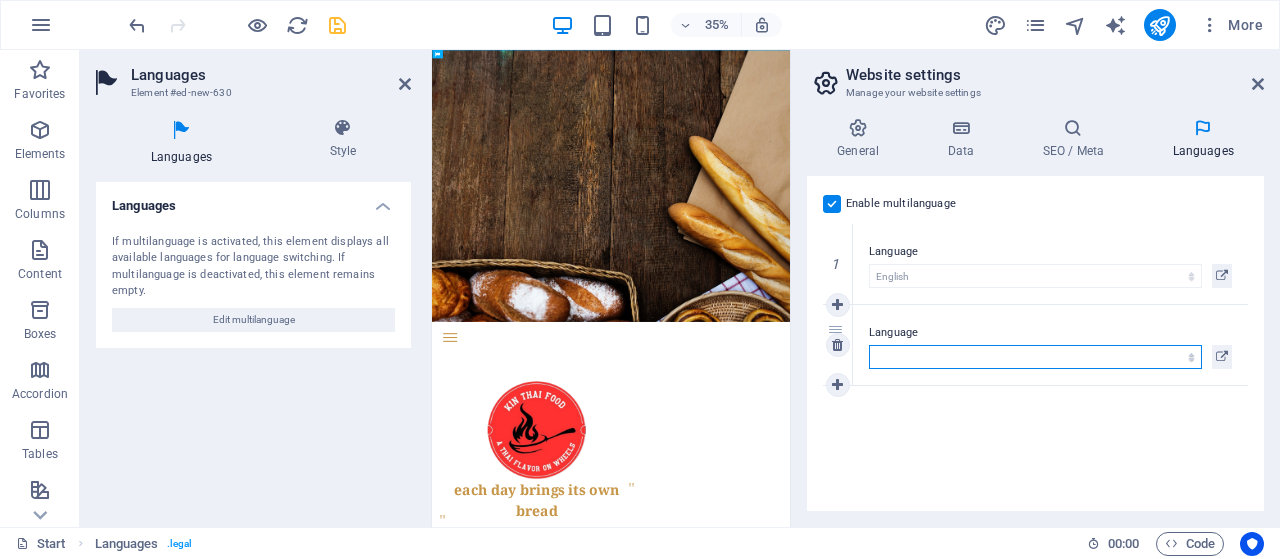 click on "Abkhazian Afar Afrikaans Akan Albanian Amharic Arabic Aragonese Armenian Assamese Avaric Avestan Aymara Azerbaijani Bambara Bashkir Basque Belarusian Bengali Bihari languages Bislama Bokmål Bosnian Breton Bulgarian Burmese Catalan Central Khmer Chamorro Chechen Chinese Church Slavic Chuvash Cornish Corsican Cree Croatian Czech Danish Dutch Dzongkha English Esperanto Estonian Ewe Faroese Farsi (Persian) Fijian Finnish French Fulah Gaelic Galician Ganda Georgian German Greek Greenlandic Guaraní Gujarati Haitian Creole Hausa Hebrew Herero Hindi Hiri Motu Hungarian Icelandic Ido Igbo Indonesian Interlingua Interlingue Inuktitut Inupiaq Irish Italian Japanese Javanese Kannada Kanuri Kashmiri Kazakh Kikuyu Kinyarwanda Komi Kongo Korean Kurdish Kwanyama Kyrgyz Lao Latin Latvian Limburgish Lingala Lithuanian Luba-Katanga Luxembourgish Macedonian Malagasy Malay Malayalam Maldivian Maltese Manx Maori Marathi Marshallese Mongolian Nauru Navajo Ndonga Nepali North Ndebele Northern Sami Norwegian Norwegian Nynorsk Nuosu" at bounding box center (1035, 357) 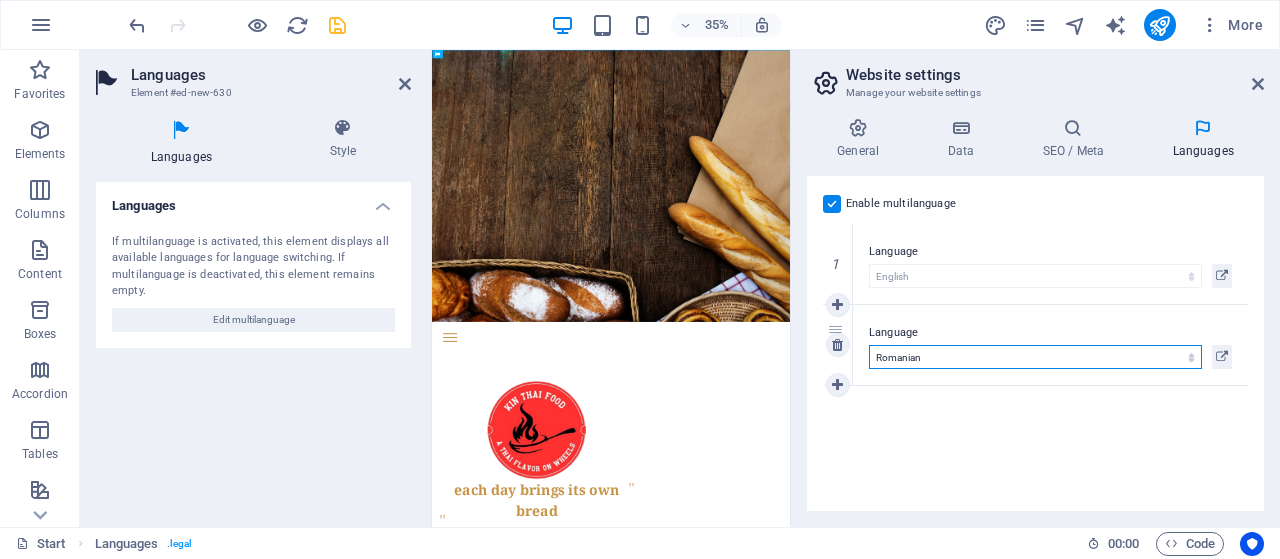 click on "Romanian" at bounding box center (0, 0) 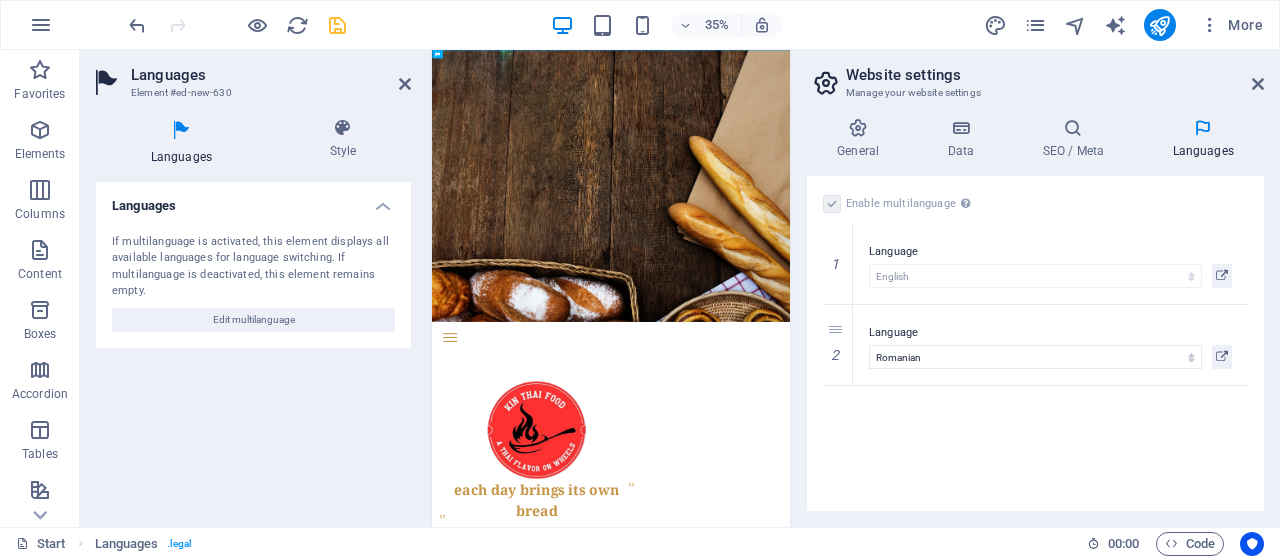 click at bounding box center (1203, 128) 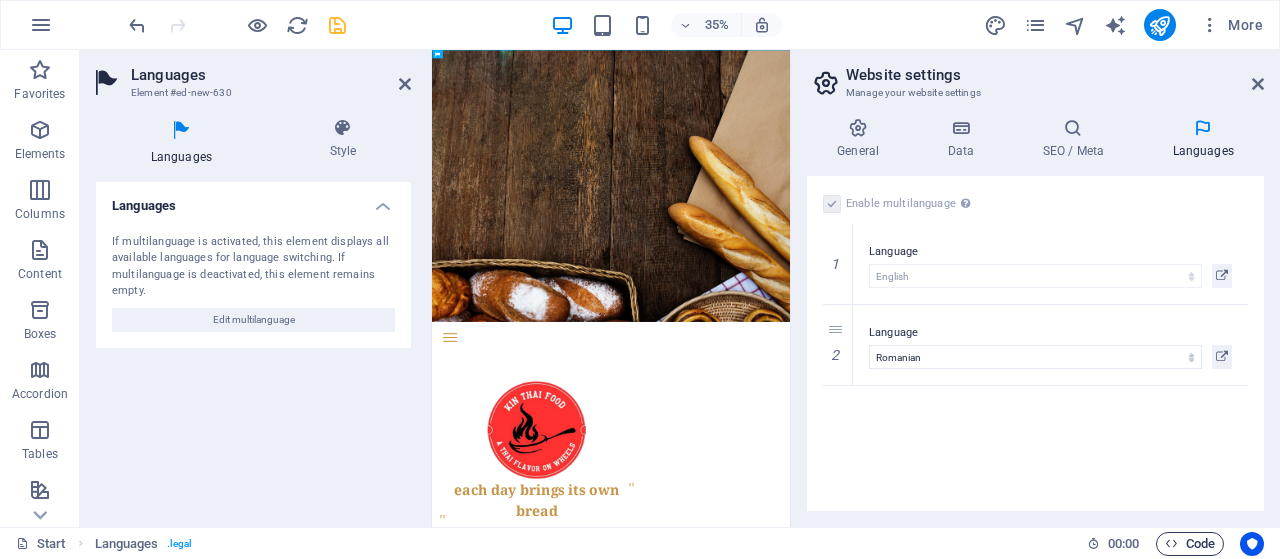 click on "Code" at bounding box center [1190, 544] 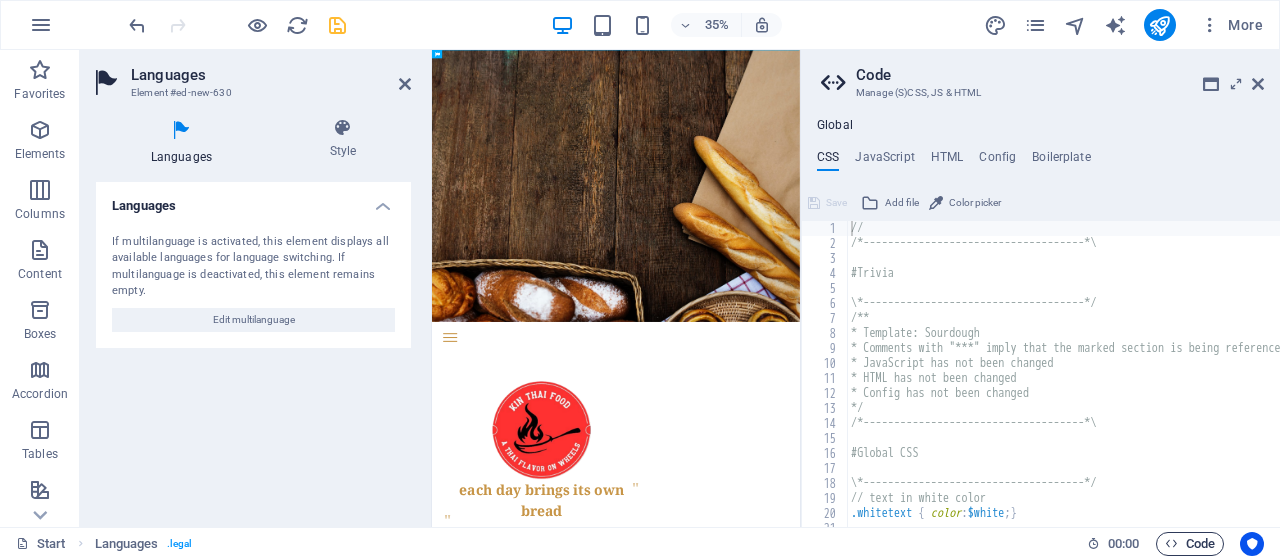 click on "Code" at bounding box center (1190, 544) 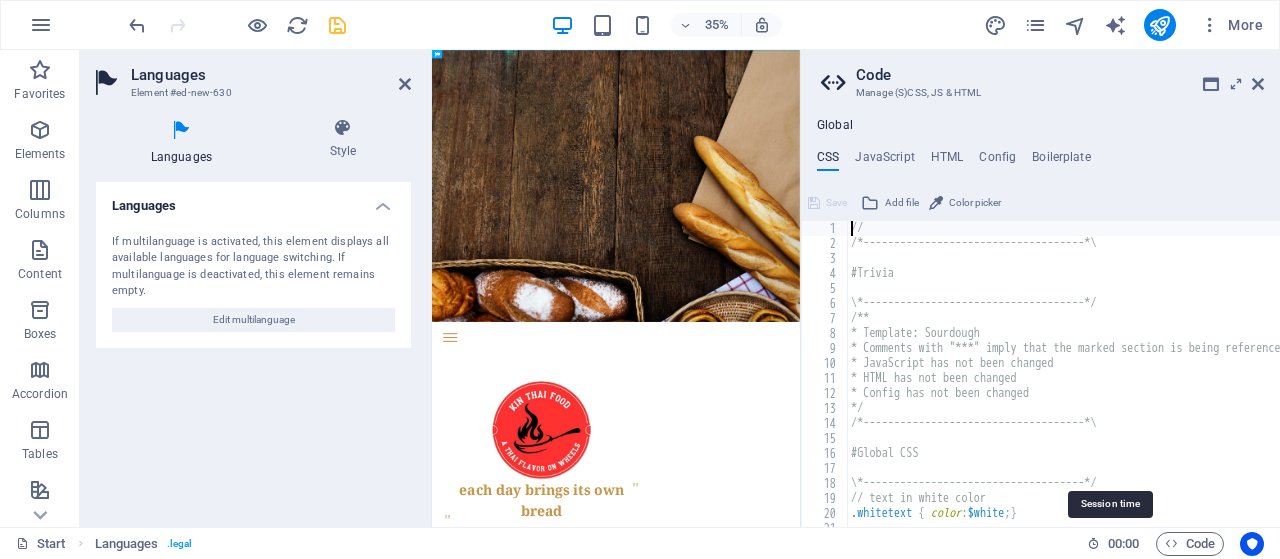 click on "00 : 00" at bounding box center (1123, 544) 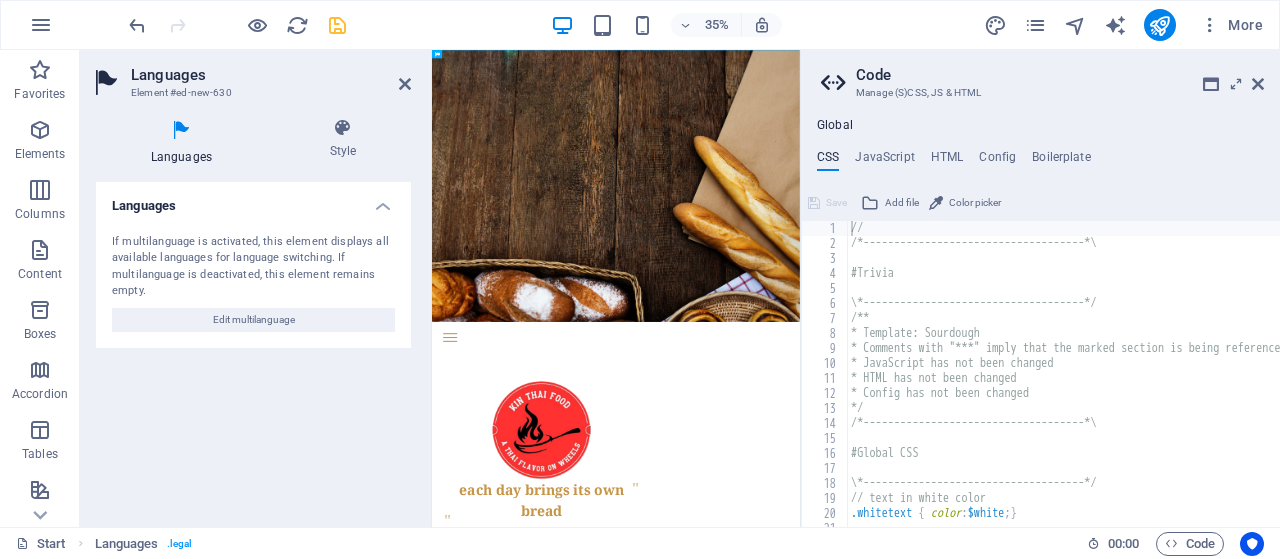 click on "Code Manage (S)CSS, JS & HTML Global CSS JavaScript HTML Config Boilerplate // [NUMBER] [NUMBER] [NUMBER] [NUMBER] [NUMBER] [NUMBER] [NUMBER] [NUMBER] [NUMBER] [NUMBER] [NUMBER] [NUMBER] [NUMBER] [NUMBER] [NUMBER] [NUMBER] [NUMBER] [NUMBER] [NUMBER] [NUMBER] [NUMBER] [NUMBER] // /*------------------------------------*\ #Trivia /*------------------------------------*/ /**   * Template: Sourdough   * Comments with "***" imply that the marked section is being referenced somewhere else   * JavaScript has not been changed   * HTML has not been changed   * Config has not been changed   */ /*------------------------------------*\ #Global CSS /*------------------------------------*/ // text in white color  .whitetext   {   color :  $white ;  } // BUTTON - definition     XXXXXXXXXXXXXXXXXXXXXXXXXXXXXXXXXXXXXXXXXXXXXXXXXXXXXXXXXXXXXXXXXXXXXXXXXXXXXXXXXXXXXXXXXXXXXXXXXXXXXXXXXXXXXXXXXXXXXXXXXXXXXXXXXXXXXXXXXXXXXXXXXXXXXXXXXXXXXXXXXXXXXXXXXXXXXXXXXXXXXXXXXXXXXXXXXXXXXXXXXXXXXXXXXXXXXXXXXXXXXXXXXXXXXXXXXXXXXXXXXXXXXXXXXXXXXXXX Save Add file Color picker     Save Add file     Save Add file" at bounding box center (1040, 288) 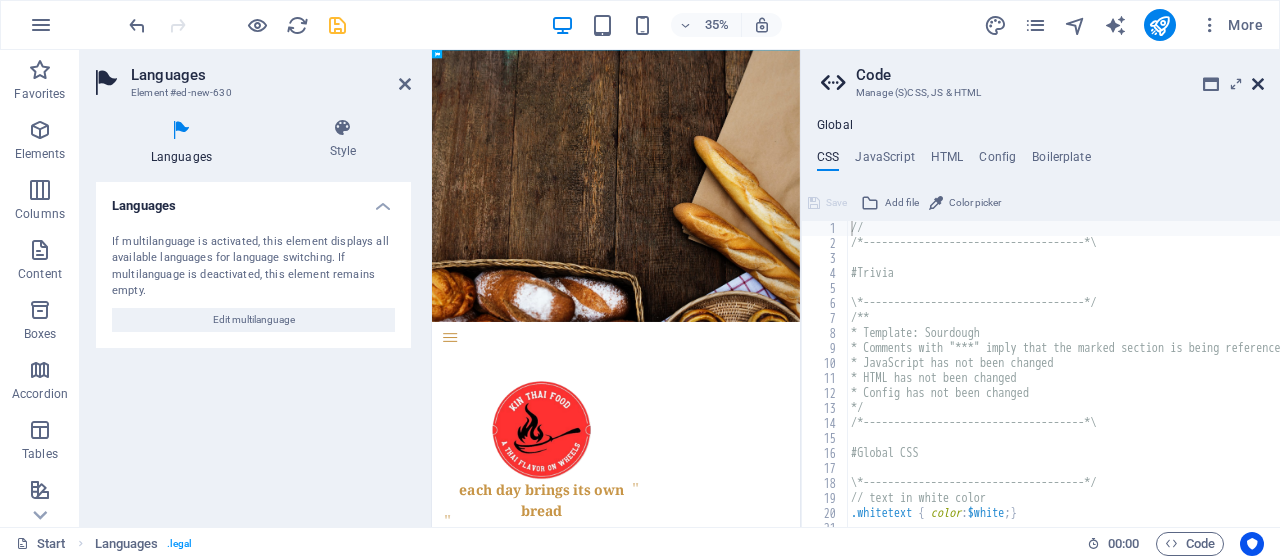 click at bounding box center [1258, 84] 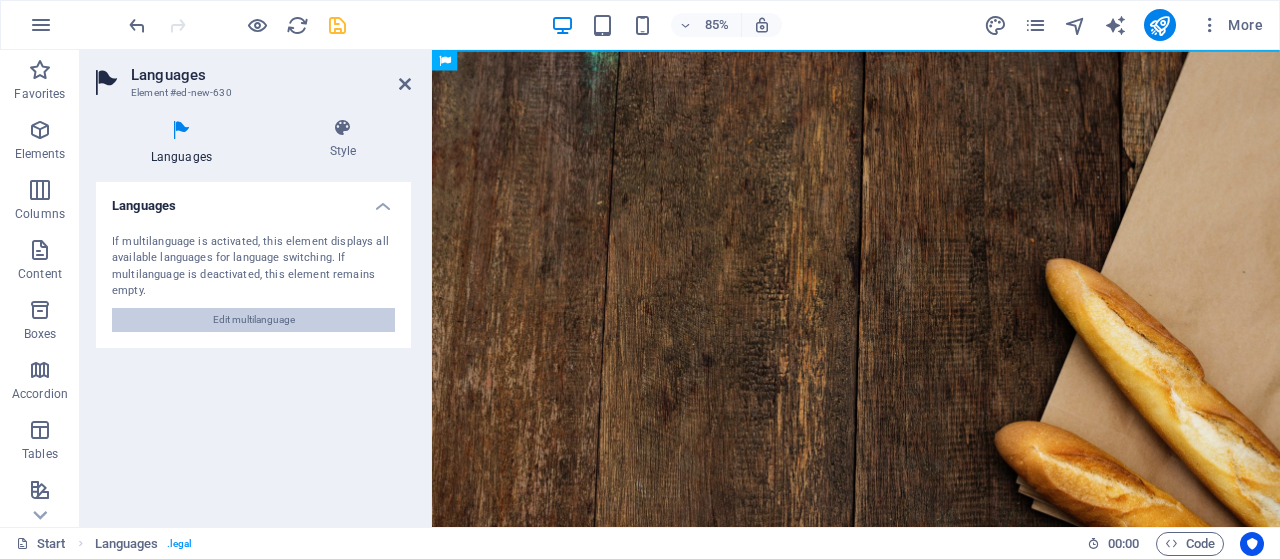 click on "Edit multilanguage" at bounding box center [253, 320] 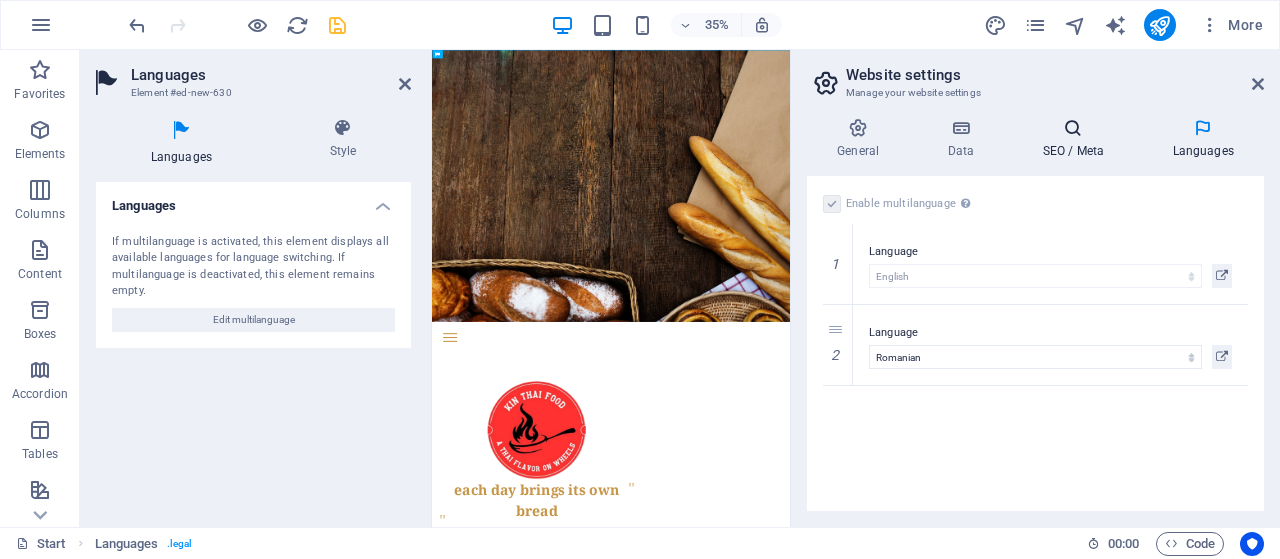 click on "SEO / Meta" at bounding box center [1077, 139] 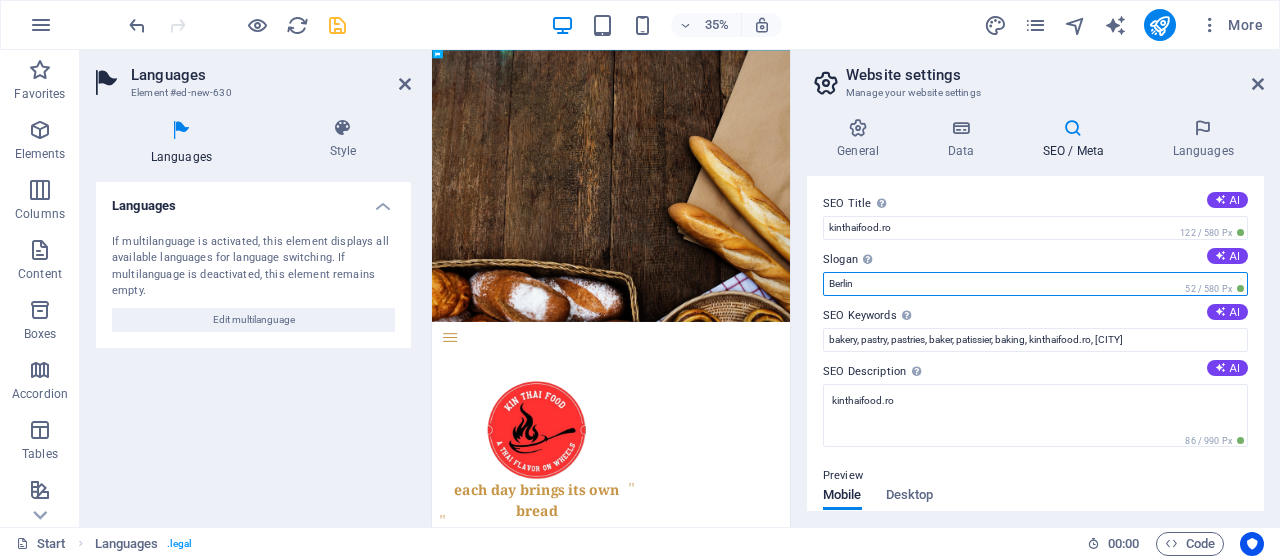 click on "Berlin" at bounding box center (1035, 284) 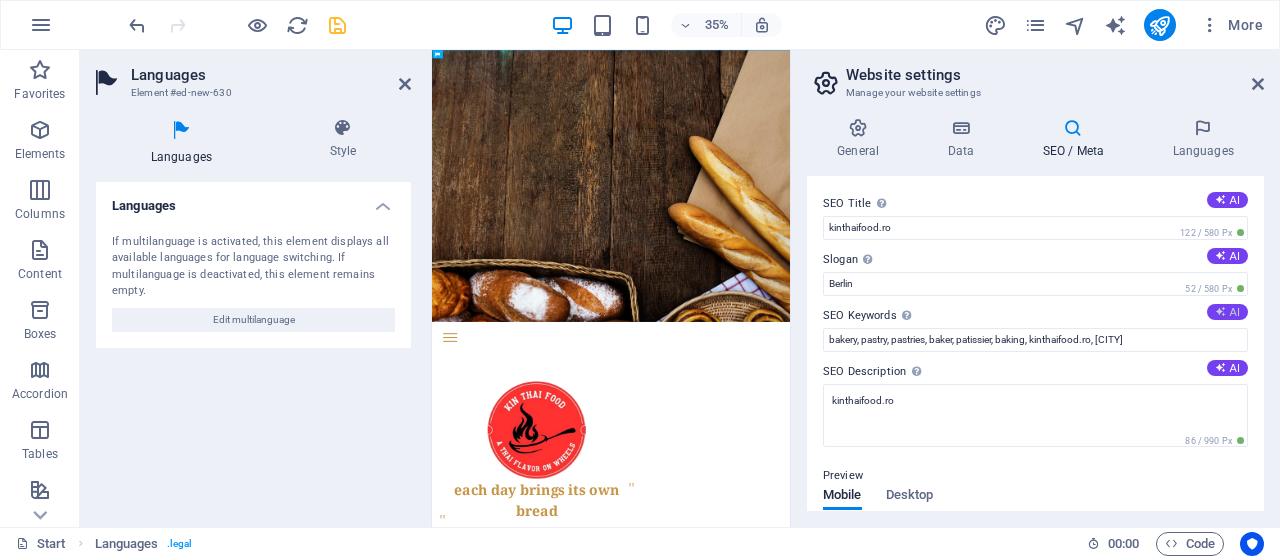 click on "AI" at bounding box center (1227, 312) 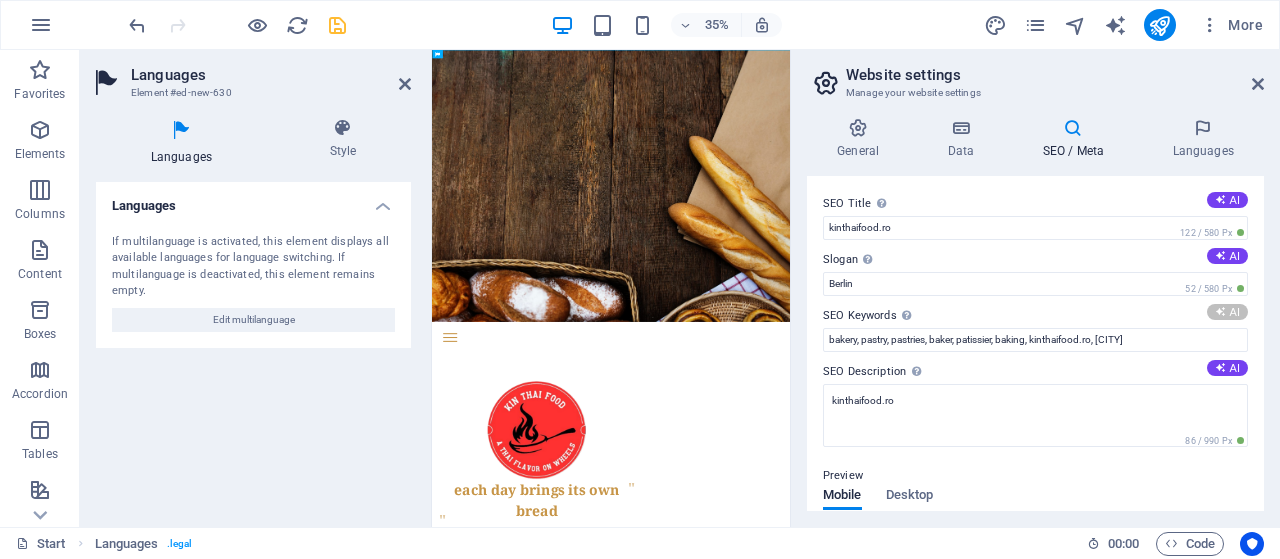 type on "daily bread, bread delivery, fresh bread, artisan bread, baked goods, bread varieties" 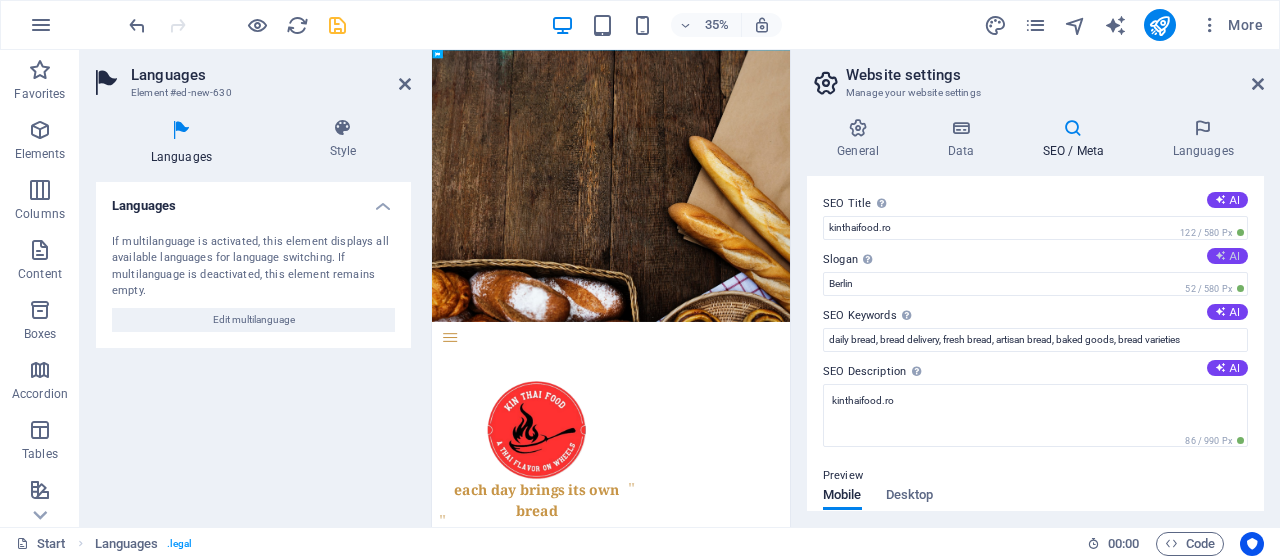 click on "AI" at bounding box center (1227, 256) 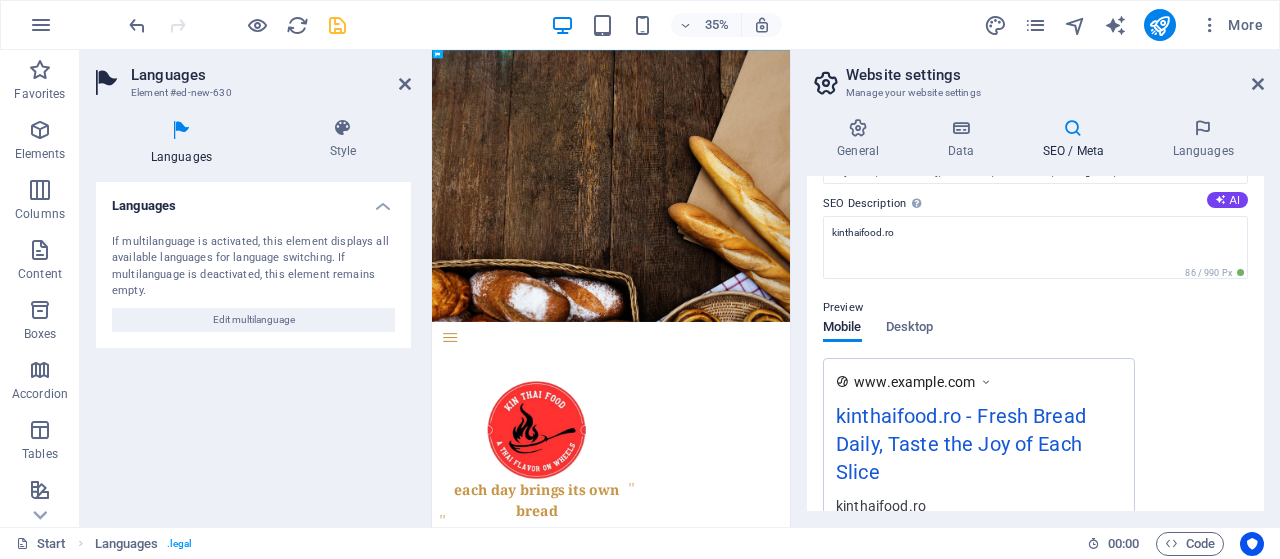 scroll, scrollTop: 192, scrollLeft: 0, axis: vertical 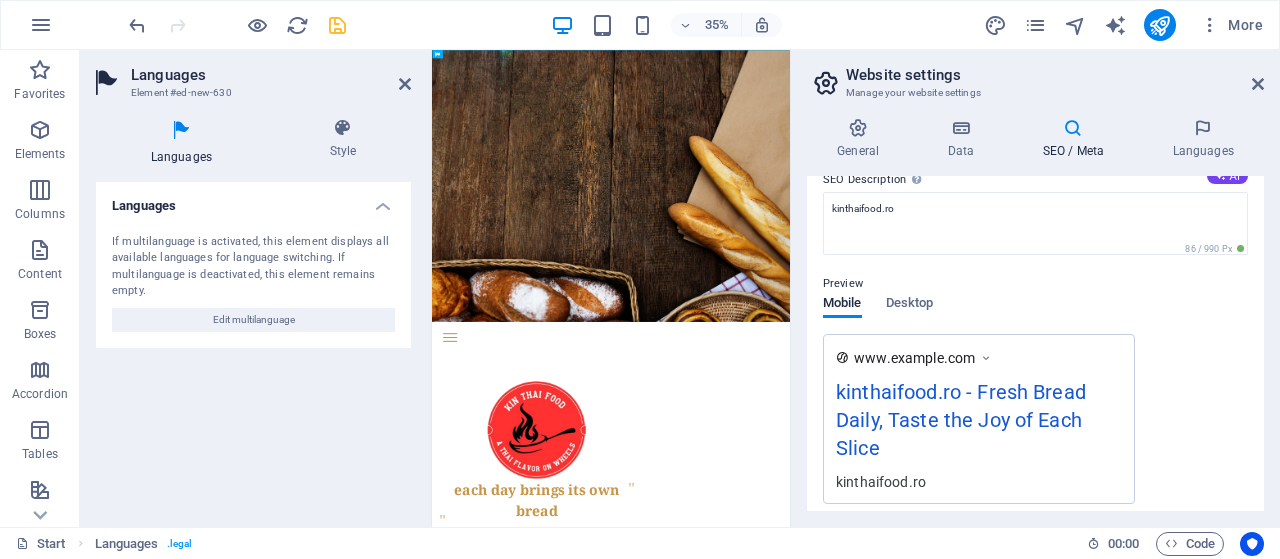 click on "kinthaifood.ro - Fresh Bread Daily, Taste the Joy of Each Slice" at bounding box center [979, 424] 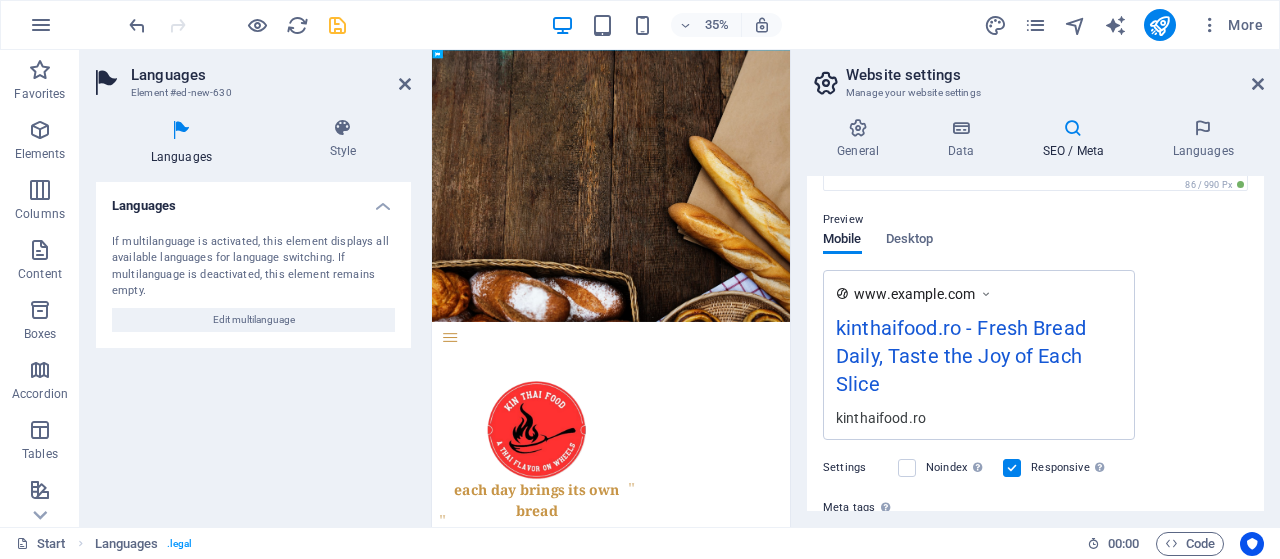 scroll, scrollTop: 262, scrollLeft: 0, axis: vertical 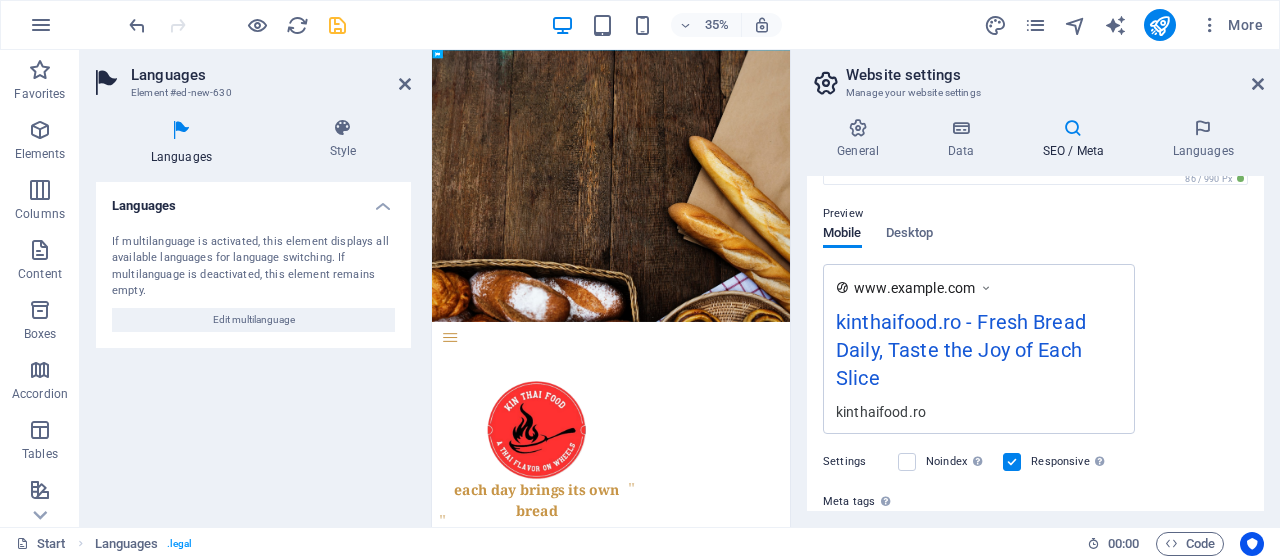 click on "kinthaifood.ro - Fresh Bread Daily, Taste the Joy of Each Slice" at bounding box center (979, 354) 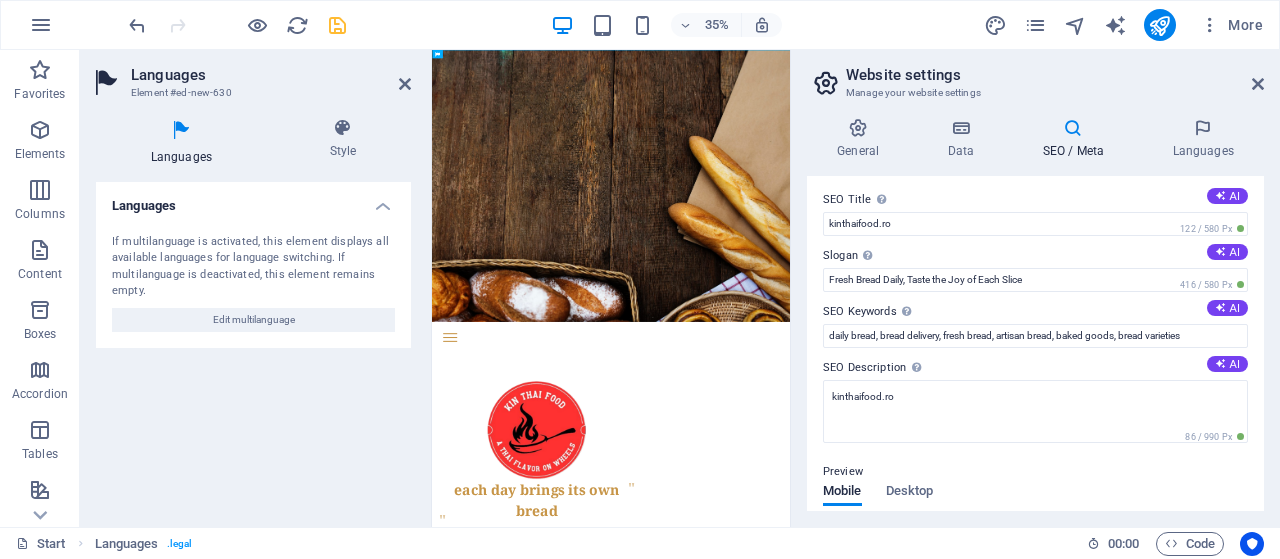 scroll, scrollTop: 0, scrollLeft: 0, axis: both 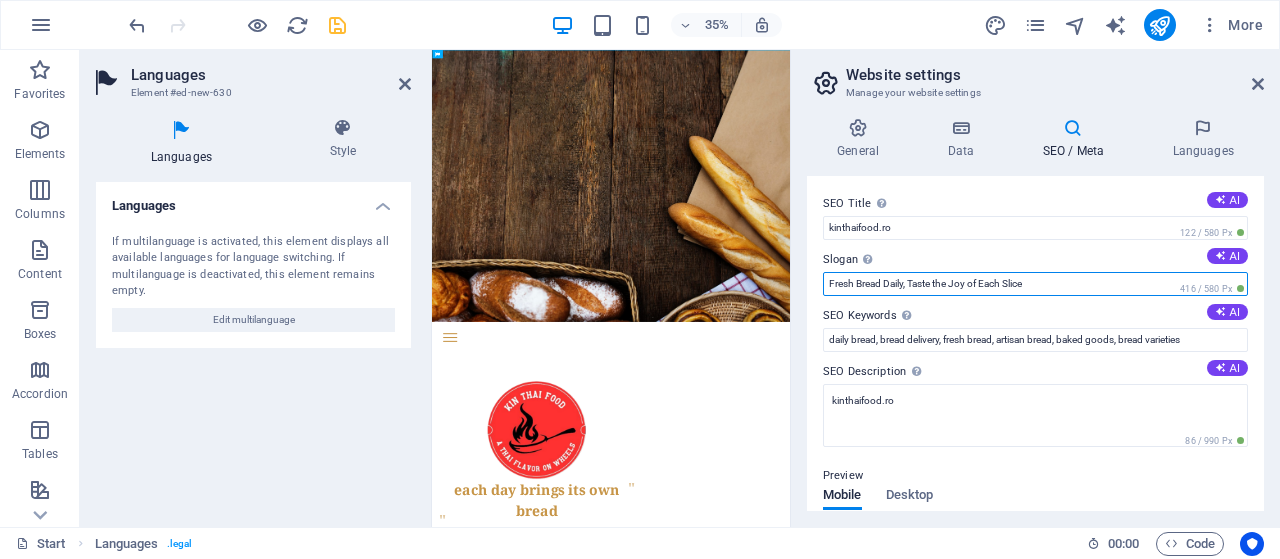 drag, startPoint x: 1060, startPoint y: 288, endPoint x: 759, endPoint y: 286, distance: 301.00665 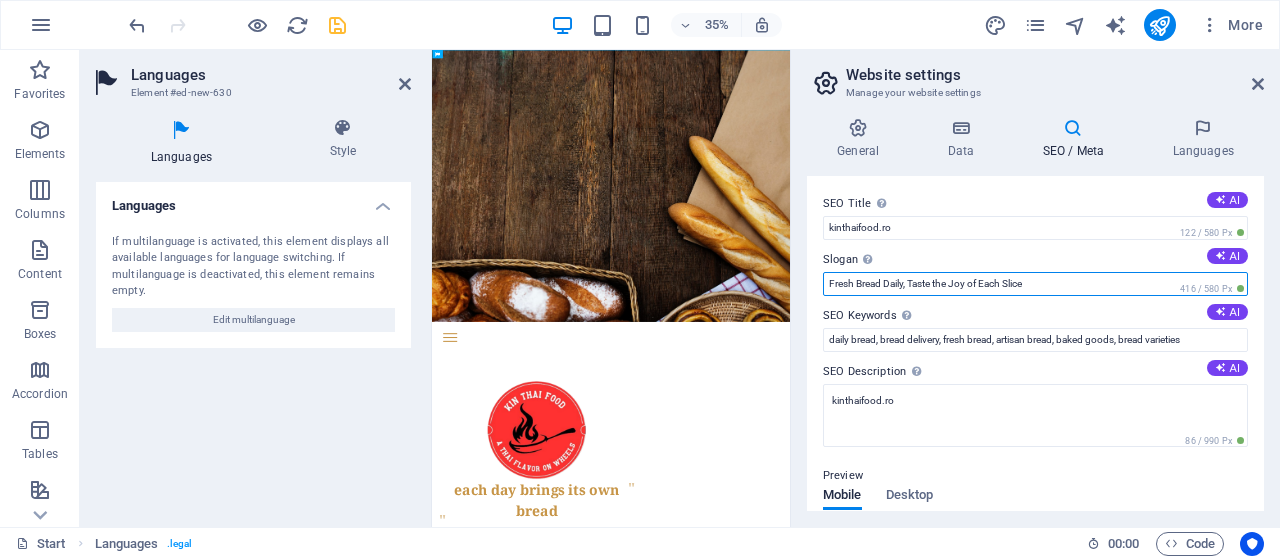 click on "Fresh Bread Daily, Taste the Joy of Each Slice" at bounding box center [1035, 284] 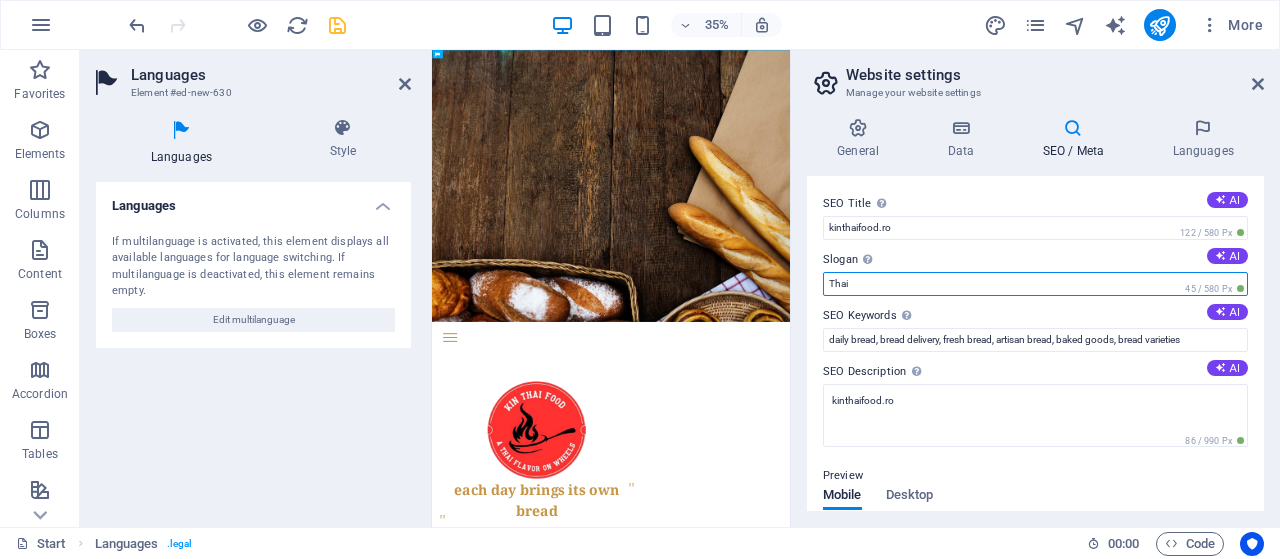 click on "Thai" at bounding box center [1035, 284] 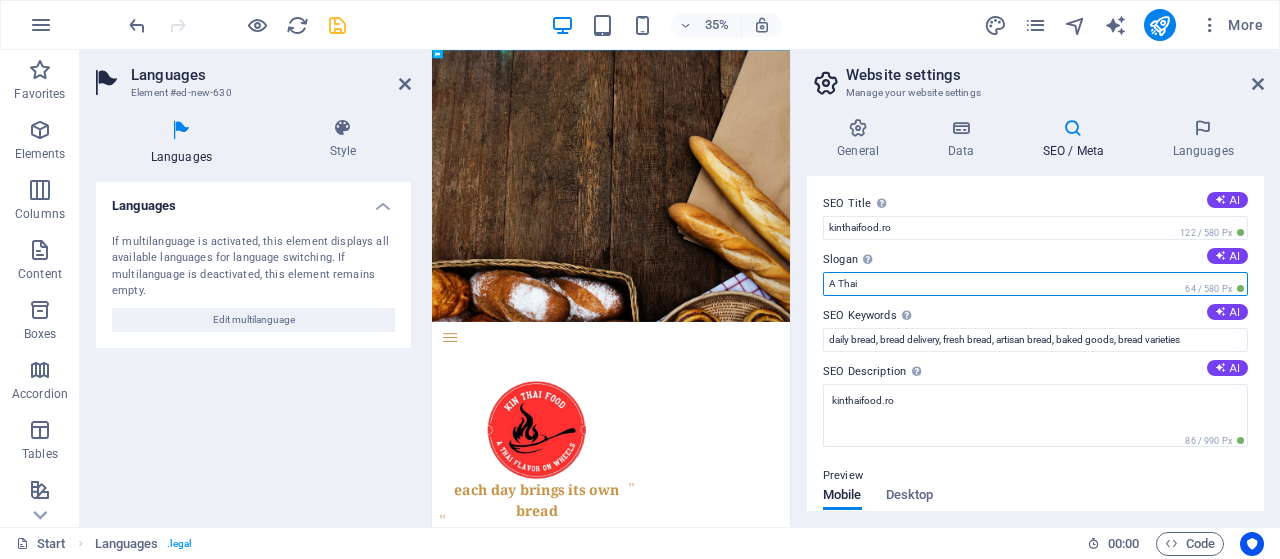 click on "A Thai" at bounding box center (1035, 284) 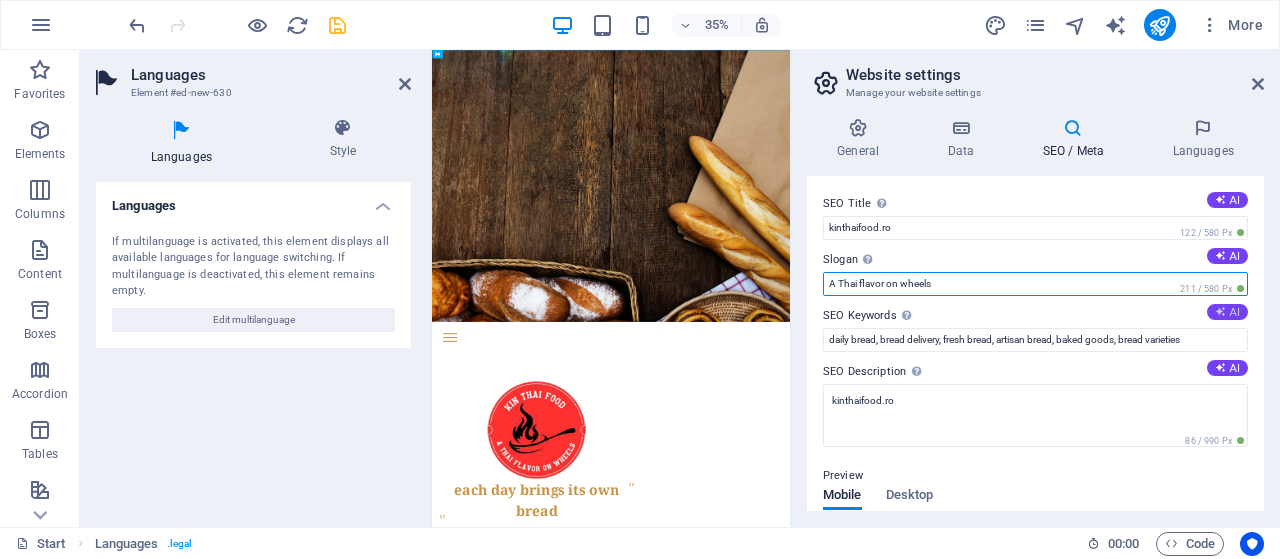 type on "A Thai flavor on wheels" 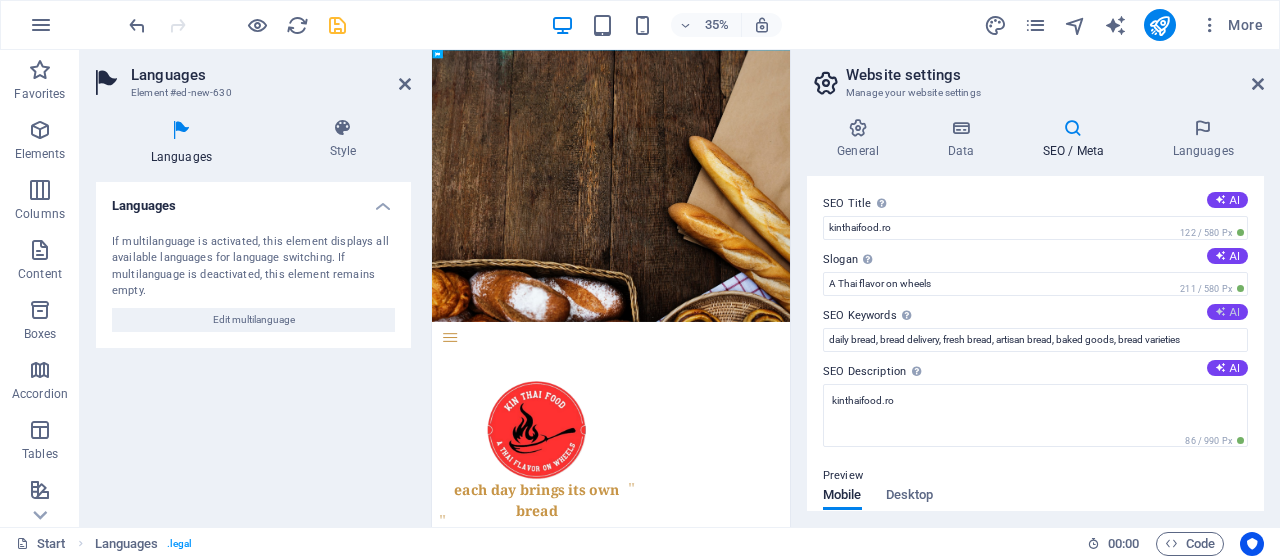 click on "AI" at bounding box center [1227, 312] 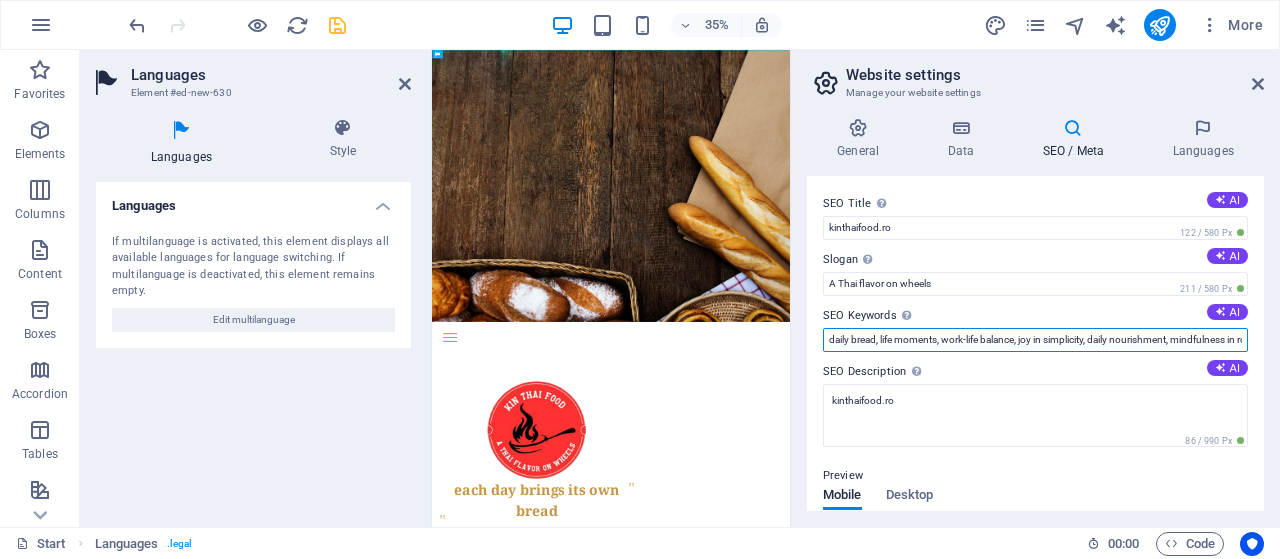 drag, startPoint x: 827, startPoint y: 342, endPoint x: 1279, endPoint y: 331, distance: 452.13382 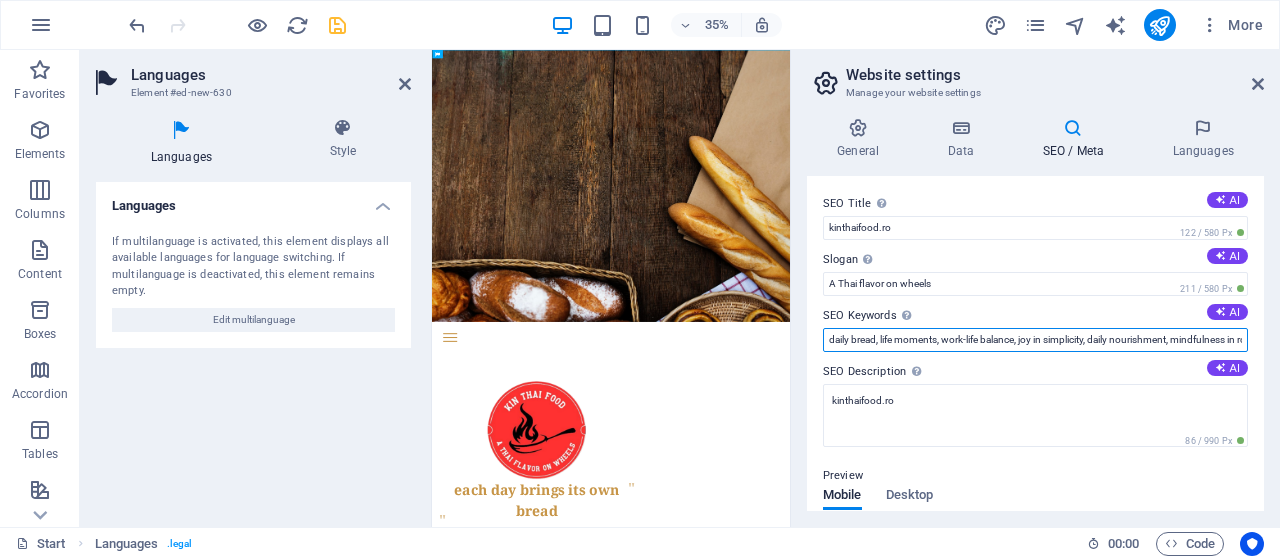 click on "SEO Title The title of your website - make it something that stands out in search engine results. AI kinthaifood.ro 122 / 580 Px Slogan The slogan of your website. AI A Thai flavor on wheels 211 / 580 Px SEO Keywords Comma-separated list of keywords representing your website. AI daily bread, life moments, work-life balance, joy in simplicity, daily nourishment, mindfulness in routine SEO Description Describe the contents of your website - this is crucial for search engines and SEO! AI kinthaifood.ro 86 / 990 Px Preview Mobile Desktop www.example.com kinthaifood.ro - A Thai flavor on wheels kinthaifood.ro Settings Noindex Instruct search engines to exclude this website from search results. Responsive Determine whether the website should be responsive based on screen resolution. Meta tags Enter HTML code here that will be placed inside the  tags of your website. Please note that your website may not function if you include code with errors. Google Analytics ID Google Maps API key" at bounding box center (1035, 343) 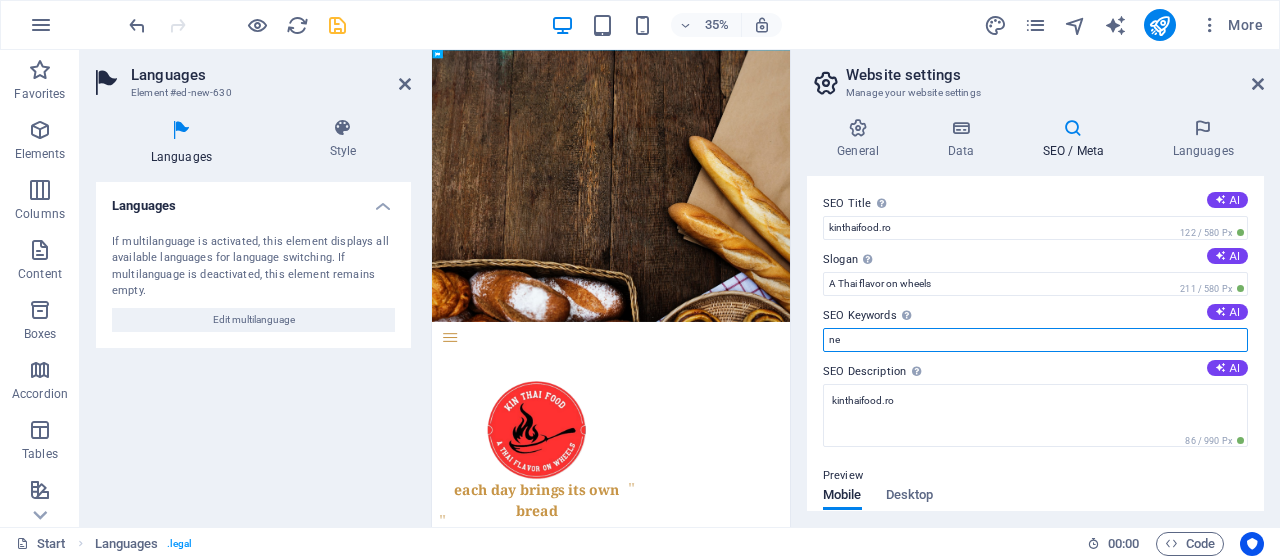 type on "e" 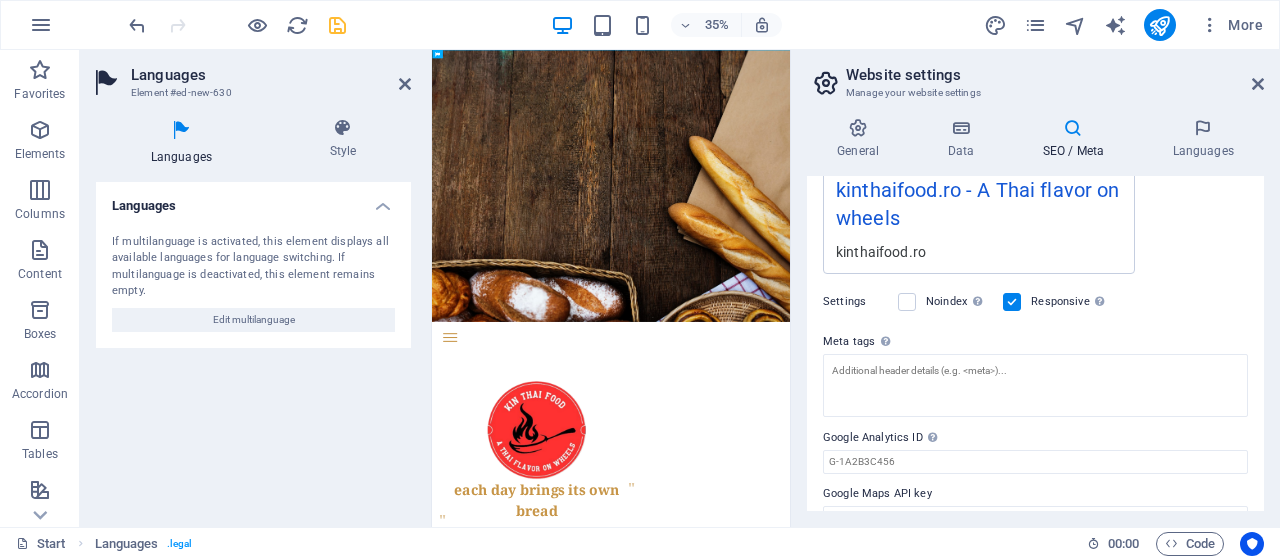 scroll, scrollTop: 426, scrollLeft: 0, axis: vertical 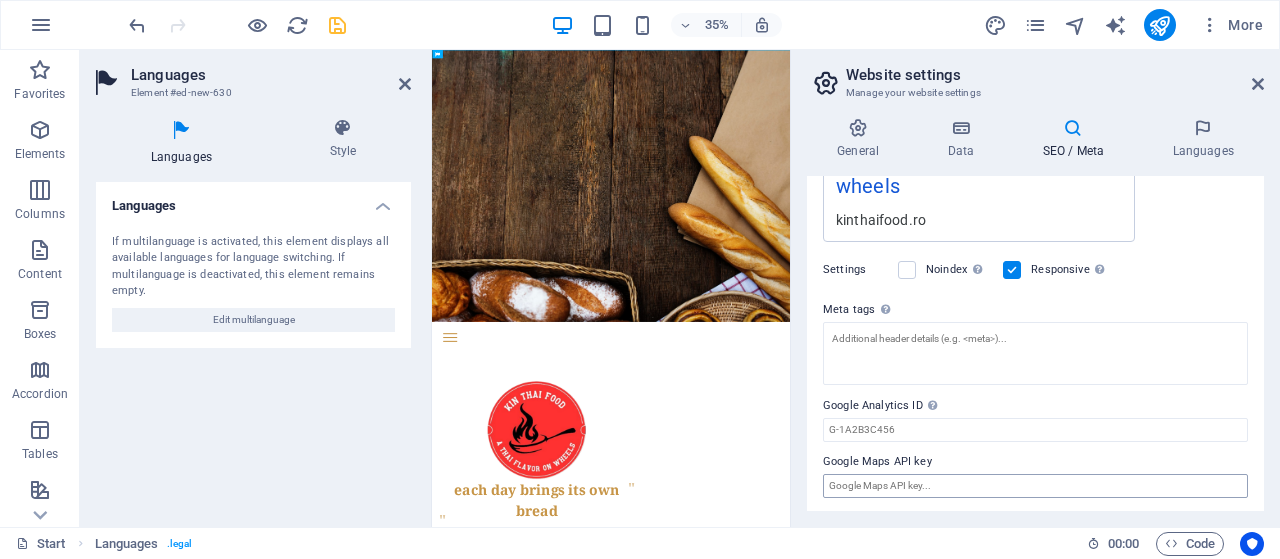 type on "mancare thailandeza" 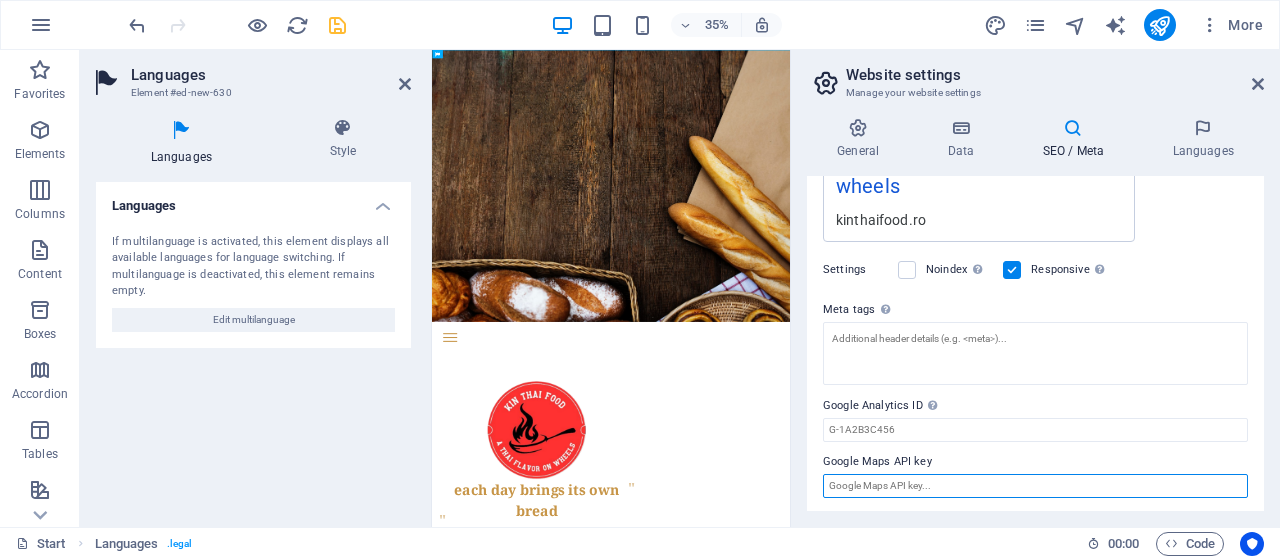 click on "Google Maps API key" at bounding box center [1035, 486] 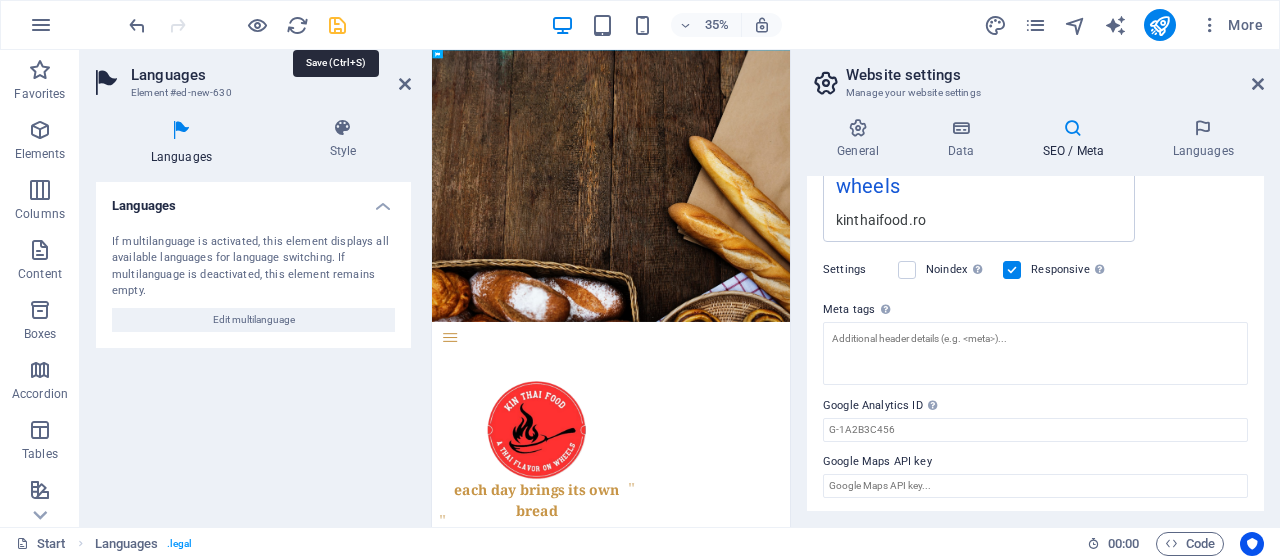 click at bounding box center (337, 25) 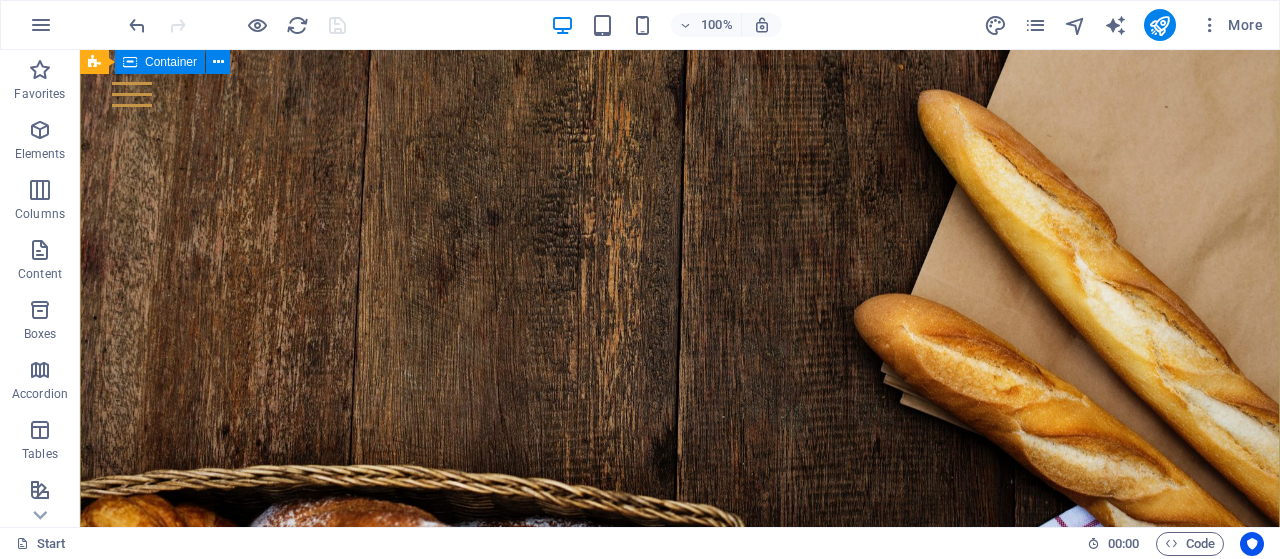 scroll, scrollTop: 300, scrollLeft: 0, axis: vertical 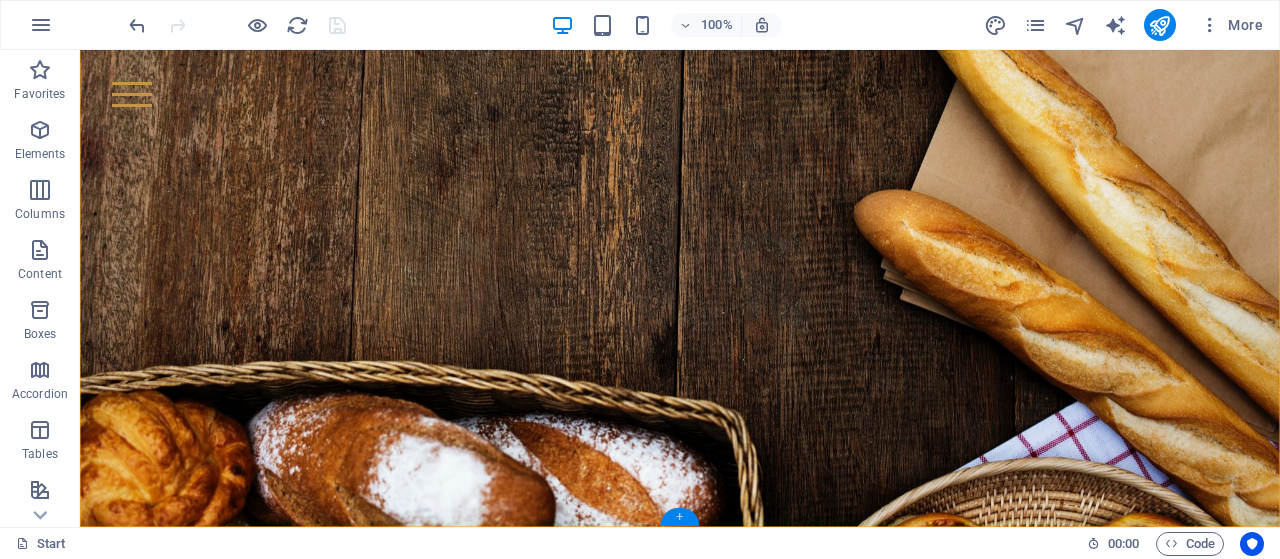 click on "+" at bounding box center [679, 517] 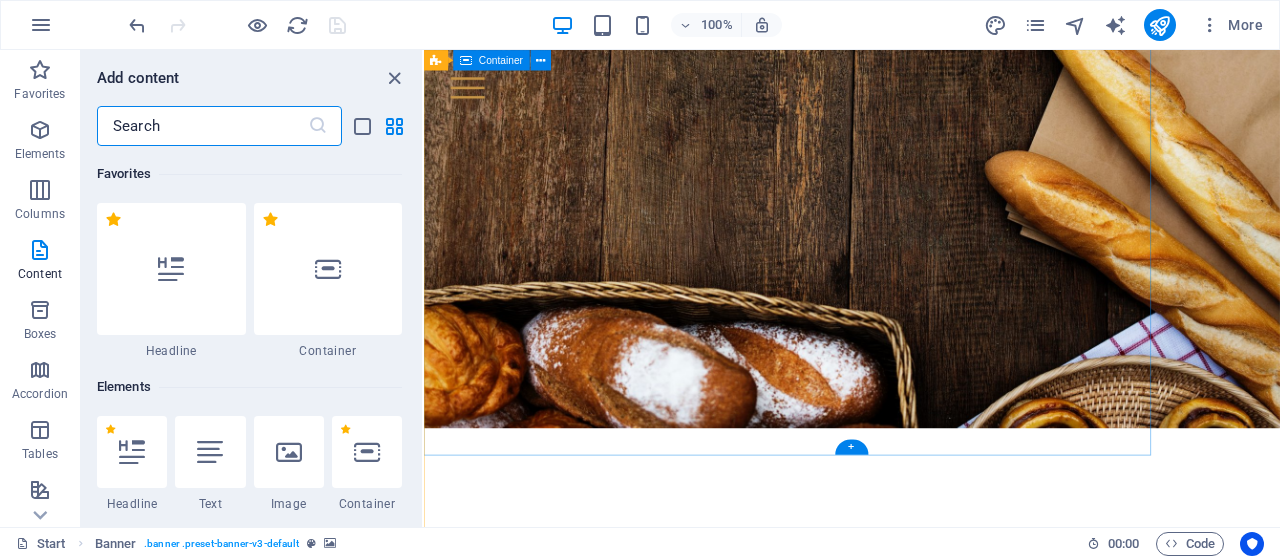 scroll, scrollTop: 174, scrollLeft: 0, axis: vertical 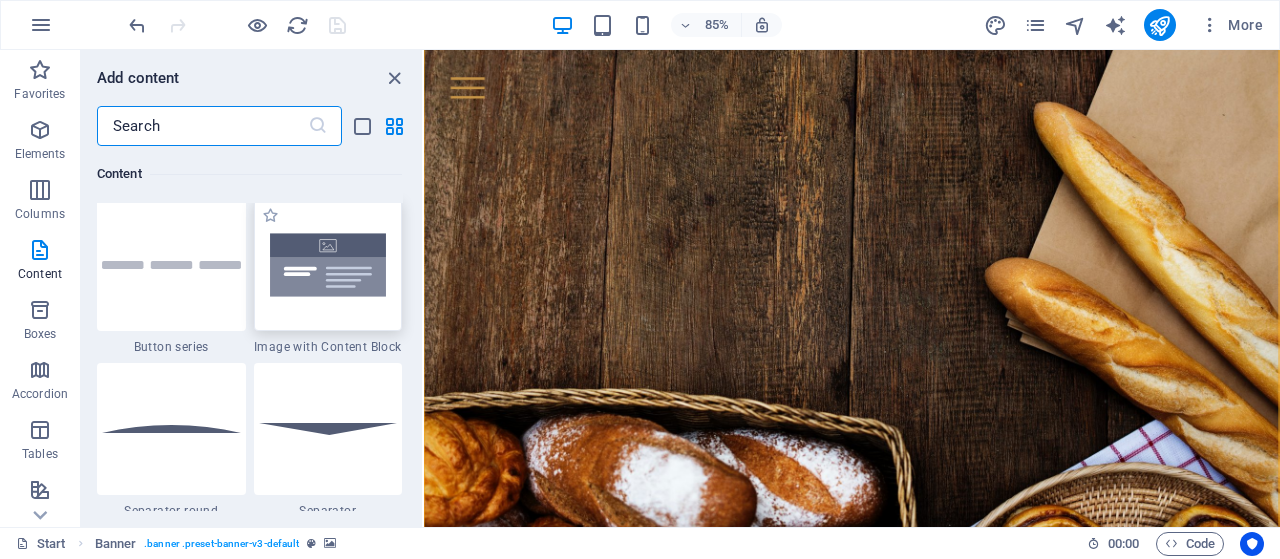 click at bounding box center (328, 265) 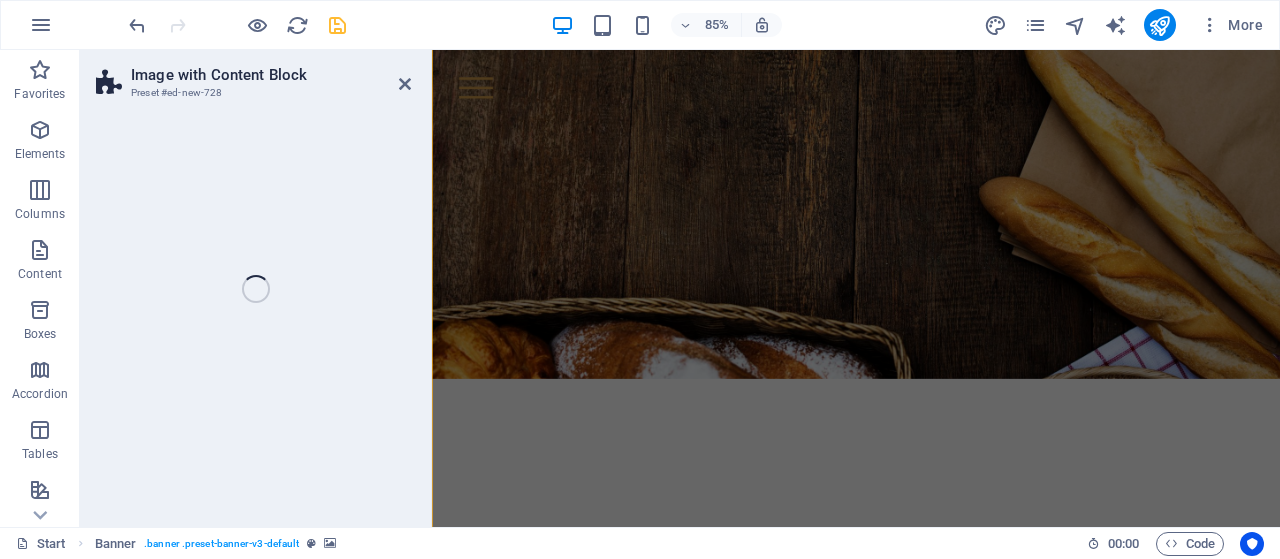 scroll, scrollTop: 818, scrollLeft: 0, axis: vertical 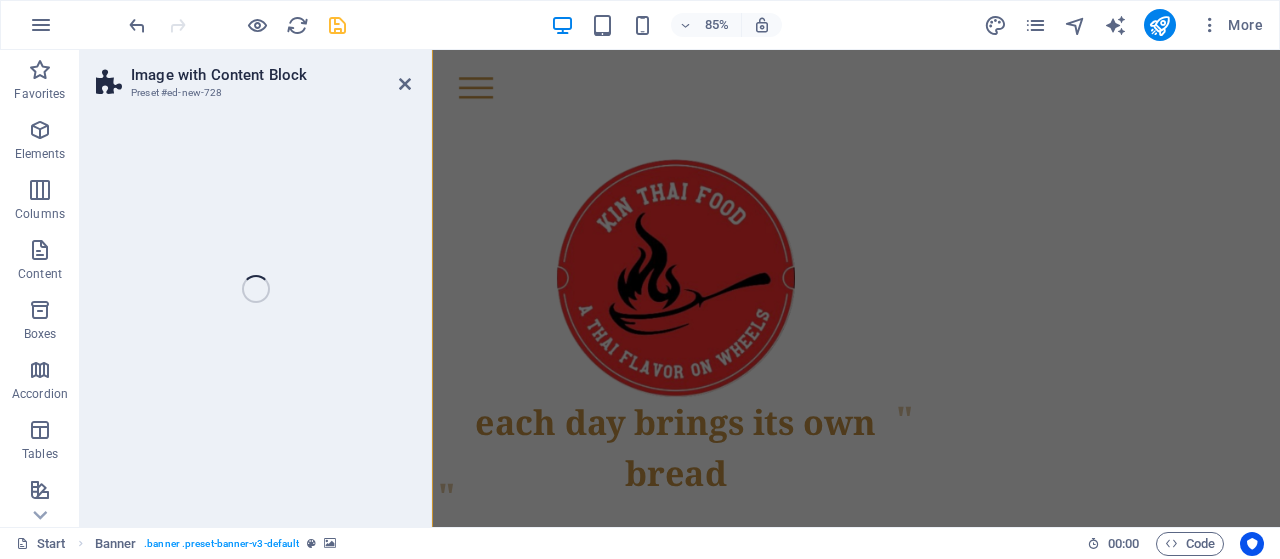 select on "rem" 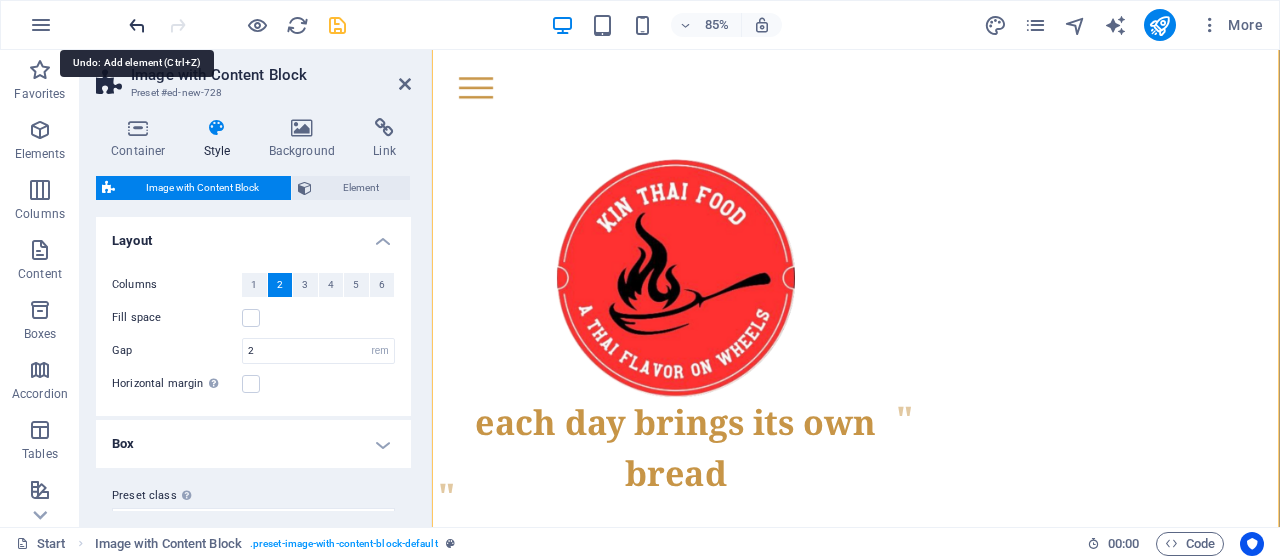 click at bounding box center (137, 25) 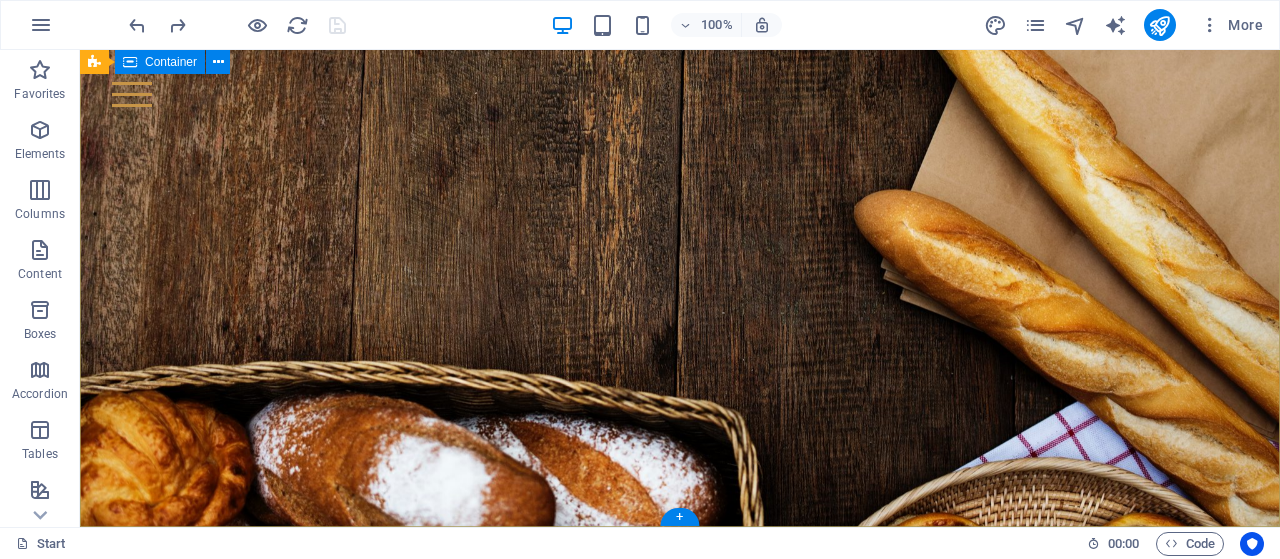 click on "each day brings its own bread Lorem ipsum dolor sit amet, consetetur sadipscing elitr, sed diam nonumy eirmod tempor invidunt ut labore et dolore magna aliquyam erat, sed diam voluptua. At vero eos et [DOMAIN]" at bounding box center [680, 915] 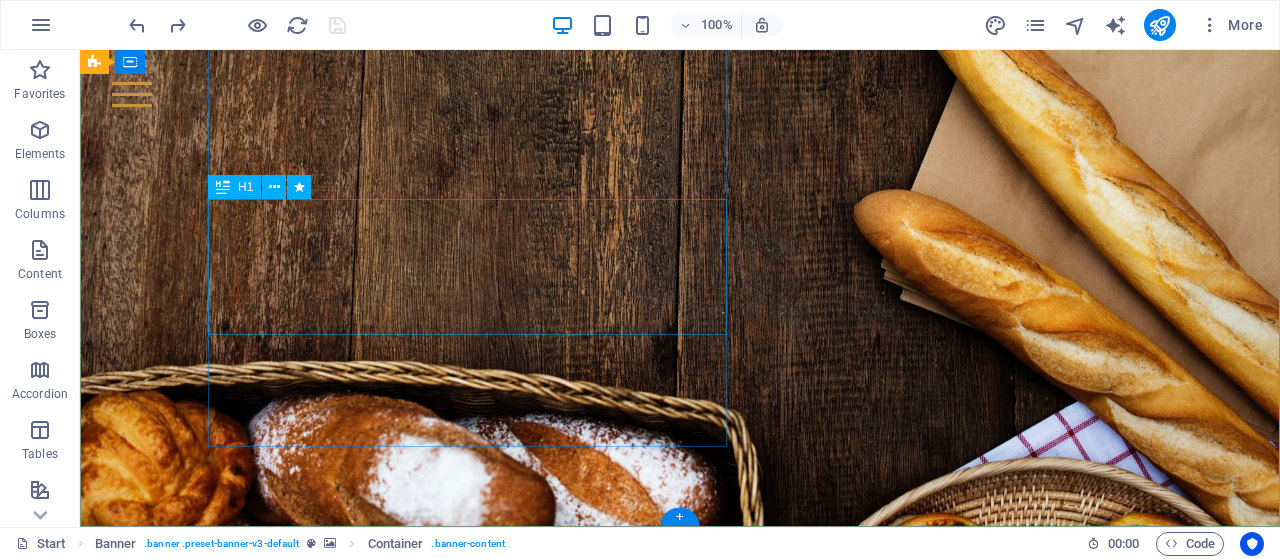 click on "each day brings its own bread" at bounding box center [467, 1044] 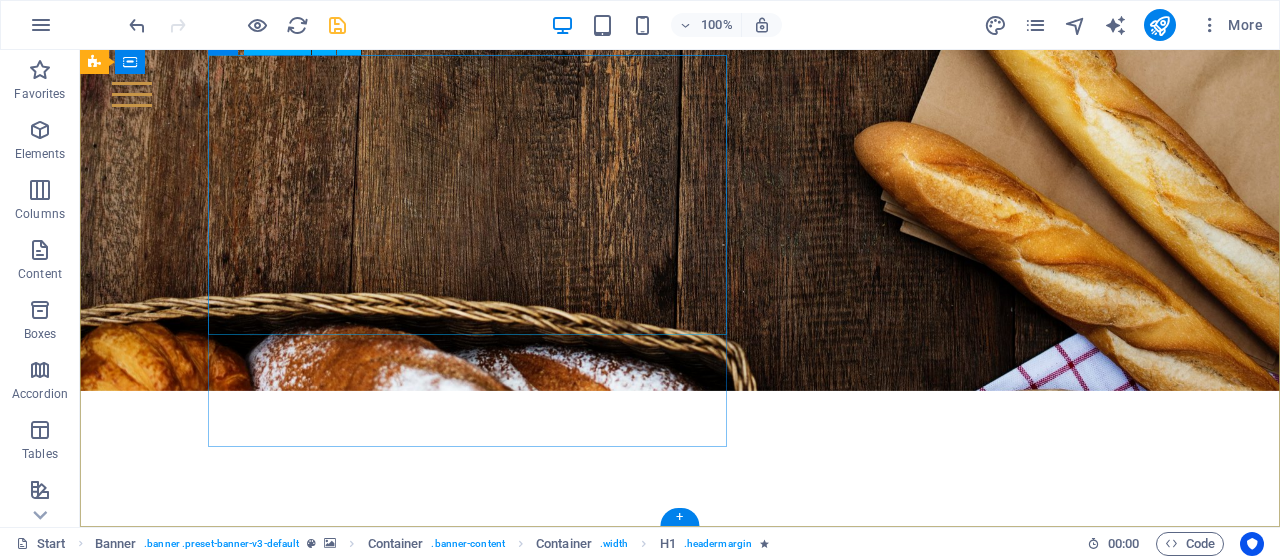 scroll, scrollTop: 164, scrollLeft: 0, axis: vertical 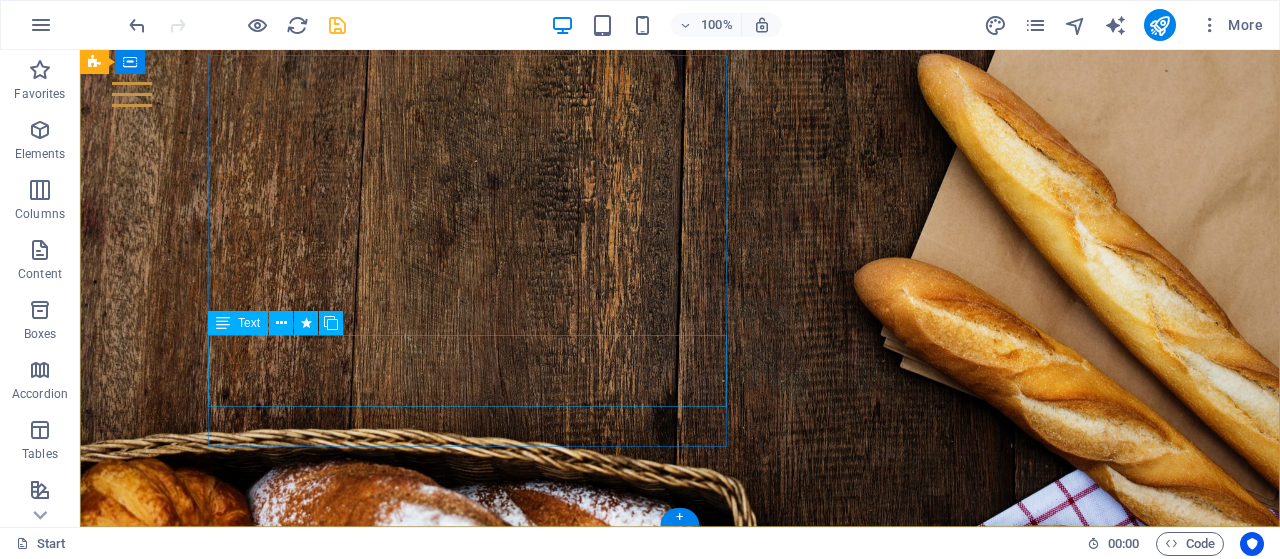 click on "Lorem ipsum dolor sit amet, consetetur sadipscing elitr,  sed diam nonumy eirmod tempor invidunt ut labore et dolore magna aliquyam erat,  sed diam voluptua. At vero eos et" at bounding box center (467, 1012) 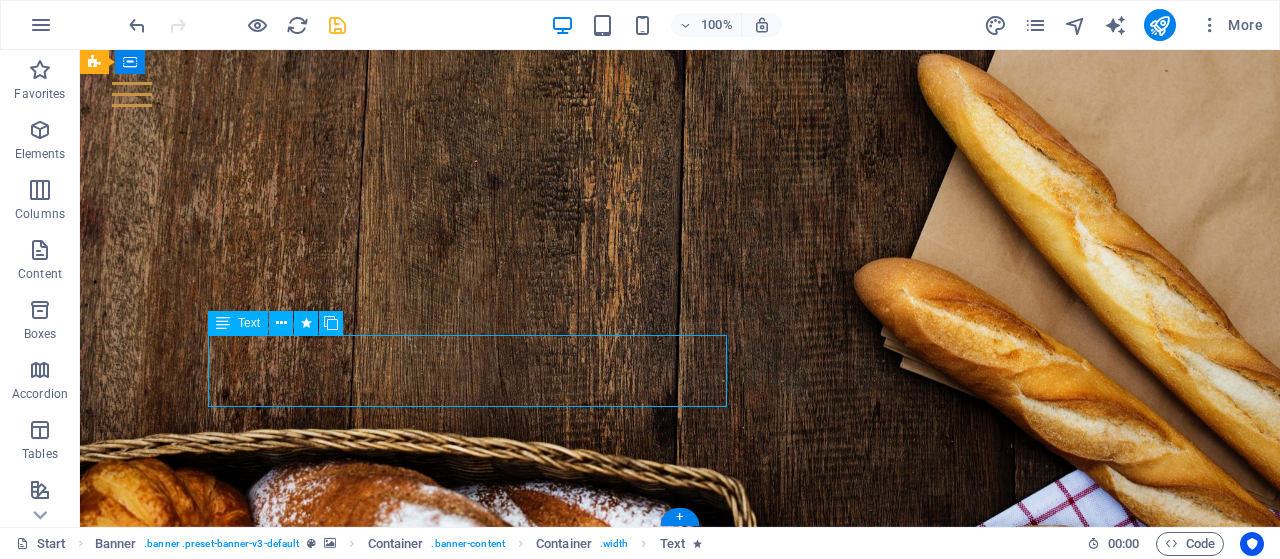 scroll, scrollTop: 92, scrollLeft: 0, axis: vertical 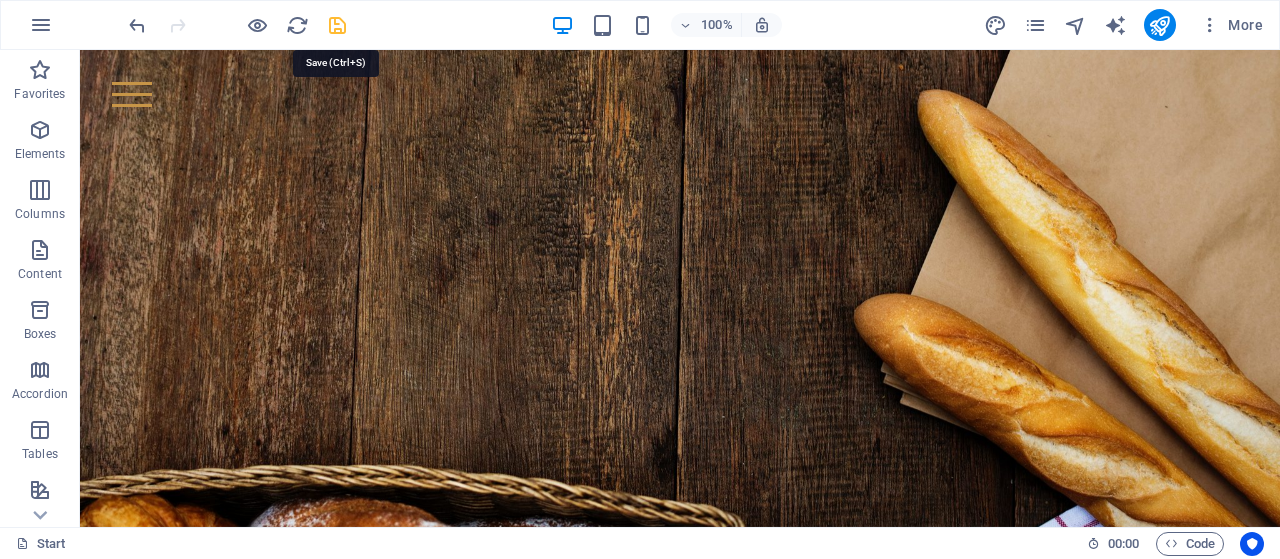 click at bounding box center (337, 25) 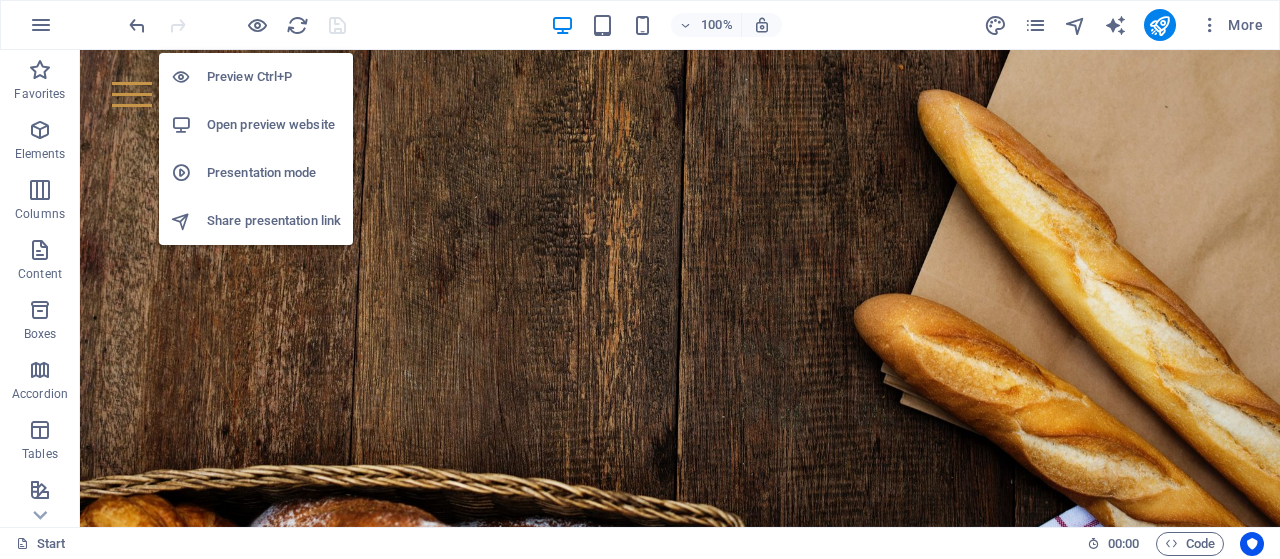 click on "Open preview website" at bounding box center (274, 125) 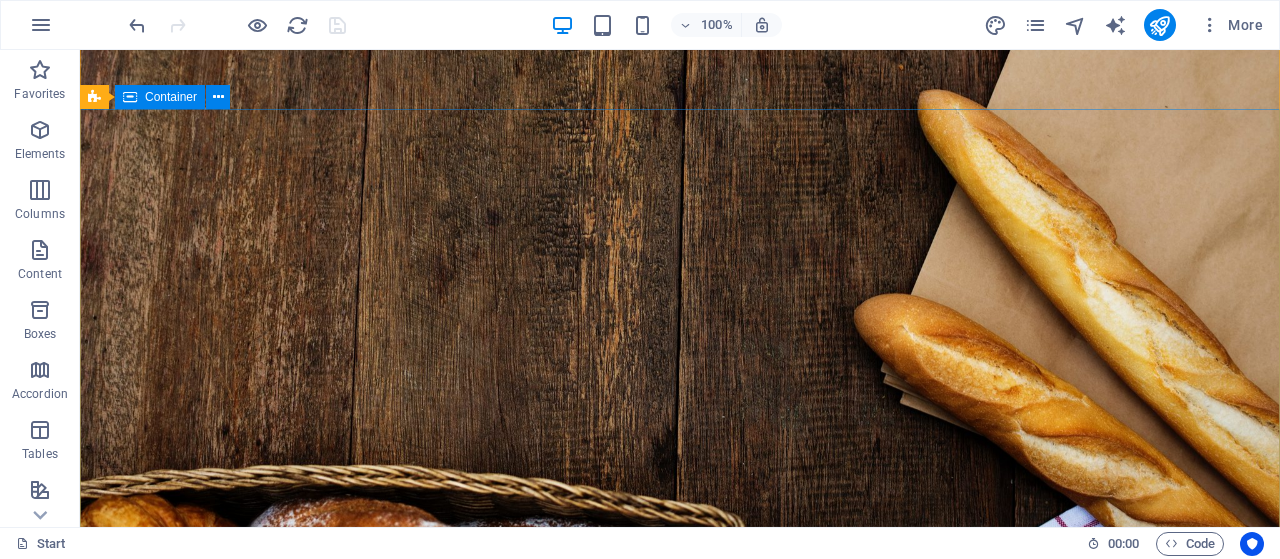 scroll, scrollTop: 0, scrollLeft: 0, axis: both 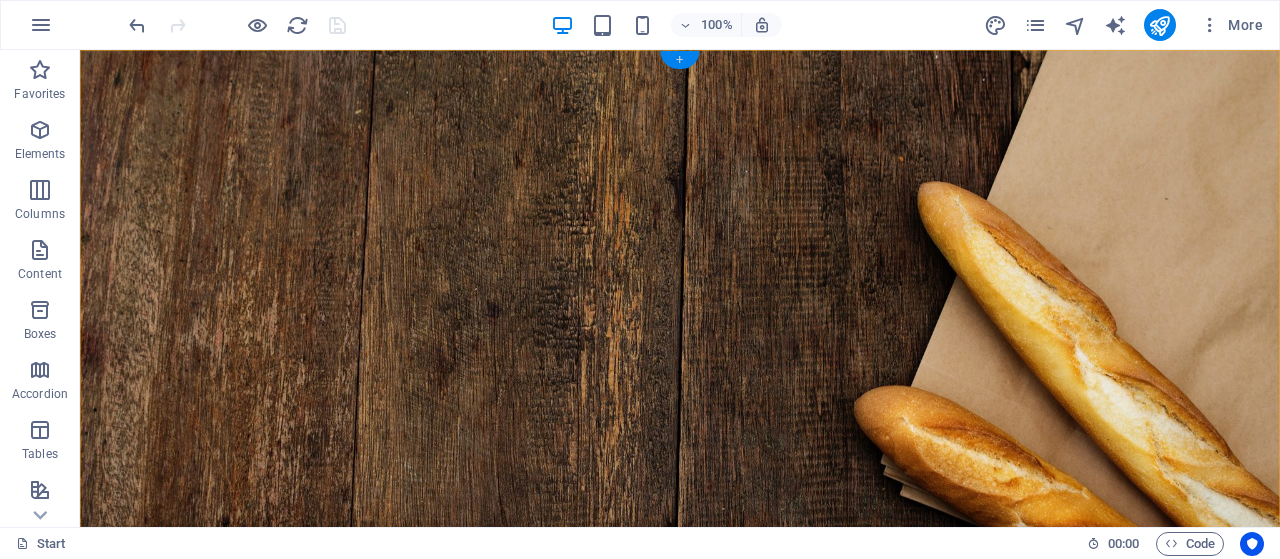 click on "+" at bounding box center (679, 60) 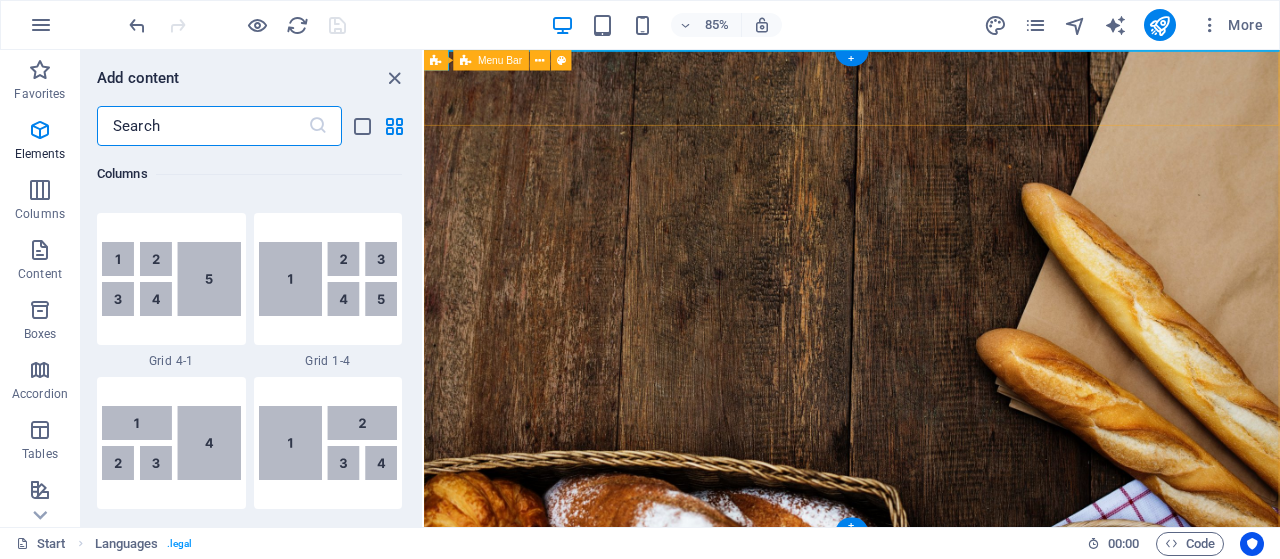 scroll, scrollTop: 3499, scrollLeft: 0, axis: vertical 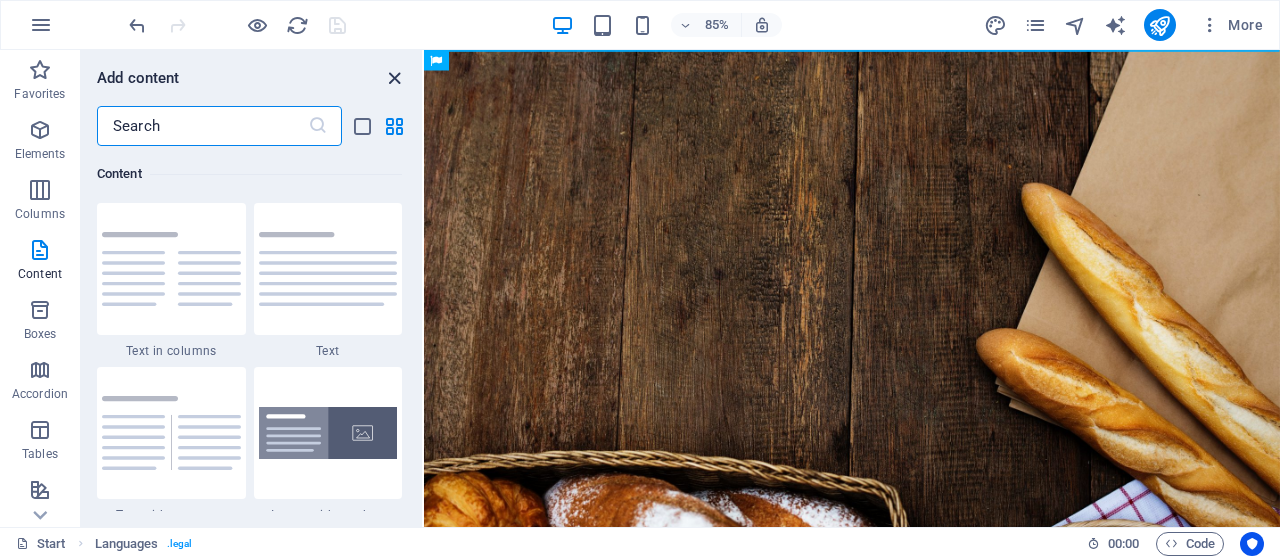 click at bounding box center [394, 78] 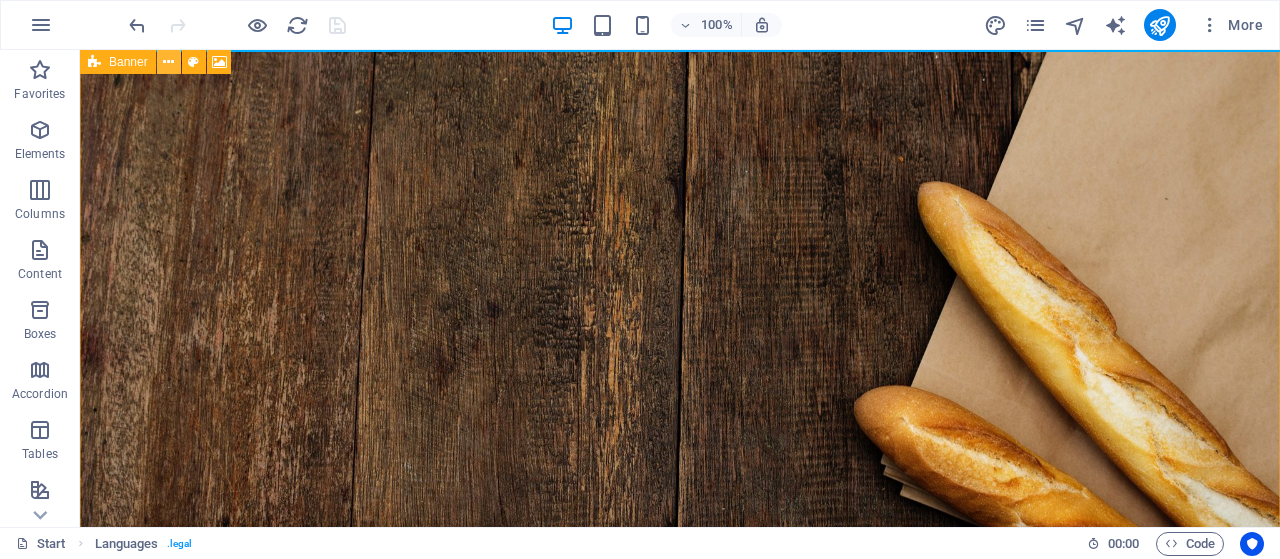 click at bounding box center [168, 62] 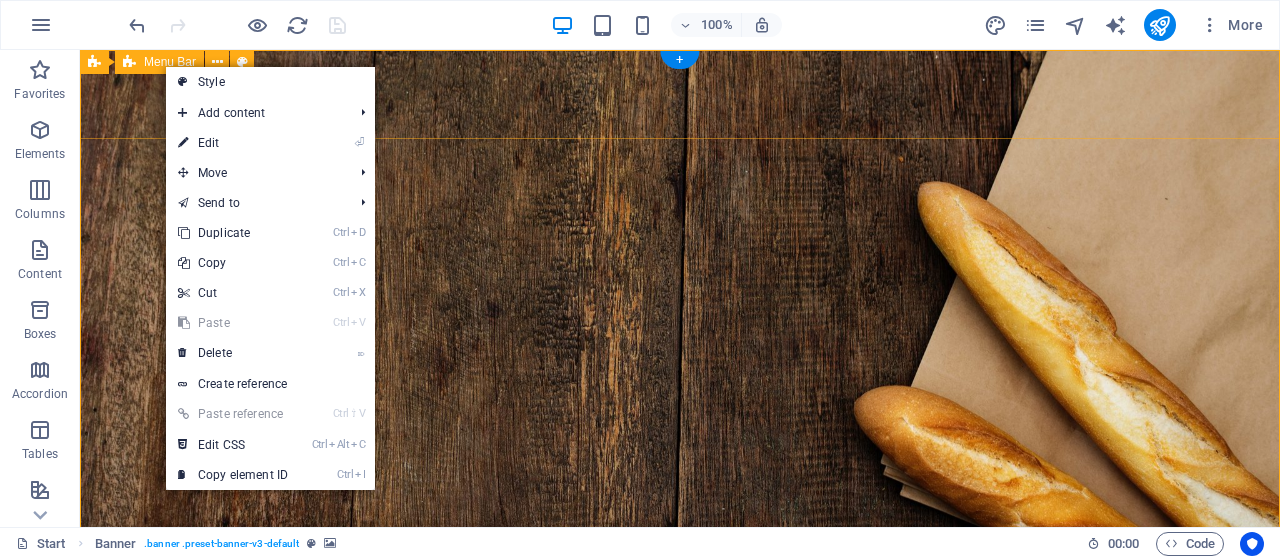 click on "Start About us Products Baking Our Stores Start About us Products Baking Our Stores Order Contact" at bounding box center [680, 663] 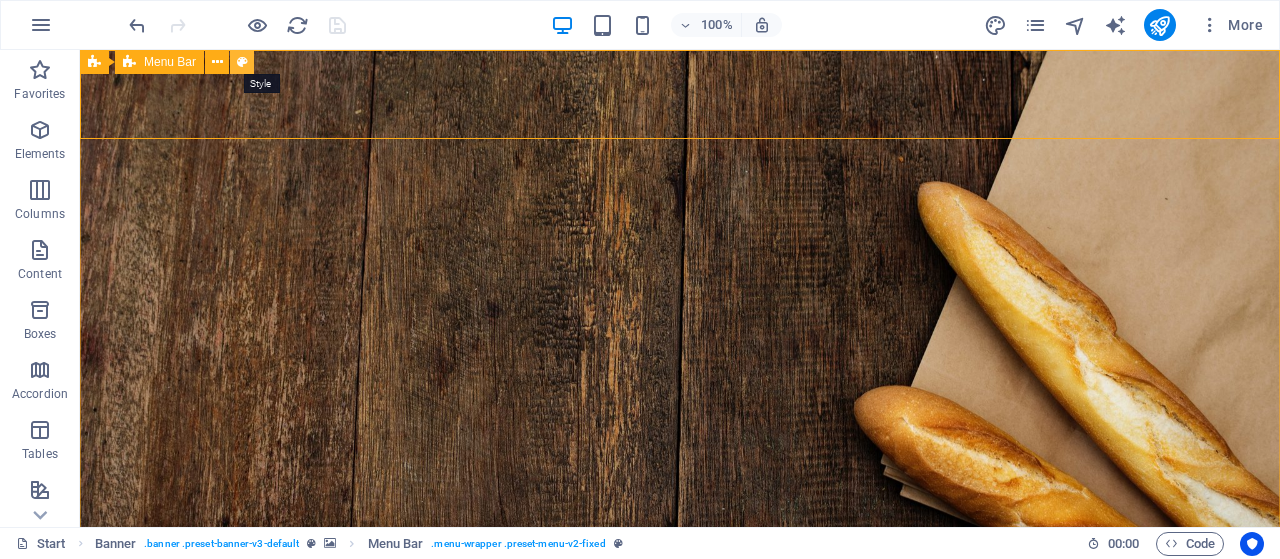 click at bounding box center (242, 62) 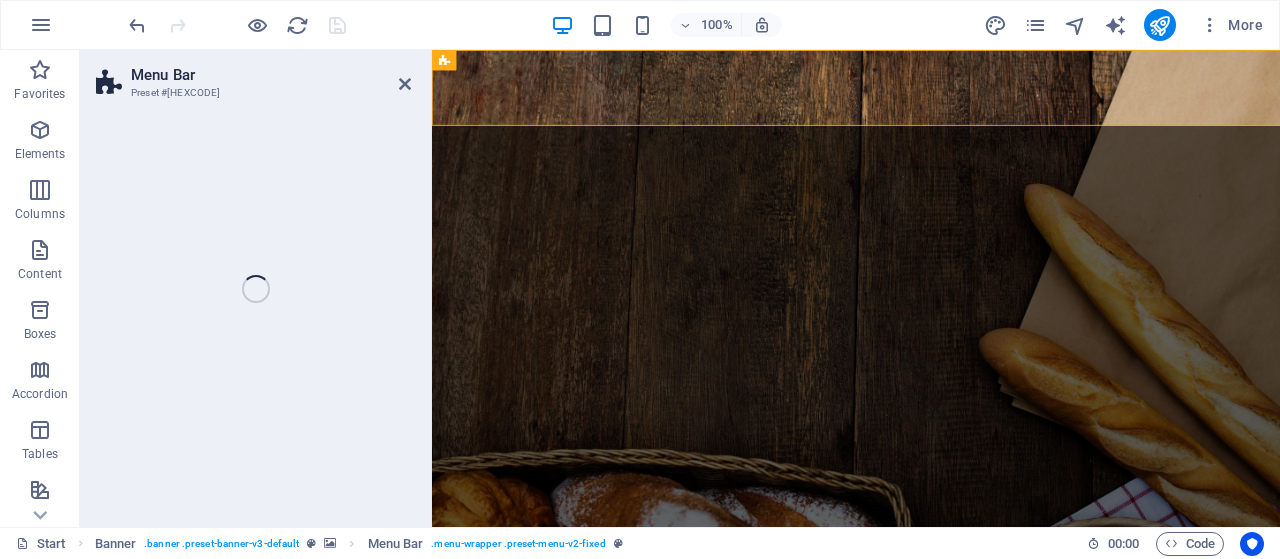 select on "rem" 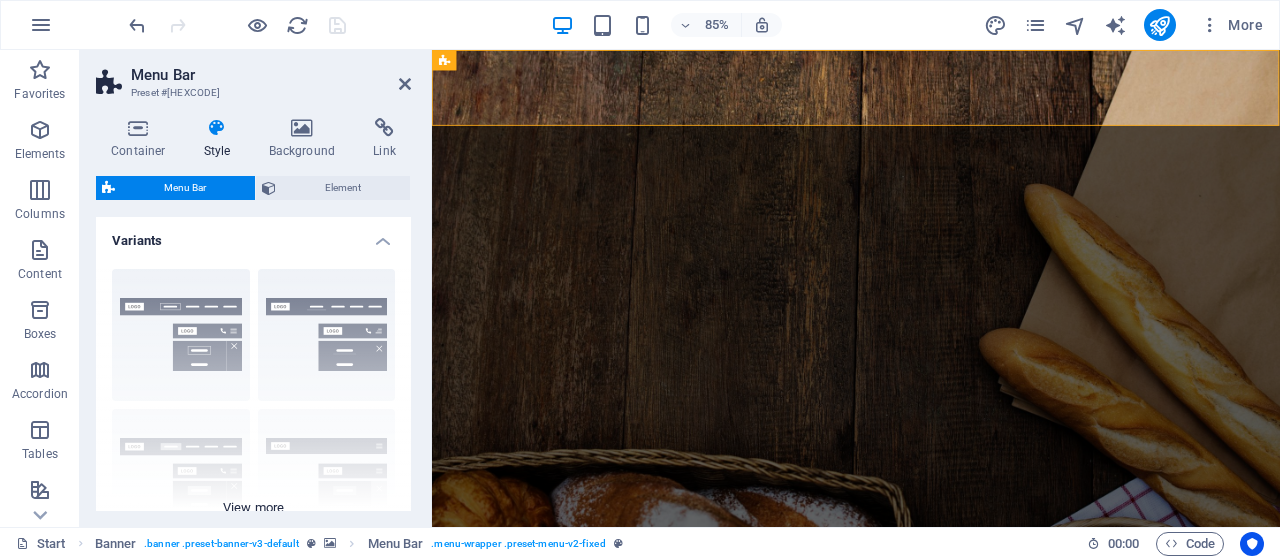 click on "Border Centered Default Fixed Loki Trigger Wide XXL" at bounding box center [253, 403] 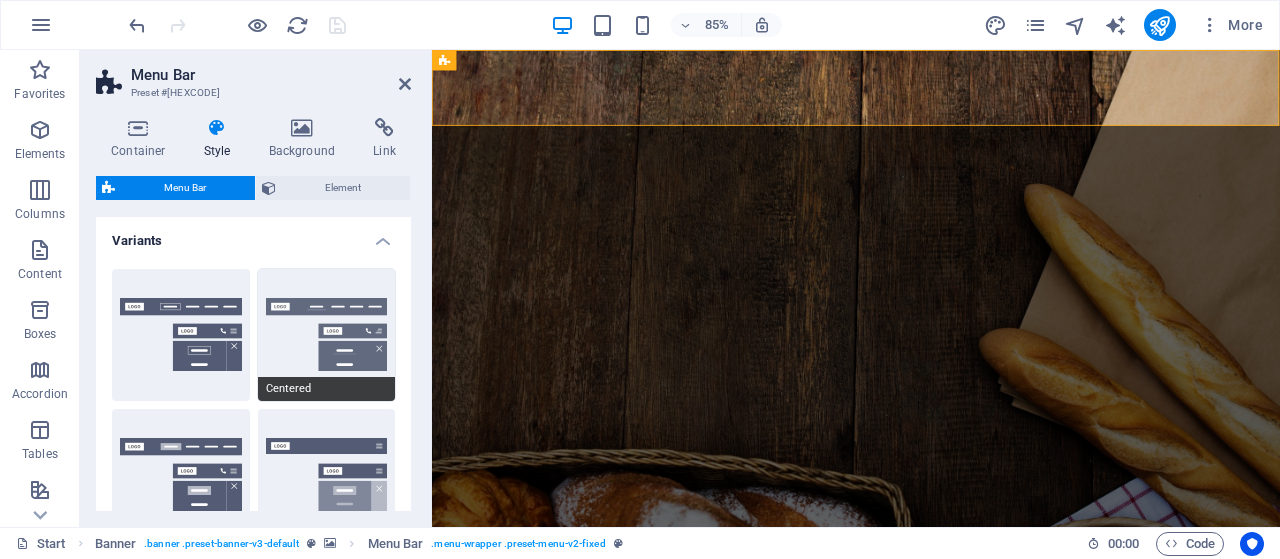 click on "Centered" at bounding box center (327, 335) 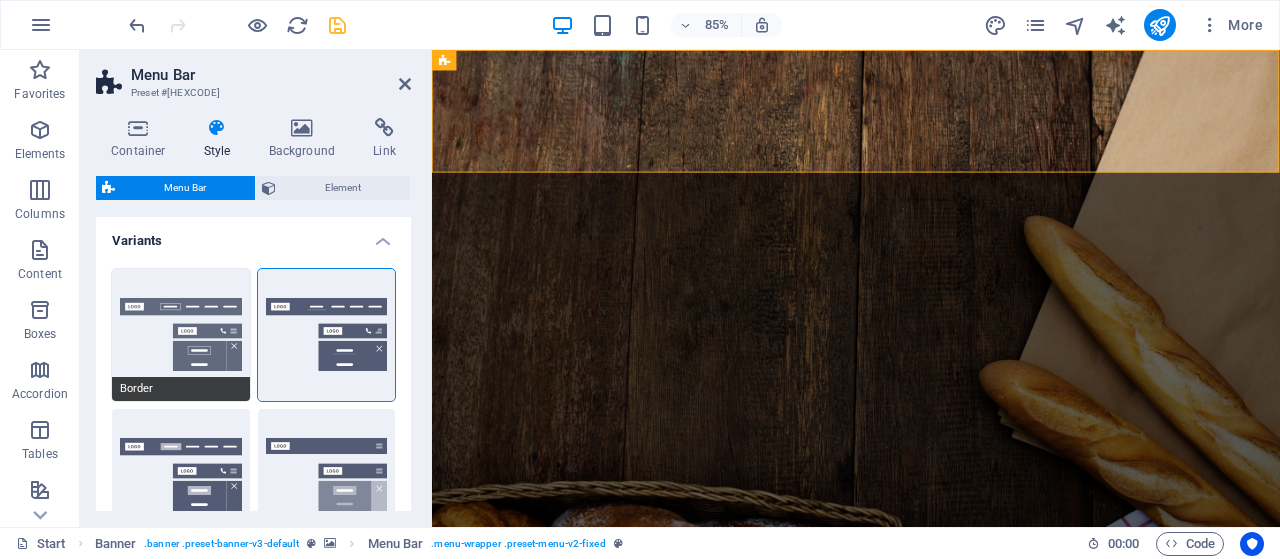 click on "Border" at bounding box center [181, 335] 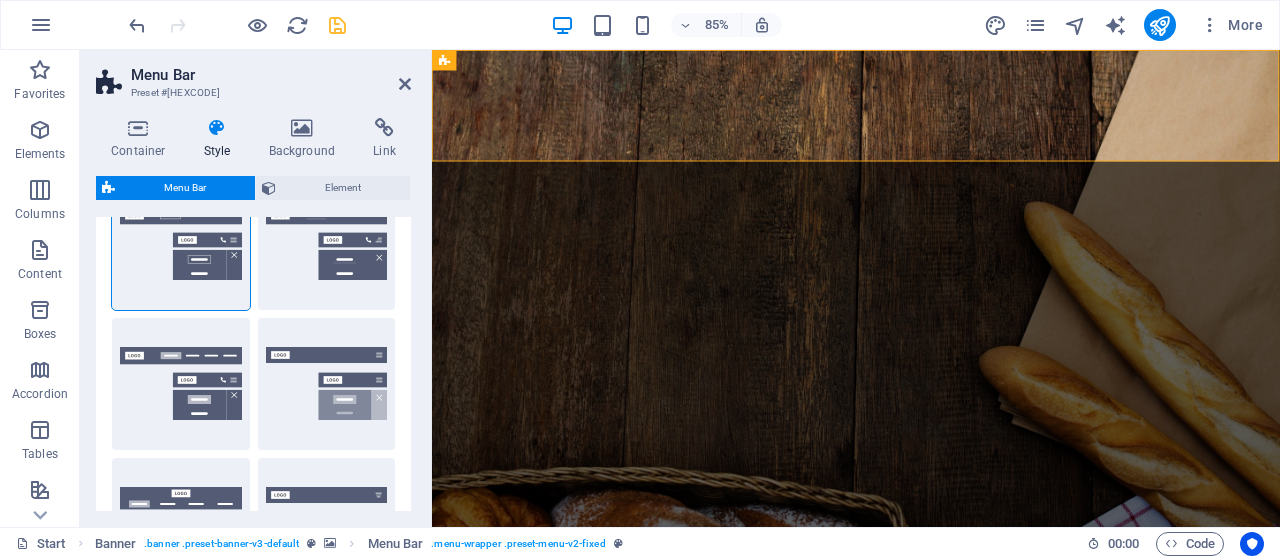 scroll, scrollTop: 192, scrollLeft: 0, axis: vertical 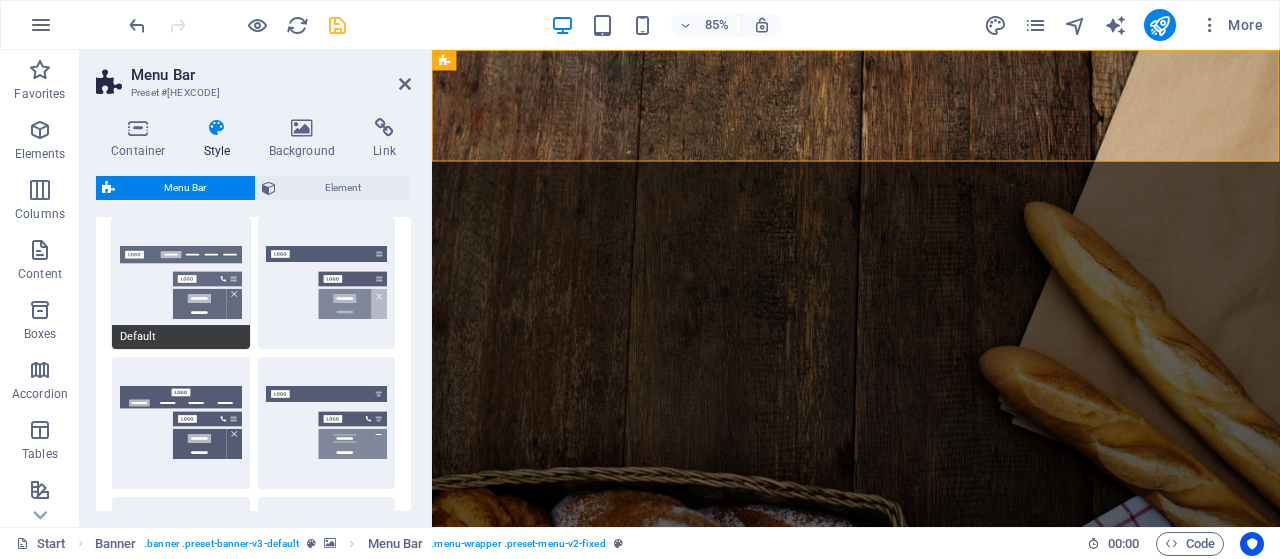 click on "Default" at bounding box center (181, 283) 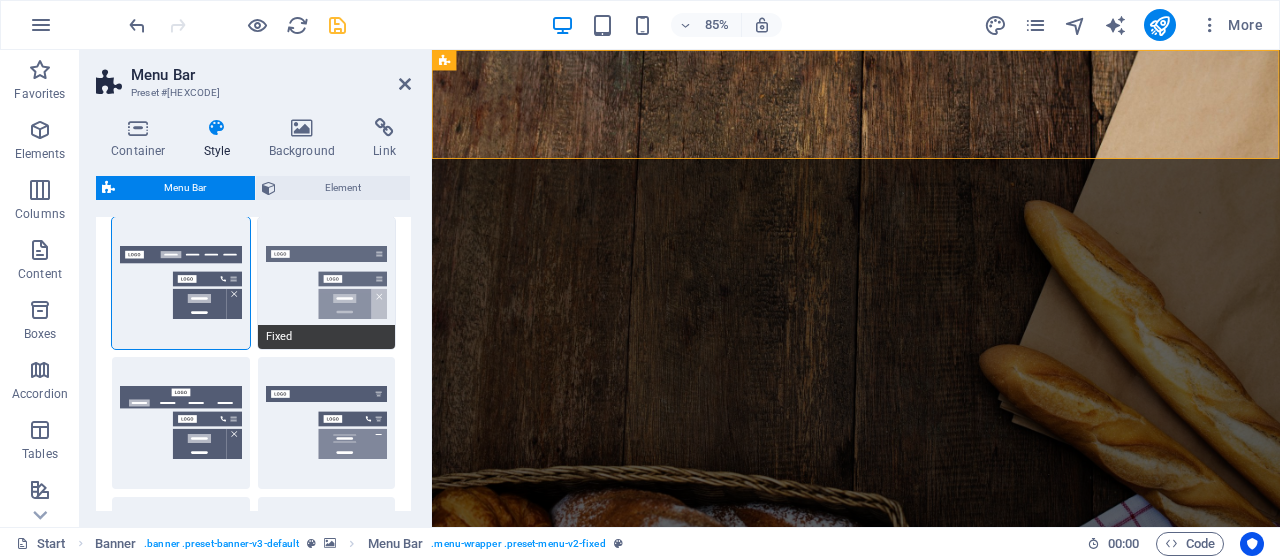 click on "Fixed" at bounding box center [327, 283] 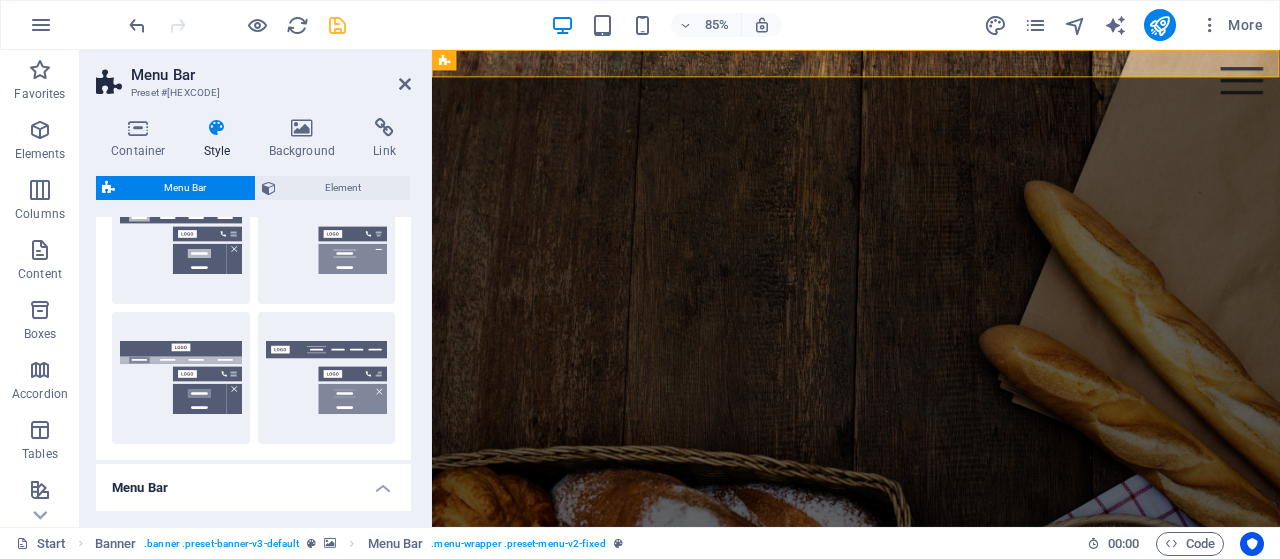 scroll, scrollTop: 384, scrollLeft: 0, axis: vertical 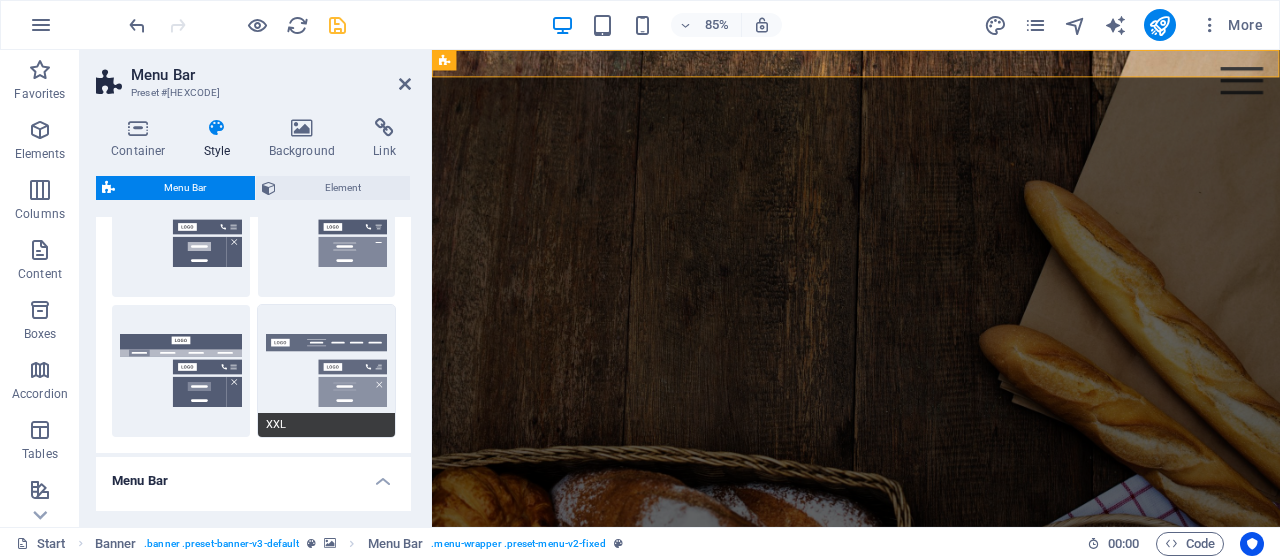 click on "XXL" at bounding box center [327, 371] 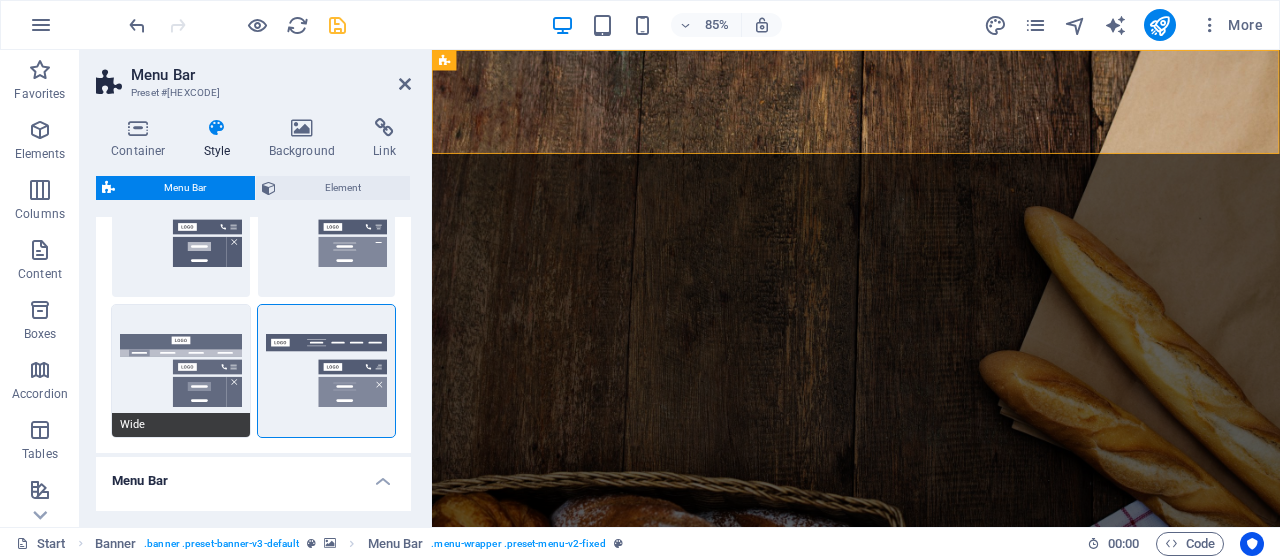 click on "Wide" at bounding box center [181, 371] 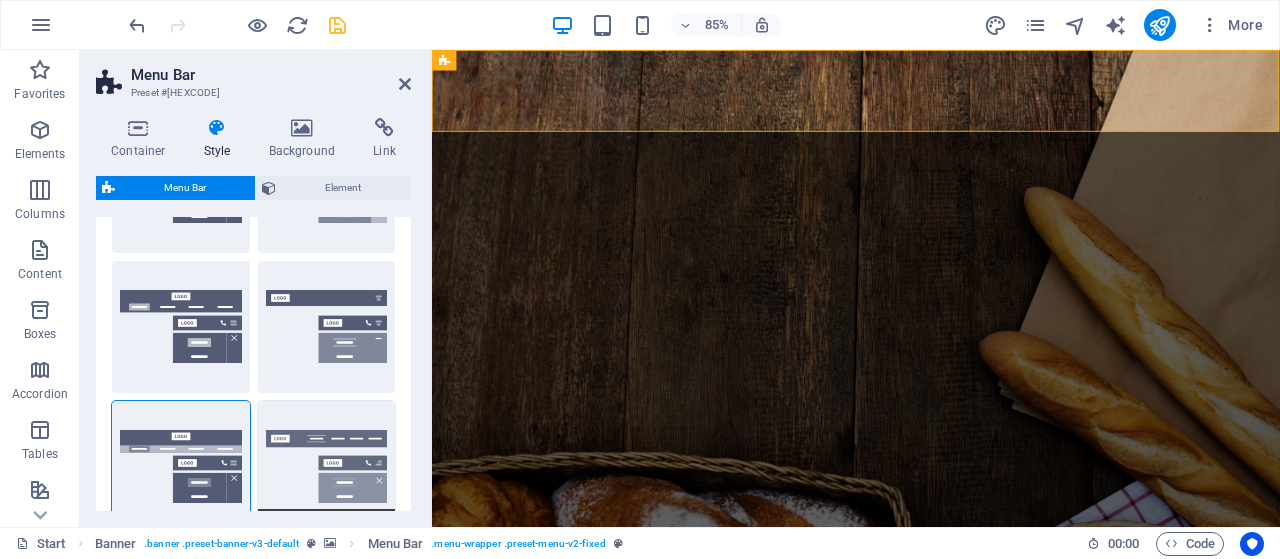 scroll, scrollTop: 192, scrollLeft: 0, axis: vertical 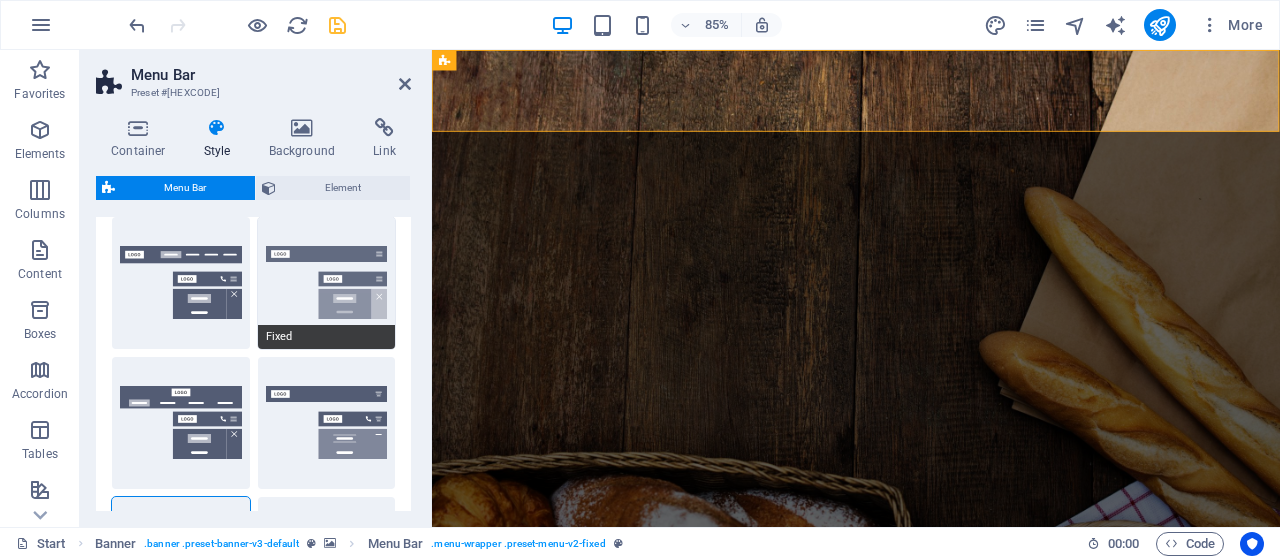 click on "Fixed" at bounding box center (327, 283) 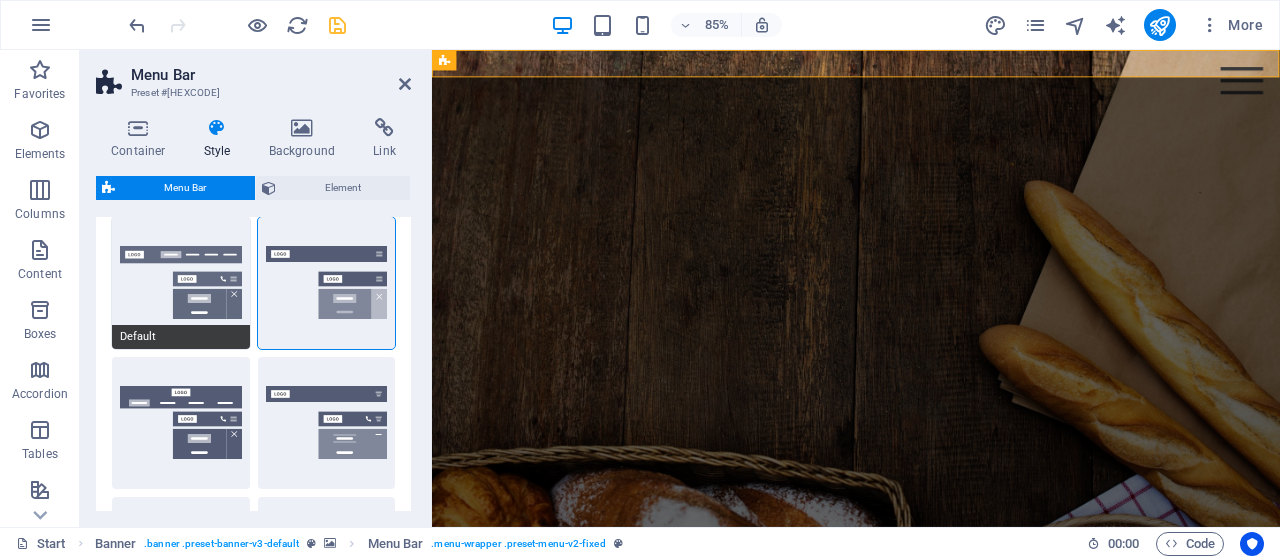 click on "Default" at bounding box center (181, 283) 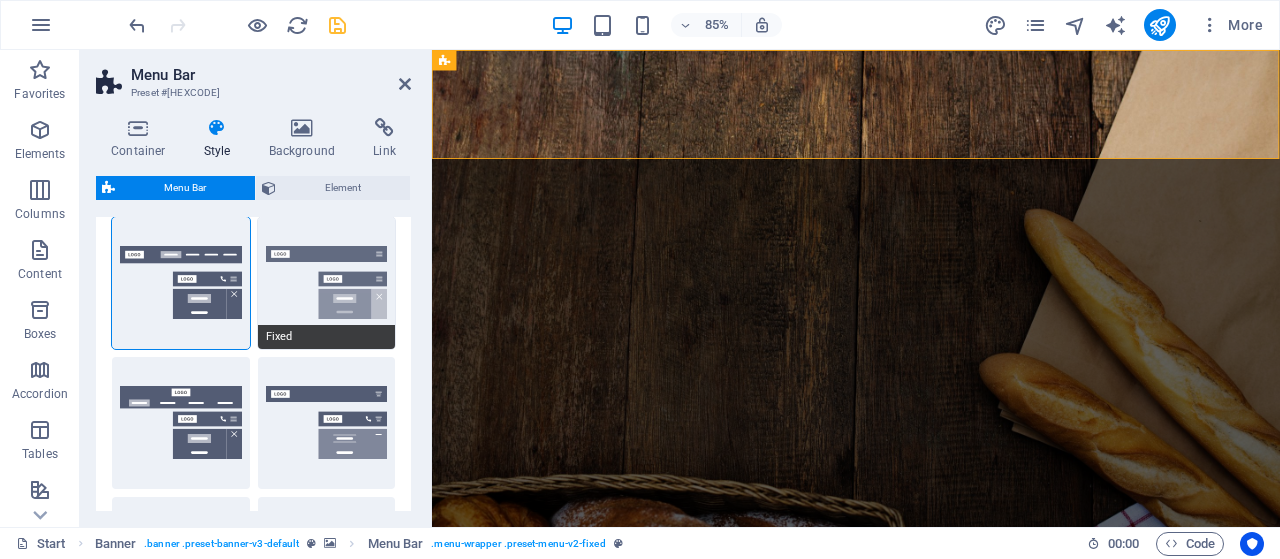 click on "Fixed" at bounding box center (327, 283) 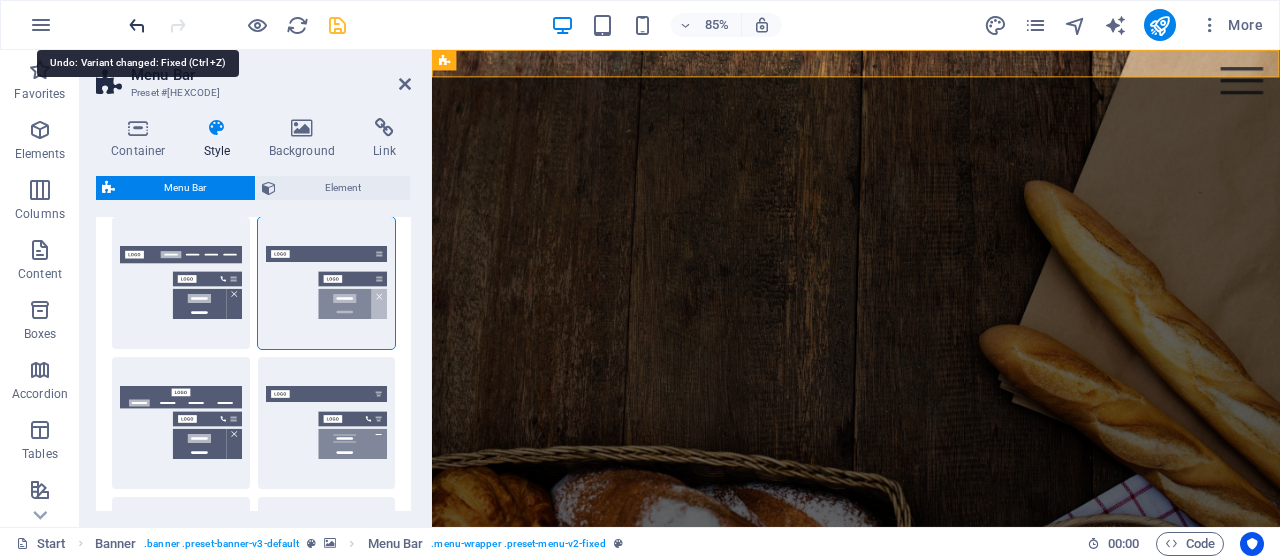 click at bounding box center (137, 25) 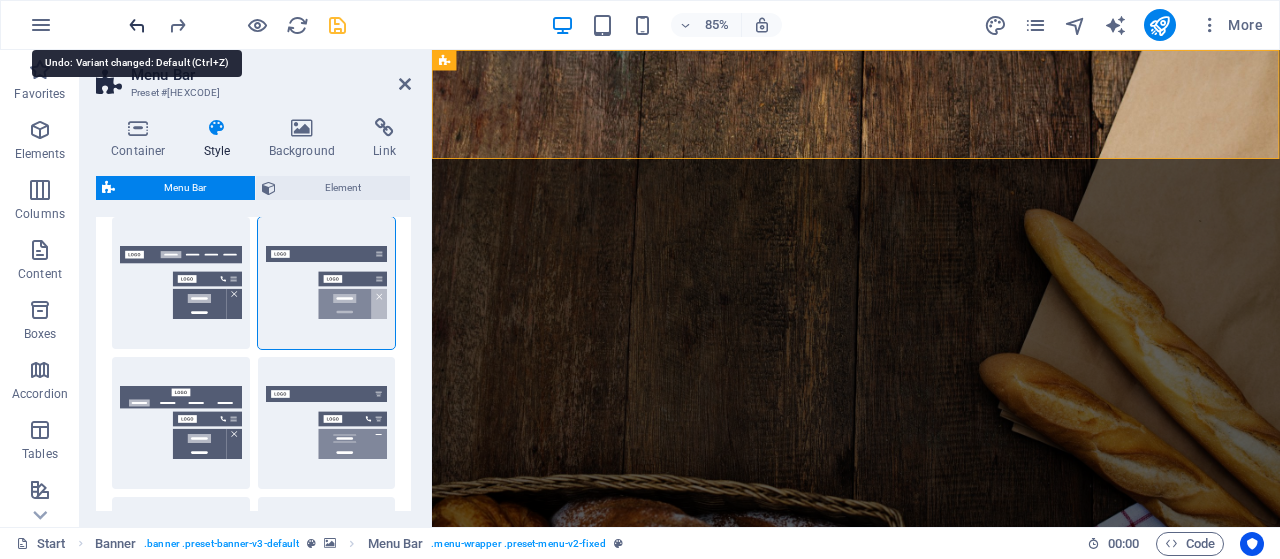 click at bounding box center [137, 25] 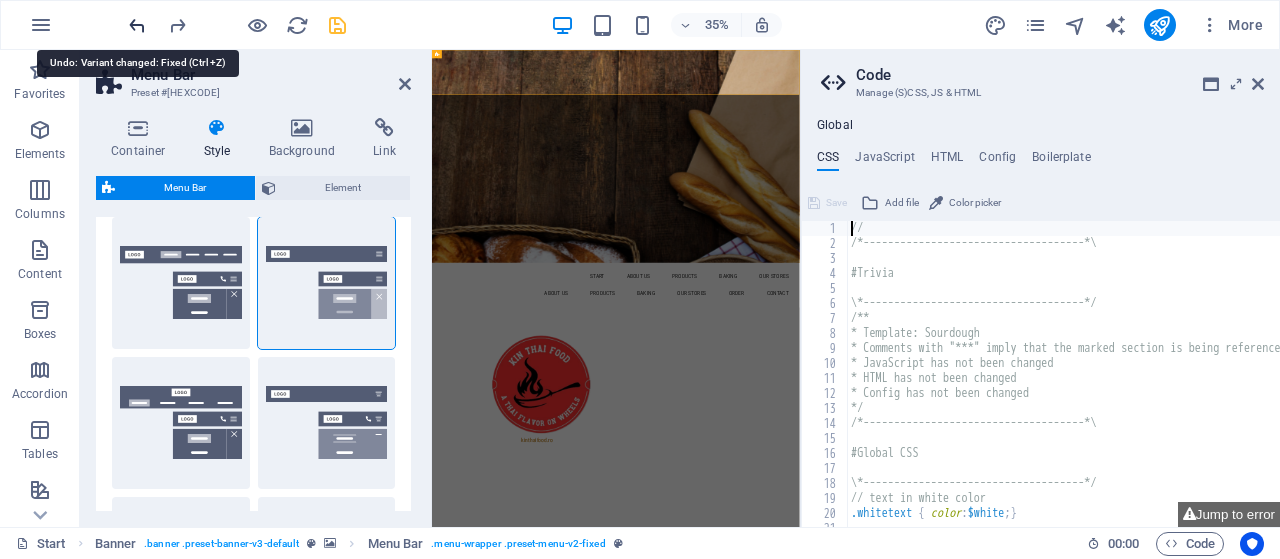 click at bounding box center (137, 25) 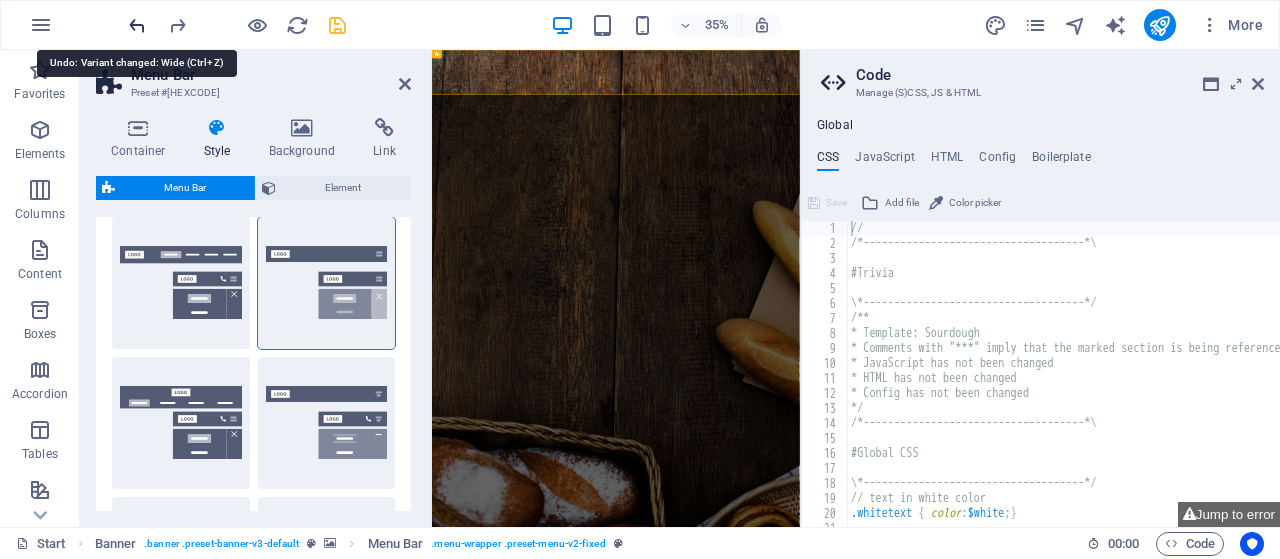 type on "0" 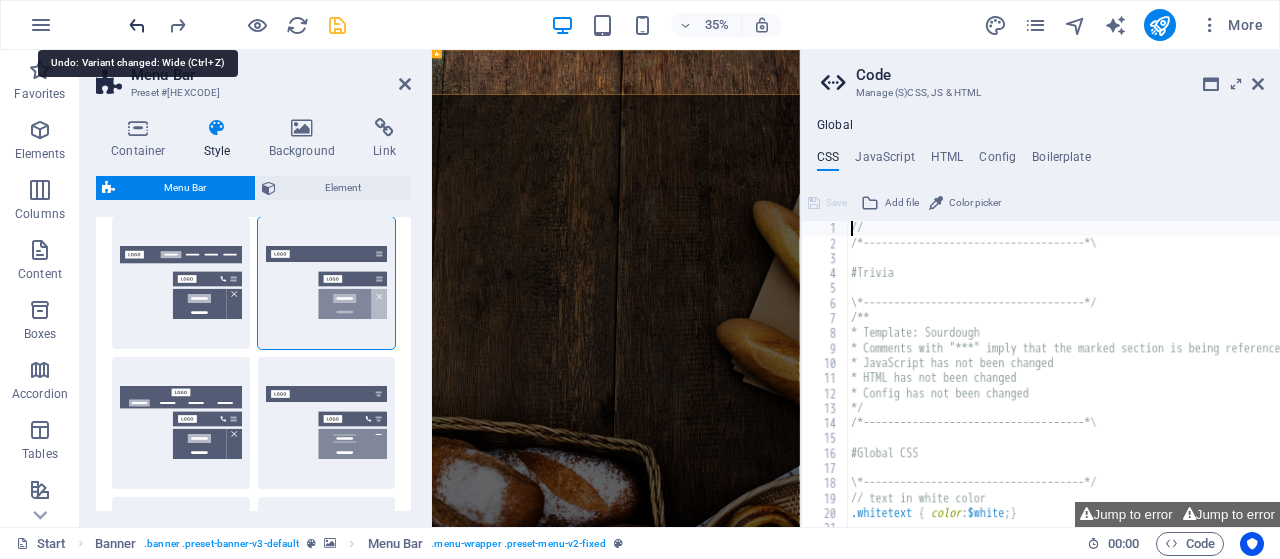 click at bounding box center [137, 25] 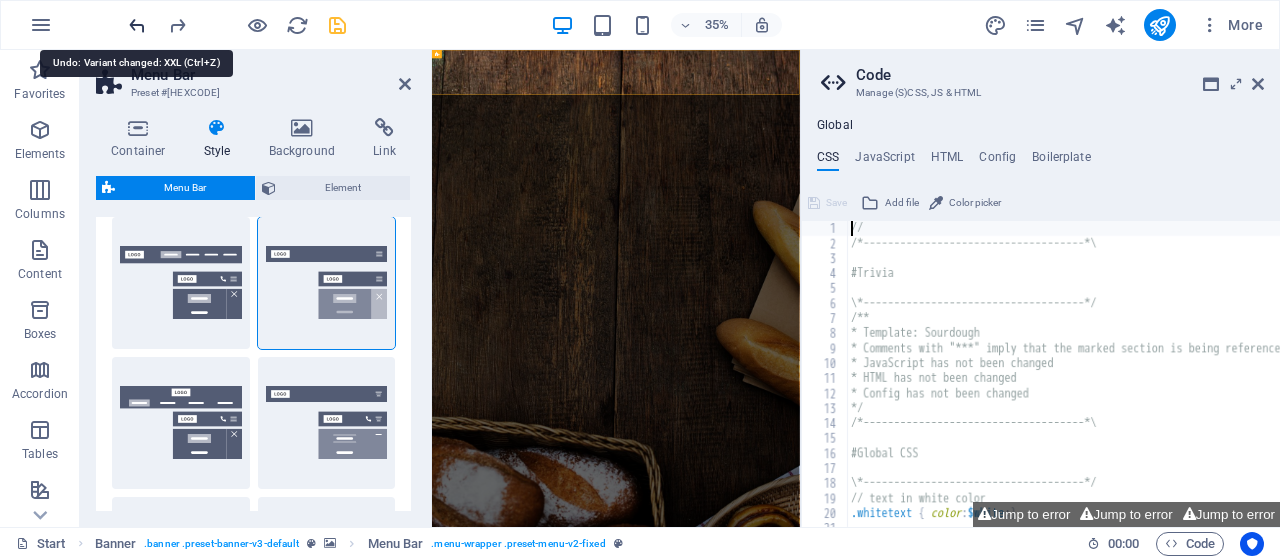 click at bounding box center (137, 25) 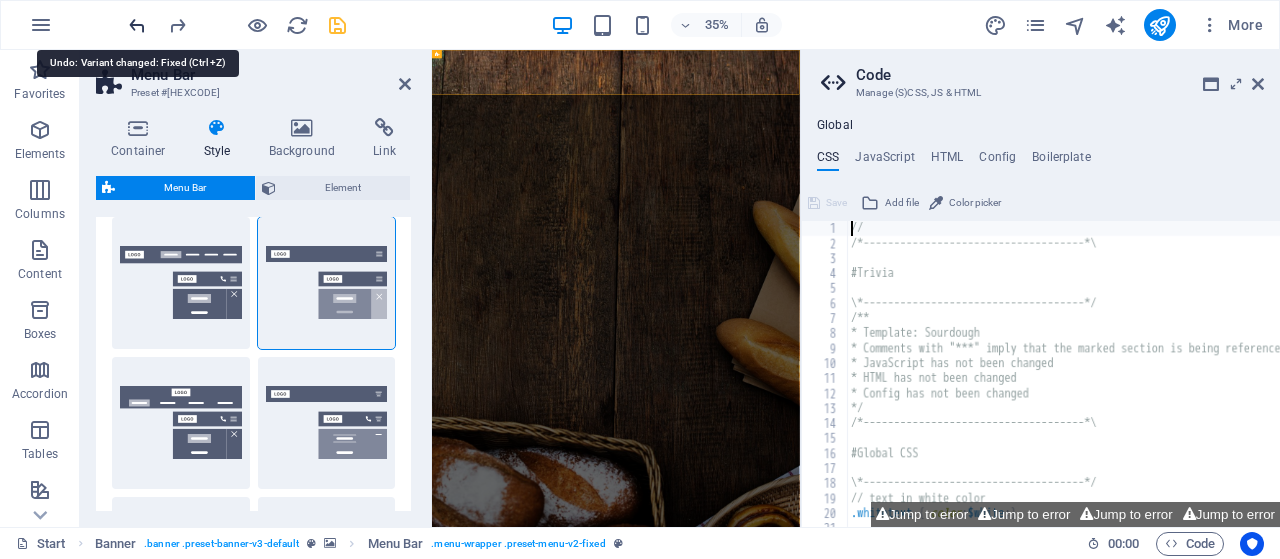 click at bounding box center (137, 25) 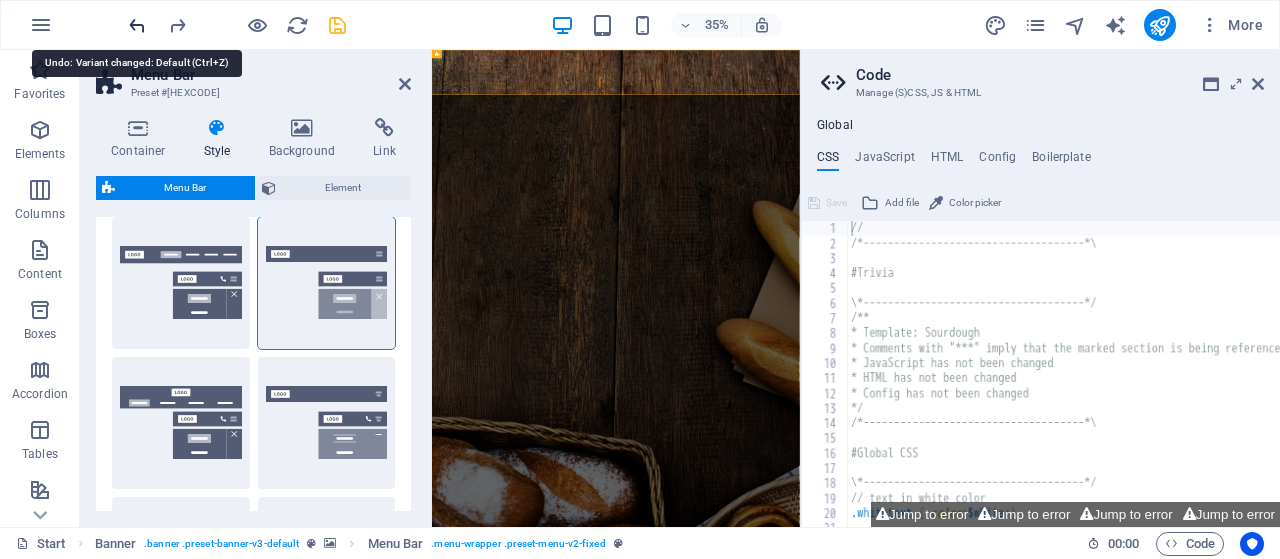 click at bounding box center (137, 25) 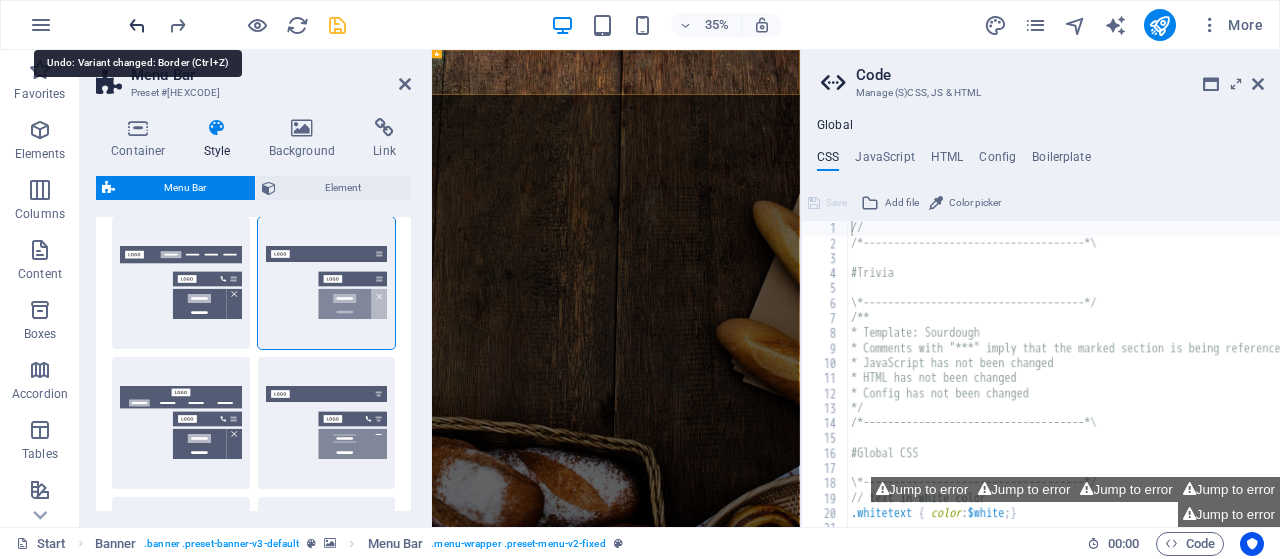 click at bounding box center (137, 25) 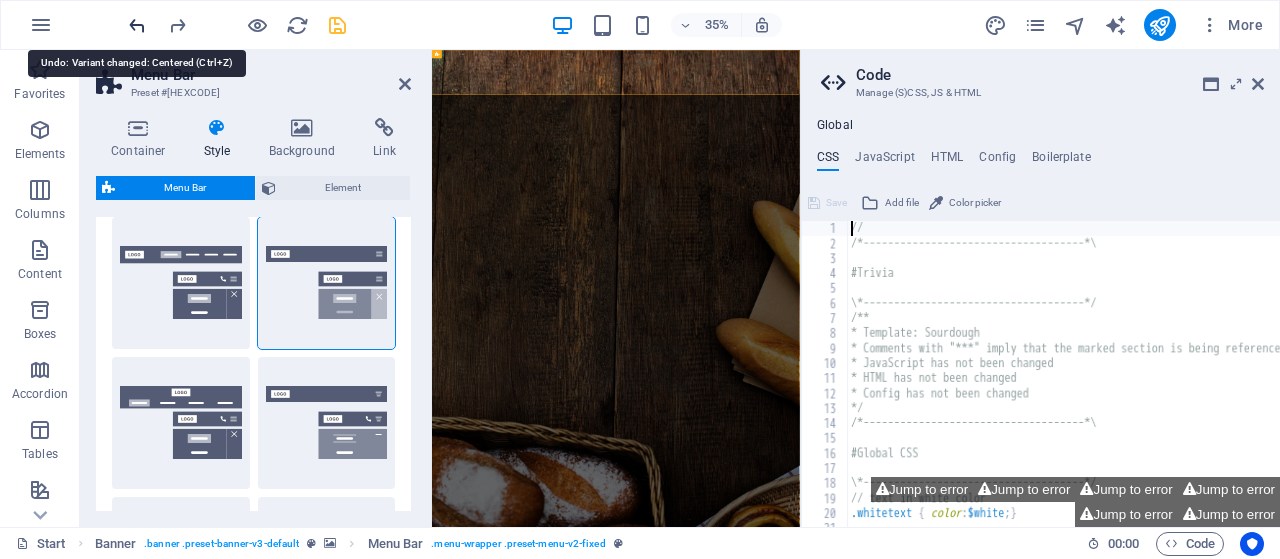 click at bounding box center [137, 25] 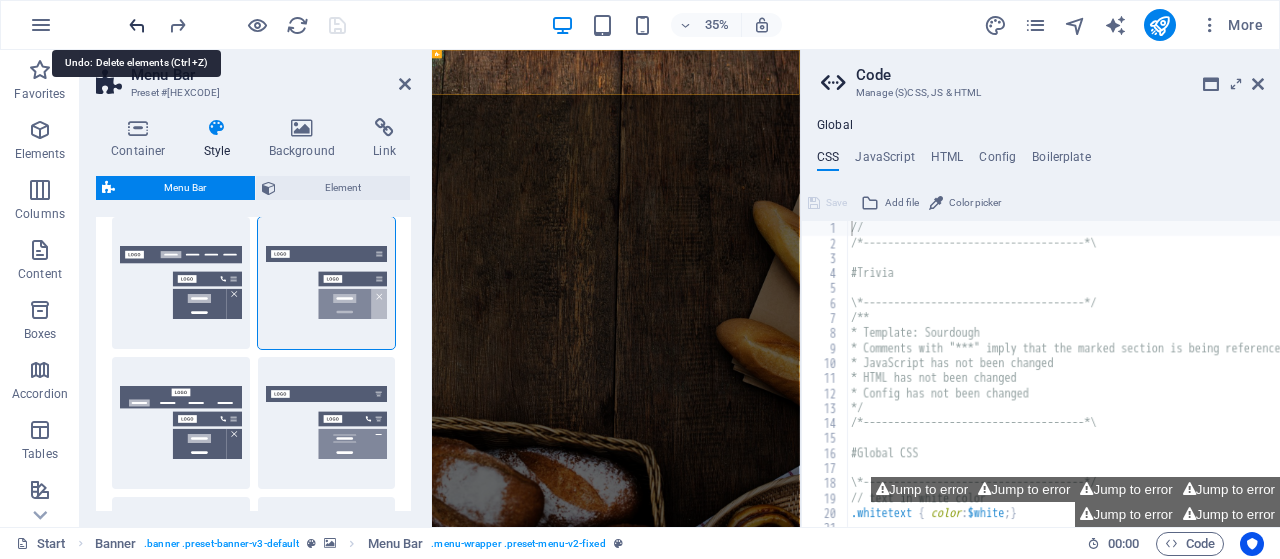 type on "2" 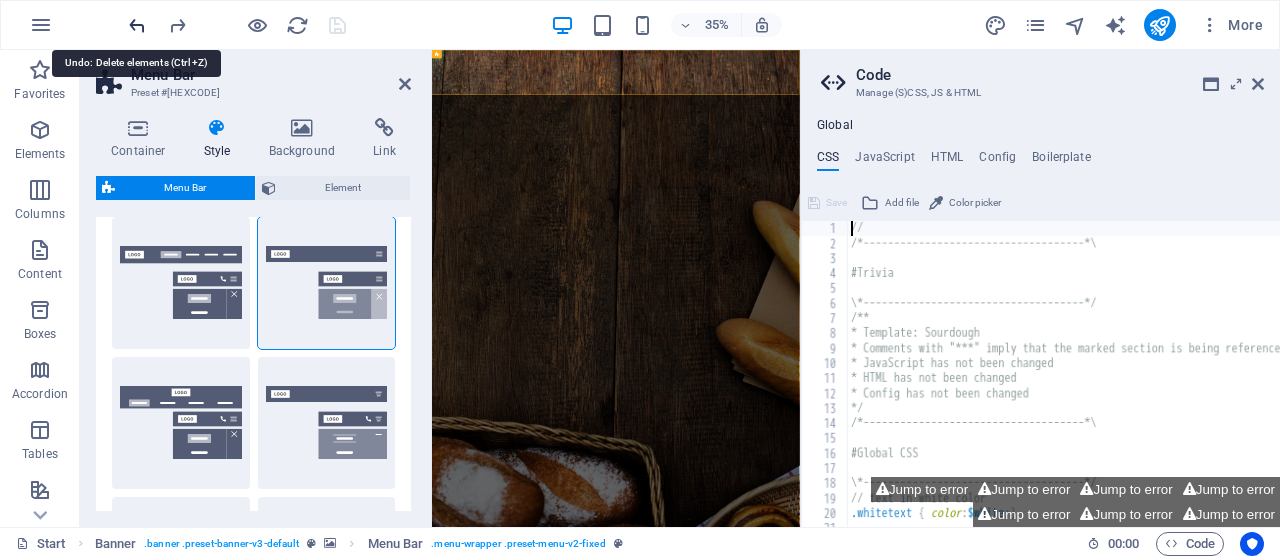 click at bounding box center [137, 25] 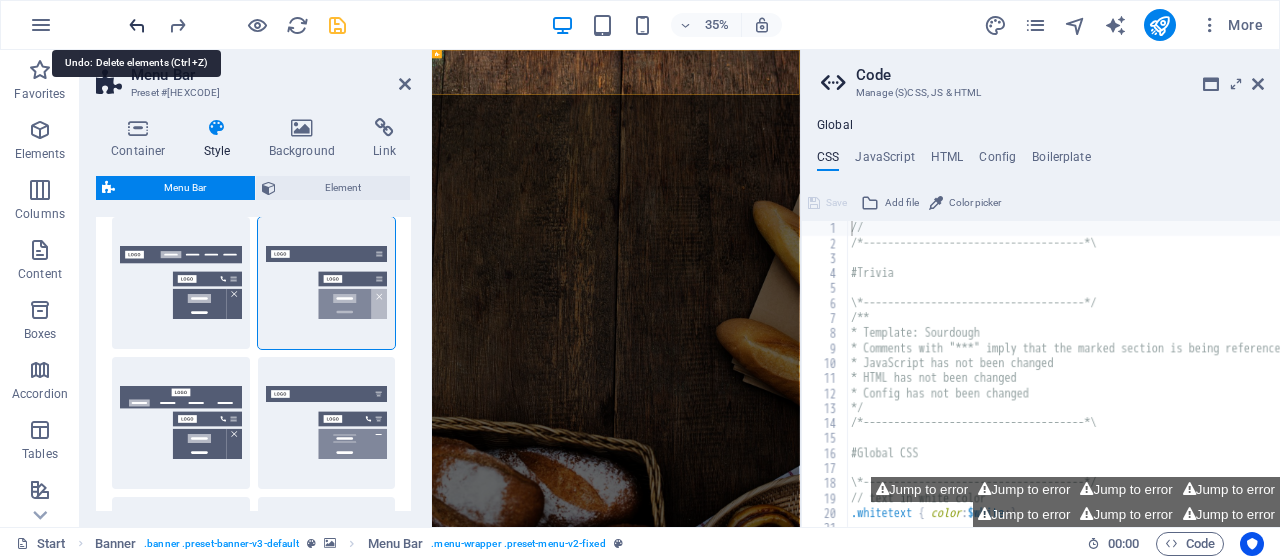 click at bounding box center (137, 25) 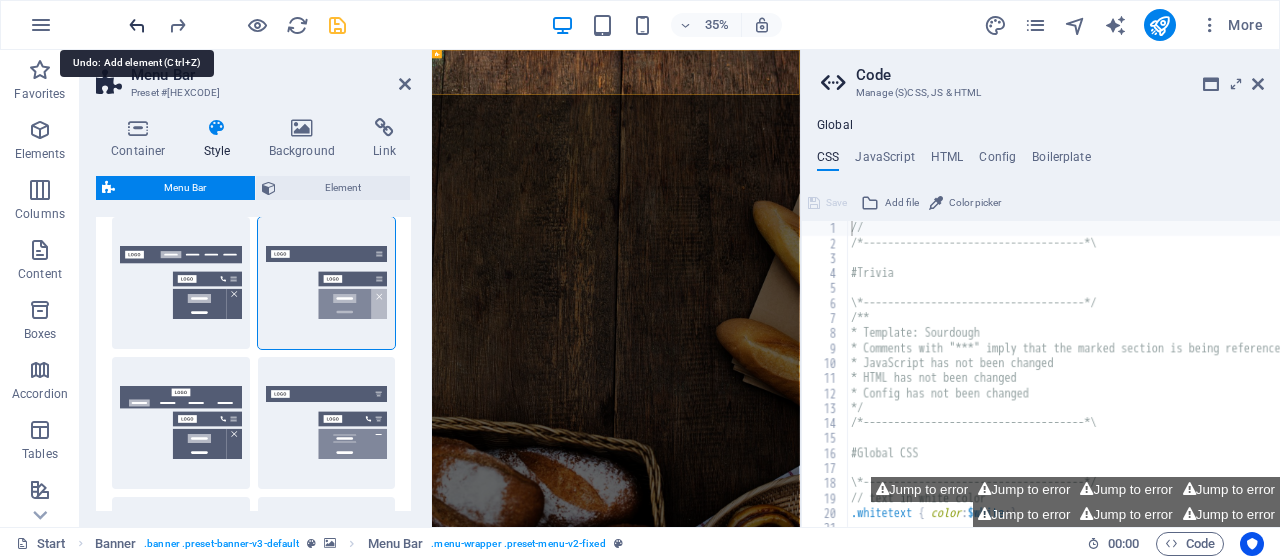 click at bounding box center [137, 25] 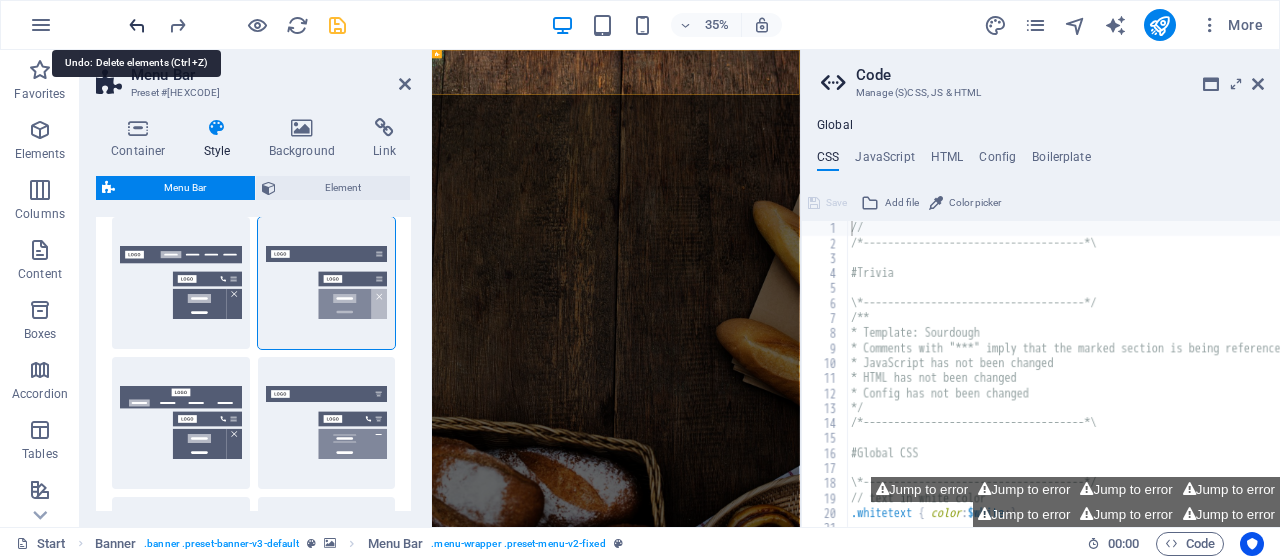click at bounding box center [137, 25] 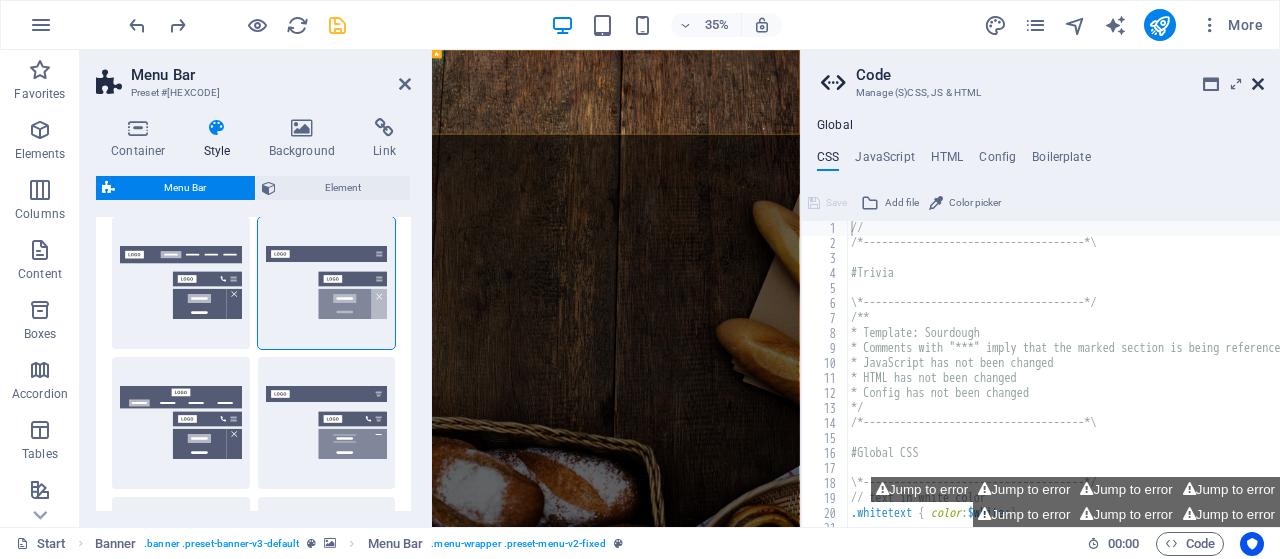 click at bounding box center (1258, 84) 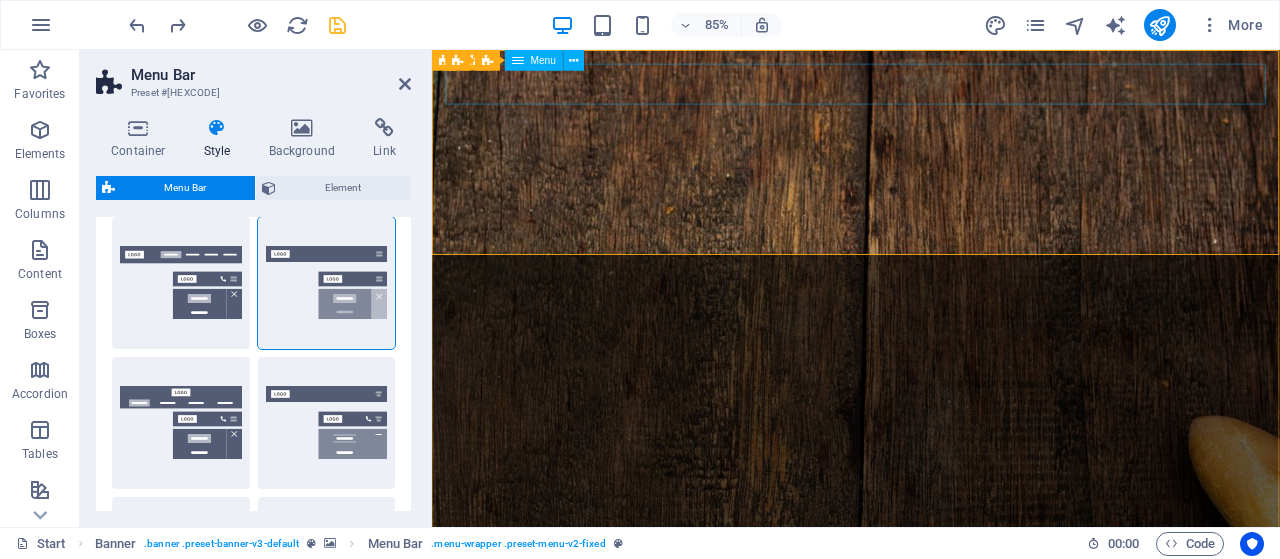 click on "Start About us Products Baking Our Stores" at bounding box center (931, 1454) 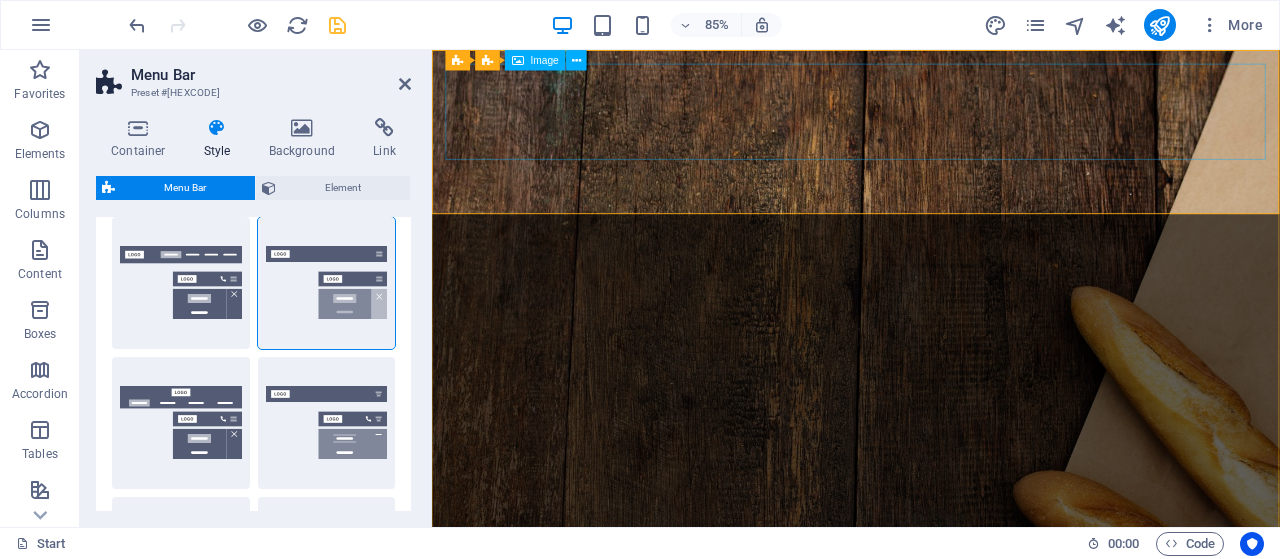 click at bounding box center [931, 1003] 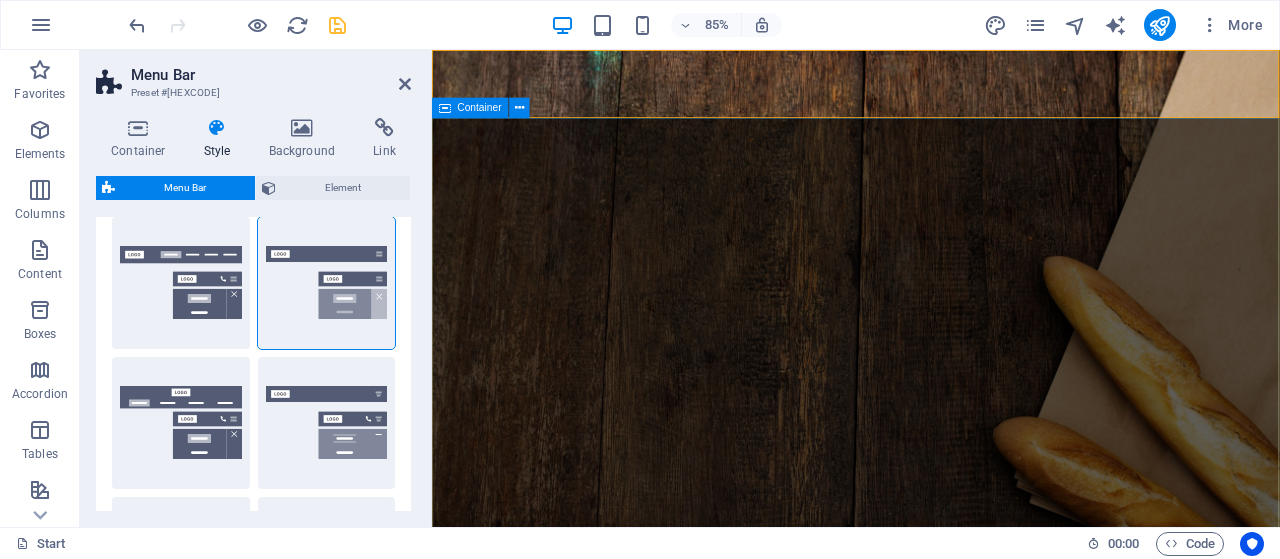 click on "each day brings its own bread Lorem ipsum dolor sit amet, consetetur sadipscing elitr, sed diam nonumy eirmod tempor invidunt ut labore et dolore magna aliquyam erat, sed diam voluptua. At vero eos et [DOMAIN]" at bounding box center (931, 1242) 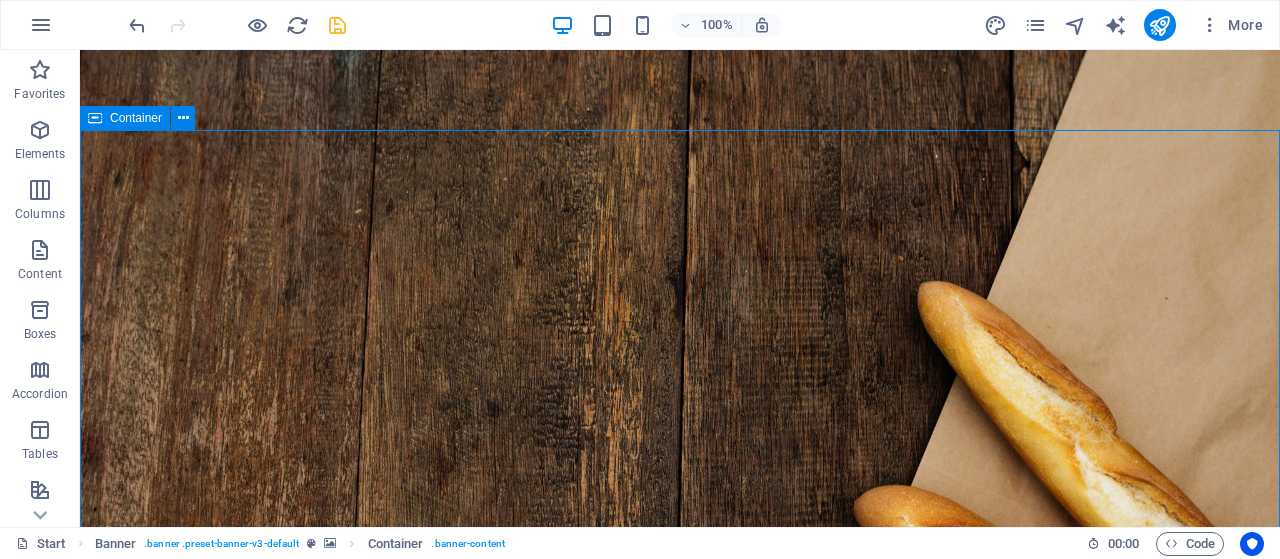 click on "each day brings its own bread Lorem ipsum dolor sit amet, consetetur sadipscing elitr, sed diam nonumy eirmod tempor invidunt ut labore et dolore magna aliquyam erat, sed diam voluptua. At vero eos et [DOMAIN]" at bounding box center (680, 1242) 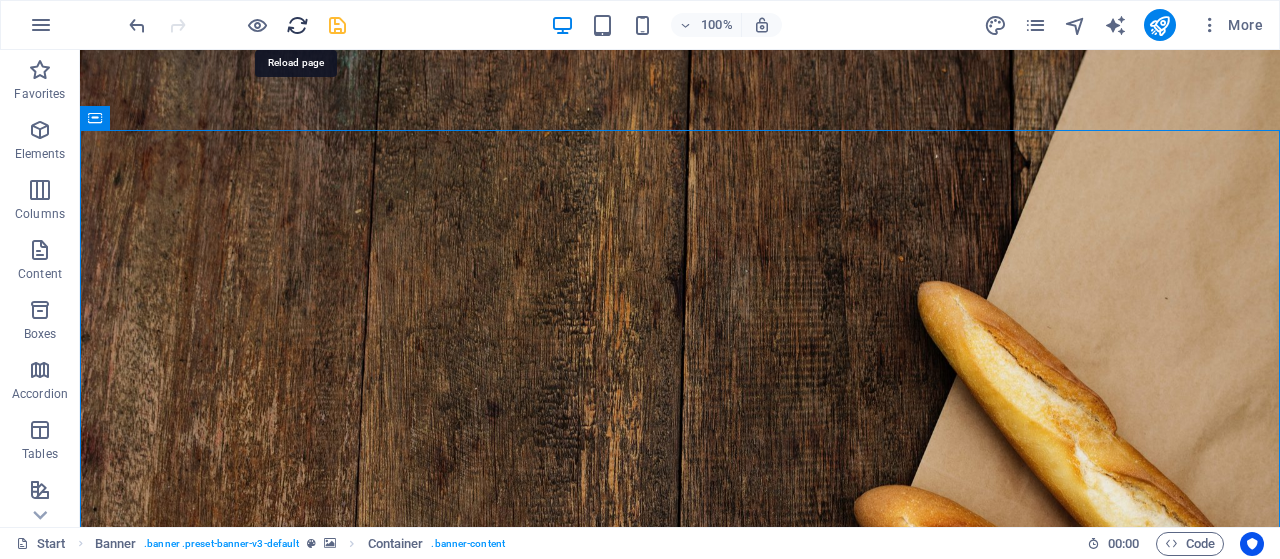 click at bounding box center (297, 25) 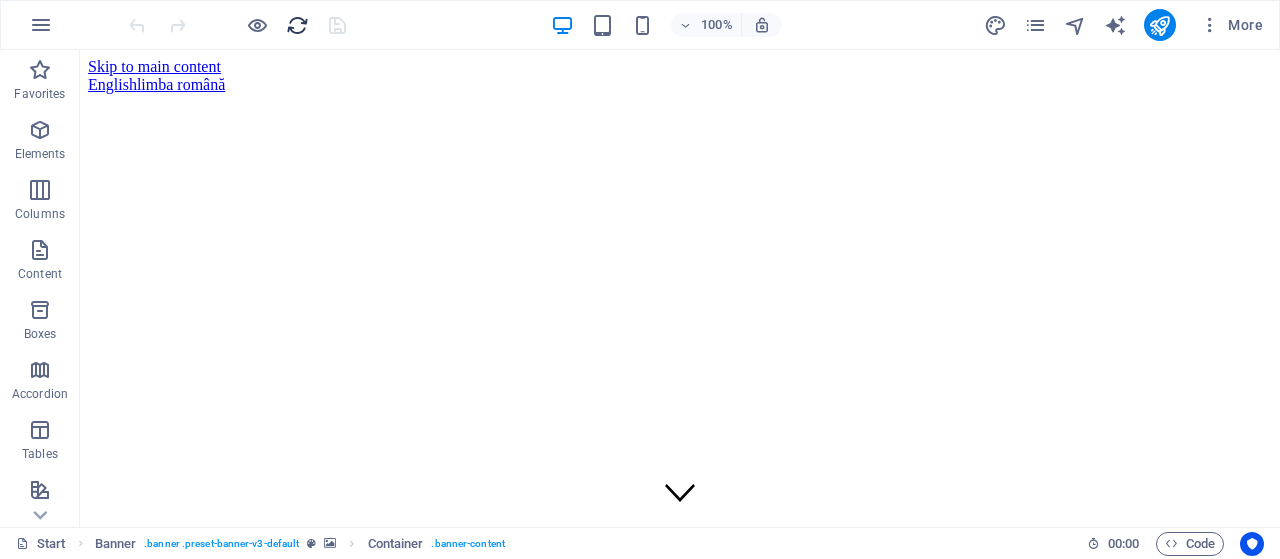 scroll, scrollTop: 0, scrollLeft: 0, axis: both 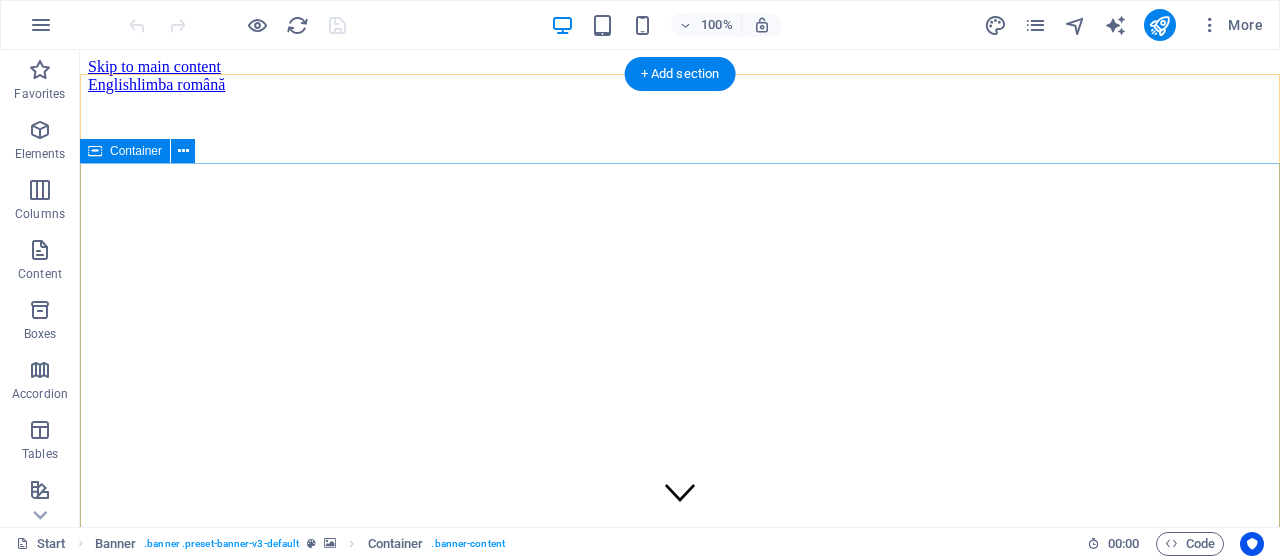 click on "kinthaifood.ro" at bounding box center (680, 1096) 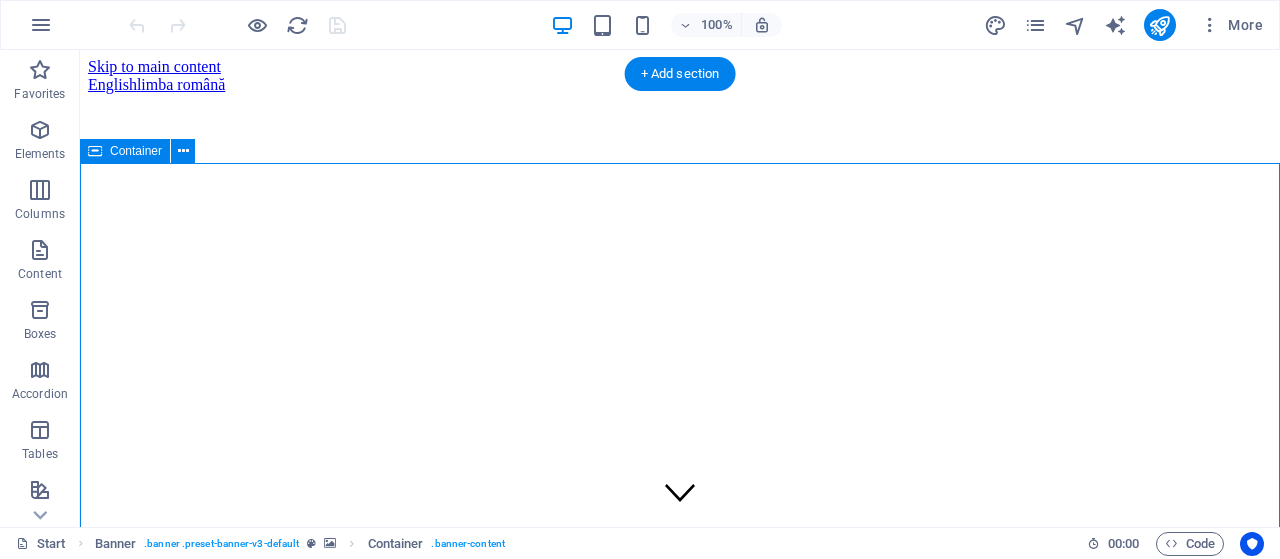 click on "kinthaifood.ro" at bounding box center [680, 1096] 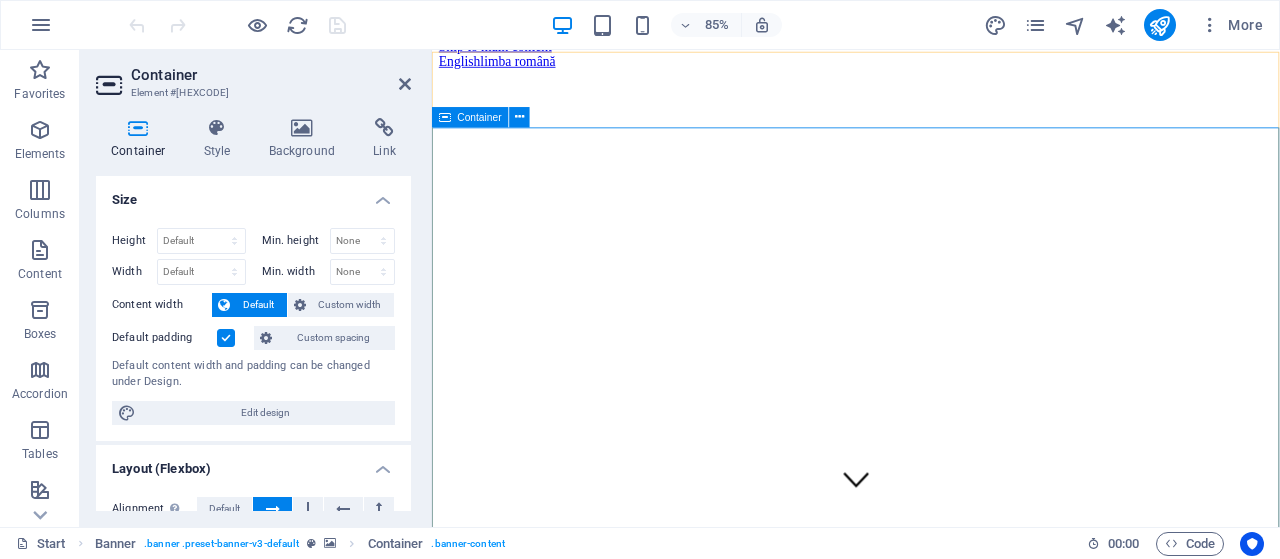 scroll, scrollTop: 32, scrollLeft: 0, axis: vertical 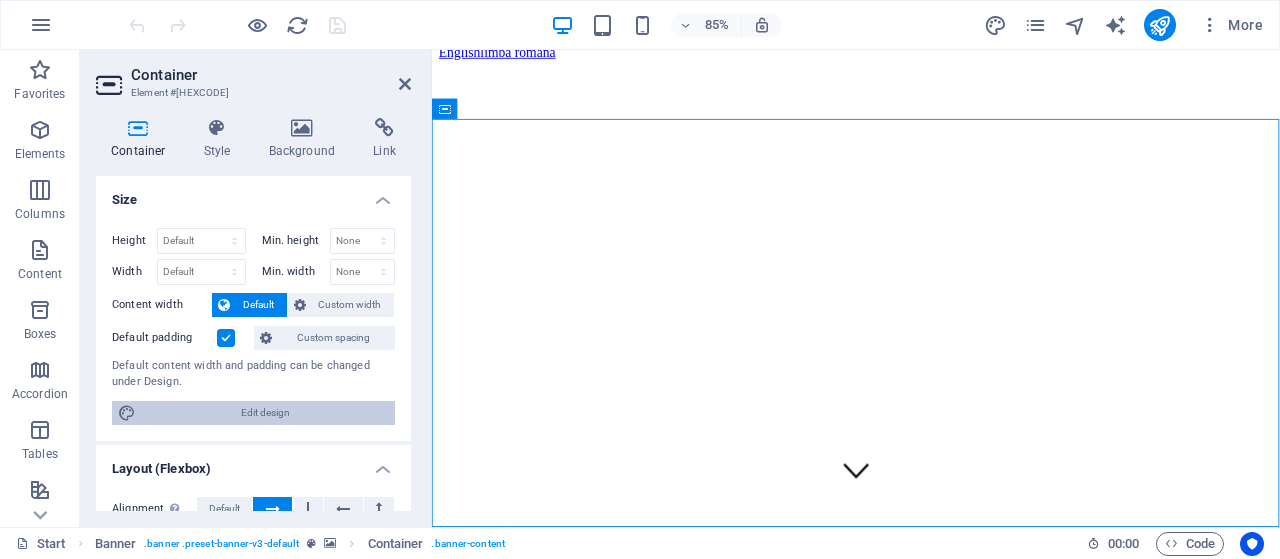 click on "Edit design" at bounding box center [265, 413] 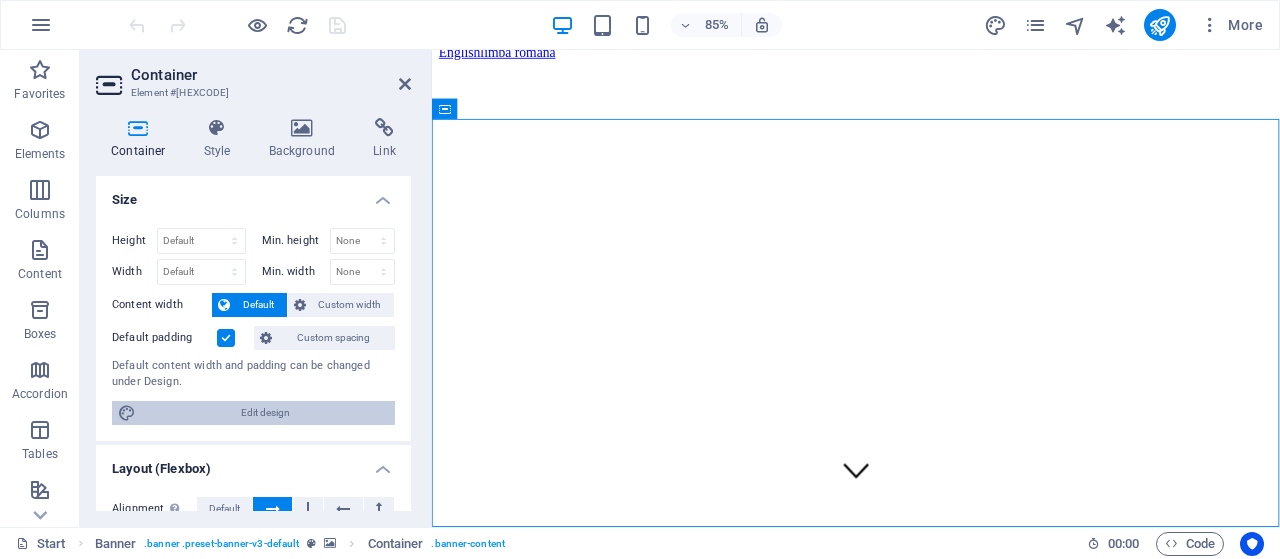 select on "300" 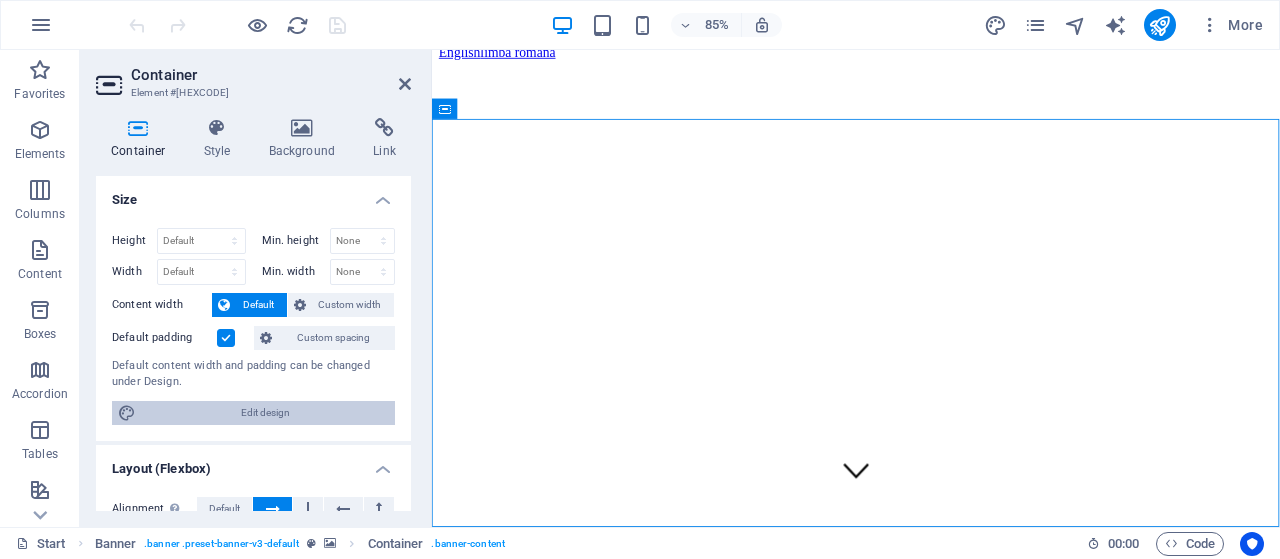 select on "px" 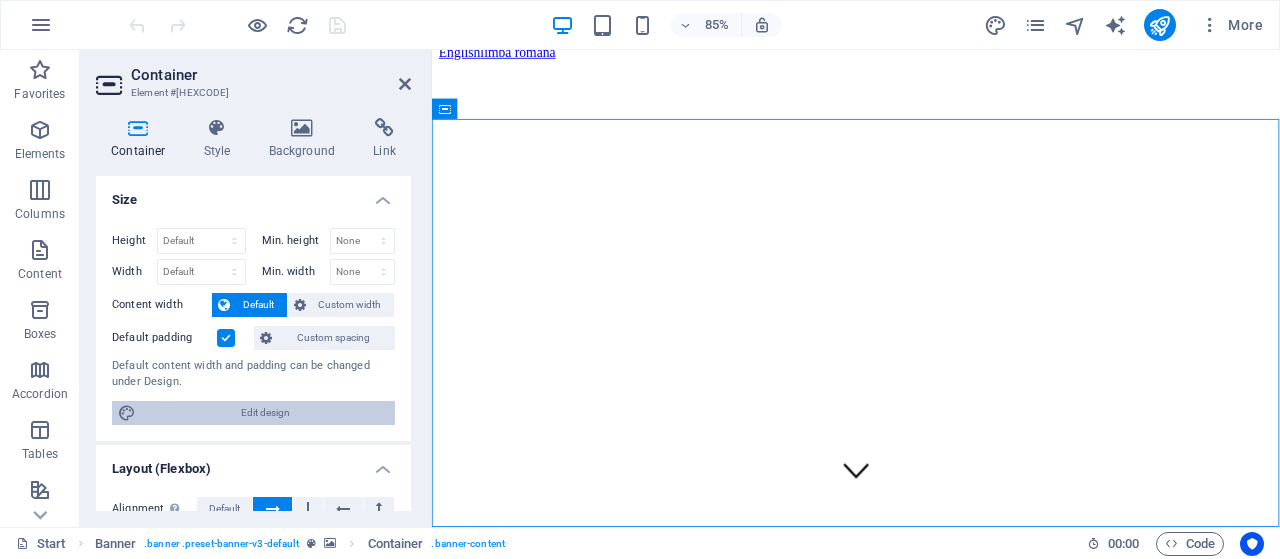 select on "rem" 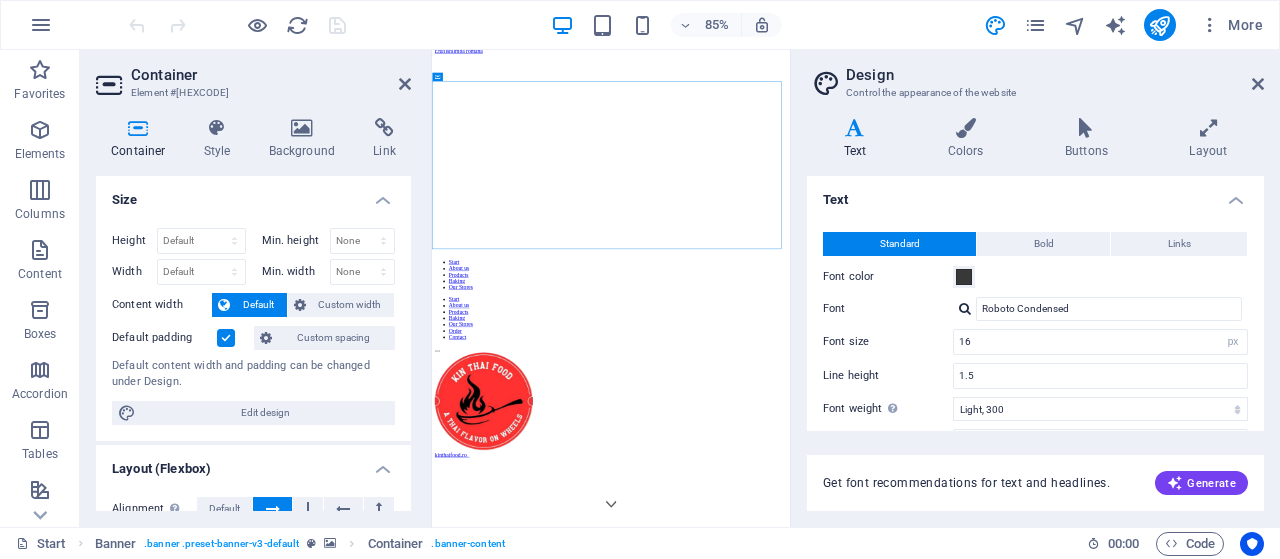 scroll, scrollTop: 24, scrollLeft: 0, axis: vertical 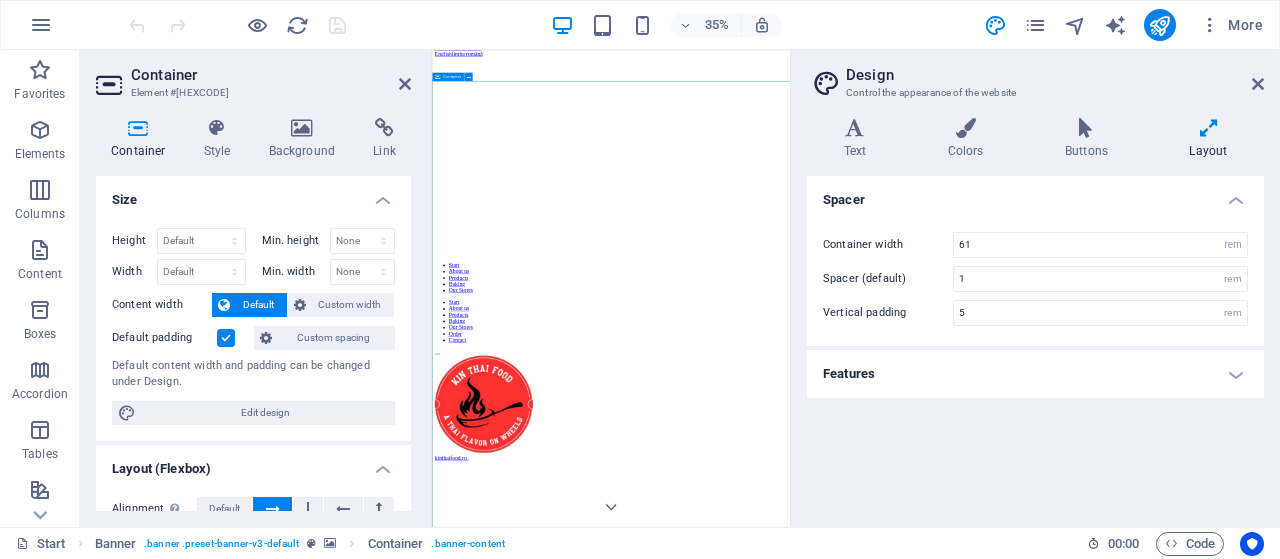 click on "kinthaifood.ro" at bounding box center [943, 1072] 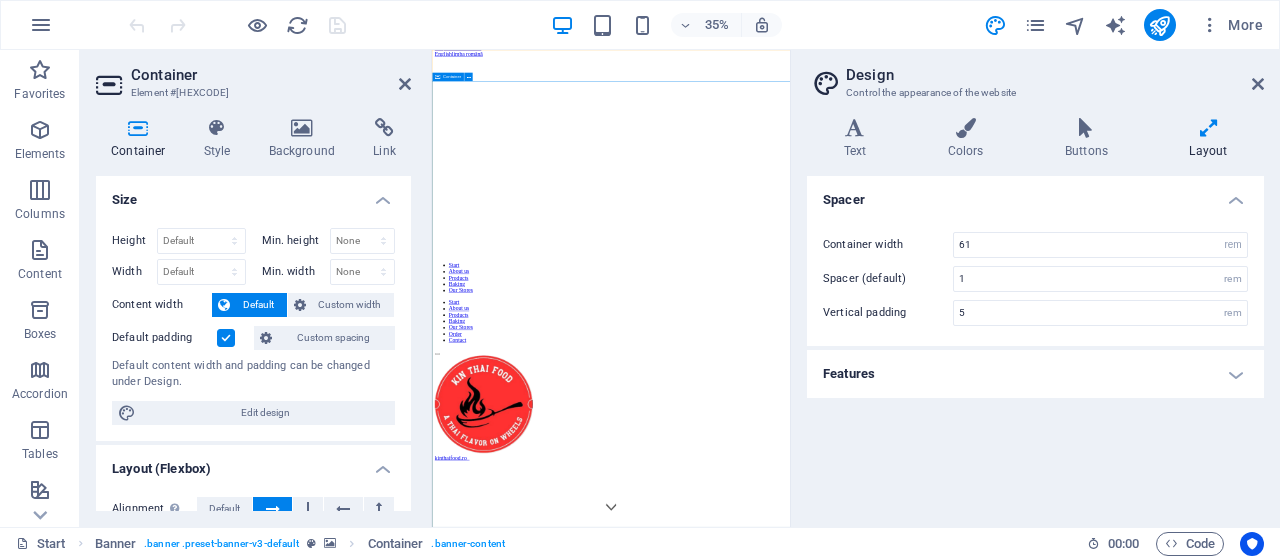click on "kinthaifood.ro" at bounding box center (943, 1072) 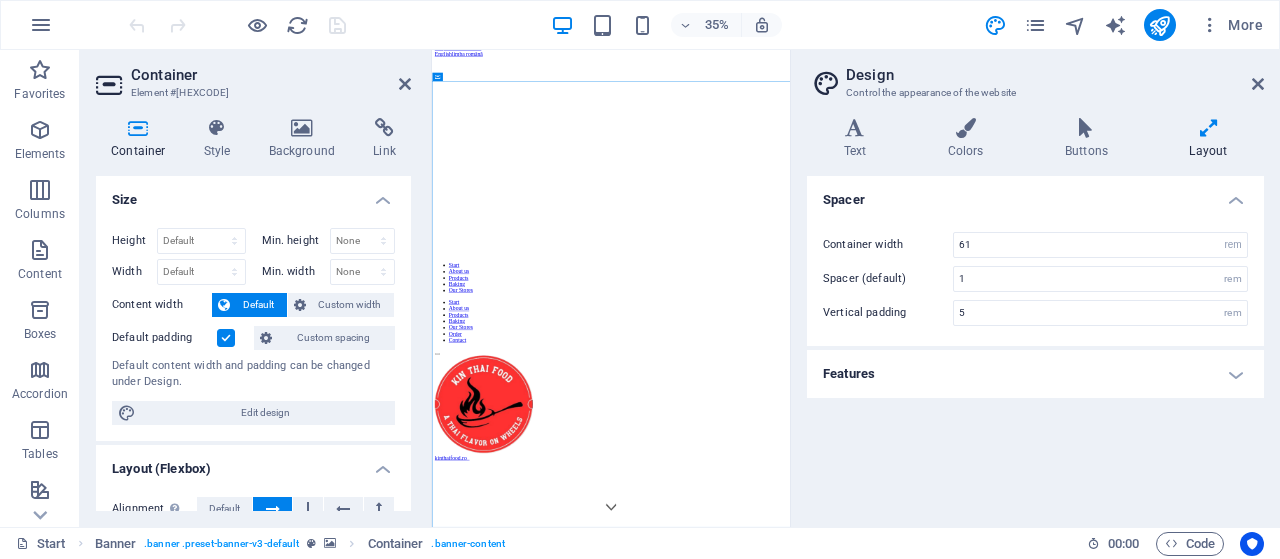 click at bounding box center (1208, 128) 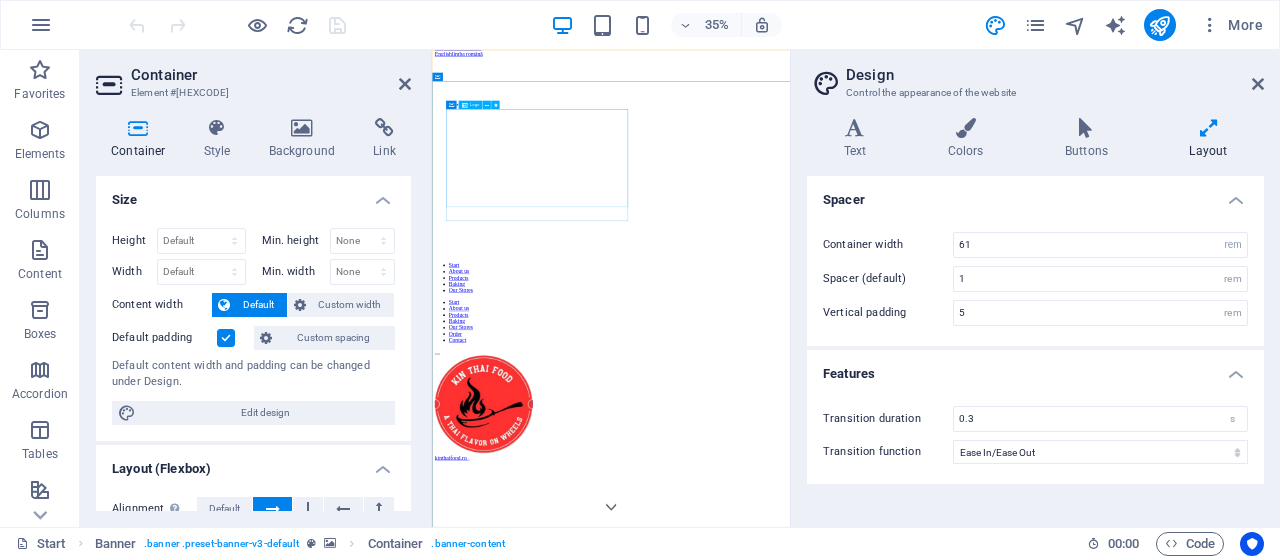 click at bounding box center (943, 1063) 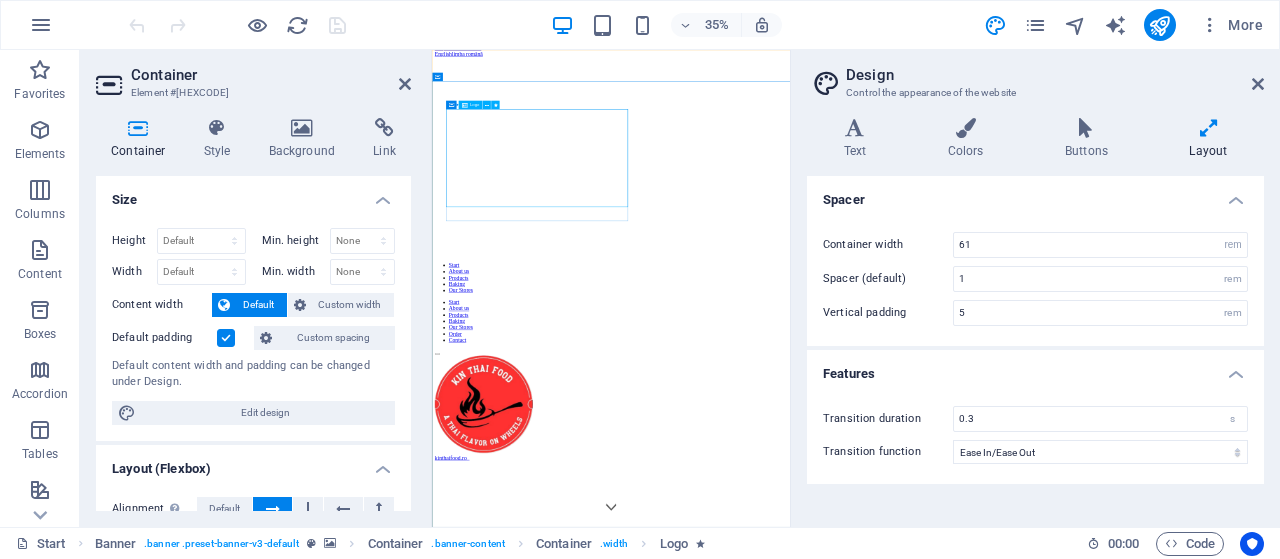 click on "kinthaifood.ro" at bounding box center (943, 1072) 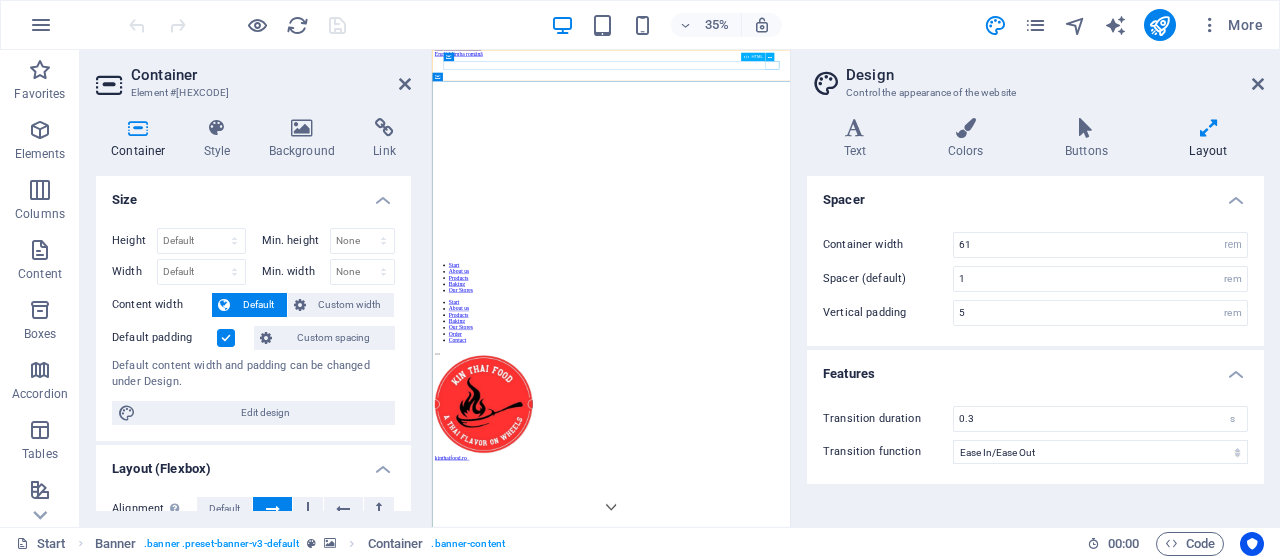 click at bounding box center (943, 912) 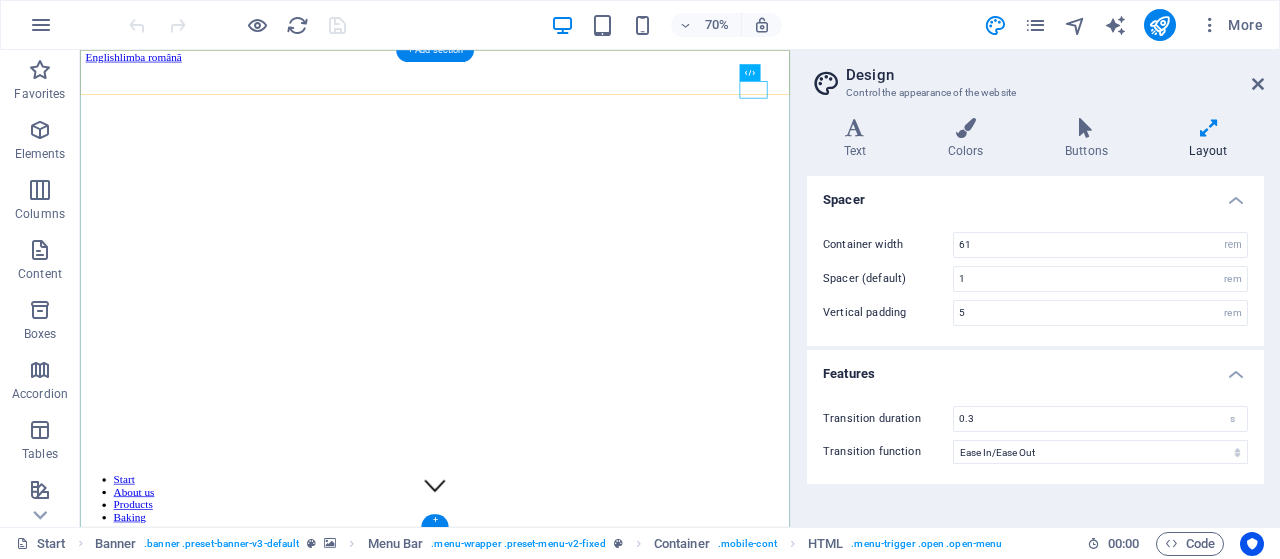 click on "Start About us Products Baking Our Stores Order Contact" at bounding box center [587, 824] 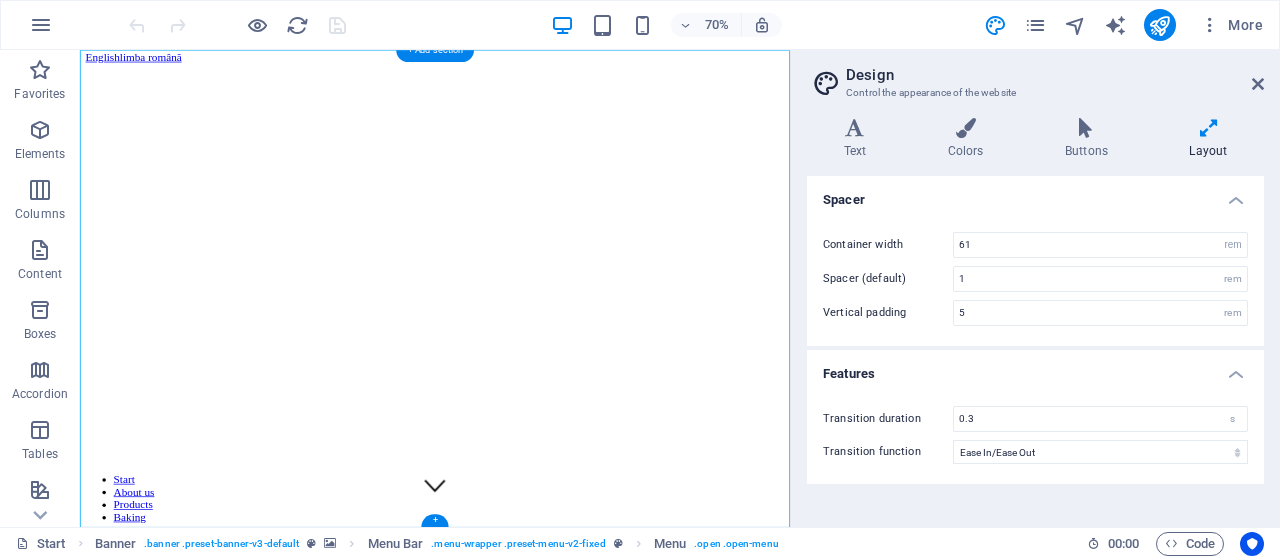 click on "Start About us Products Baking Our Stores Order Contact" at bounding box center [587, 824] 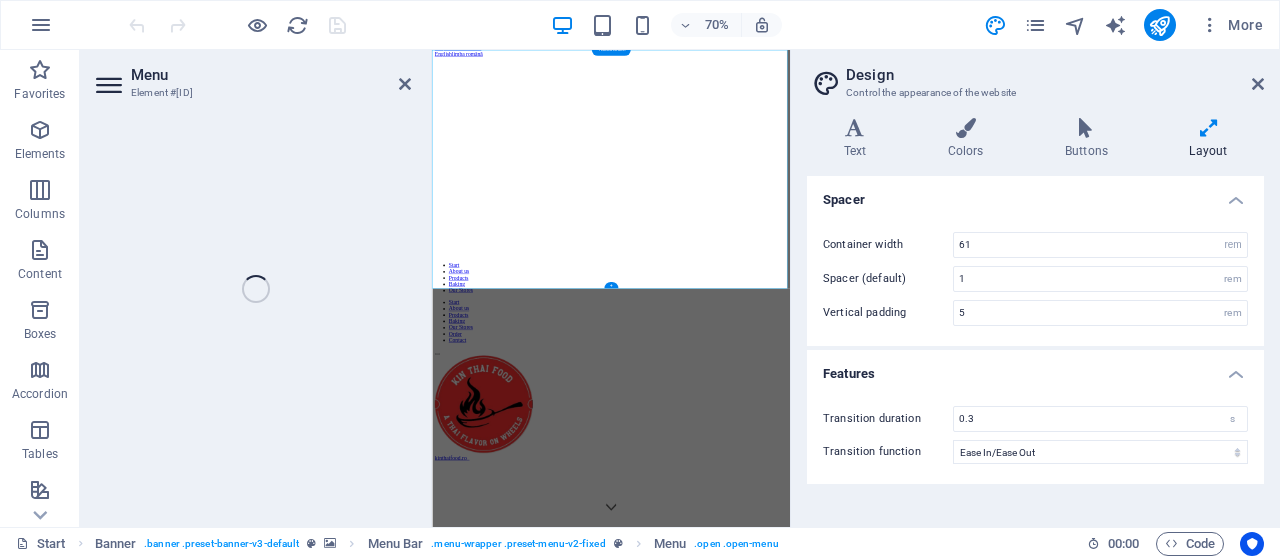 select 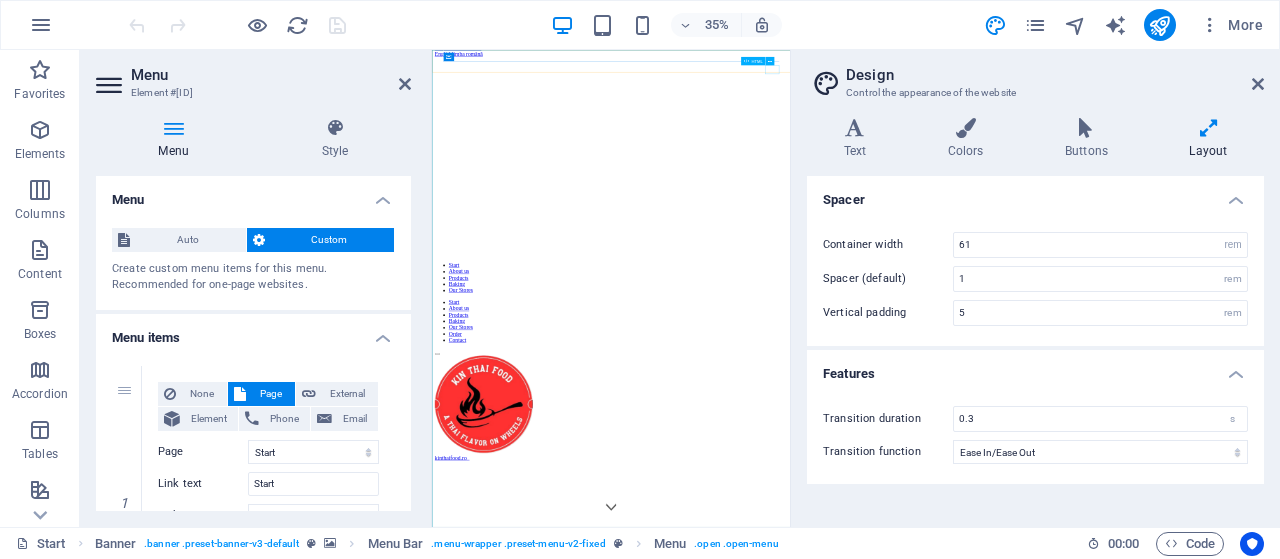 click at bounding box center [943, 912] 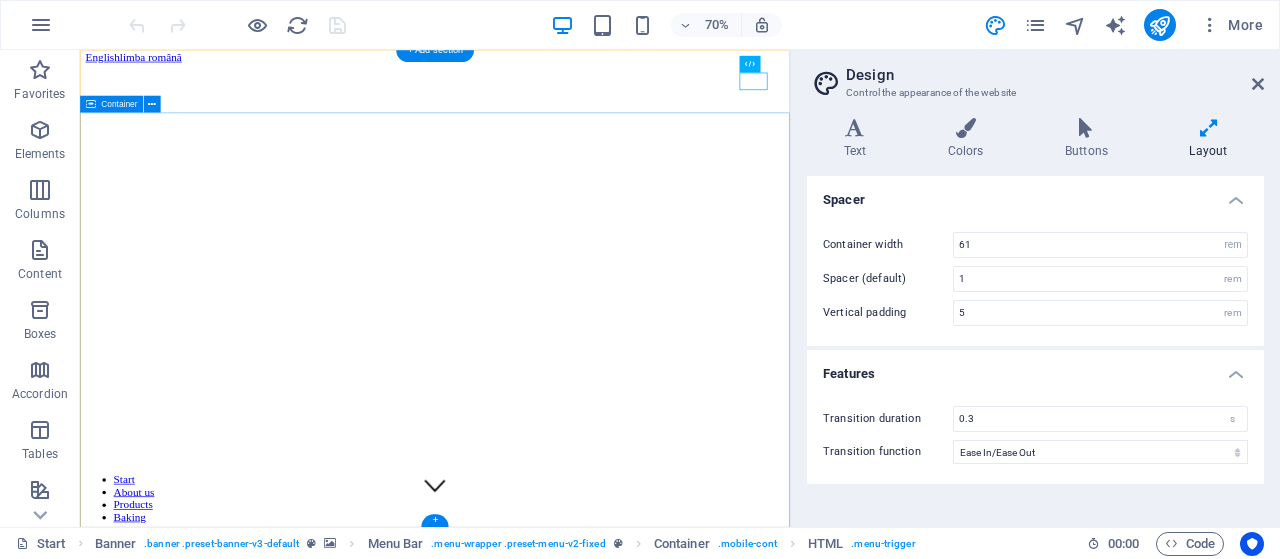 click on "kinthaifood.ro" at bounding box center [587, 1072] 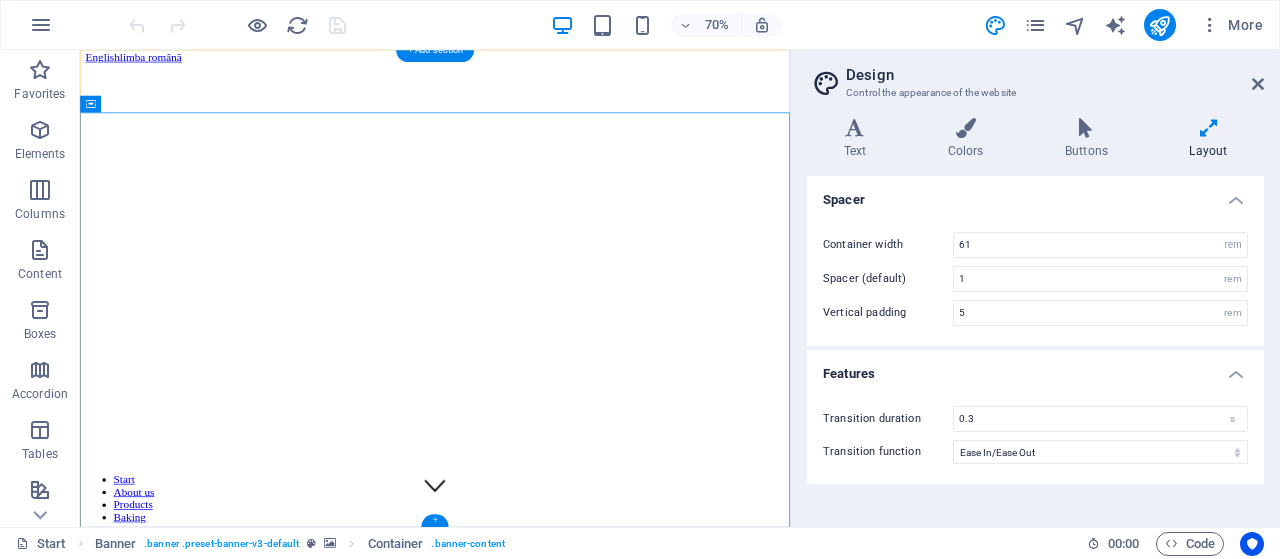 click on "+" at bounding box center (434, 520) 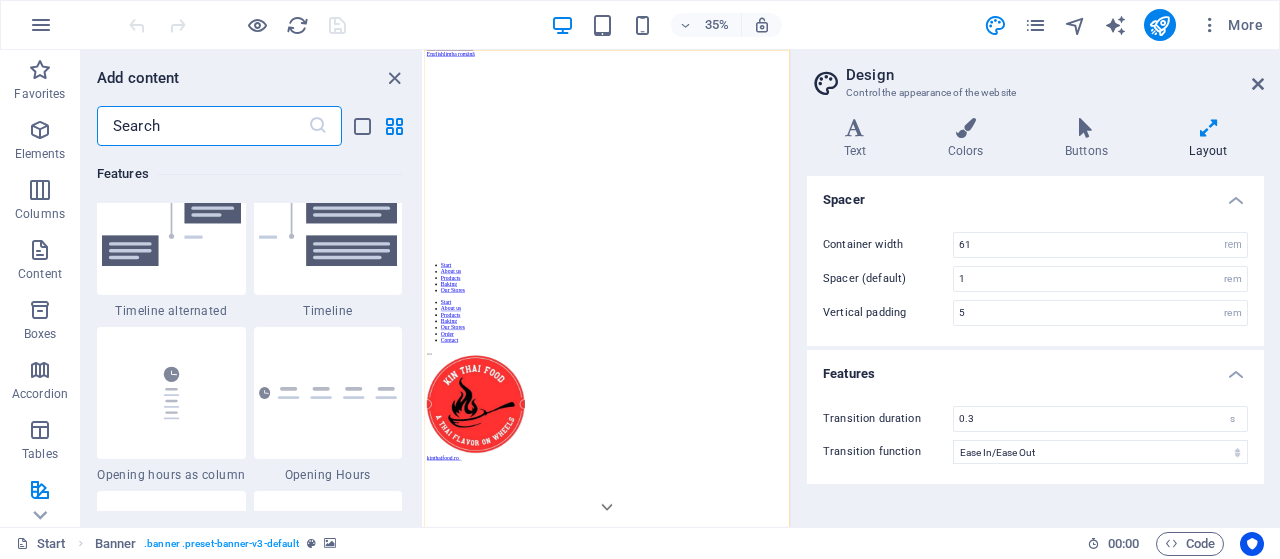 scroll, scrollTop: 8779, scrollLeft: 0, axis: vertical 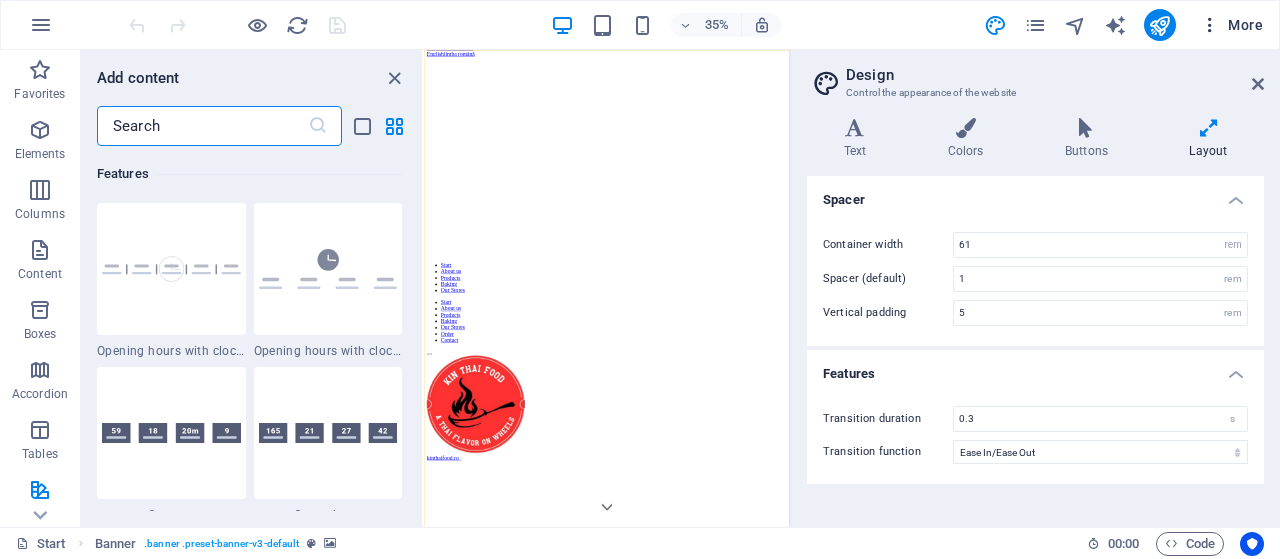 click on "More" at bounding box center [1231, 25] 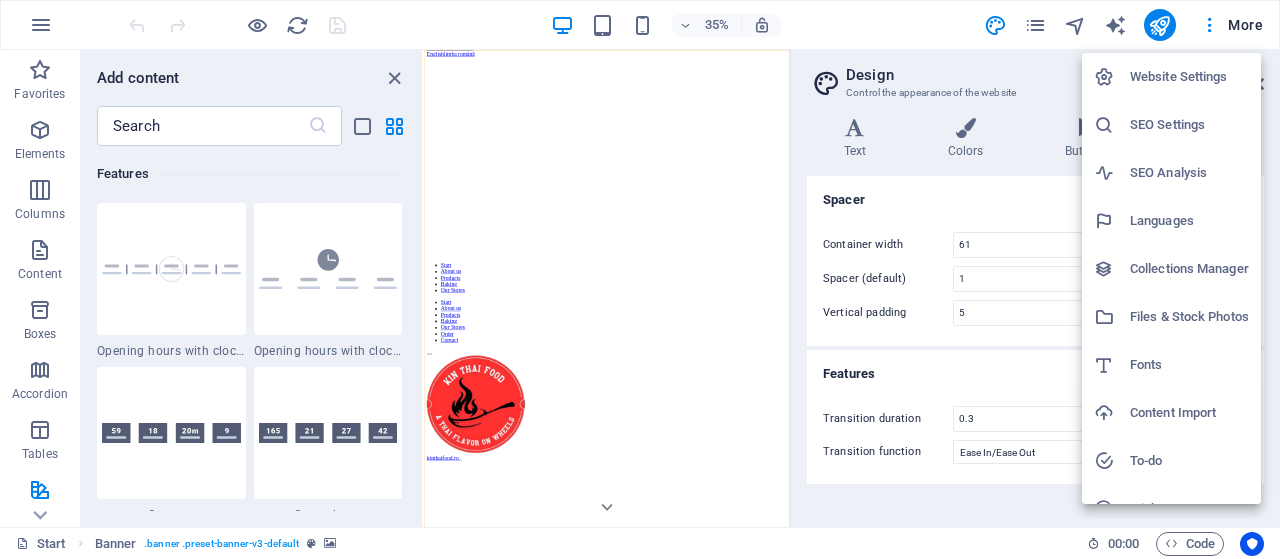 click on "Website Settings" at bounding box center (1189, 77) 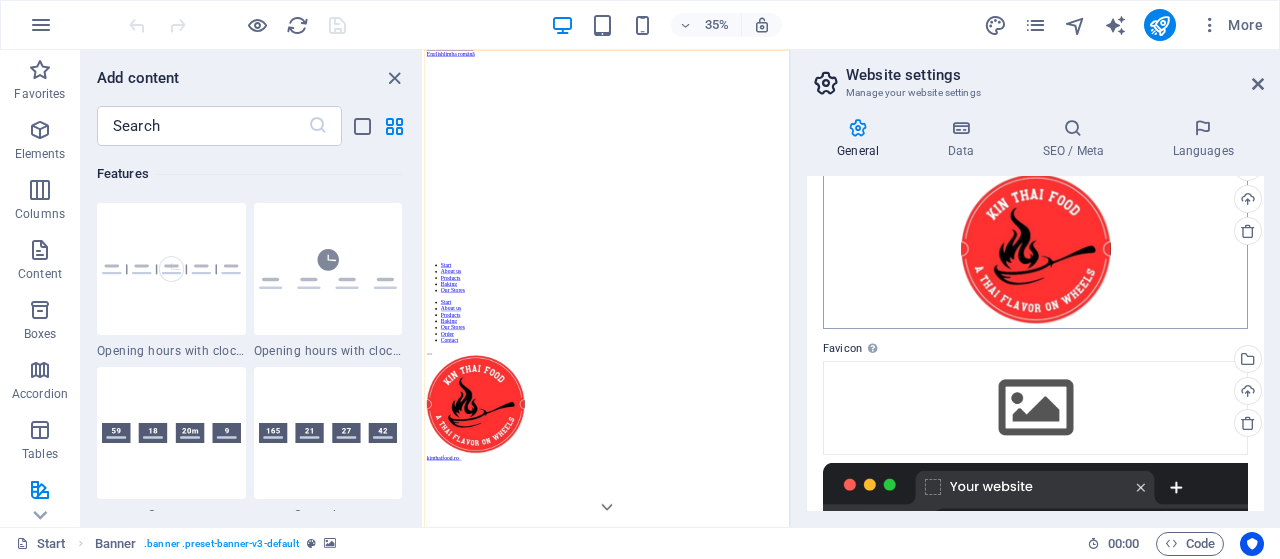 scroll, scrollTop: 288, scrollLeft: 0, axis: vertical 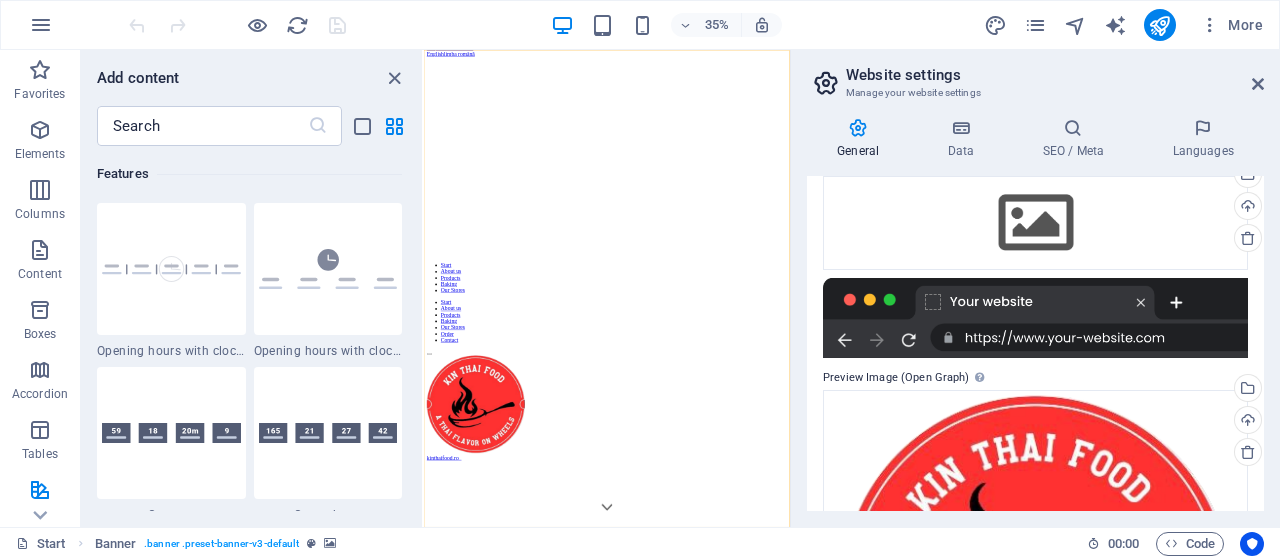 click at bounding box center (1035, 318) 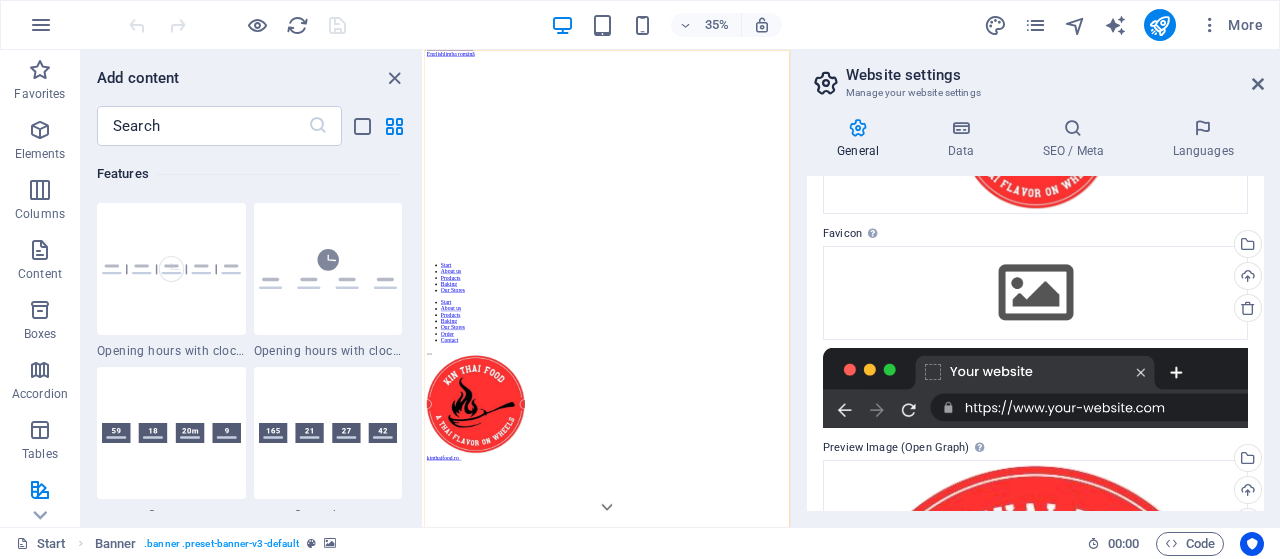 scroll, scrollTop: 192, scrollLeft: 0, axis: vertical 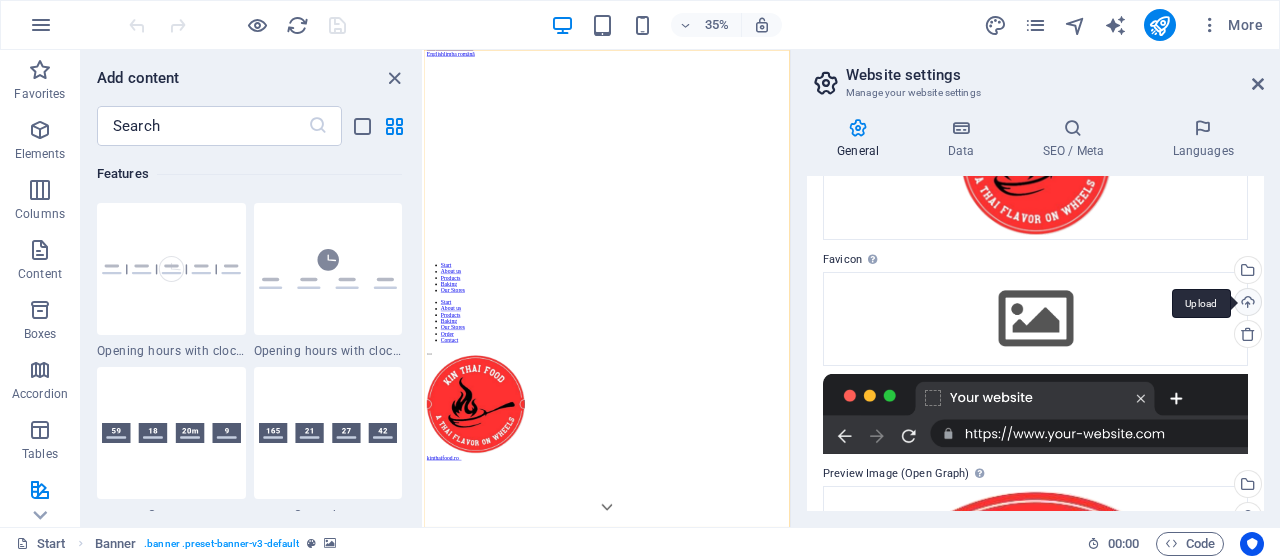 click on "Upload" at bounding box center [1246, 304] 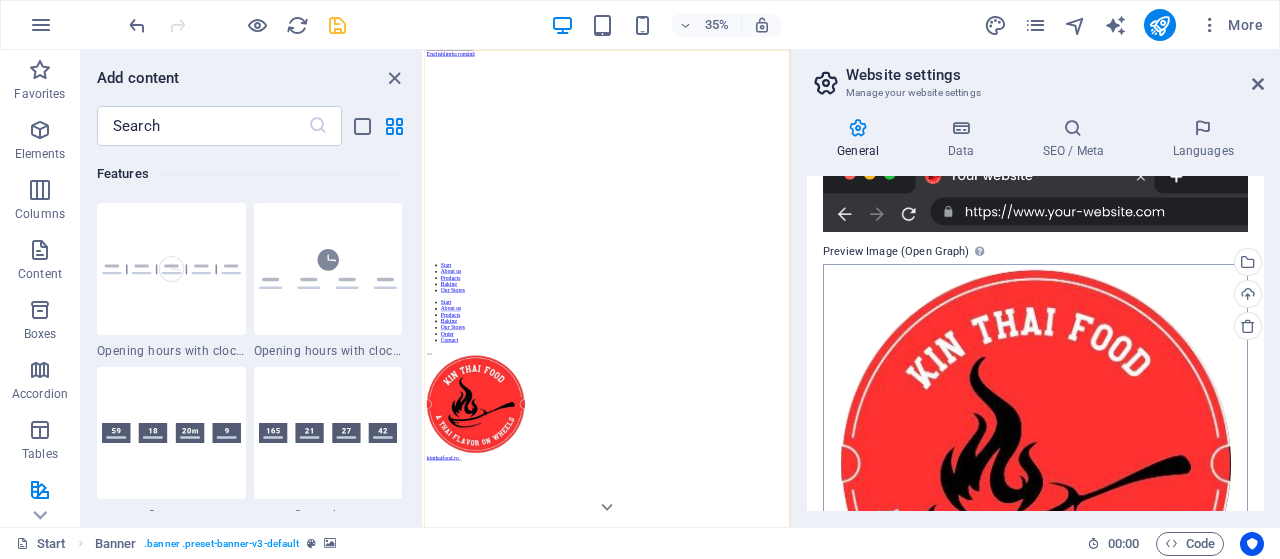 scroll, scrollTop: 648, scrollLeft: 0, axis: vertical 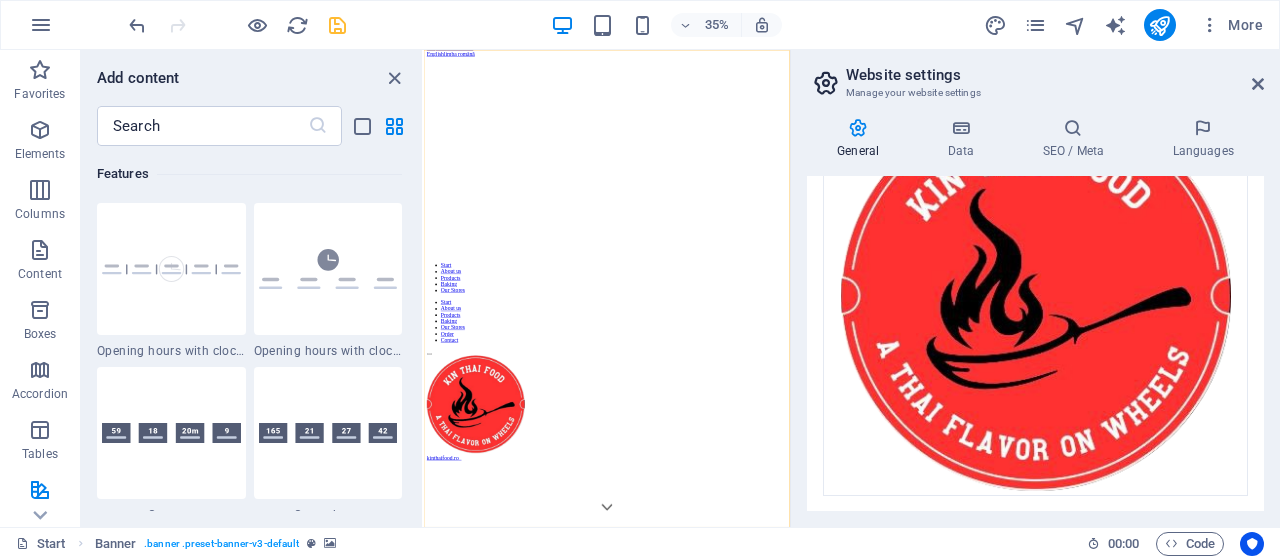 click on "Website settings Manage your website settings  General  Data  SEO / Meta  Languages Website name [DOMAIN] Logo Drag files here, click to choose files or select files from Files or our free stock photos & videos Select files from the file manager, stock photos, or upload file(s) Upload Favicon Set the favicon of your website here. A favicon is a small icon shown in the browser tab next to your website title. It helps visitors identify your website. Drag files here, click to choose files or select files from Files or our free stock photos & videos Select files from the file manager, stock photos, or upload file(s) Upload Preview Image (Open Graph) This image will be shown when the website is shared on social networks Drag files here, click to choose files or select files from Files or our free stock photos & videos Select files from the file manager, stock photos, or upload file(s) Upload Contact data for this website. This can be used everywhere on the website and will update automatically. Company [NUMBER]" at bounding box center (1035, 288) 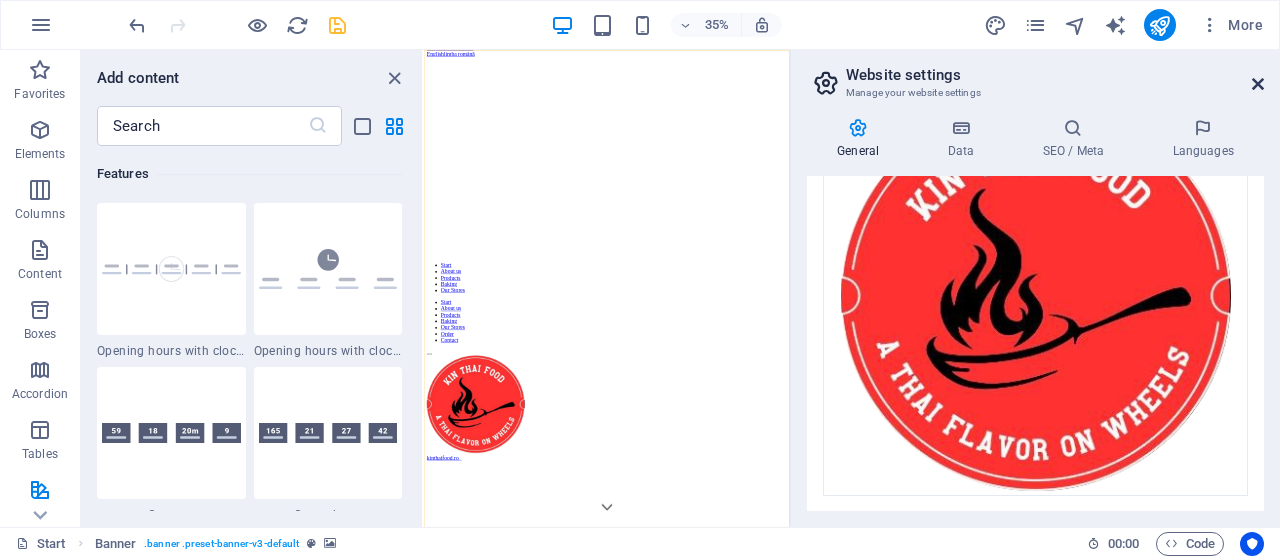 click at bounding box center [1258, 84] 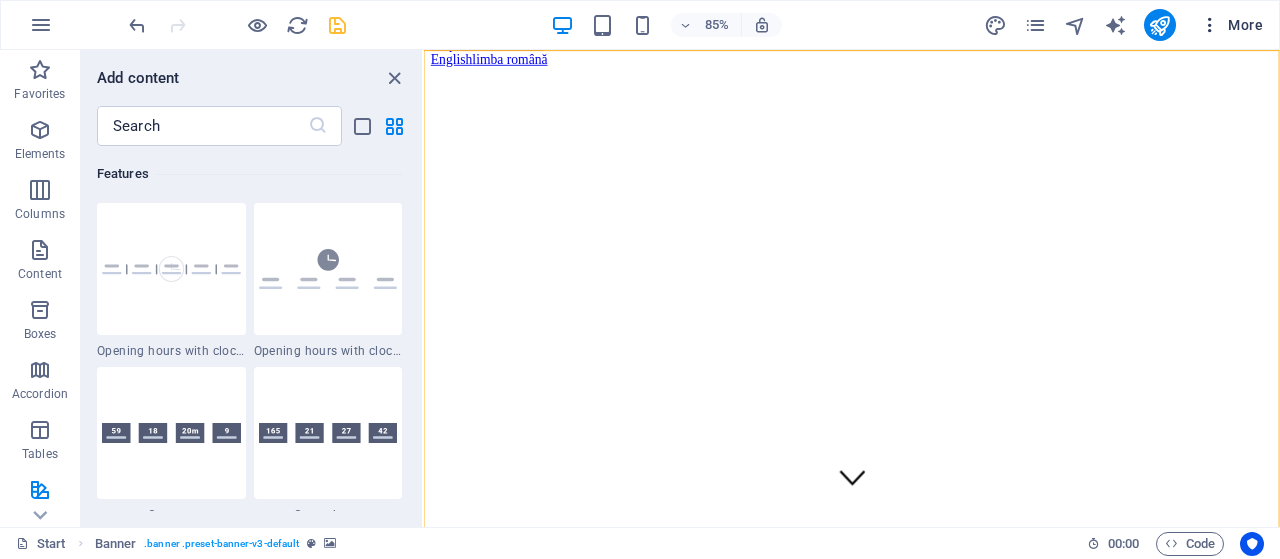 click on "More" at bounding box center (1231, 25) 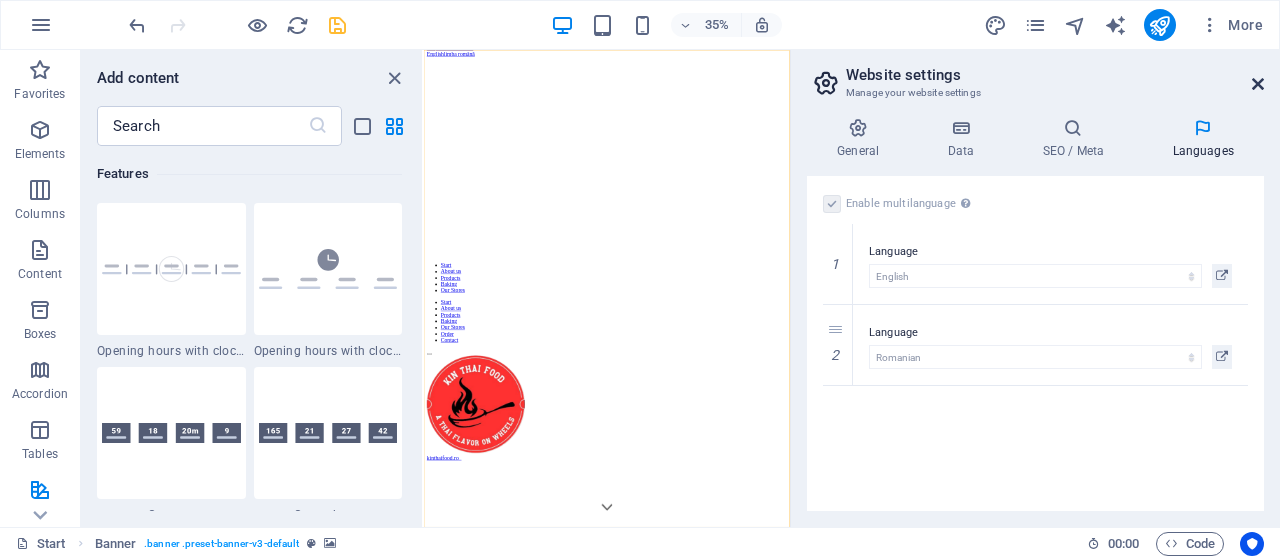 drag, startPoint x: 1259, startPoint y: 85, endPoint x: 981, endPoint y: 38, distance: 281.94504 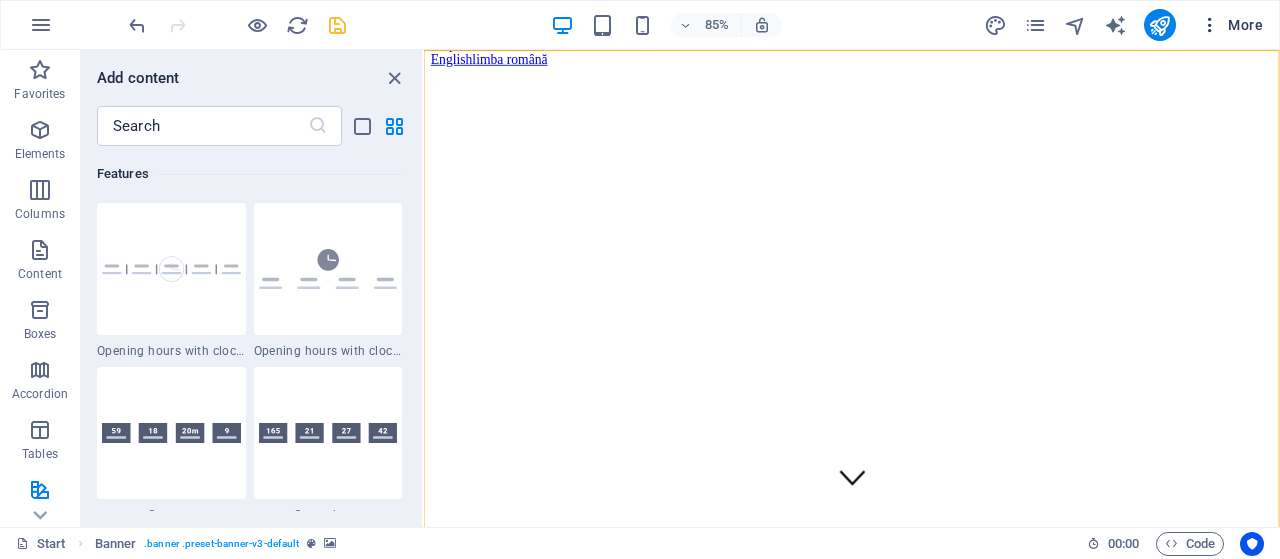 click on "More" at bounding box center [1231, 25] 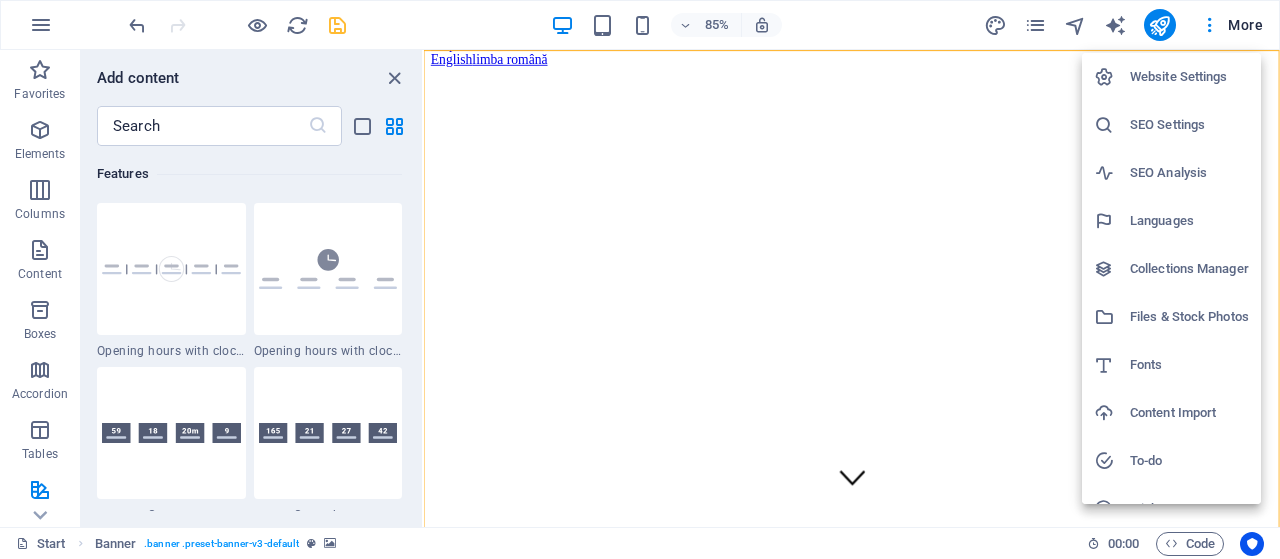 drag, startPoint x: 1204, startPoint y: 413, endPoint x: 623, endPoint y: 364, distance: 583.0626 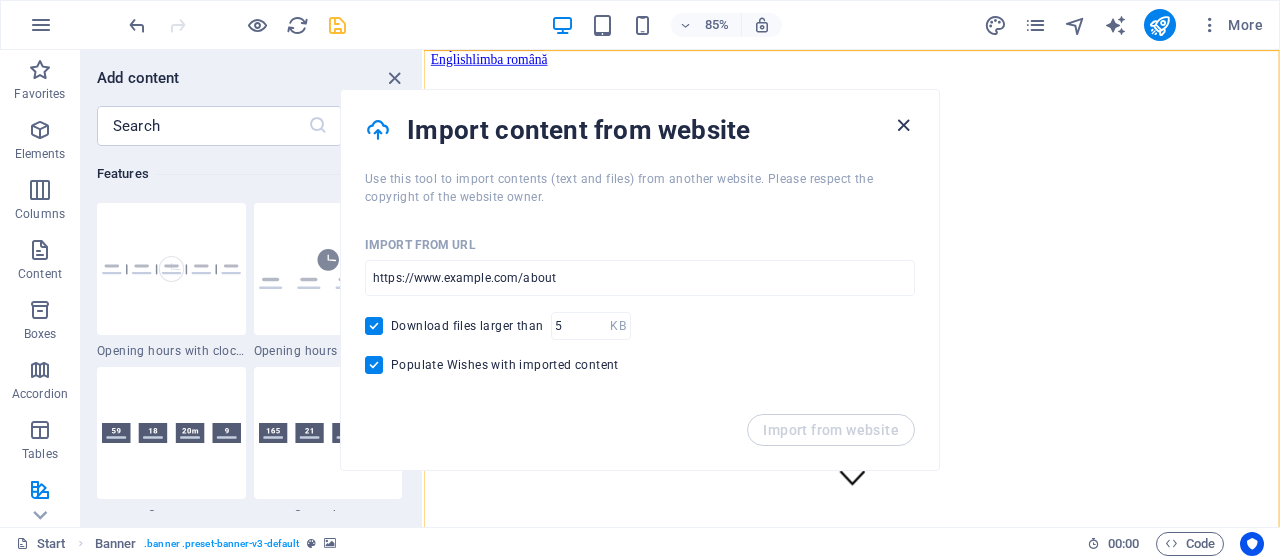 click at bounding box center (903, 125) 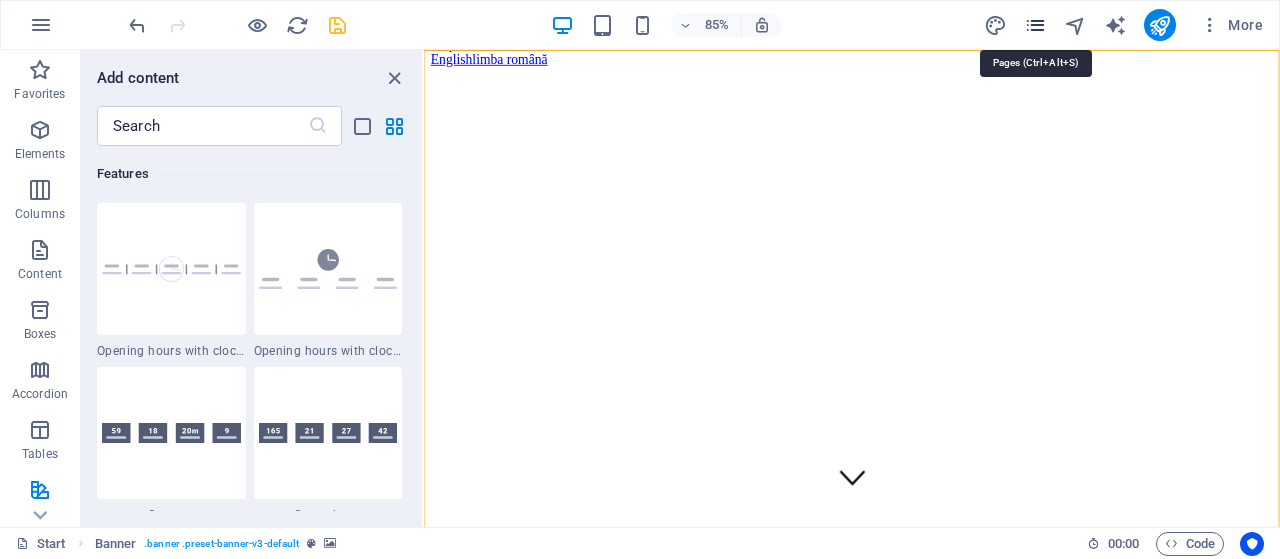 click at bounding box center (1035, 25) 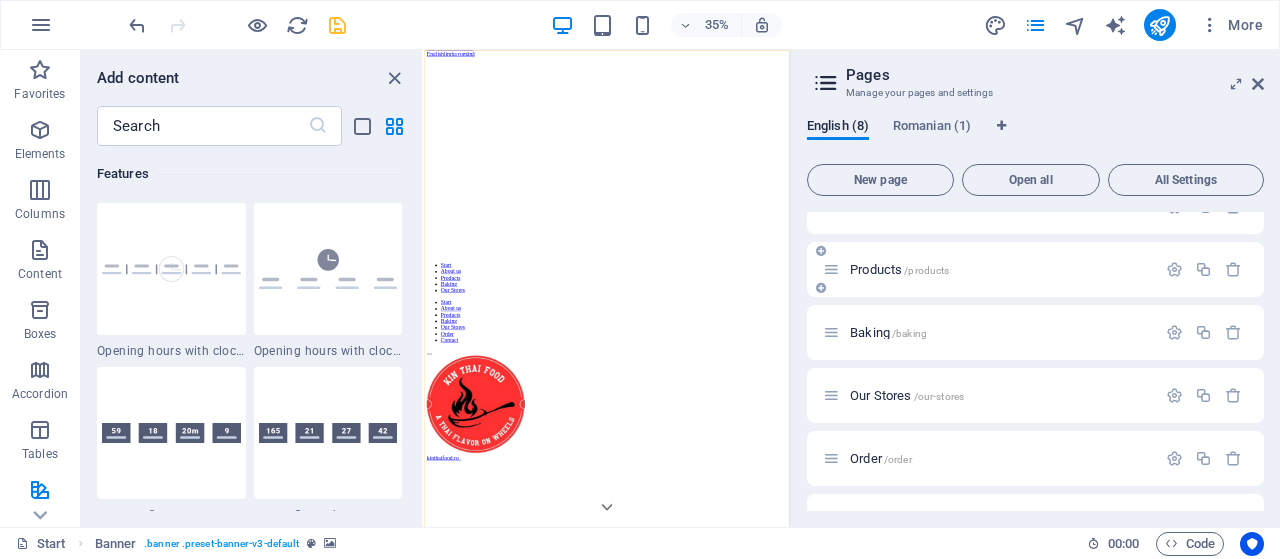 scroll, scrollTop: 192, scrollLeft: 0, axis: vertical 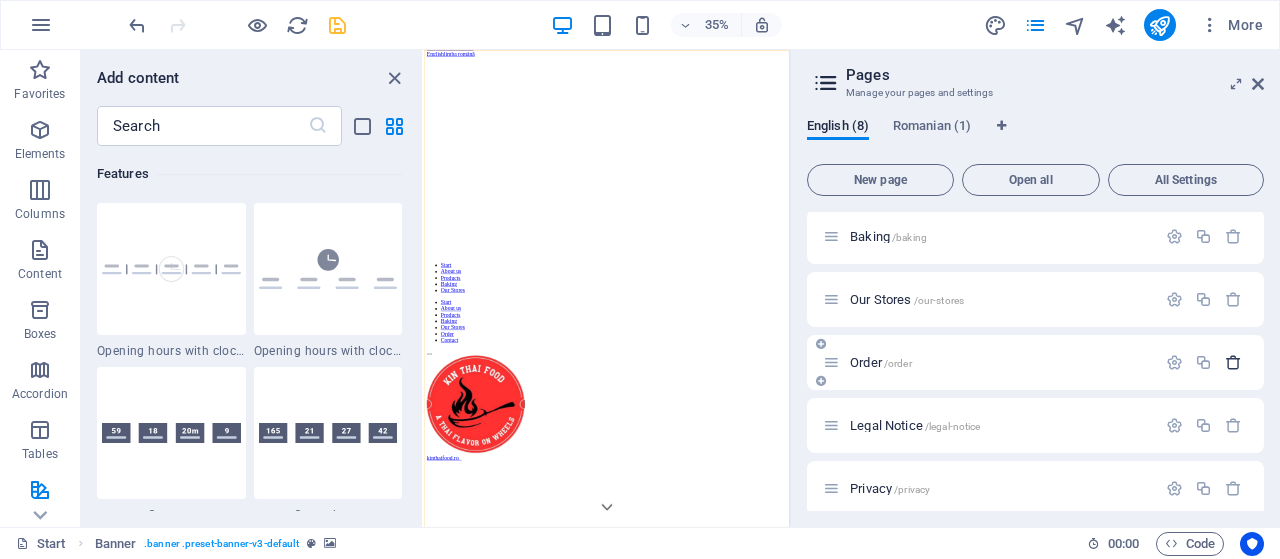 click at bounding box center [1233, 362] 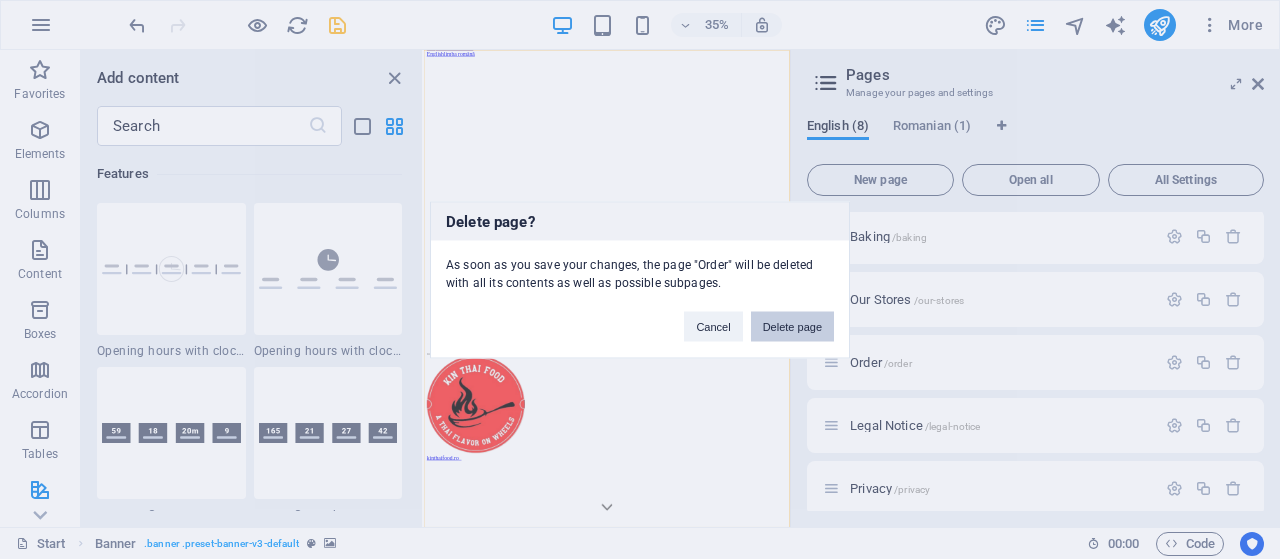 click on "Delete page" at bounding box center (792, 326) 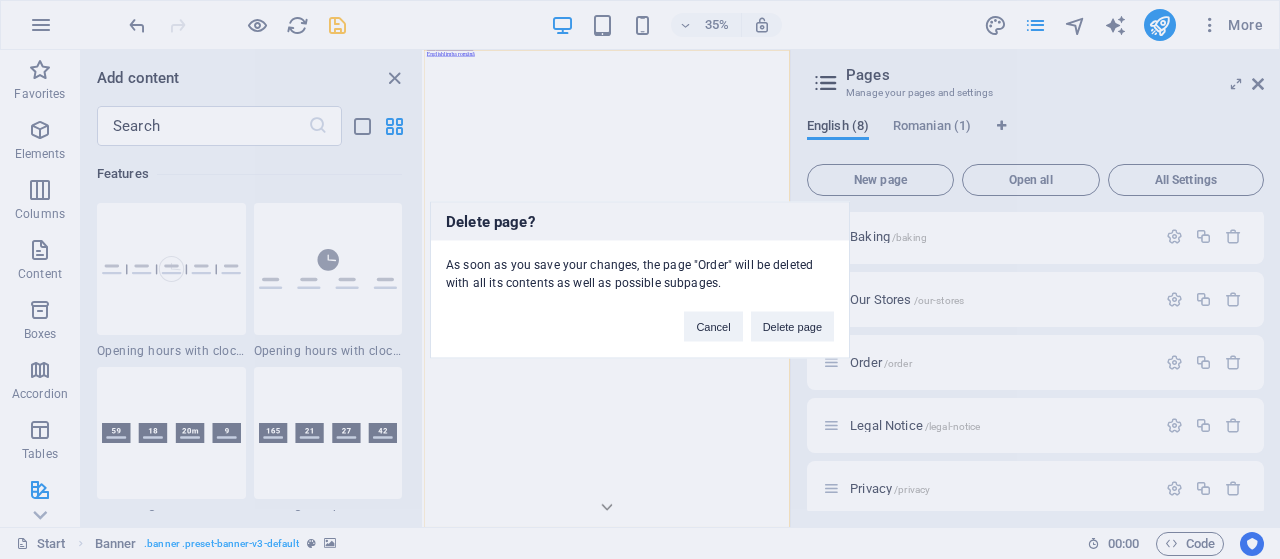 scroll, scrollTop: 142, scrollLeft: 0, axis: vertical 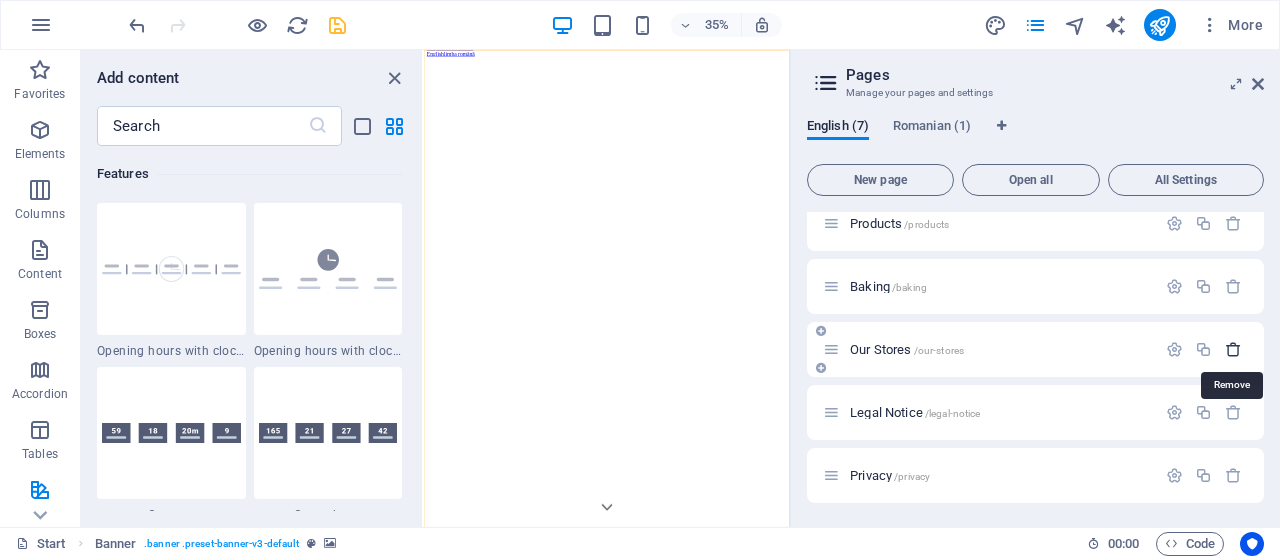 click at bounding box center [1233, 349] 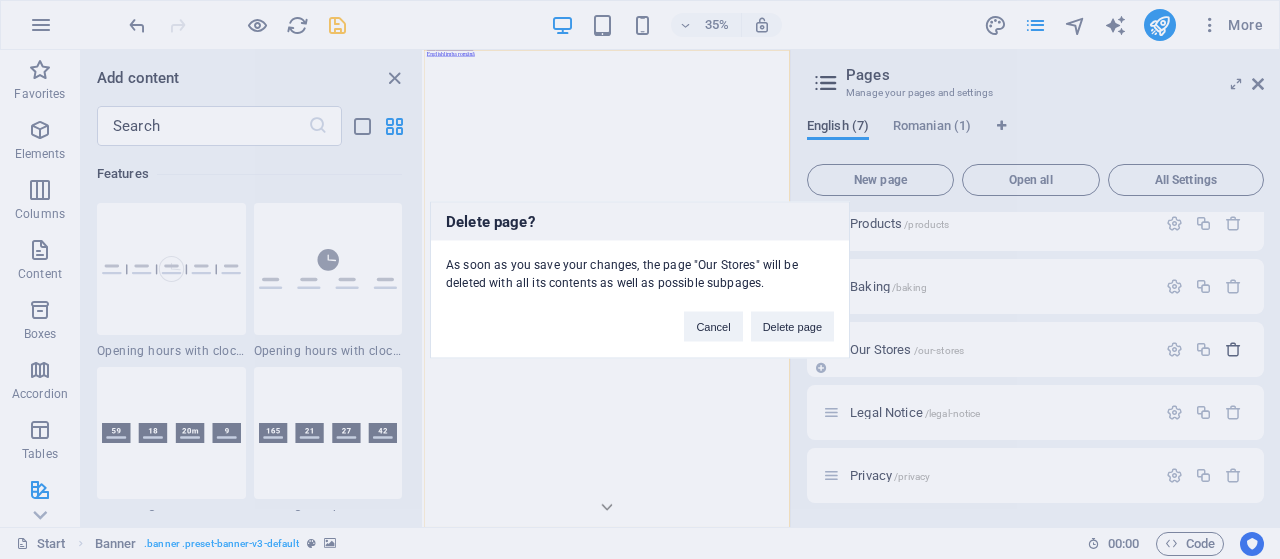 click on "Delete page" at bounding box center [792, 326] 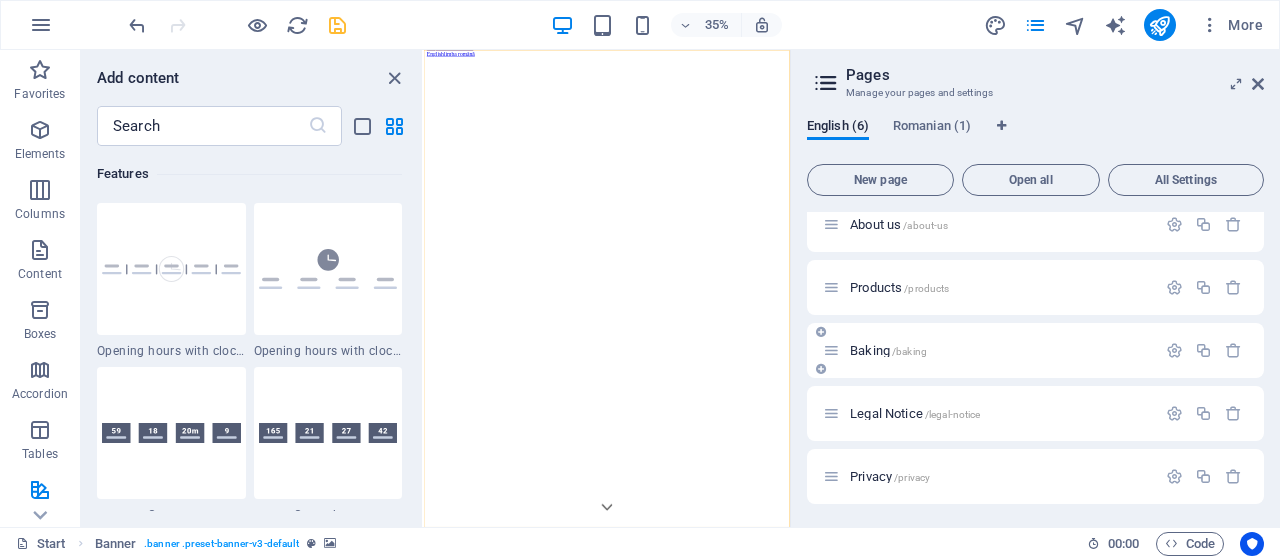 scroll, scrollTop: 0, scrollLeft: 0, axis: both 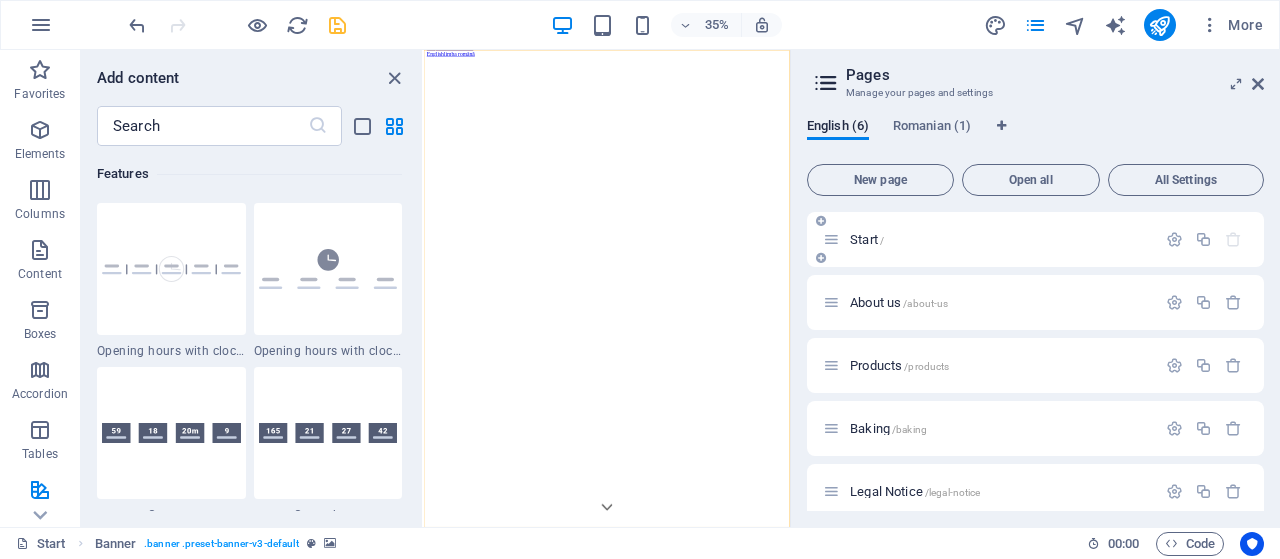 click on "Start /" at bounding box center [867, 239] 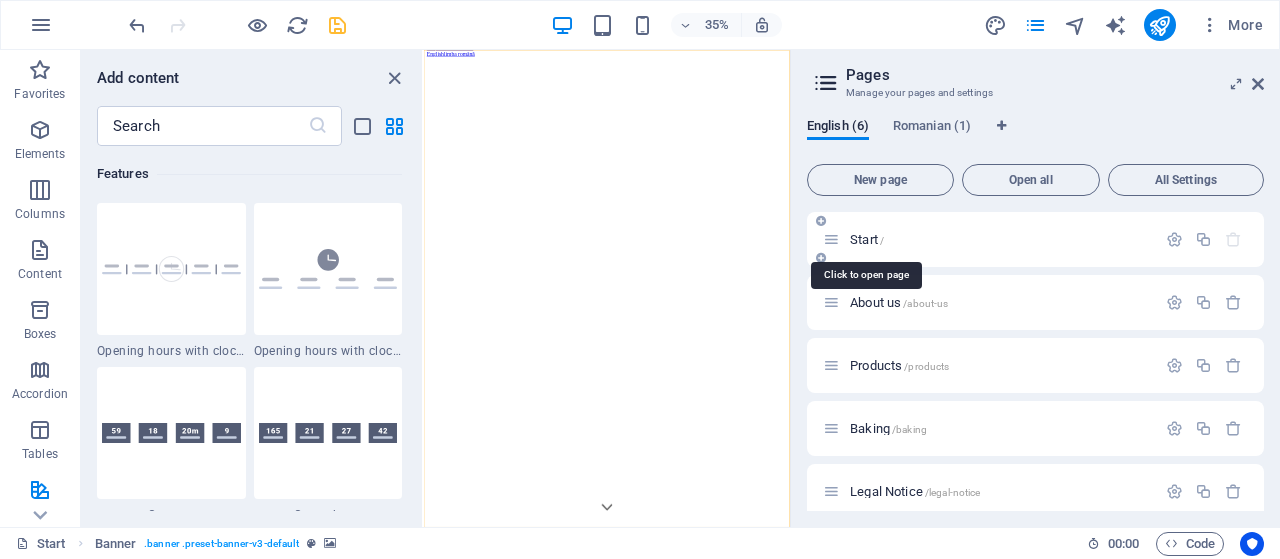 click on "Start /" at bounding box center (867, 239) 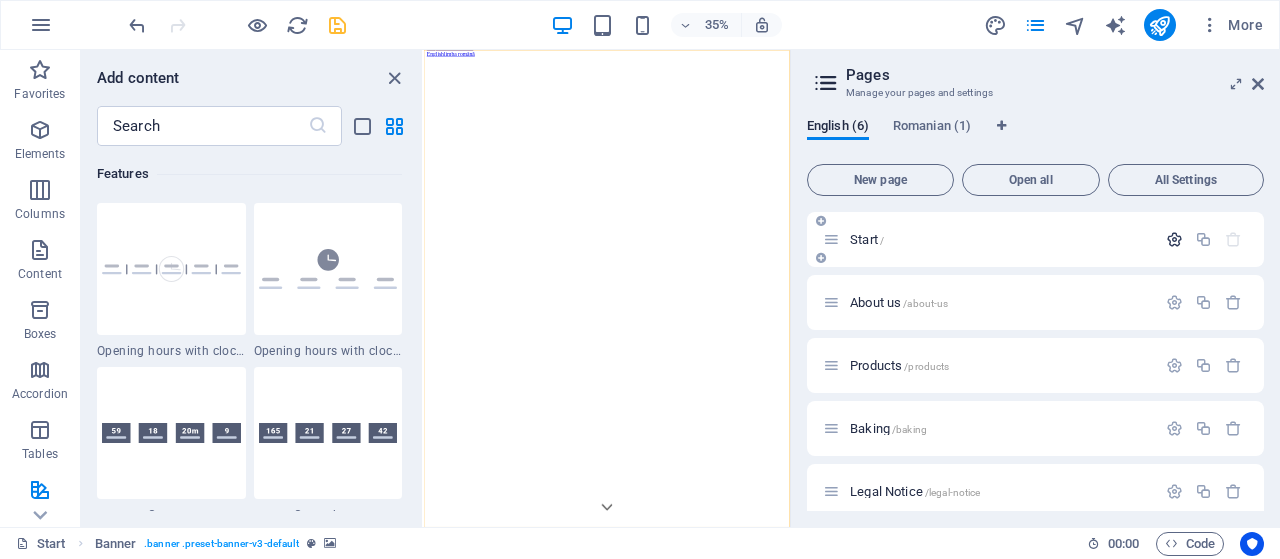 click at bounding box center (1174, 239) 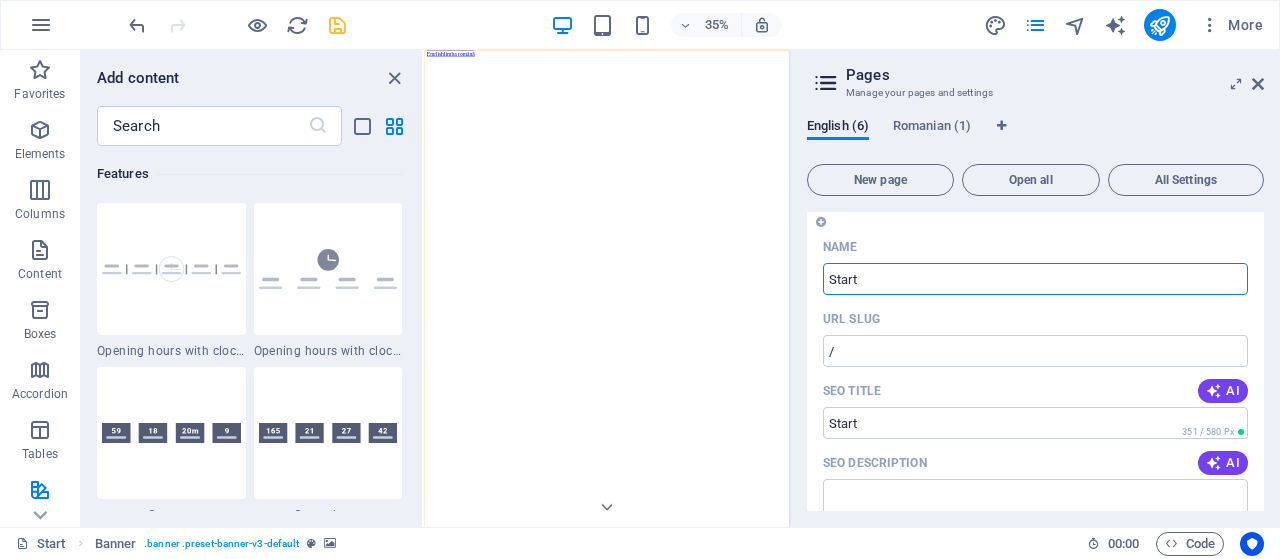 scroll, scrollTop: 0, scrollLeft: 0, axis: both 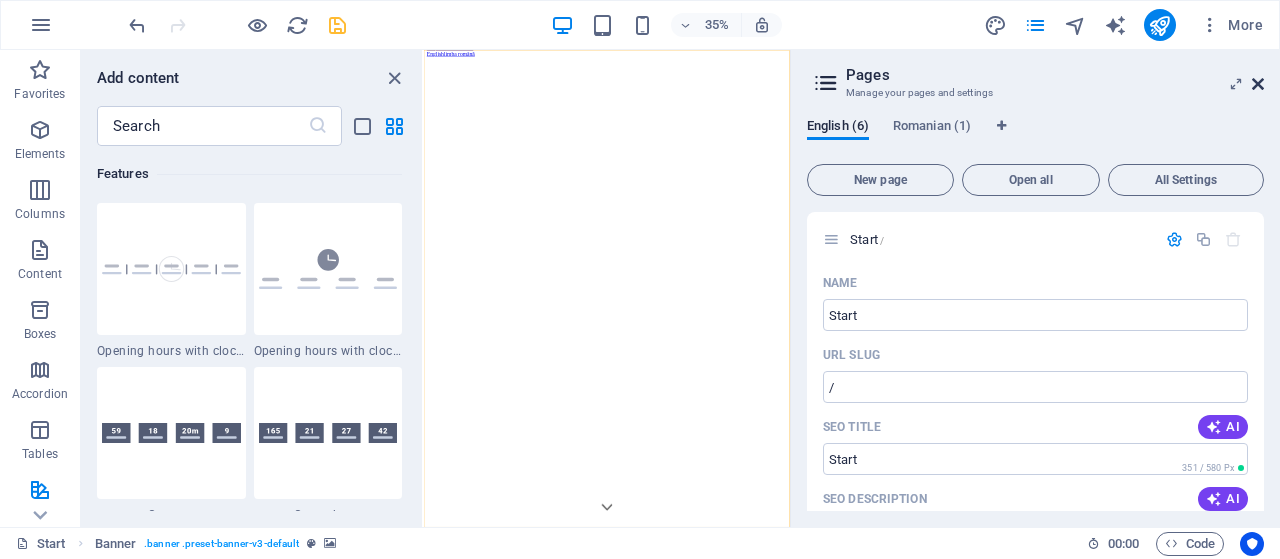 click at bounding box center (1258, 84) 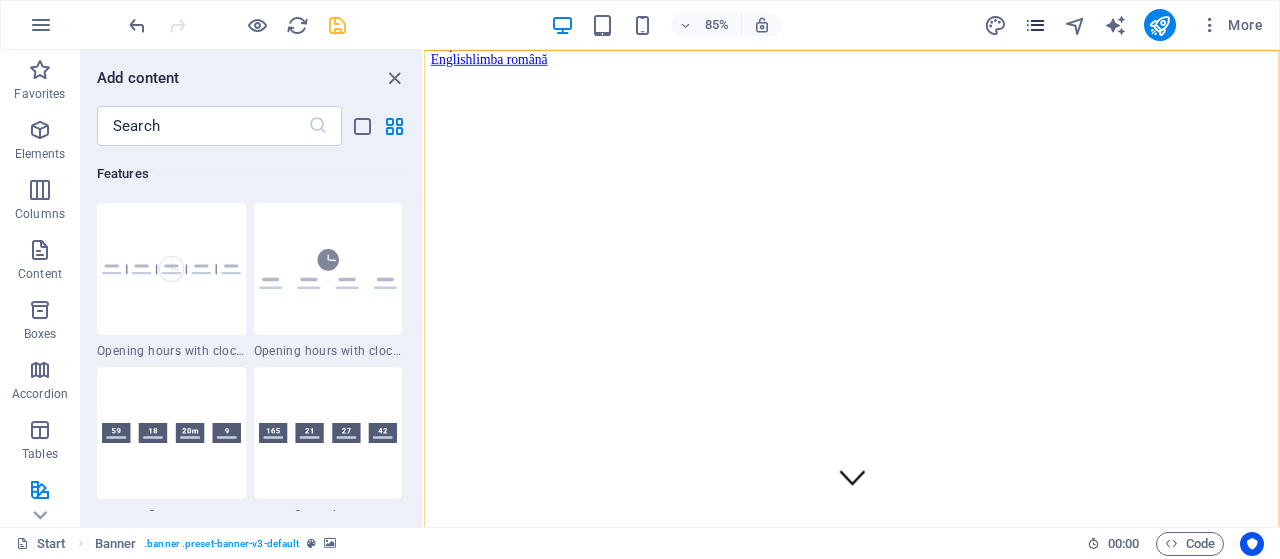 click at bounding box center [1035, 25] 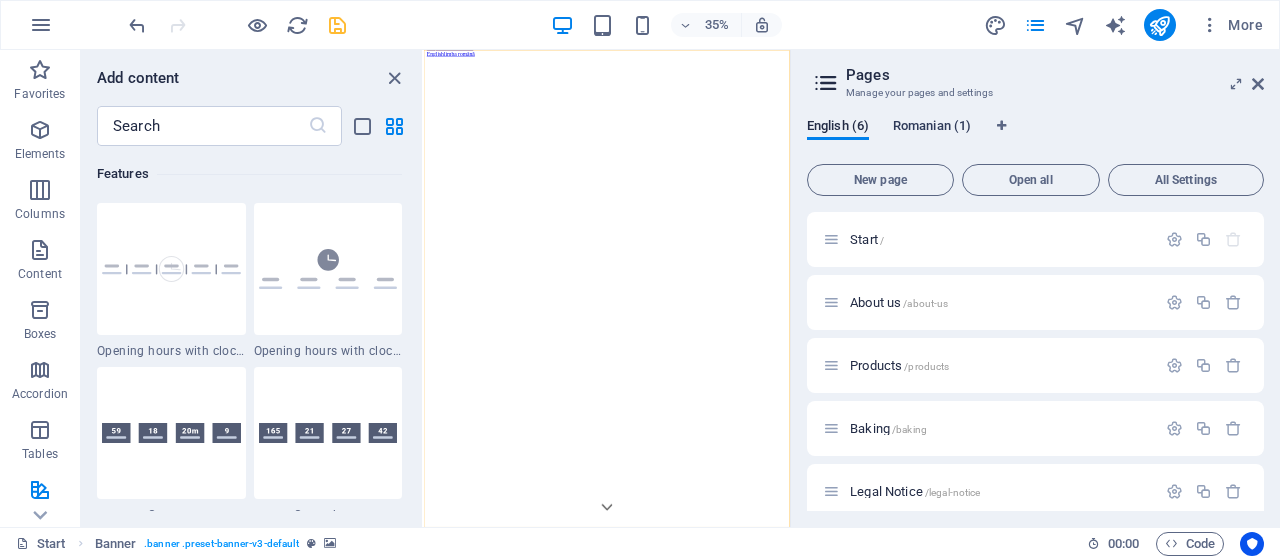 click on "Romanian (1)" at bounding box center [932, 128] 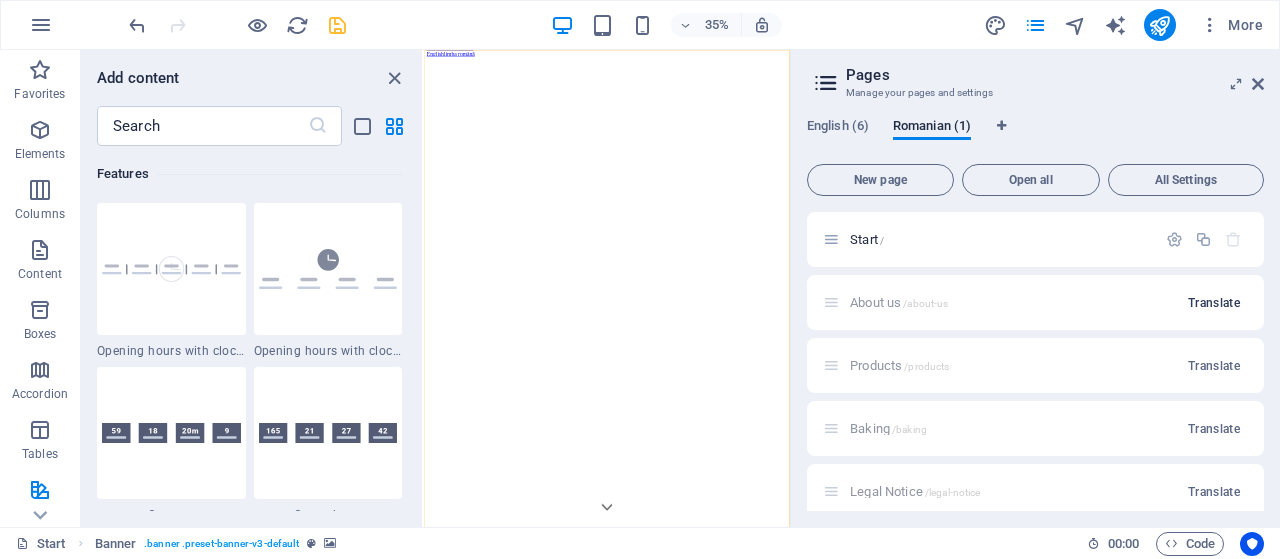 click on "Translate" at bounding box center [1214, 303] 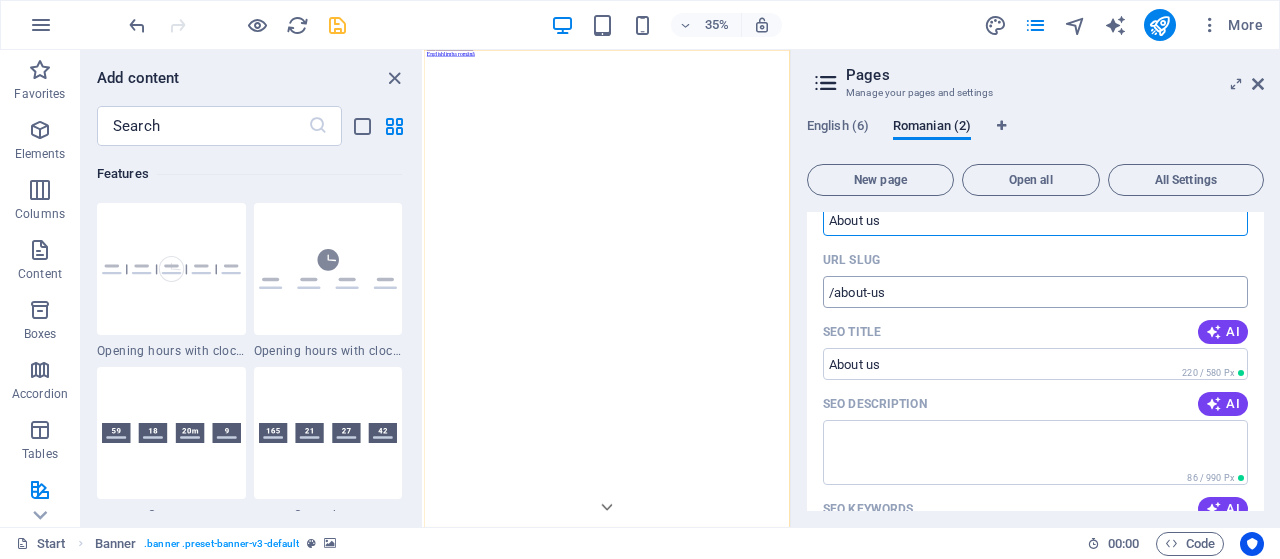 scroll, scrollTop: 96, scrollLeft: 0, axis: vertical 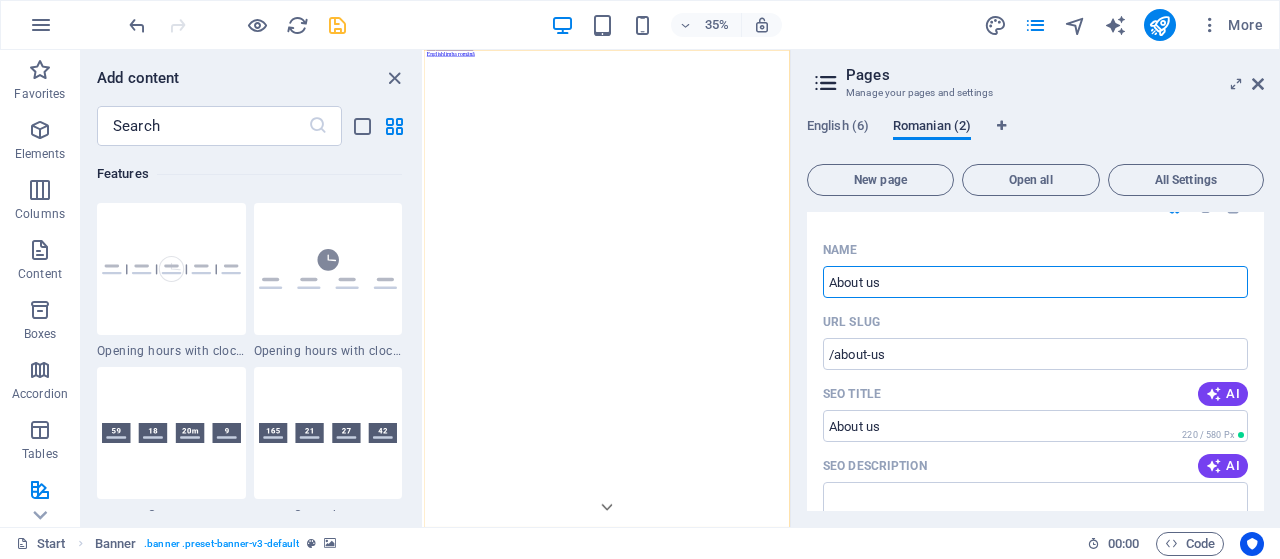 click on "Romanian (2)" at bounding box center (932, 128) 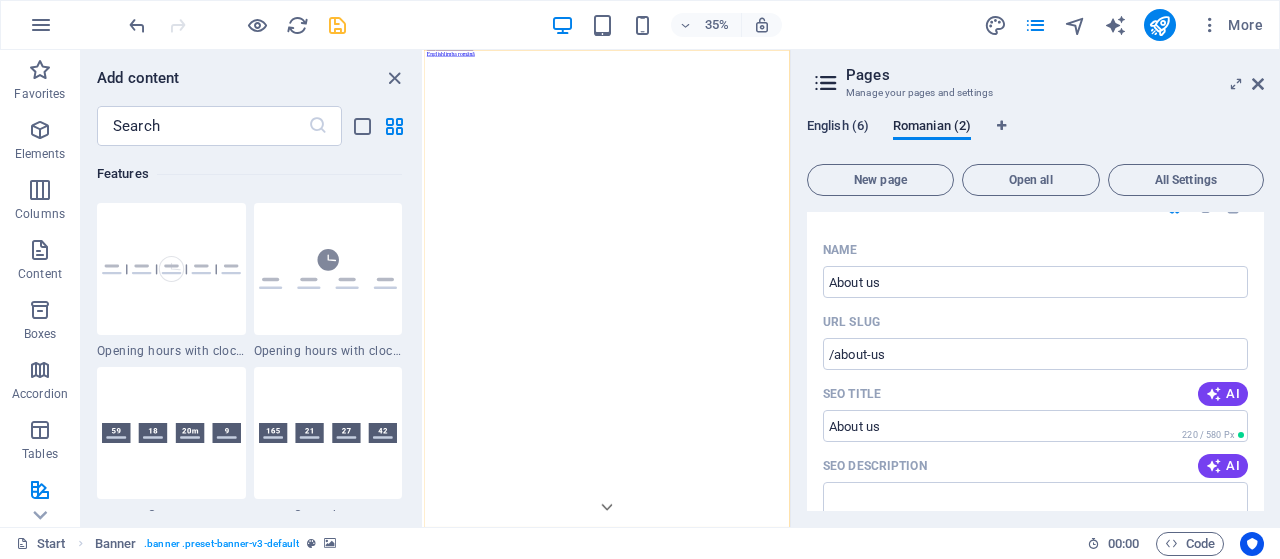 click on "English (6)" at bounding box center (838, 128) 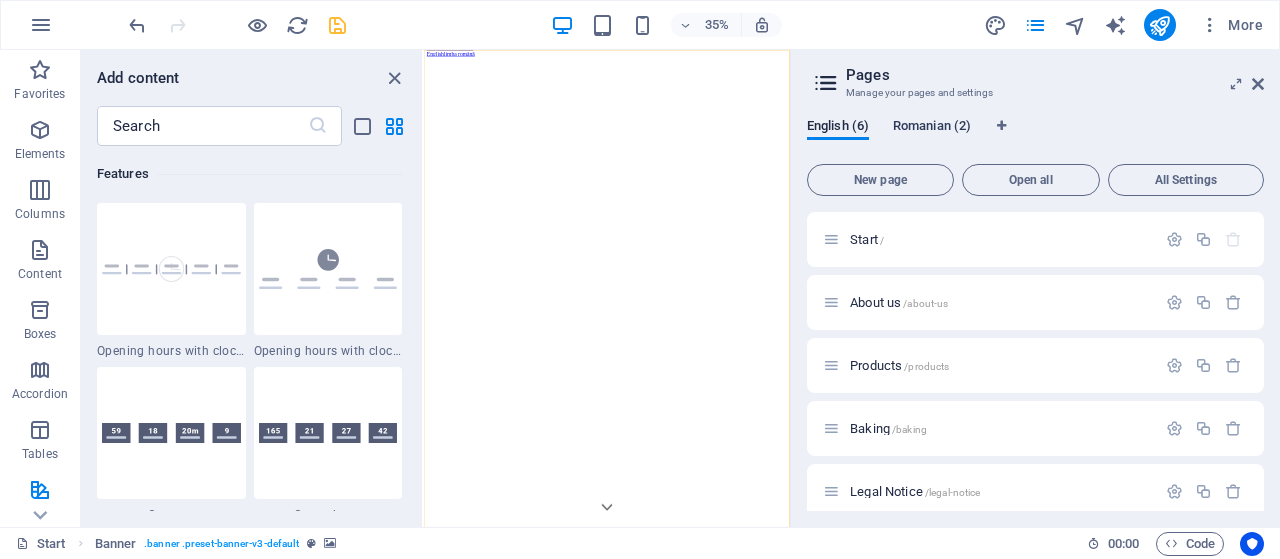 click on "Romanian (2)" at bounding box center (932, 128) 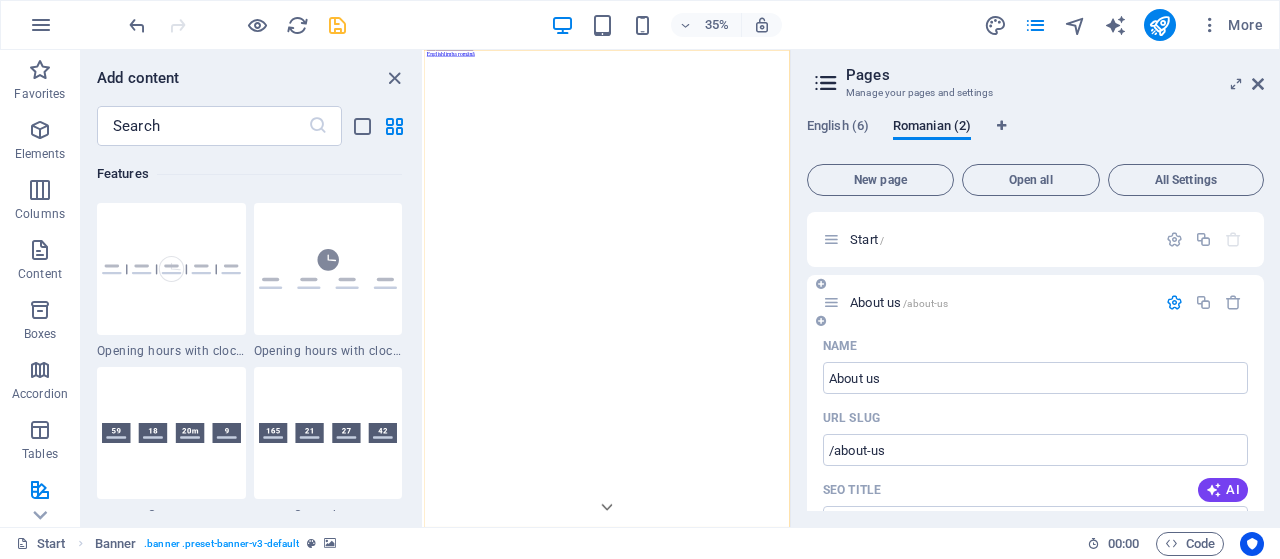 click at bounding box center (1174, 302) 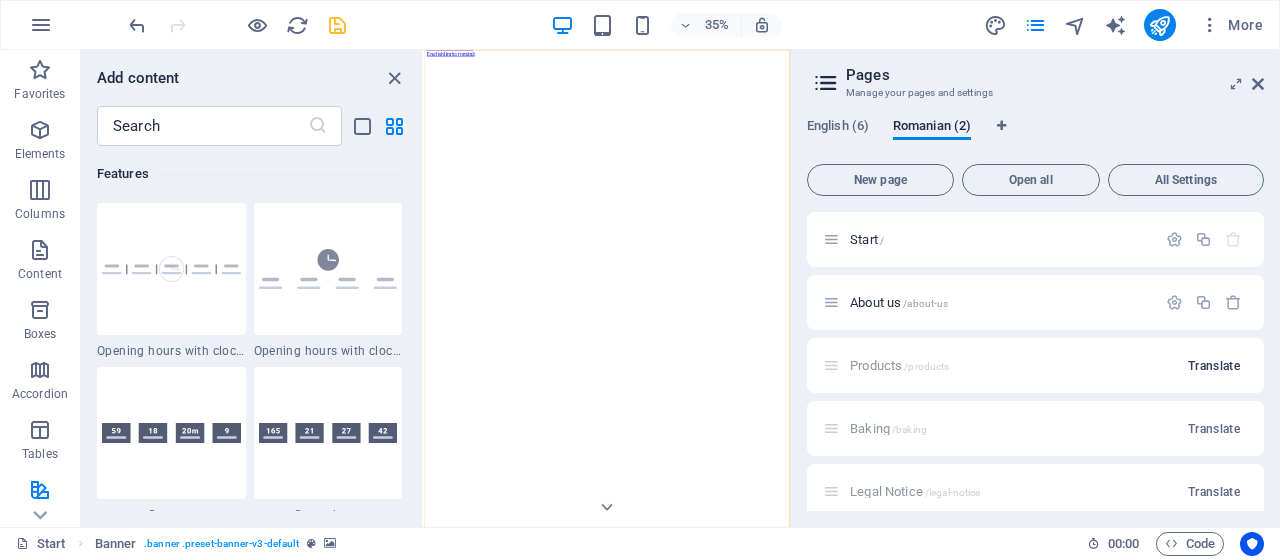 click on "Translate" at bounding box center (1214, 366) 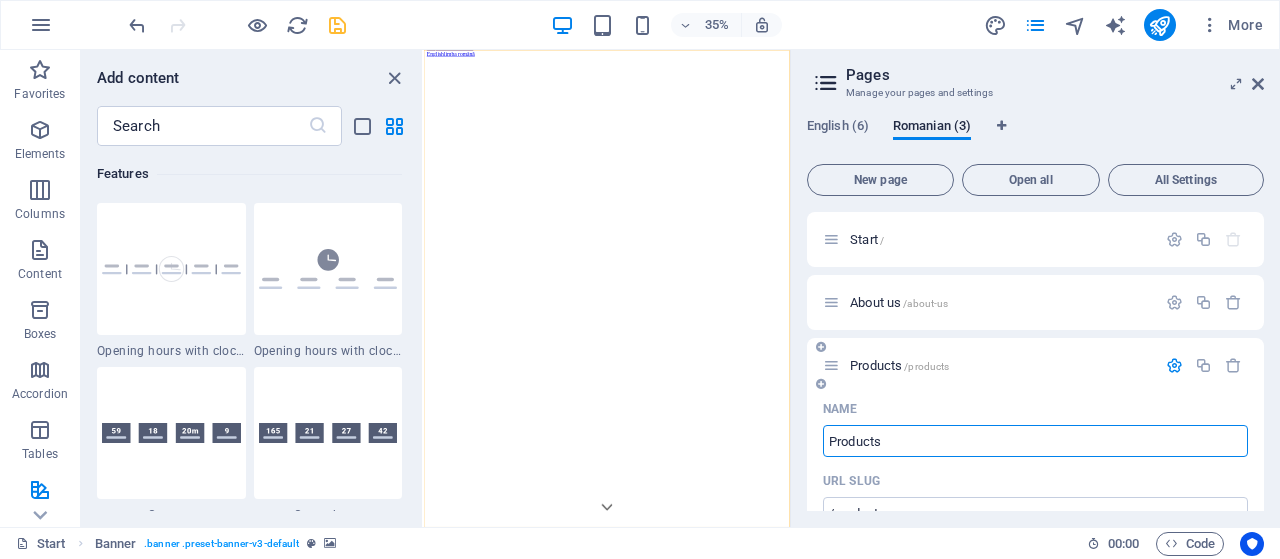 click at bounding box center [1174, 365] 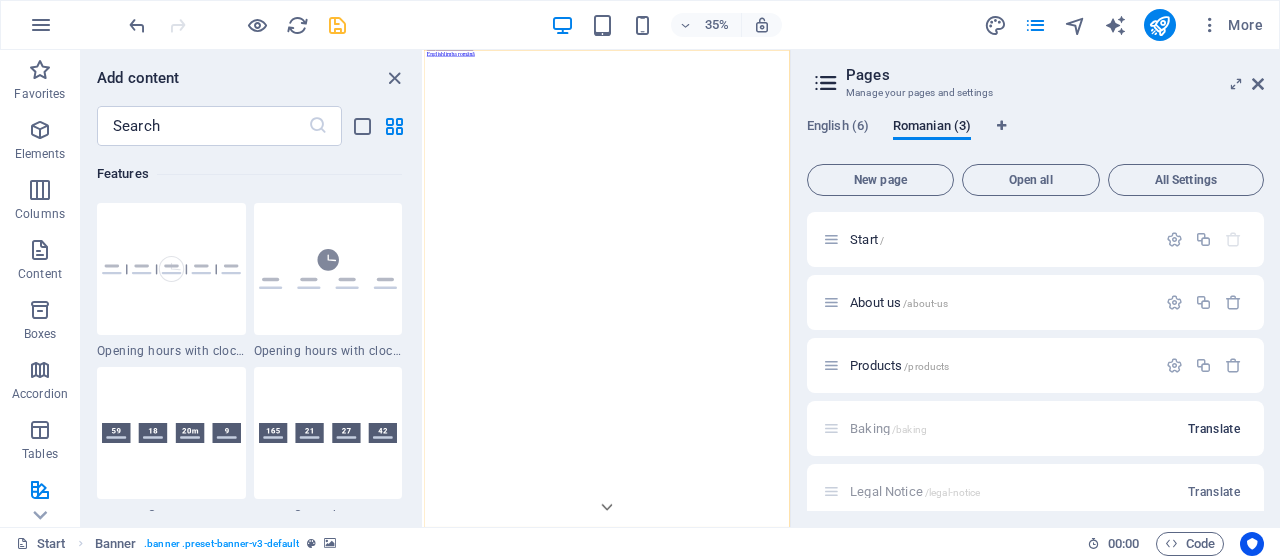 click on "Translate" at bounding box center [1214, 429] 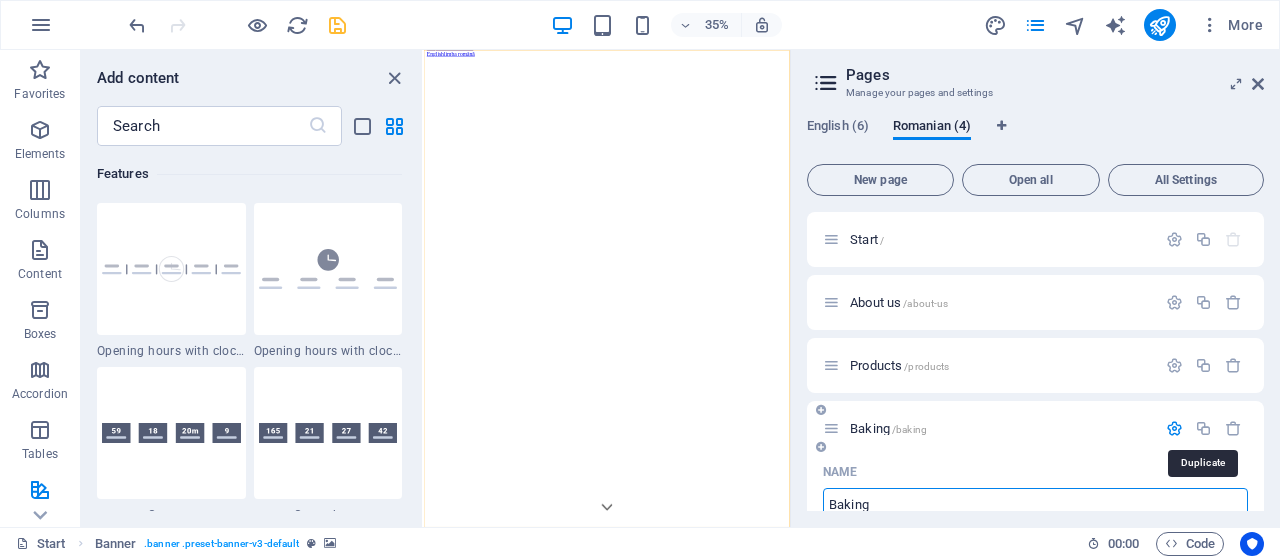 scroll, scrollTop: 0, scrollLeft: 0, axis: both 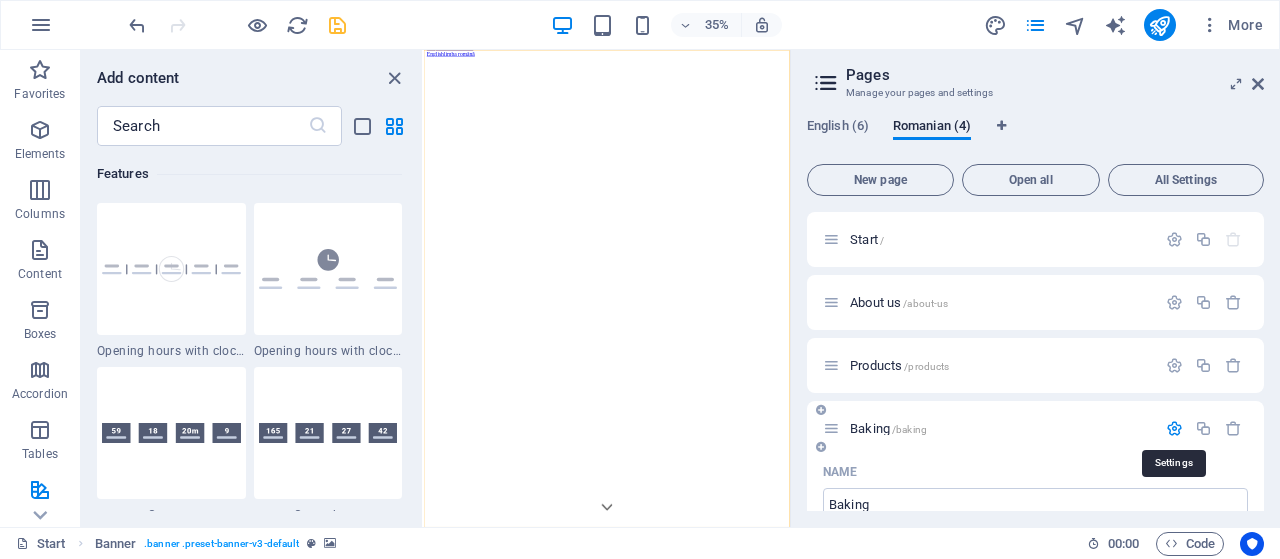 click at bounding box center [1174, 428] 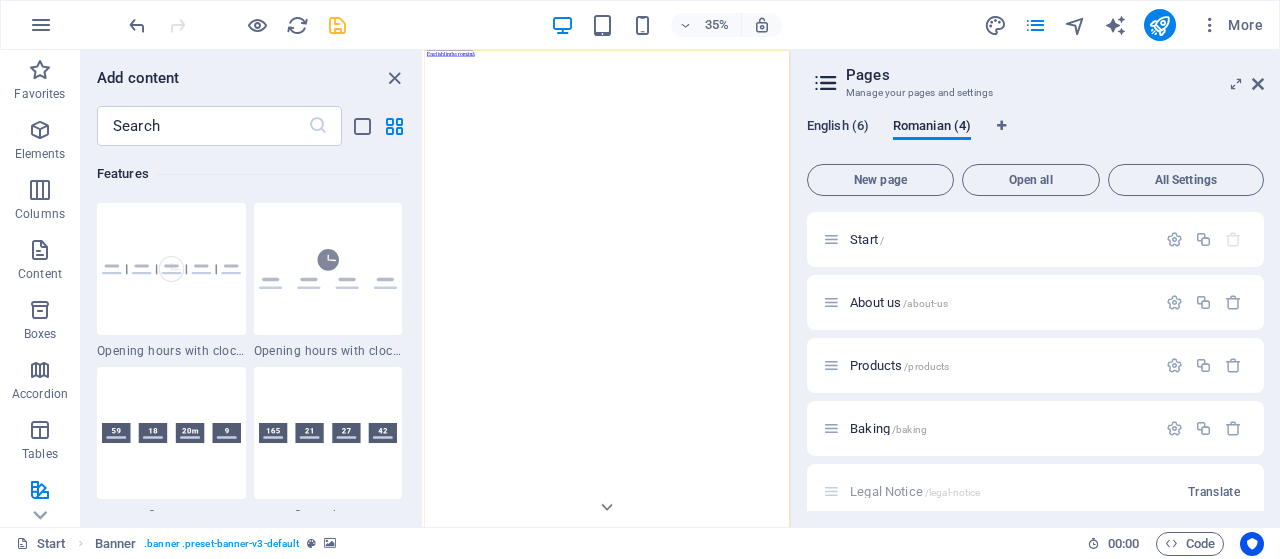 click on "English (6)" at bounding box center (838, 128) 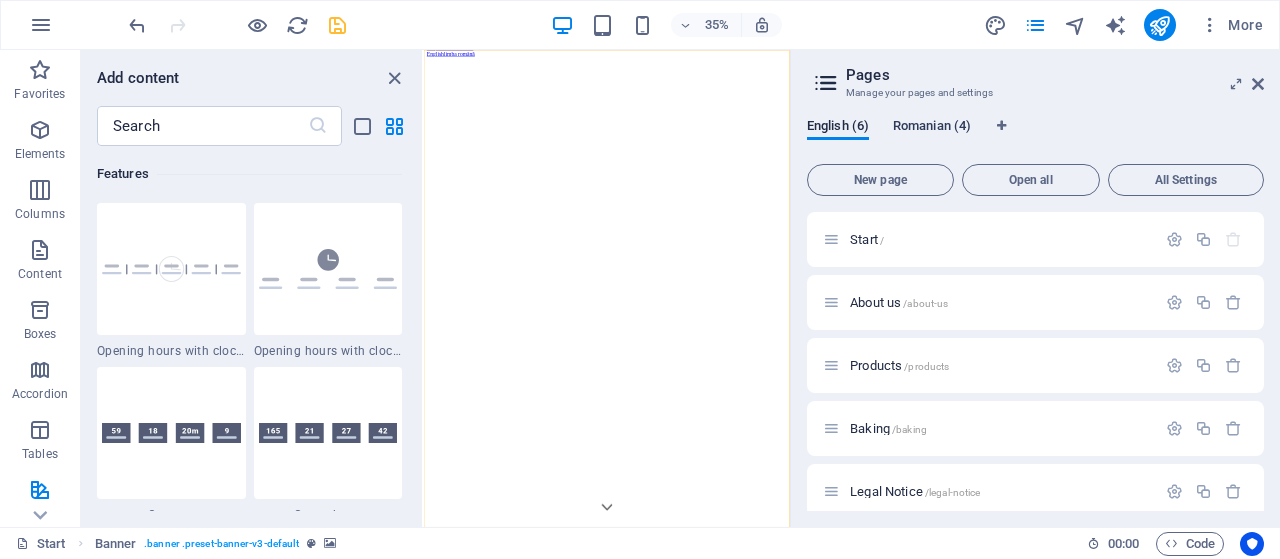 click on "Romanian (4)" at bounding box center (932, 128) 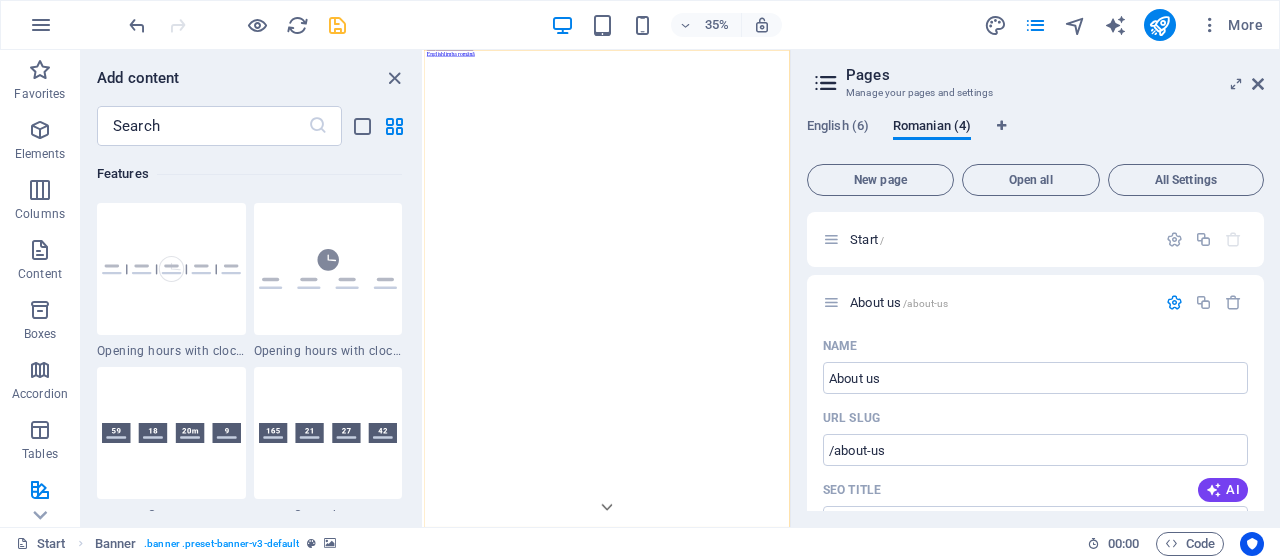 scroll, scrollTop: 1632, scrollLeft: 0, axis: vertical 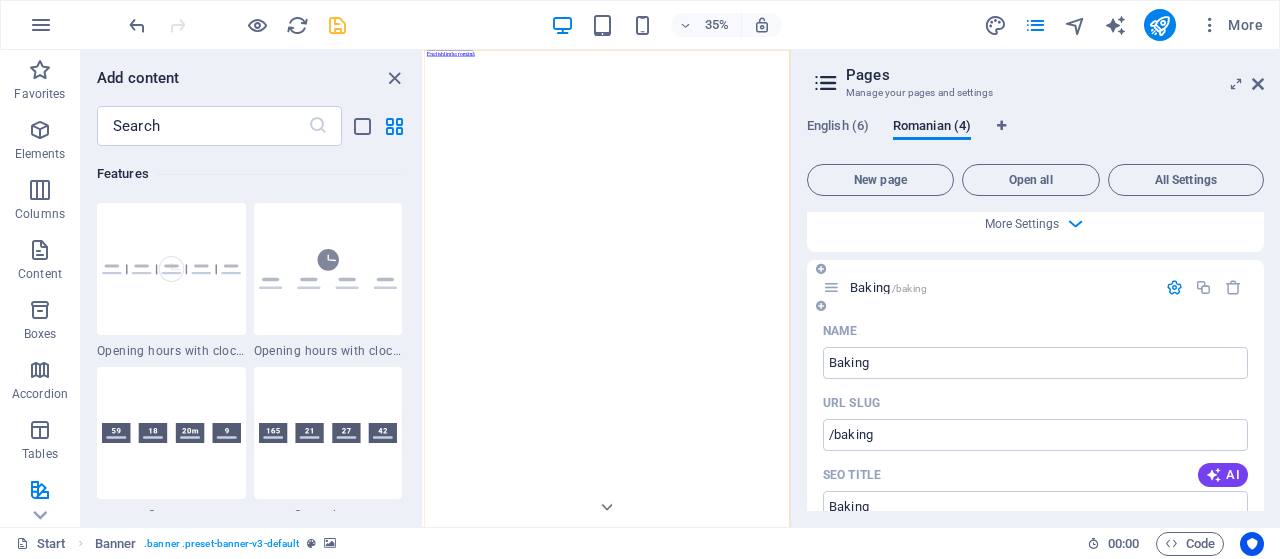 click at bounding box center (1174, 287) 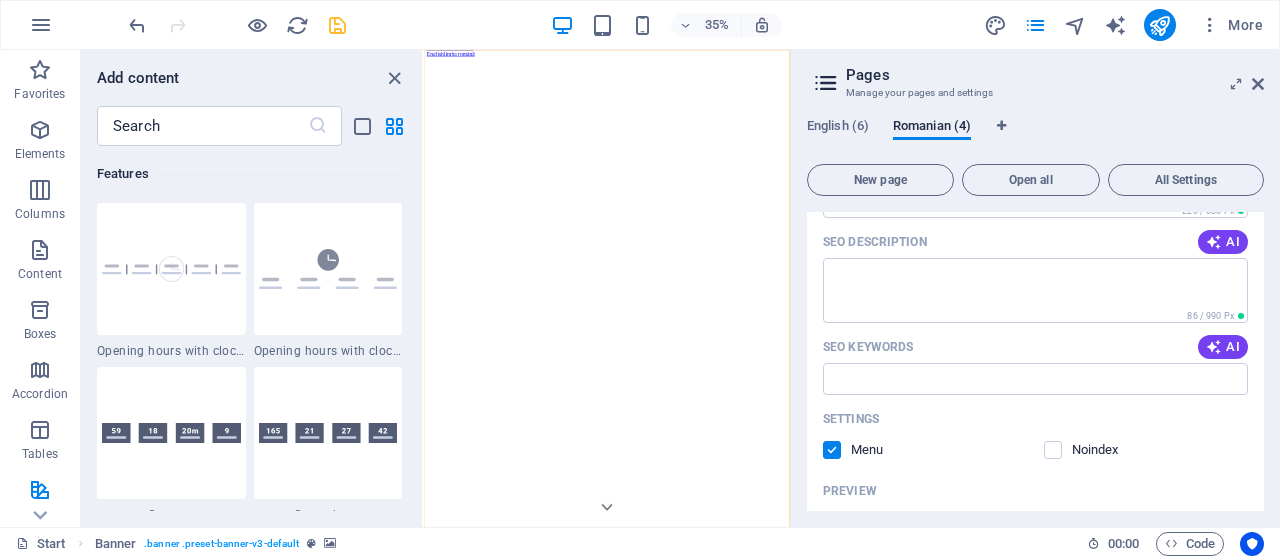 scroll, scrollTop: 0, scrollLeft: 0, axis: both 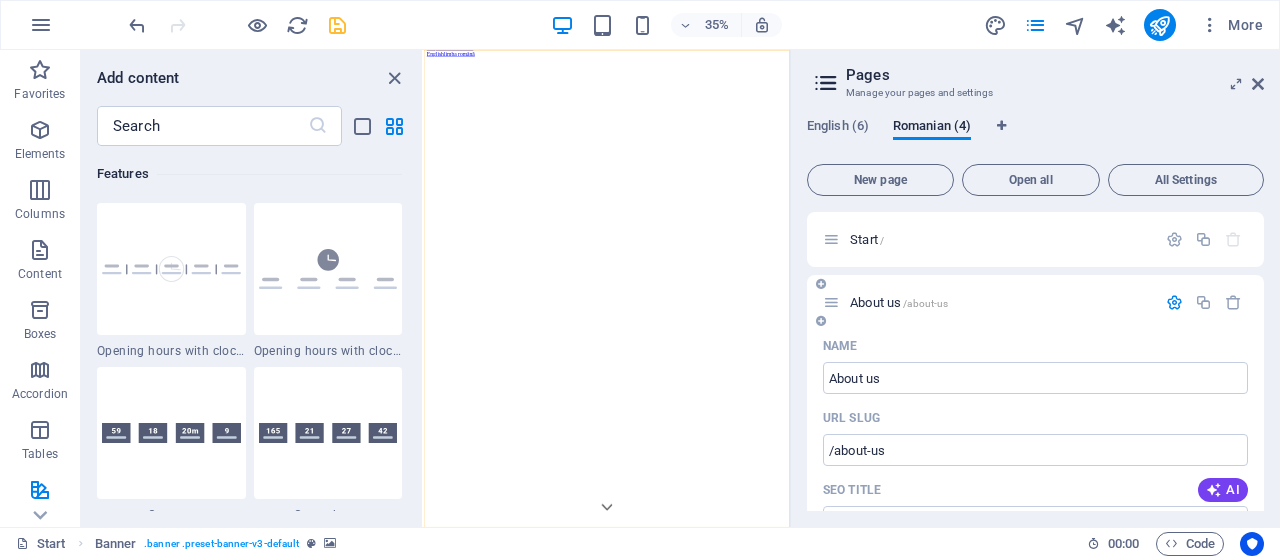 click at bounding box center [1174, 302] 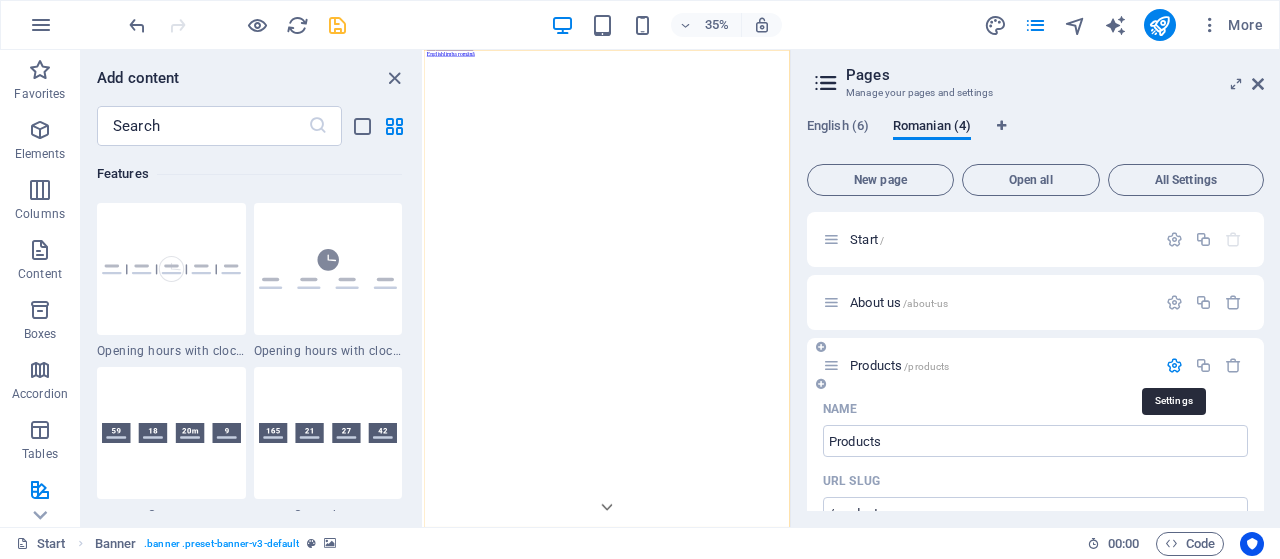 click at bounding box center [1174, 365] 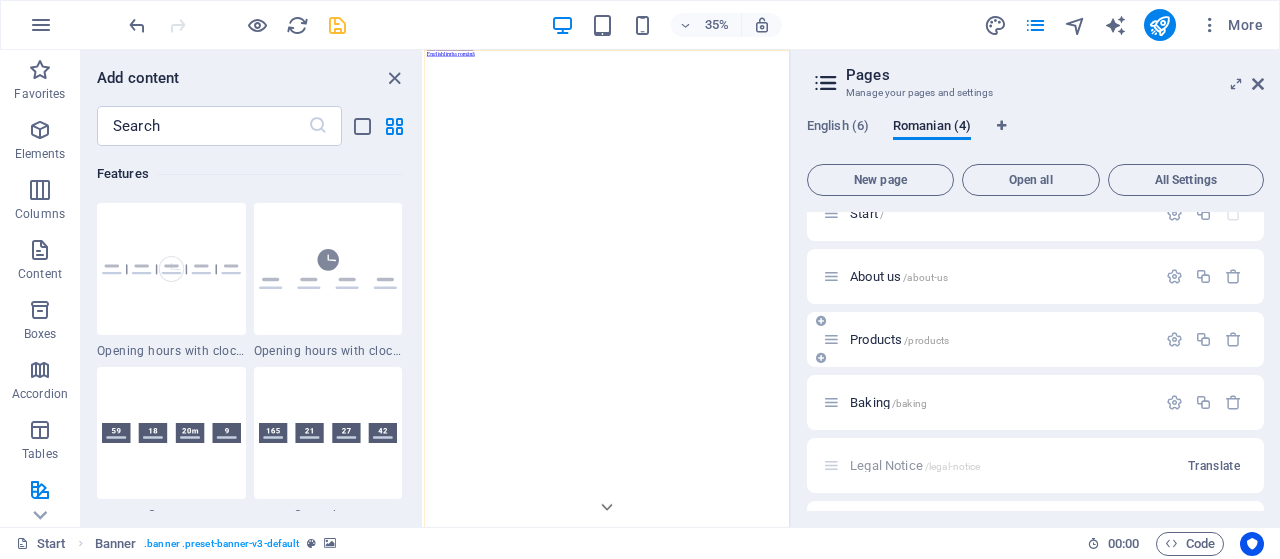 scroll, scrollTop: 0, scrollLeft: 0, axis: both 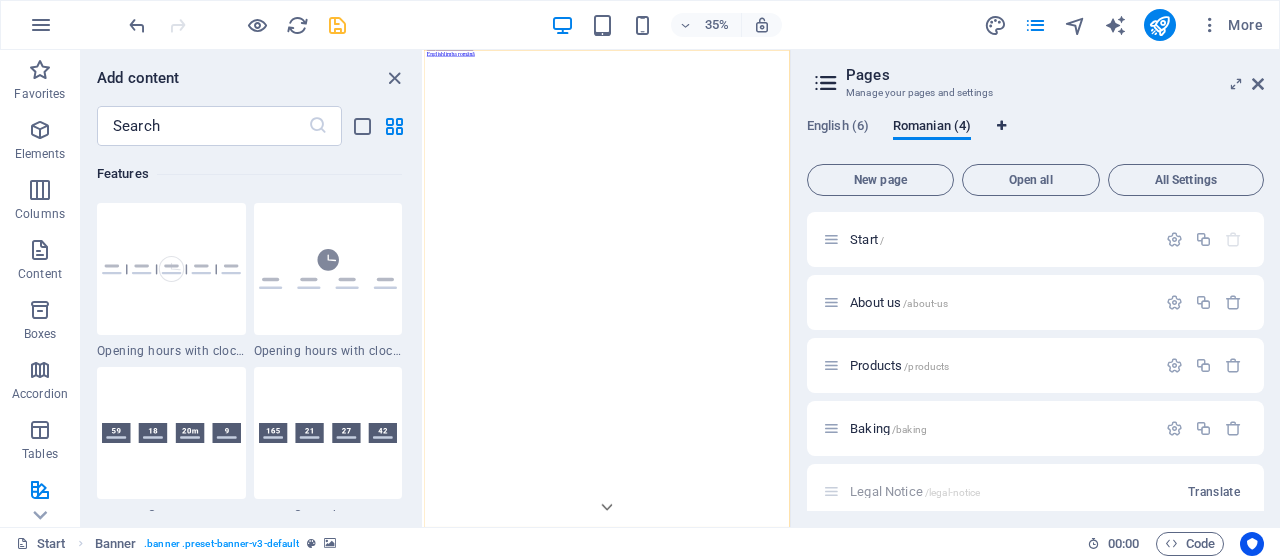 click at bounding box center [1001, 126] 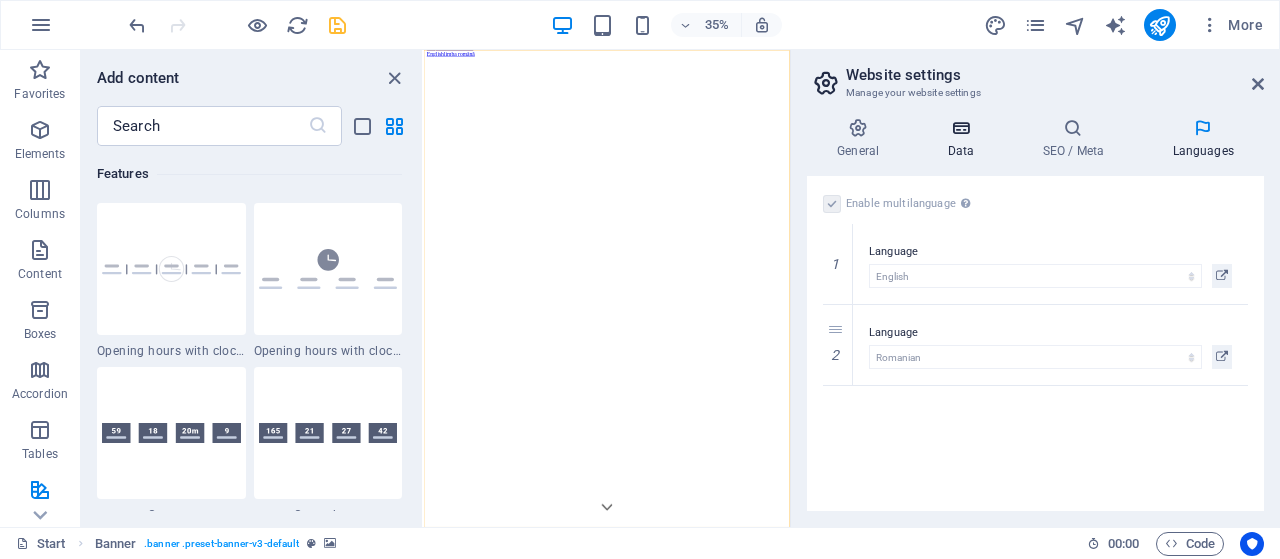 click on "Data" at bounding box center (964, 139) 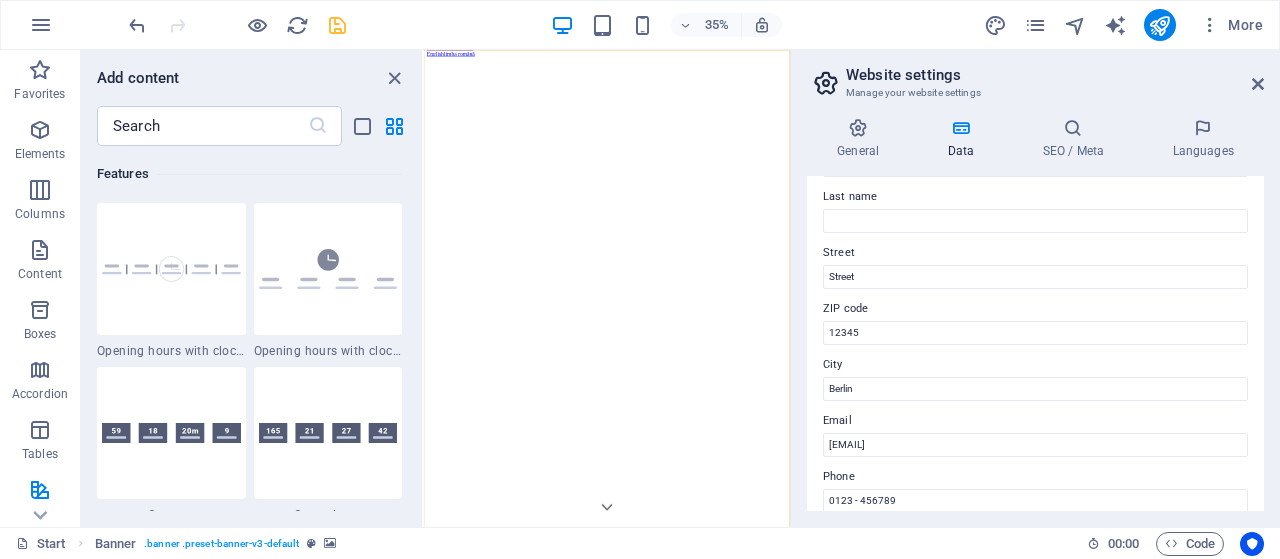 scroll, scrollTop: 192, scrollLeft: 0, axis: vertical 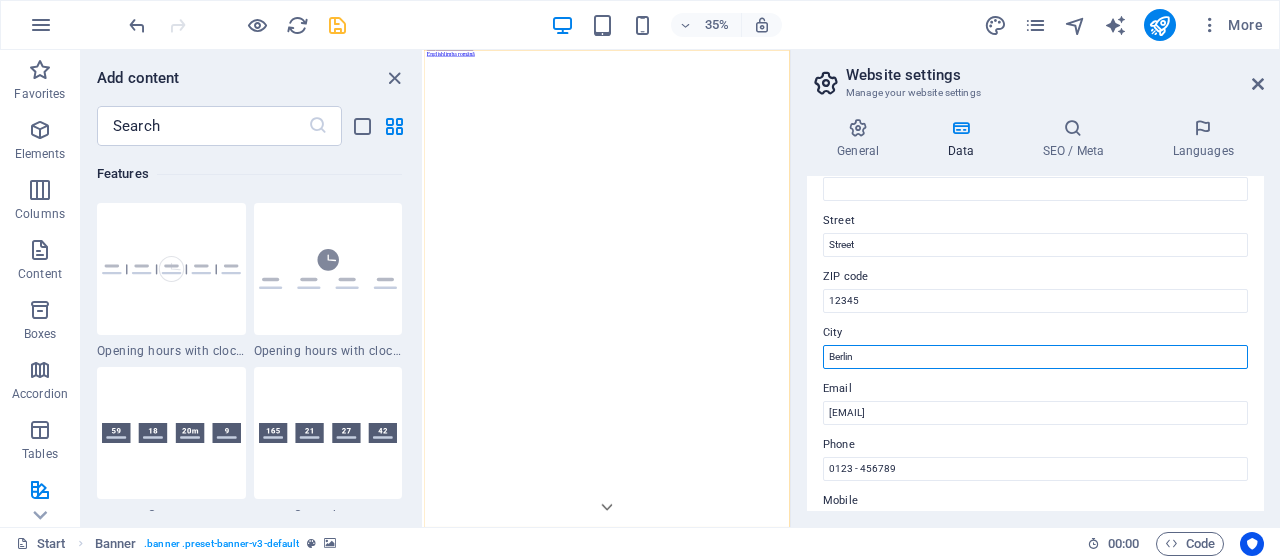 drag, startPoint x: 893, startPoint y: 357, endPoint x: 812, endPoint y: 358, distance: 81.00617 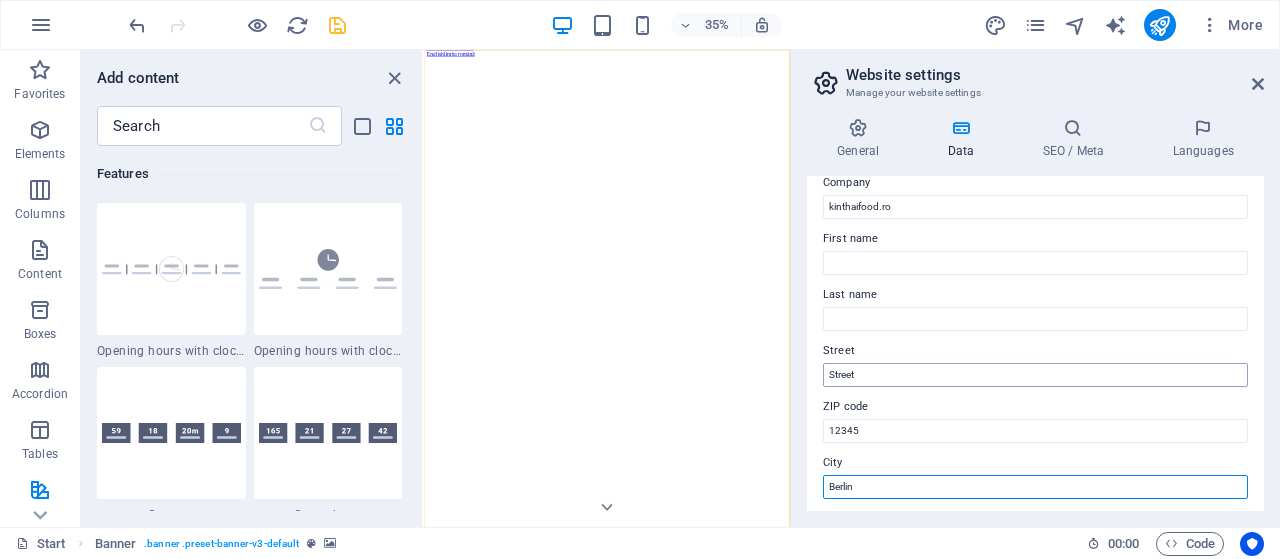 scroll, scrollTop: 96, scrollLeft: 0, axis: vertical 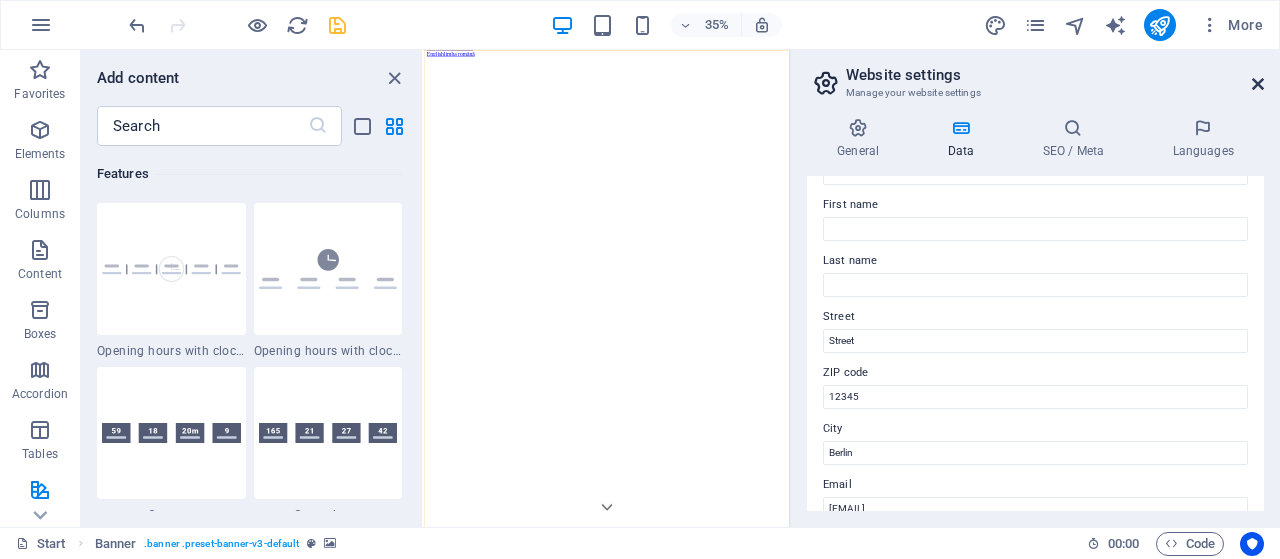 click at bounding box center [1258, 84] 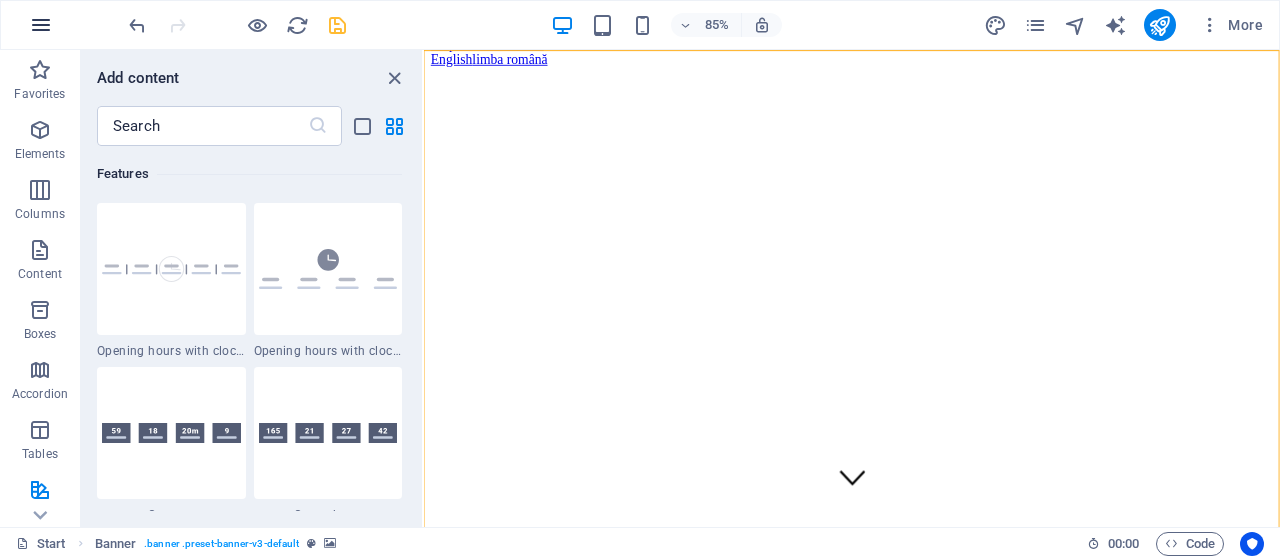 click at bounding box center [41, 25] 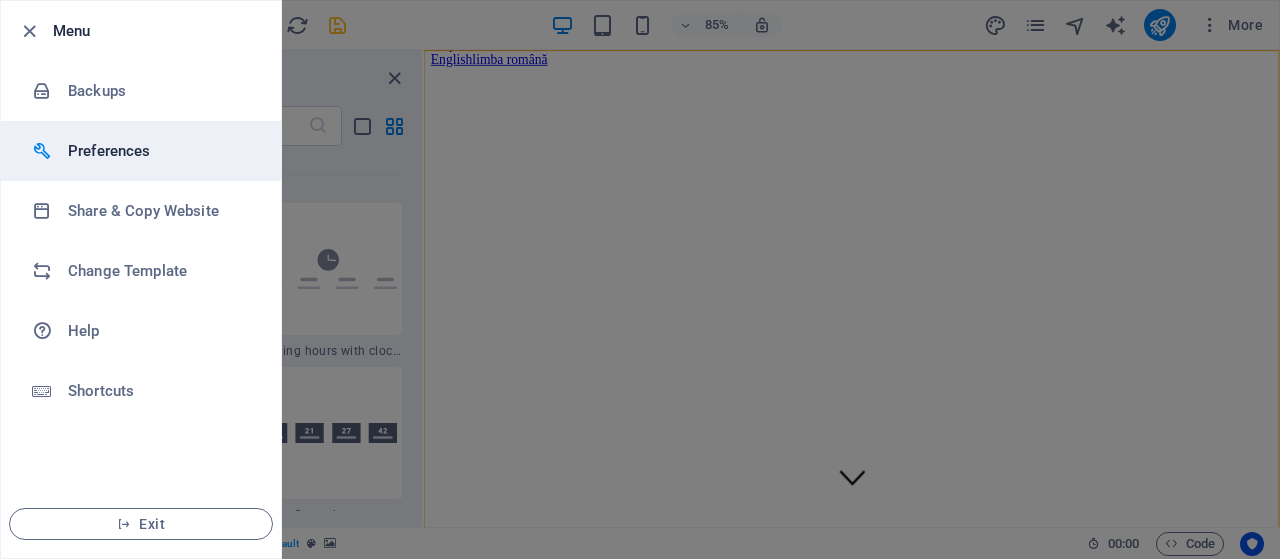 click on "Preferences" at bounding box center (160, 151) 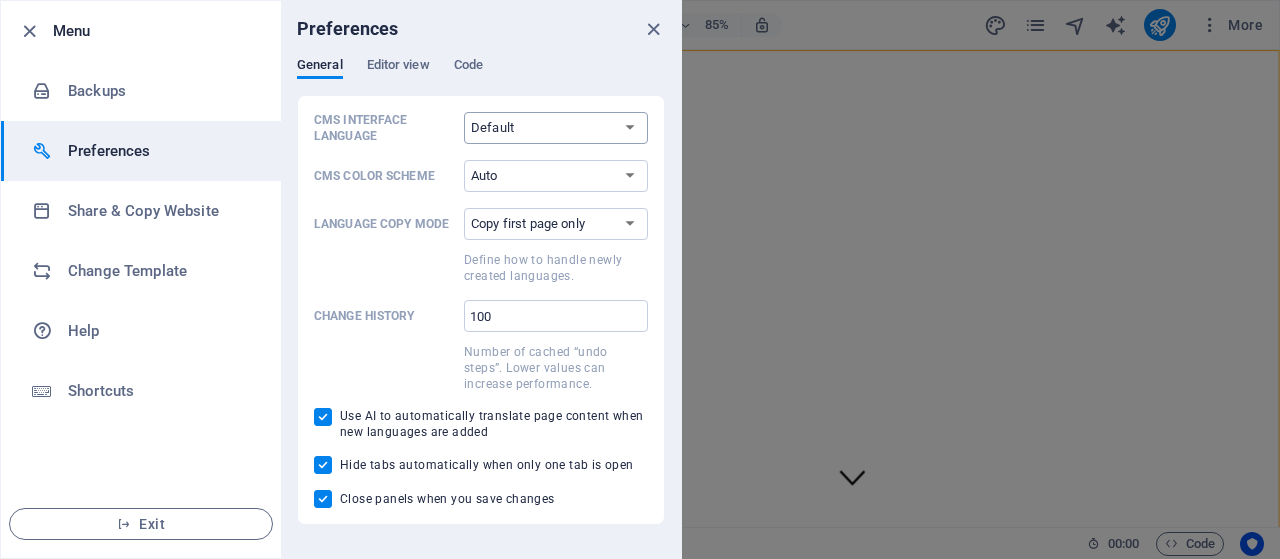 select on "en" 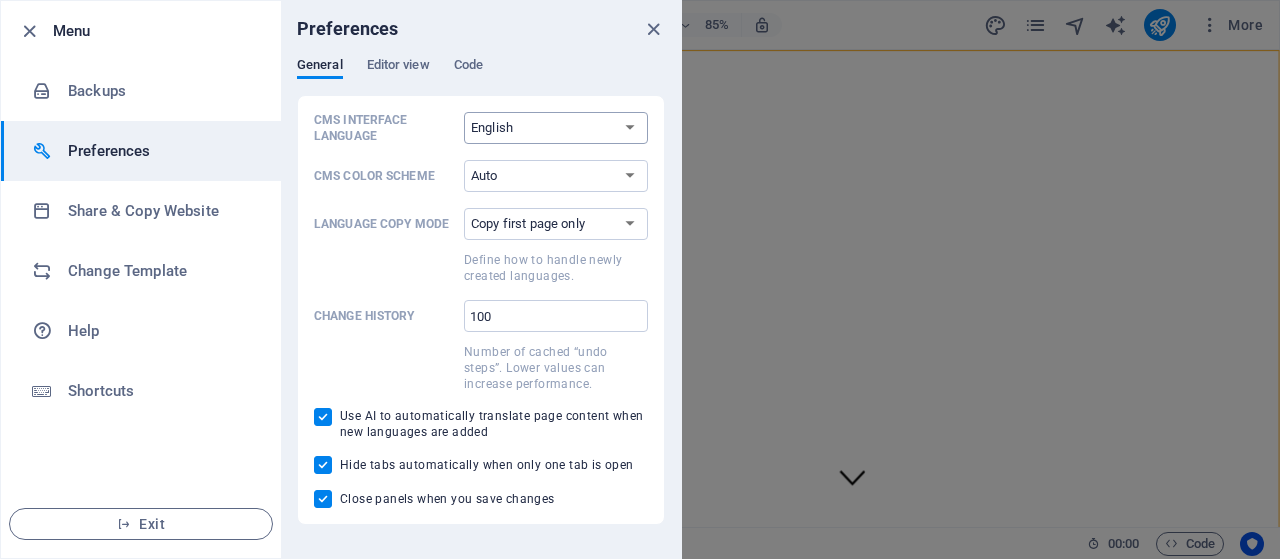 click on "English" at bounding box center (0, 0) 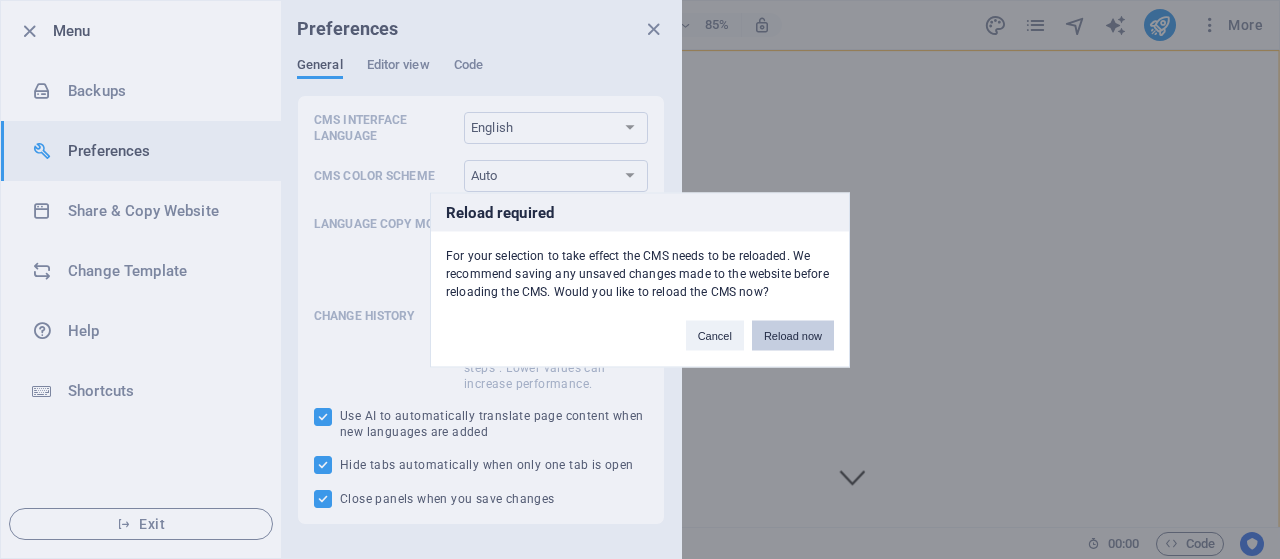 click on "Reload now" at bounding box center (793, 335) 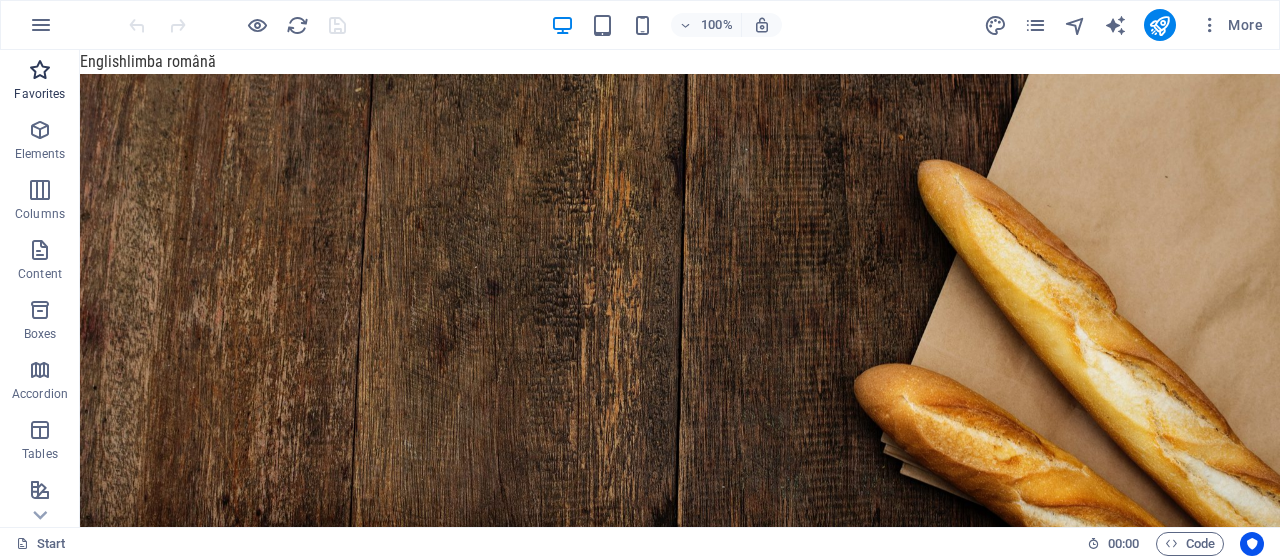 scroll, scrollTop: 0, scrollLeft: 0, axis: both 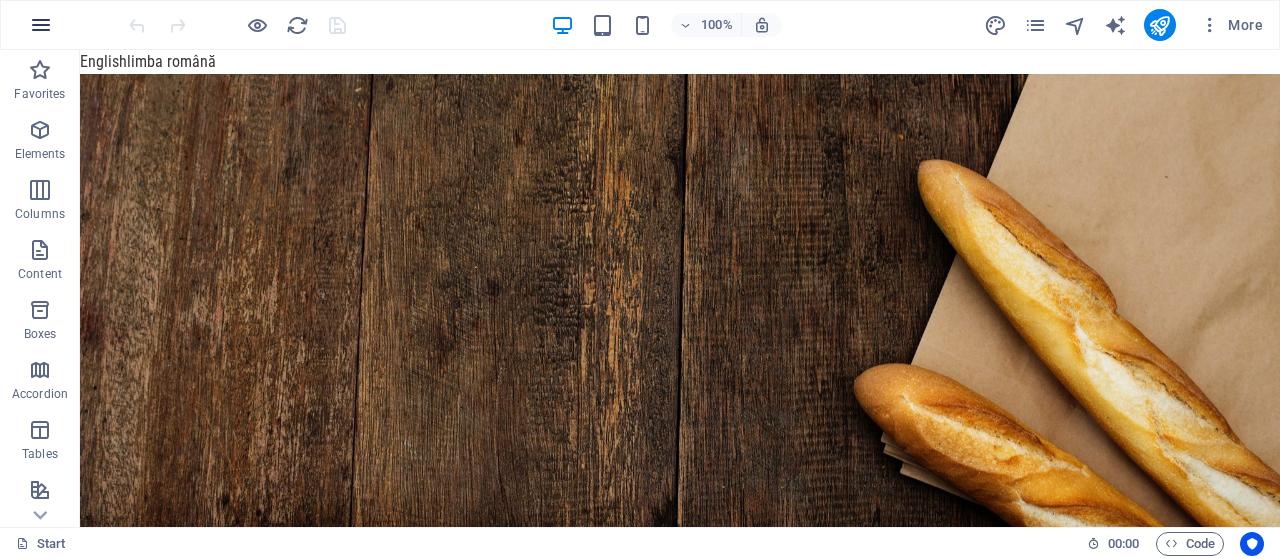 click at bounding box center [41, 25] 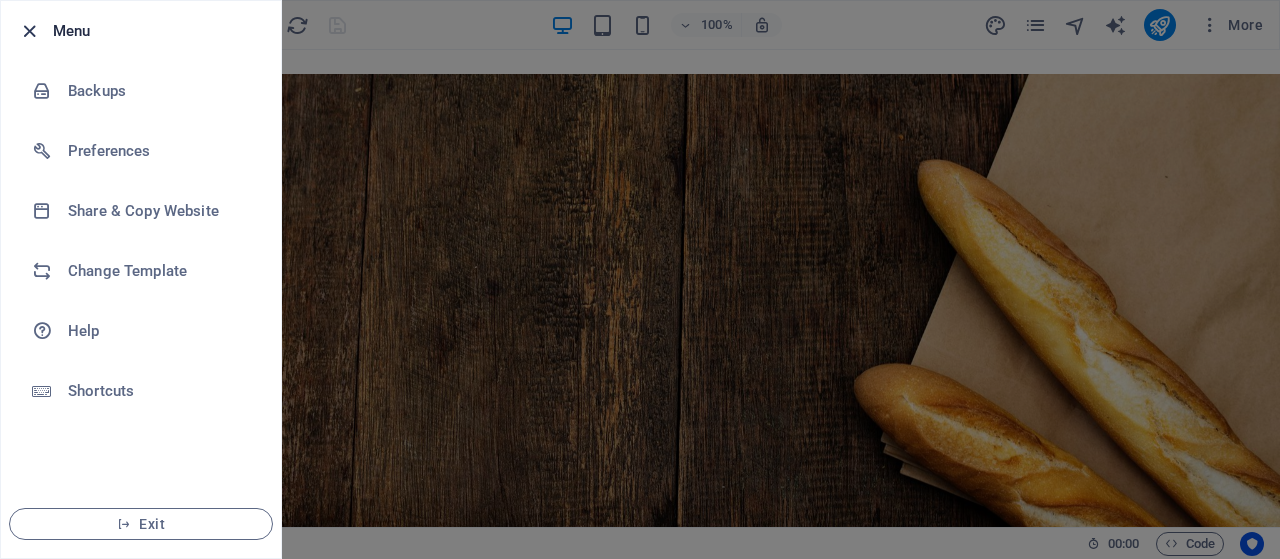 click at bounding box center (640, 279) 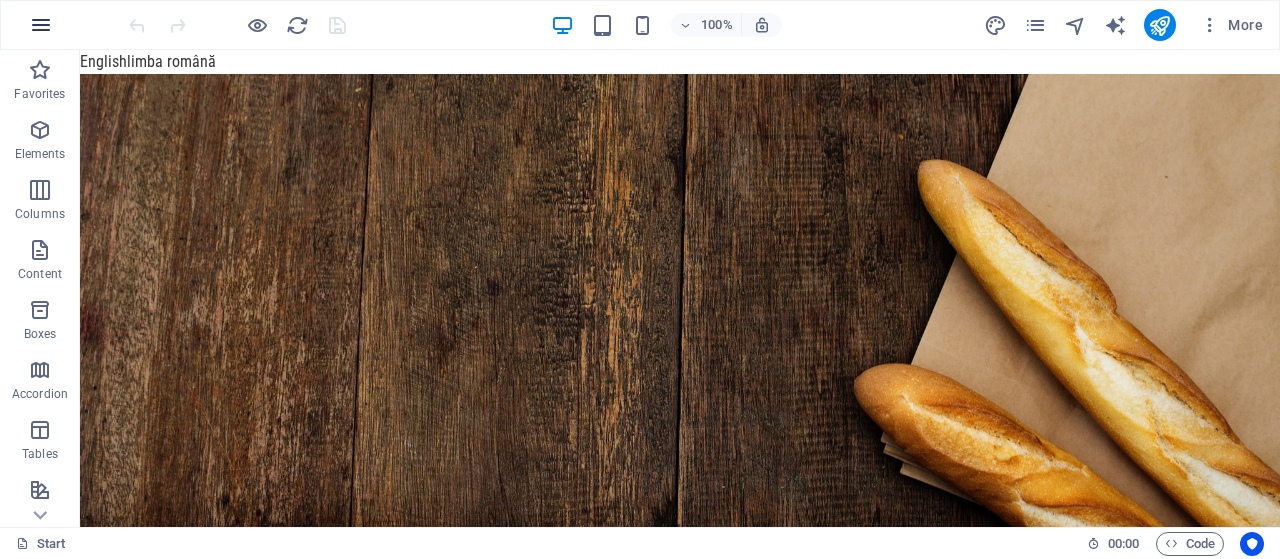 click at bounding box center (41, 25) 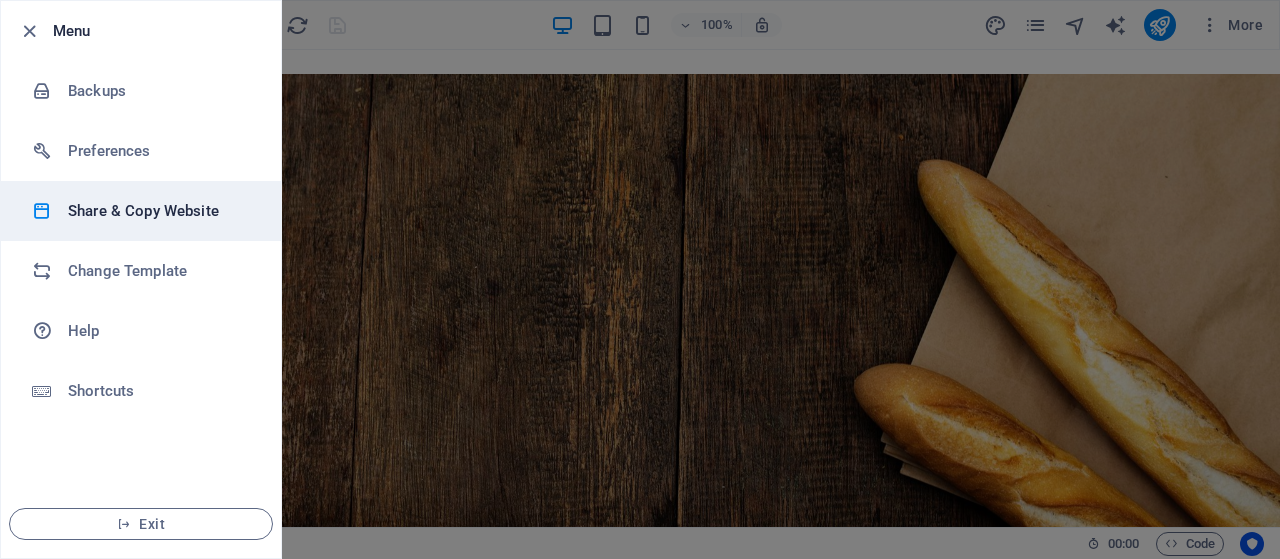 click on "Share & Copy Website" at bounding box center (160, 211) 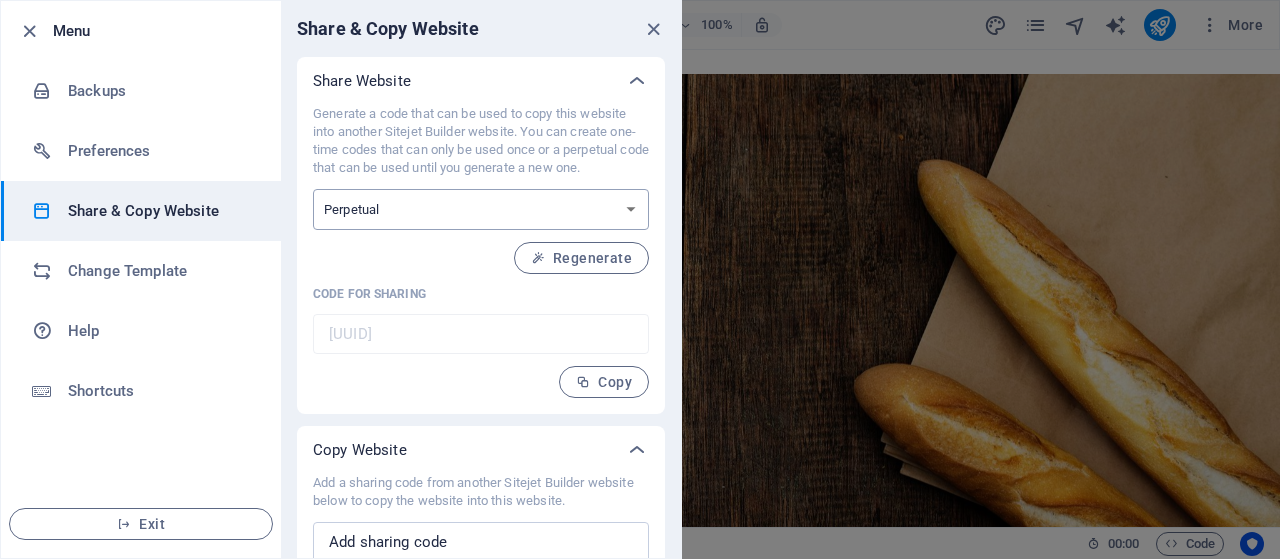 click on "One-time Perpetual" at bounding box center (481, 209) 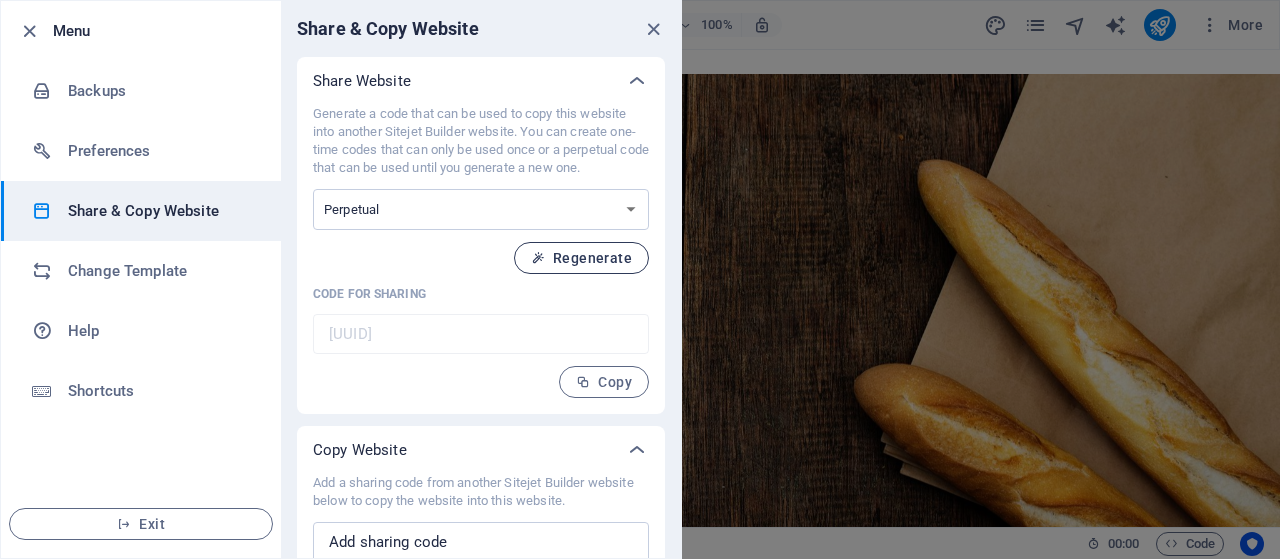 click on "Regenerate" at bounding box center (581, 258) 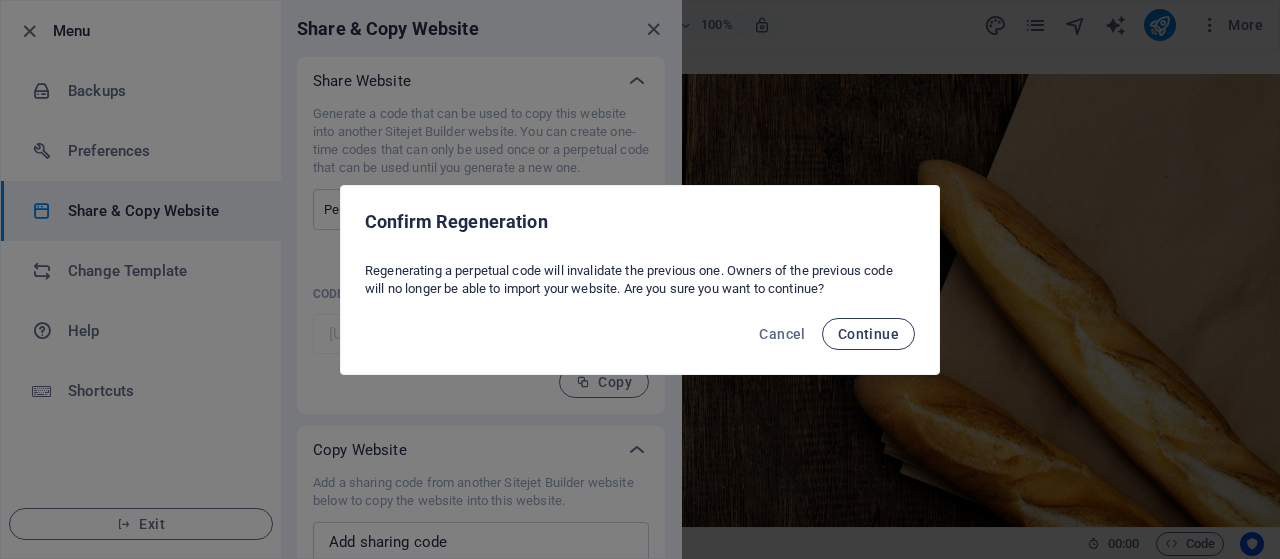 click on "Continue" at bounding box center (868, 334) 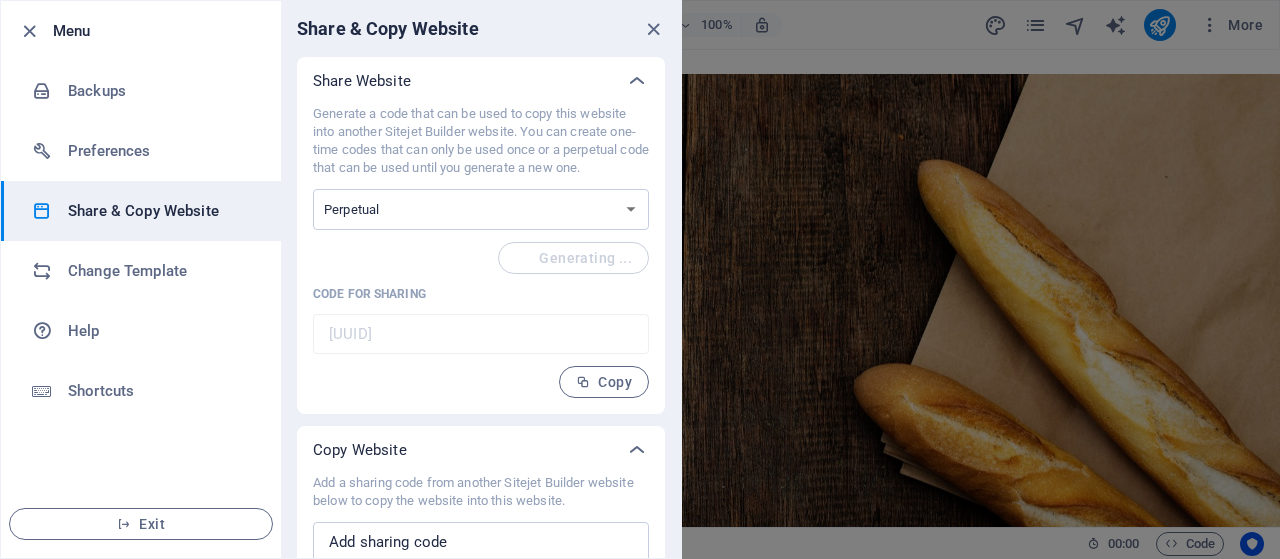 type on "191c6900-2039202" 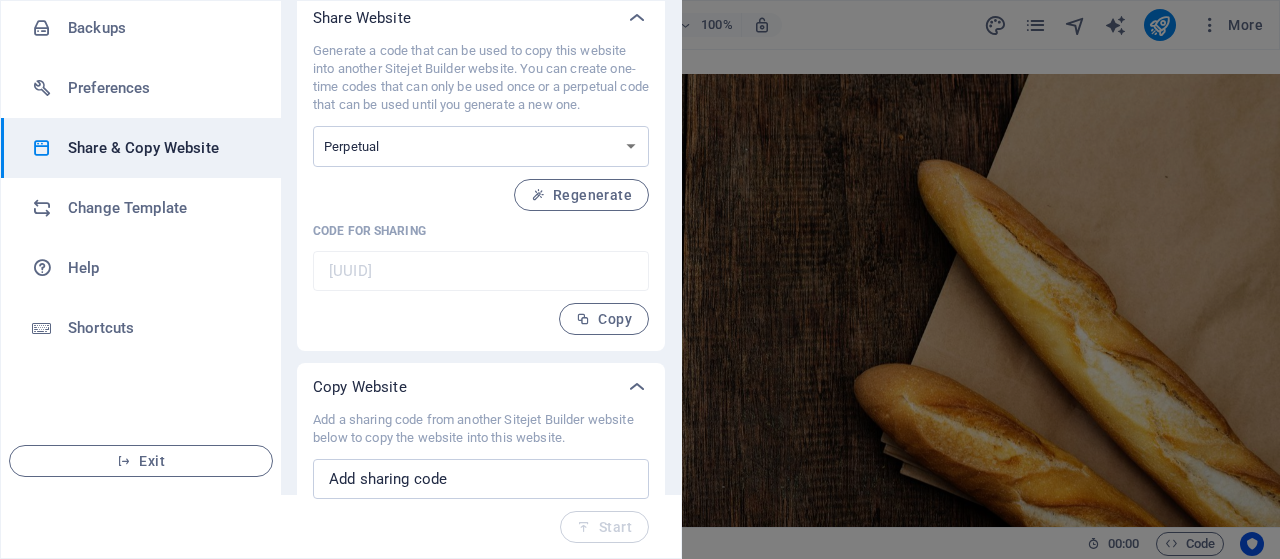 scroll, scrollTop: 0, scrollLeft: 0, axis: both 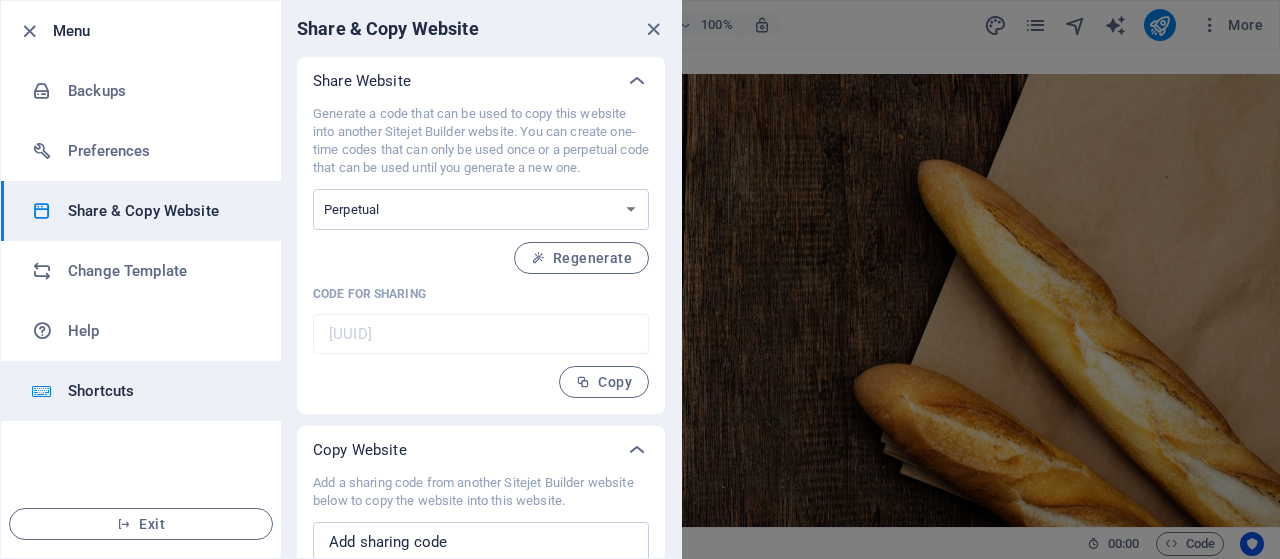 click at bounding box center (50, 391) 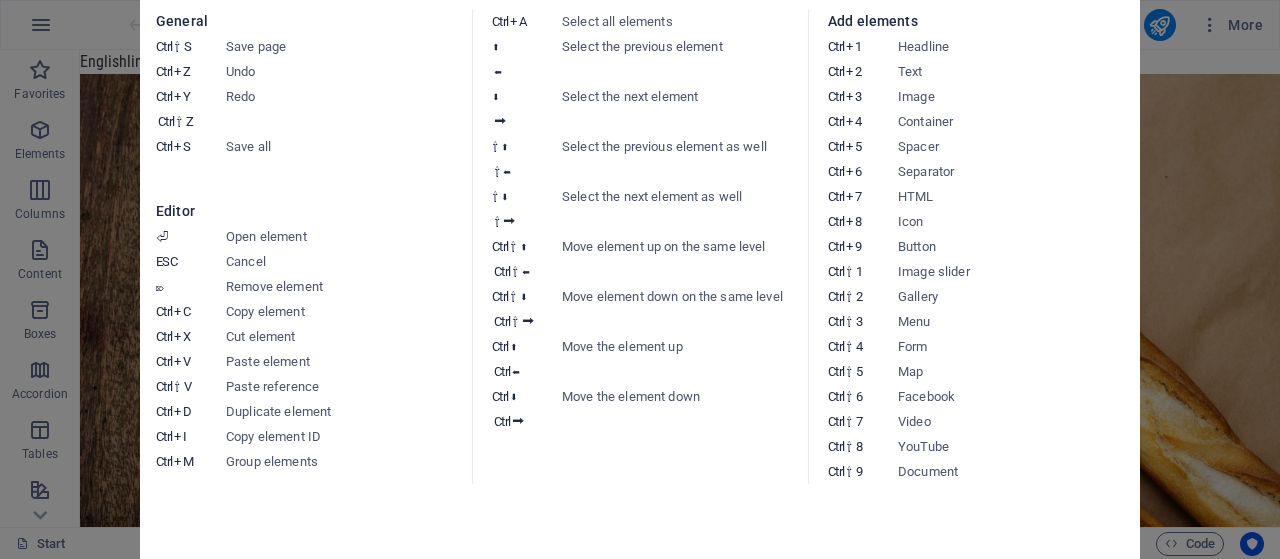 type 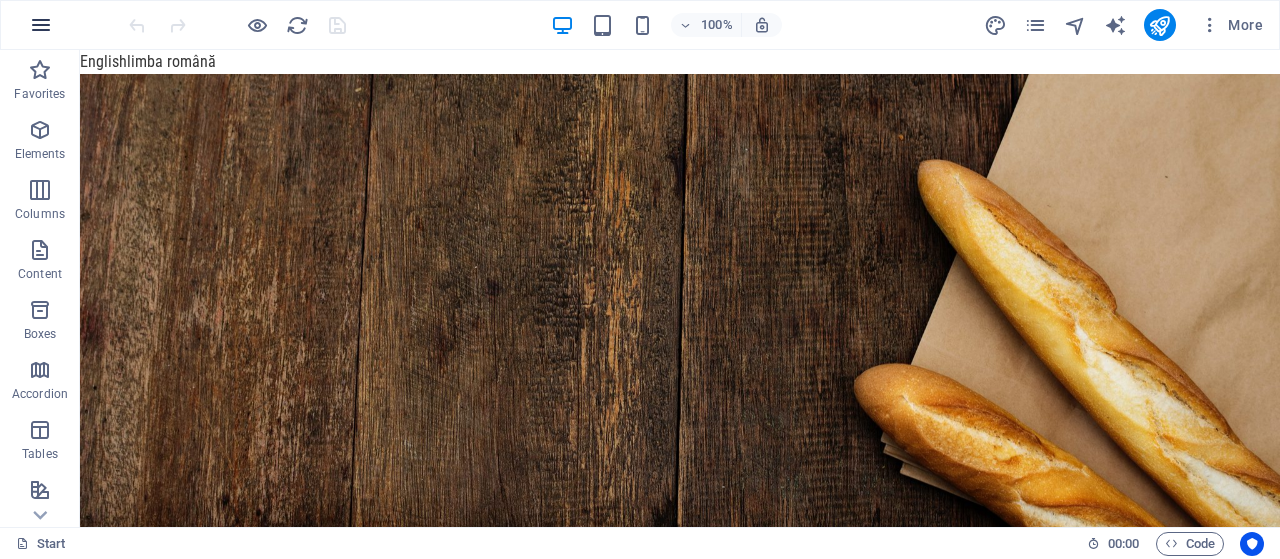 click at bounding box center [41, 25] 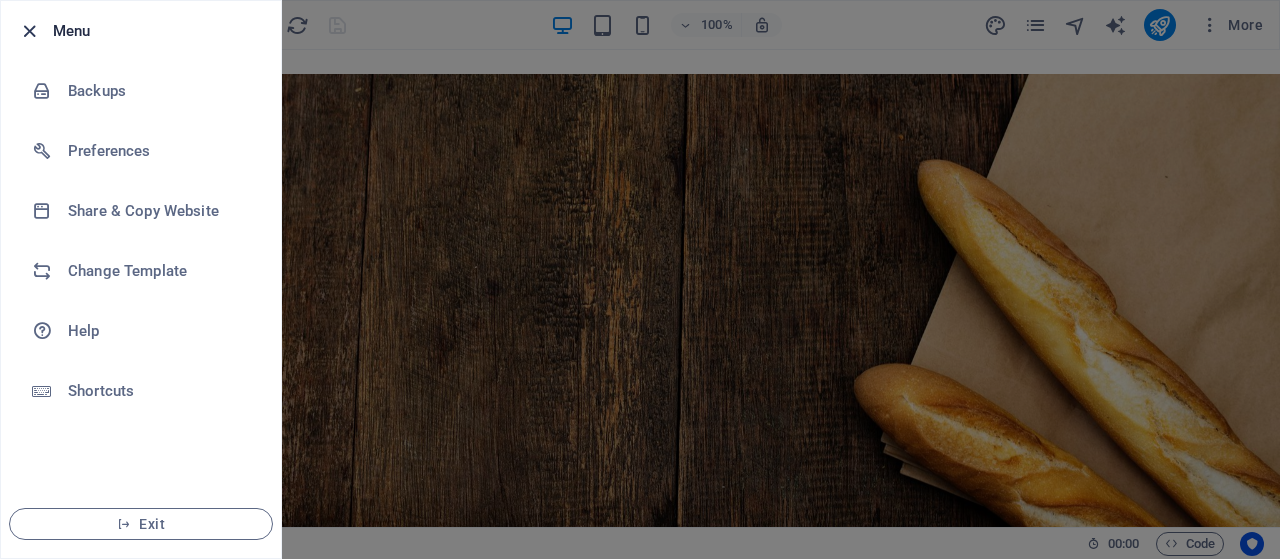 click at bounding box center [29, 31] 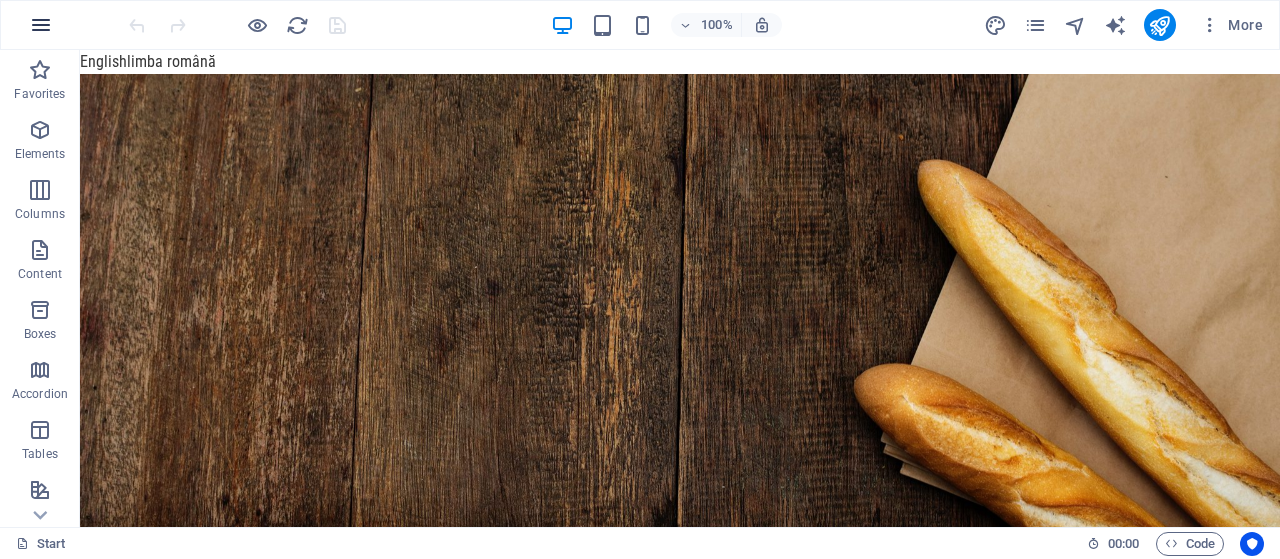 click at bounding box center (41, 25) 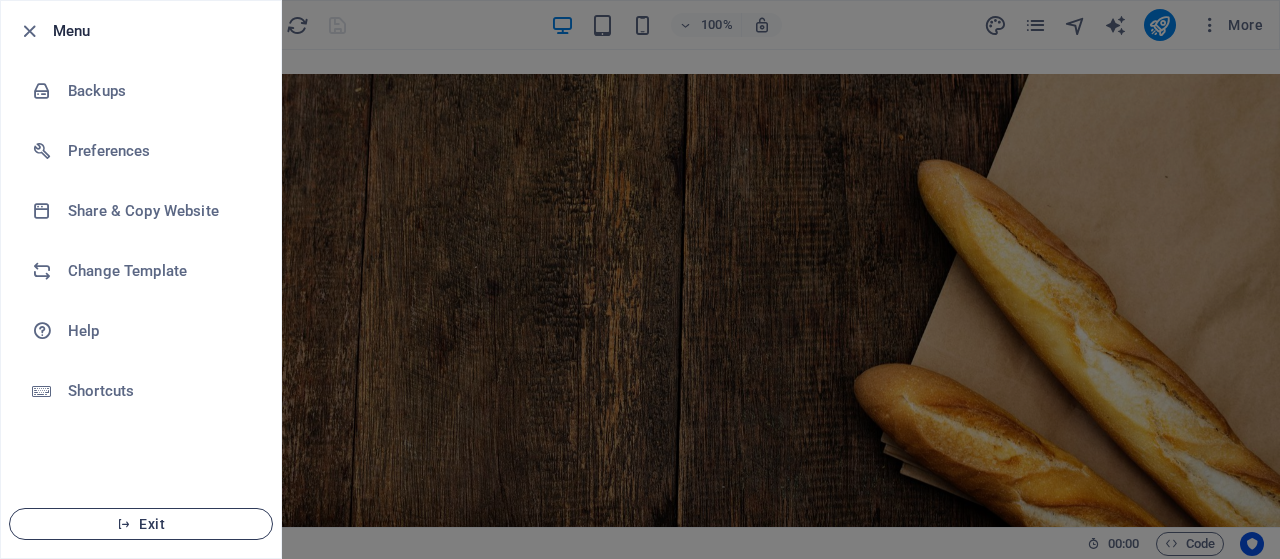 click on "Exit" at bounding box center [141, 524] 